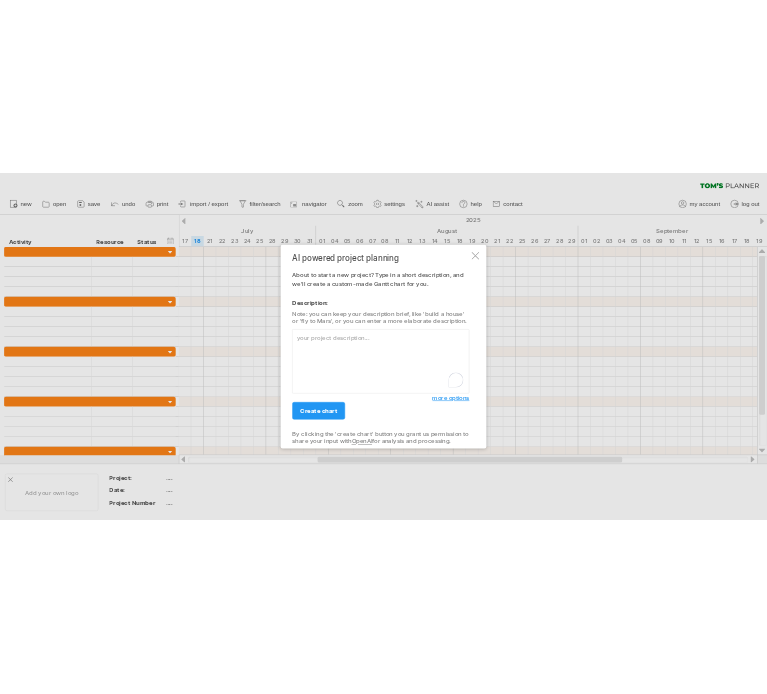scroll, scrollTop: 0, scrollLeft: 0, axis: both 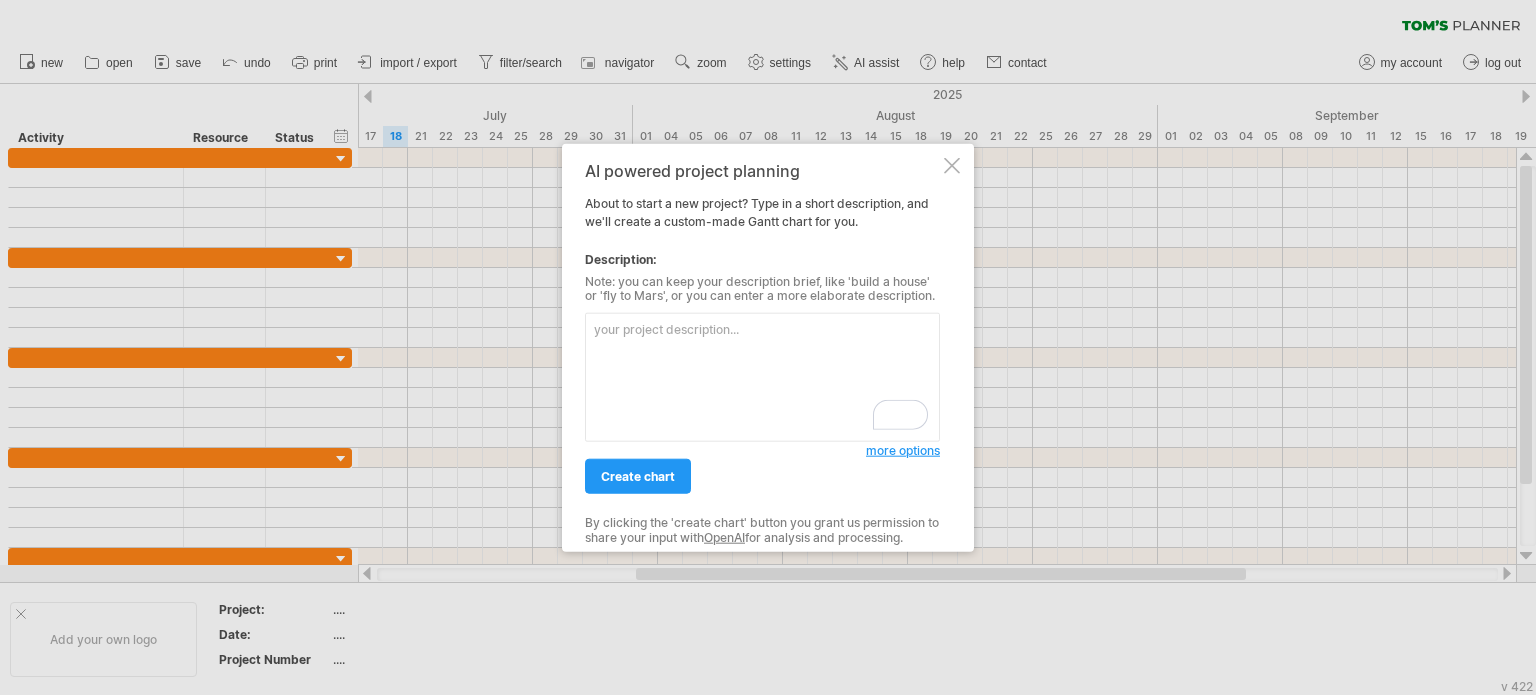 click at bounding box center (762, 377) 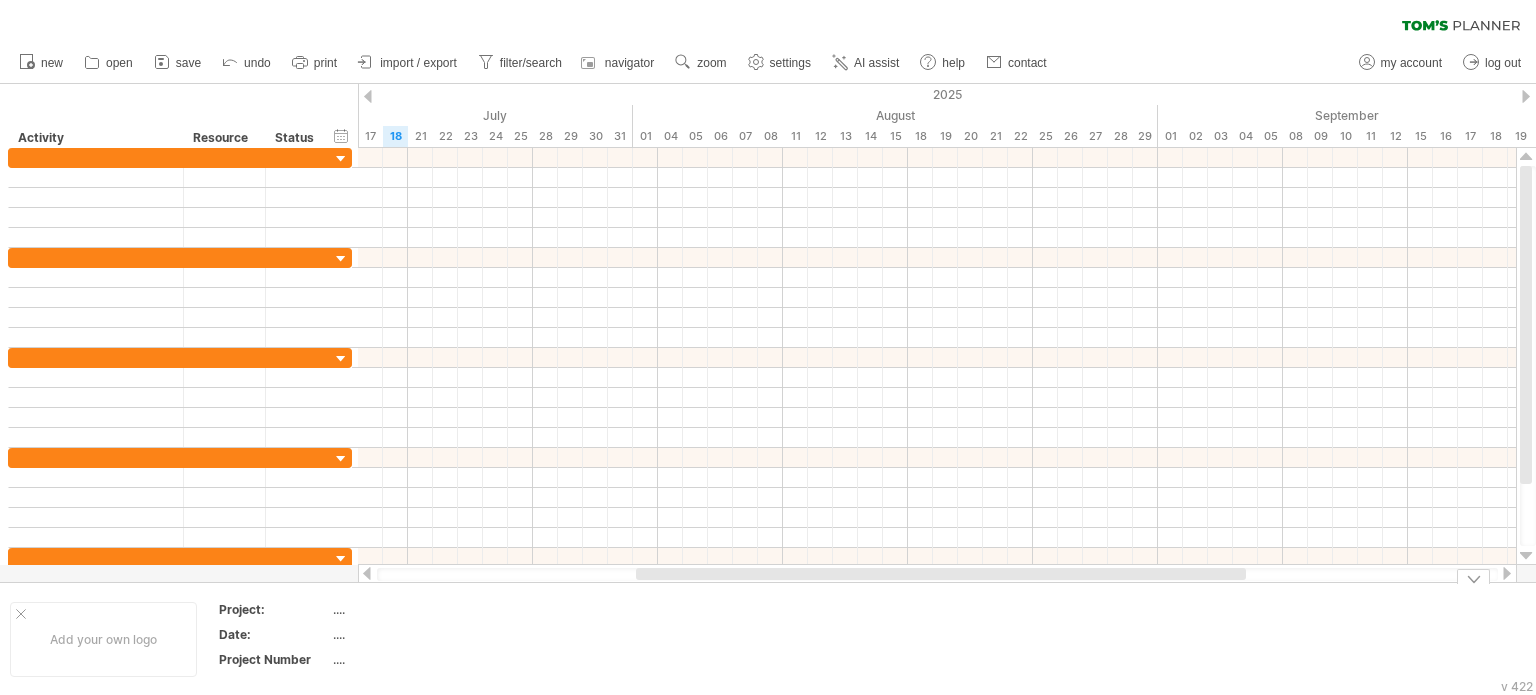drag, startPoint x: 479, startPoint y: 571, endPoint x: 602, endPoint y: 573, distance: 123.01626 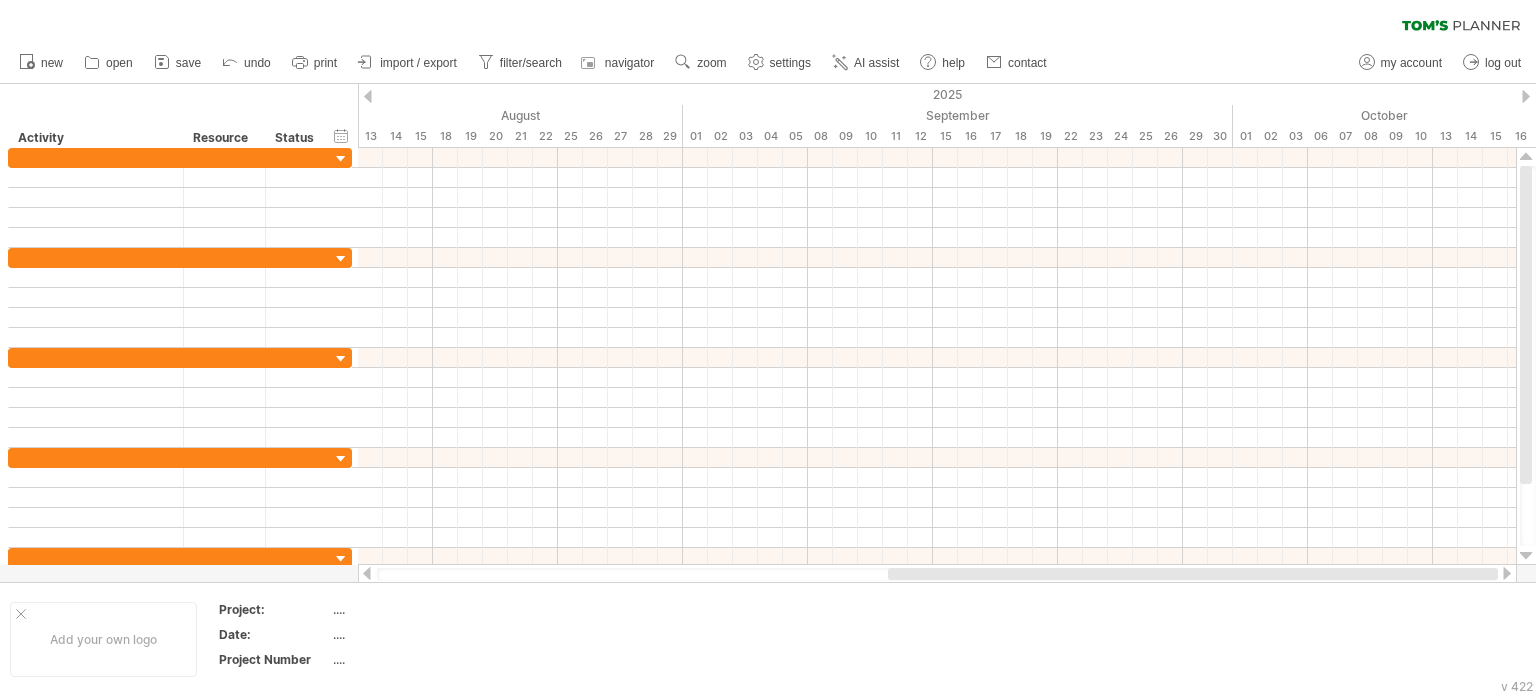 drag, startPoint x: 668, startPoint y: 576, endPoint x: 1372, endPoint y: 582, distance: 704.0256 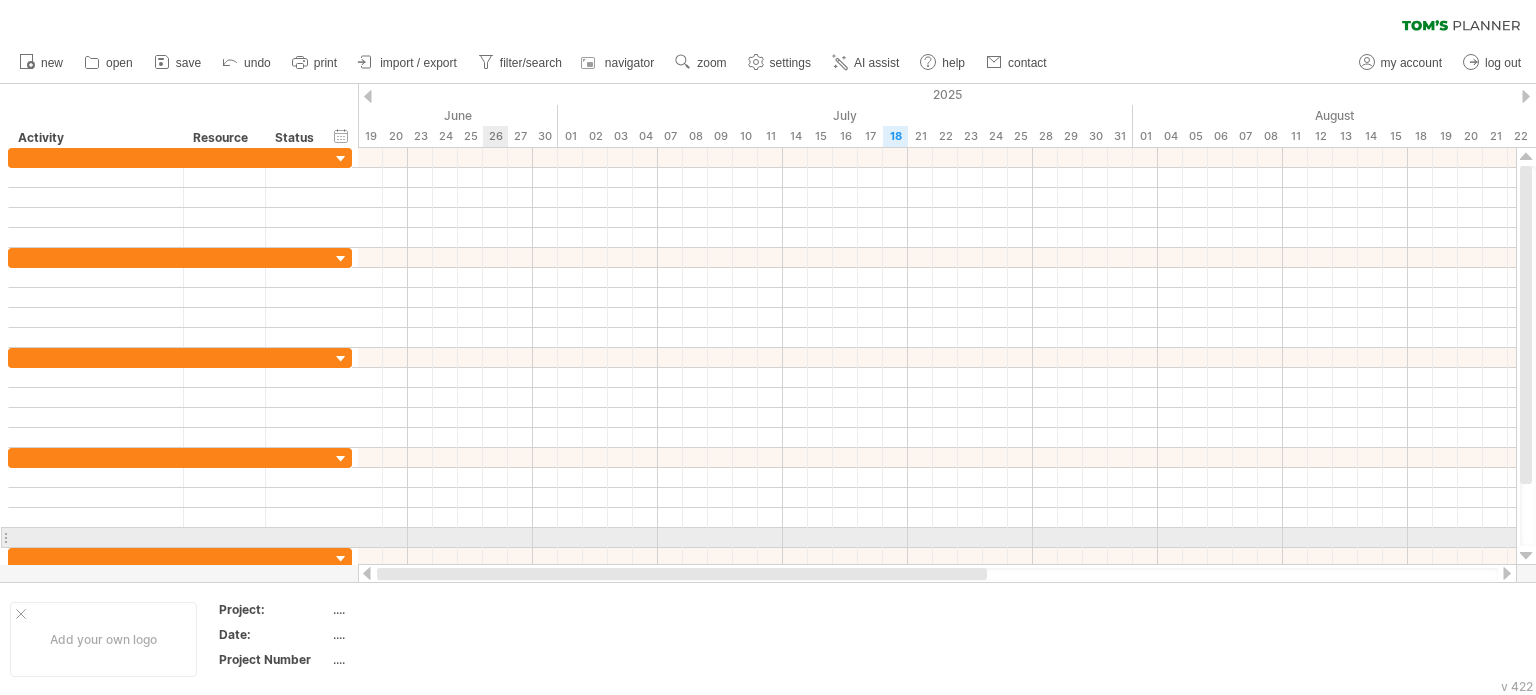 drag, startPoint x: 1346, startPoint y: 578, endPoint x: 498, endPoint y: 531, distance: 849.30145 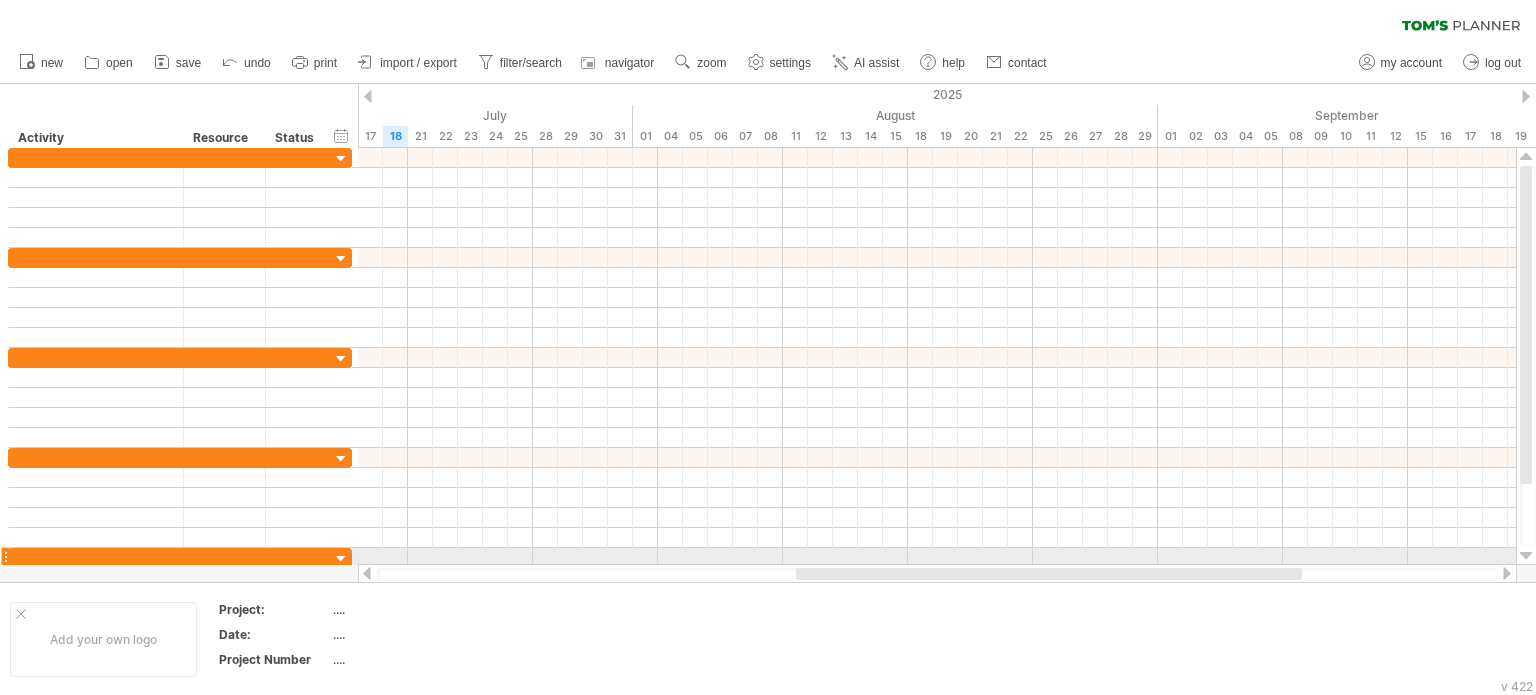 drag, startPoint x: 796, startPoint y: 577, endPoint x: 1004, endPoint y: 565, distance: 208.34587 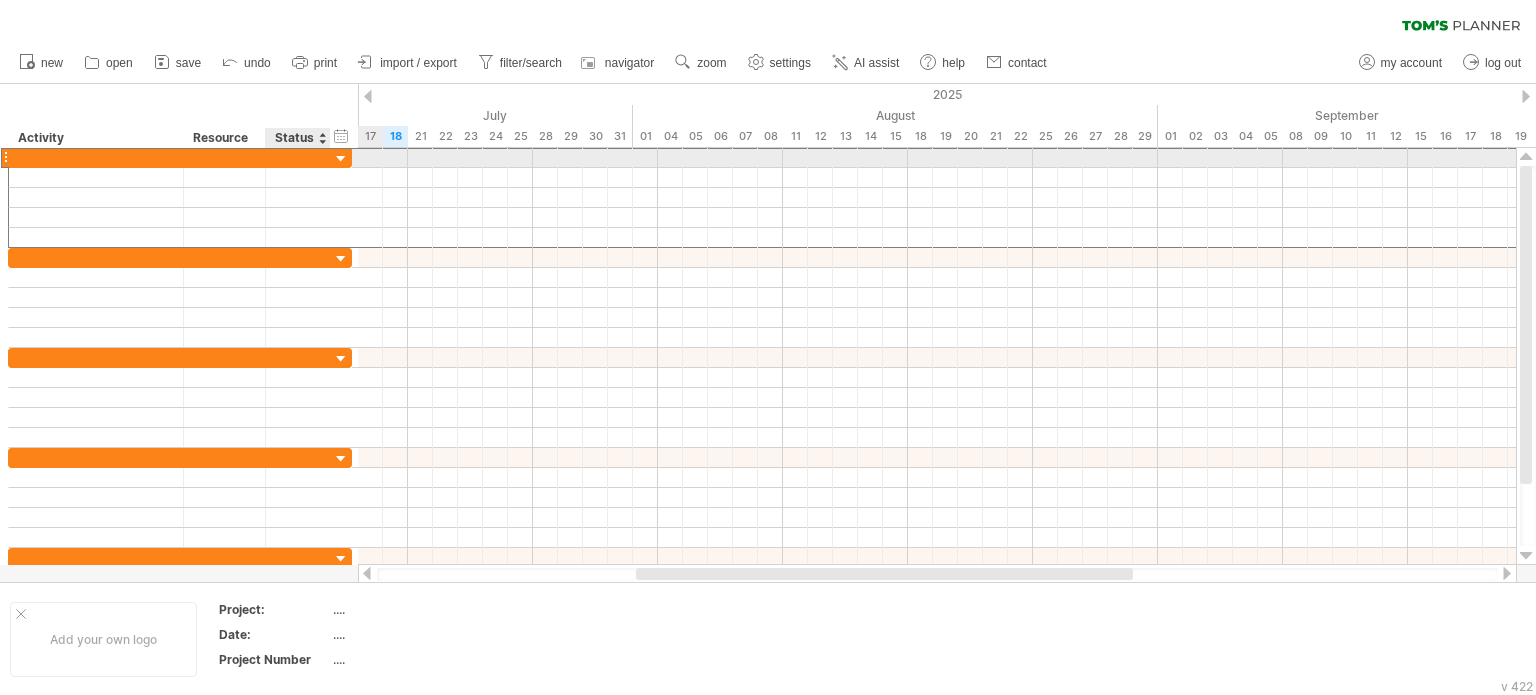 click at bounding box center [298, 157] 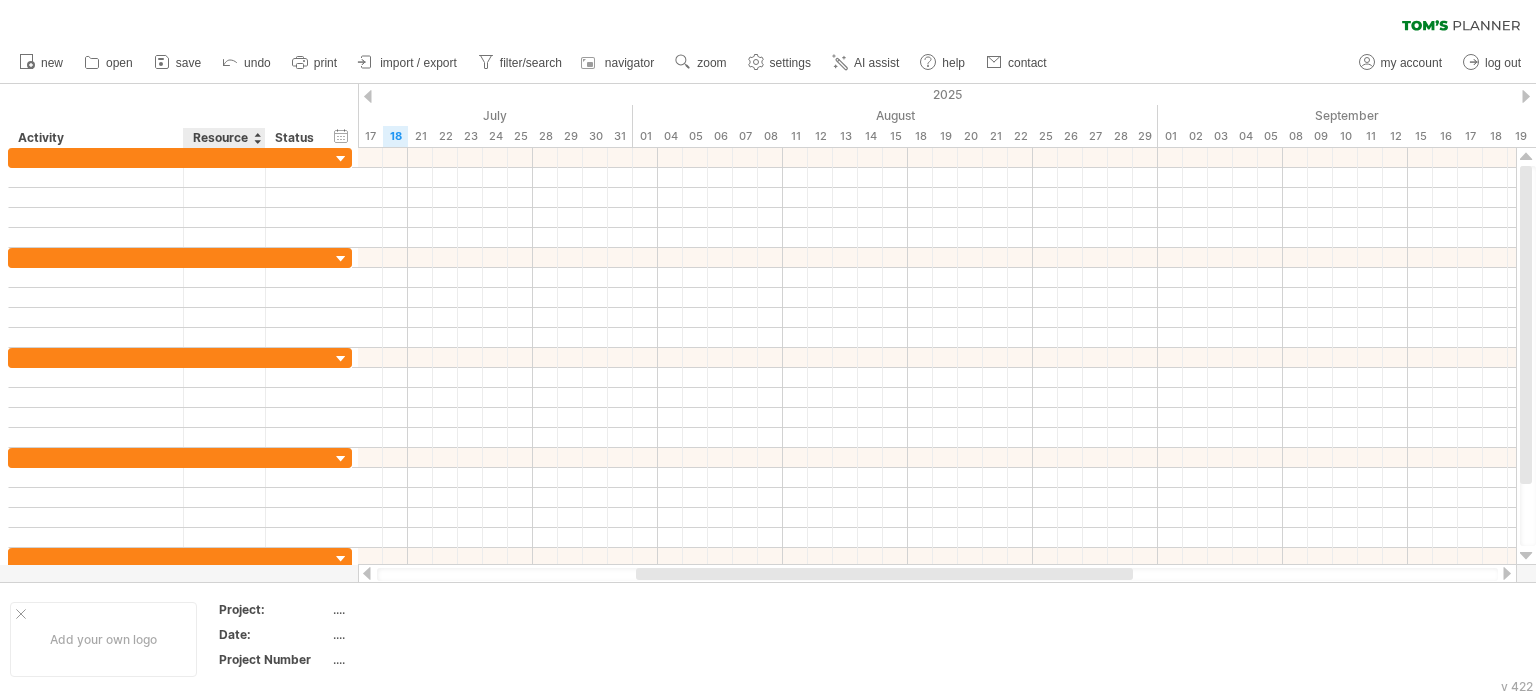 click on "Resource" at bounding box center (223, 138) 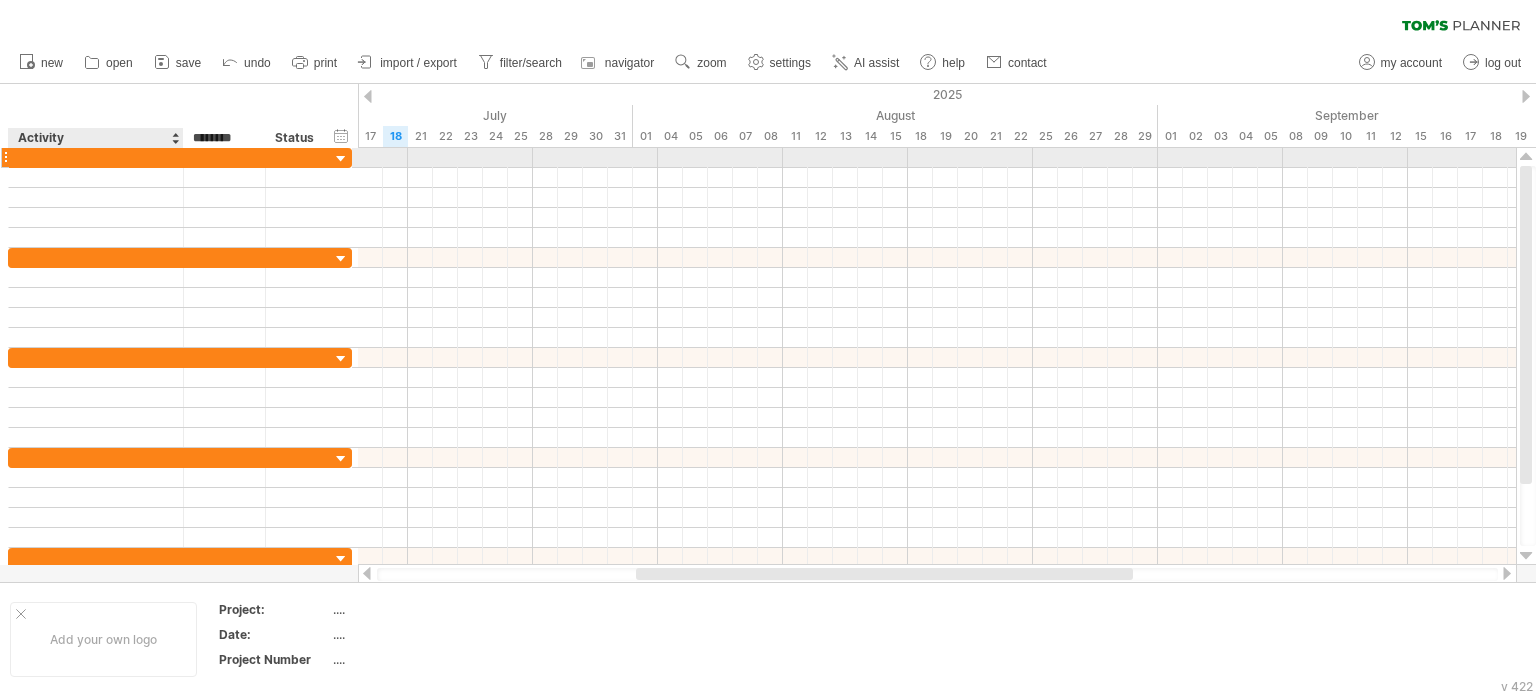 click at bounding box center (96, 157) 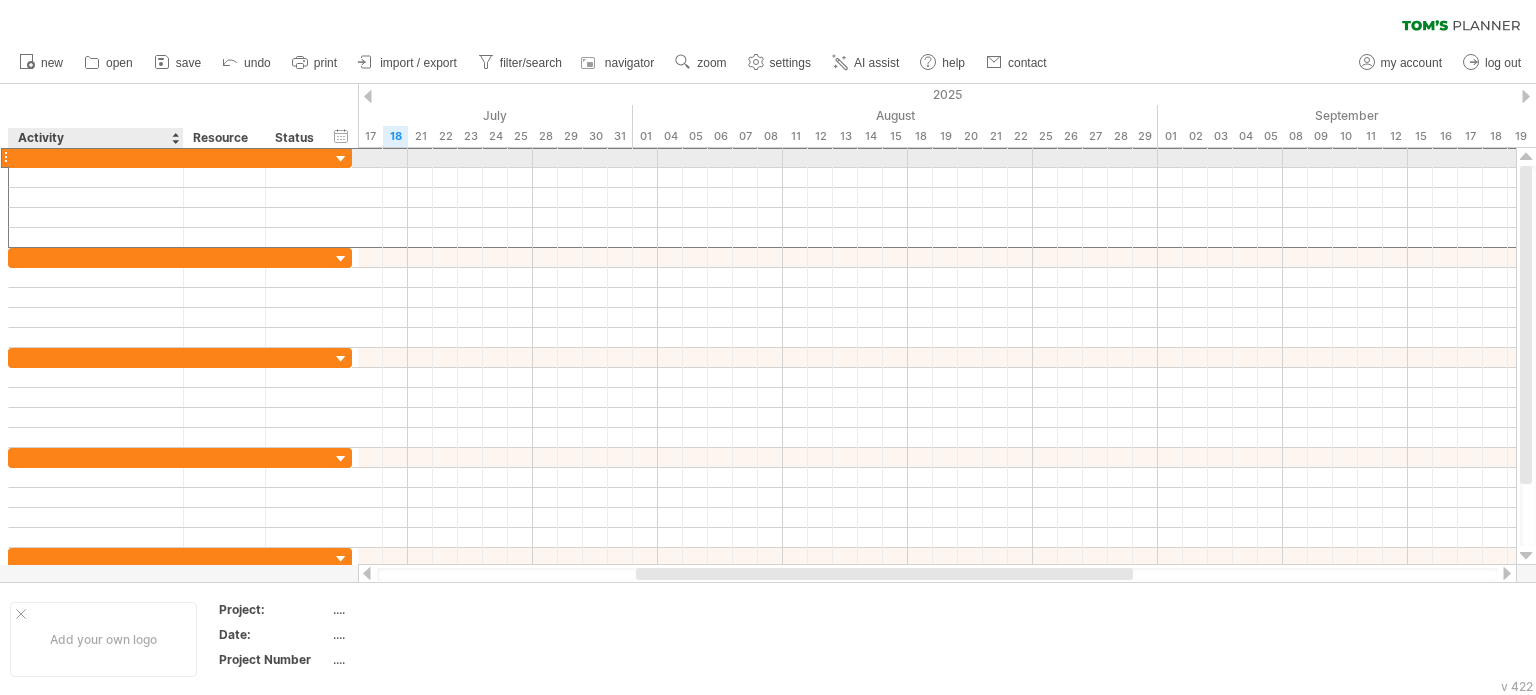 click at bounding box center [96, 157] 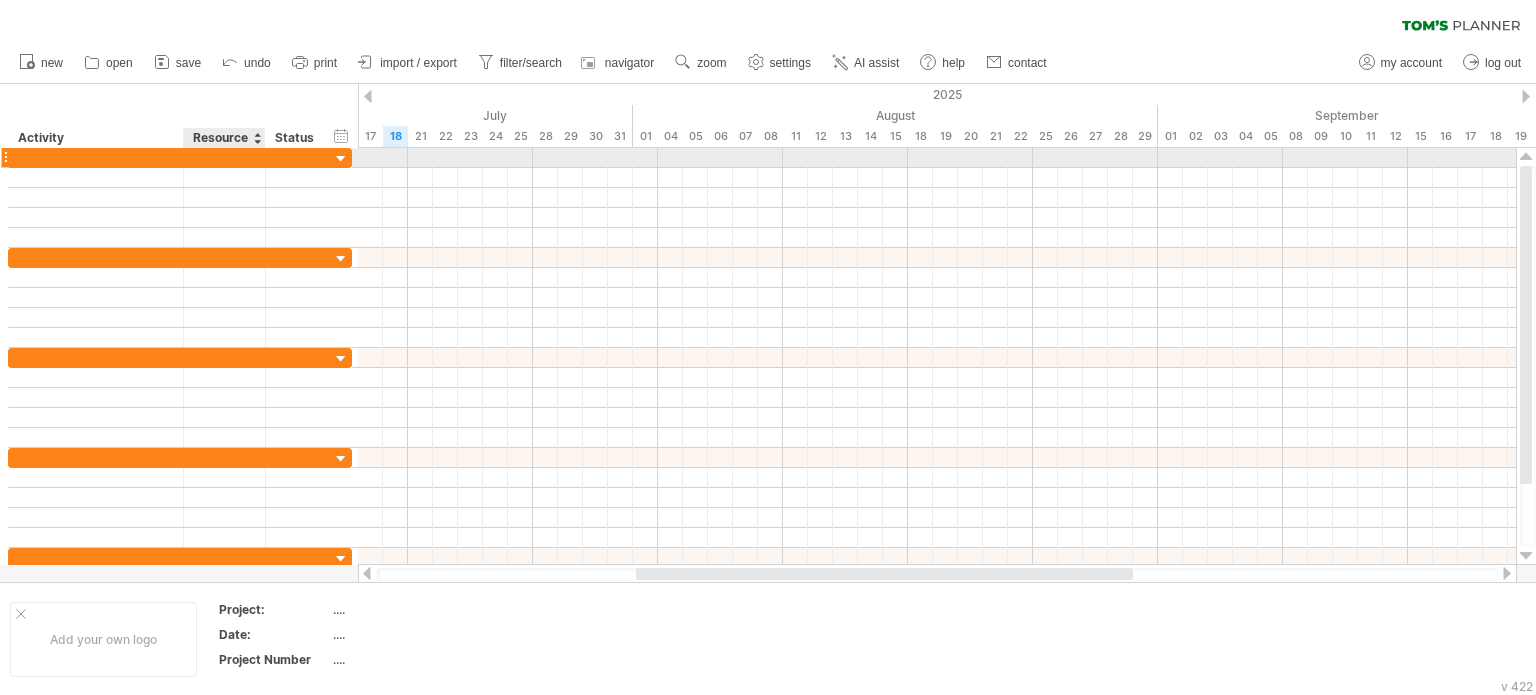 click at bounding box center [224, 157] 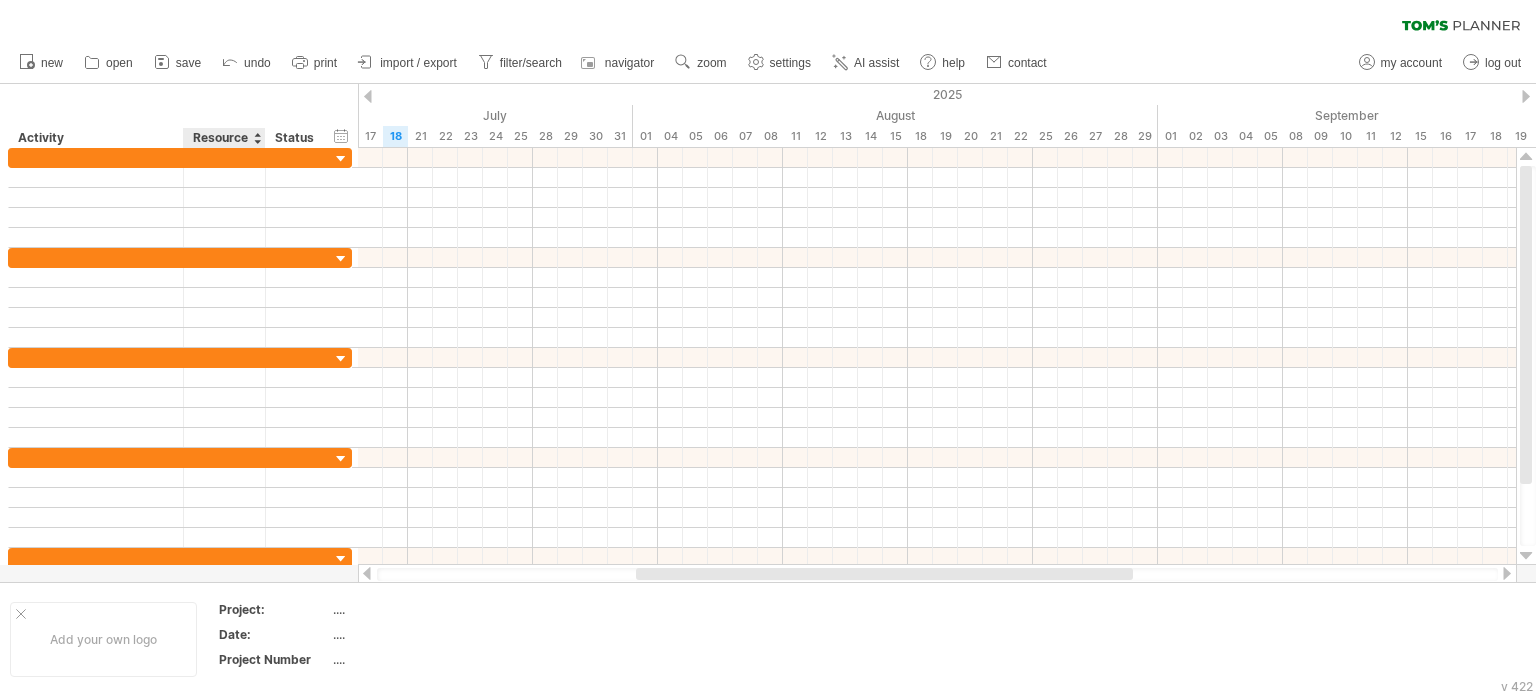 click on "Resource" at bounding box center [223, 138] 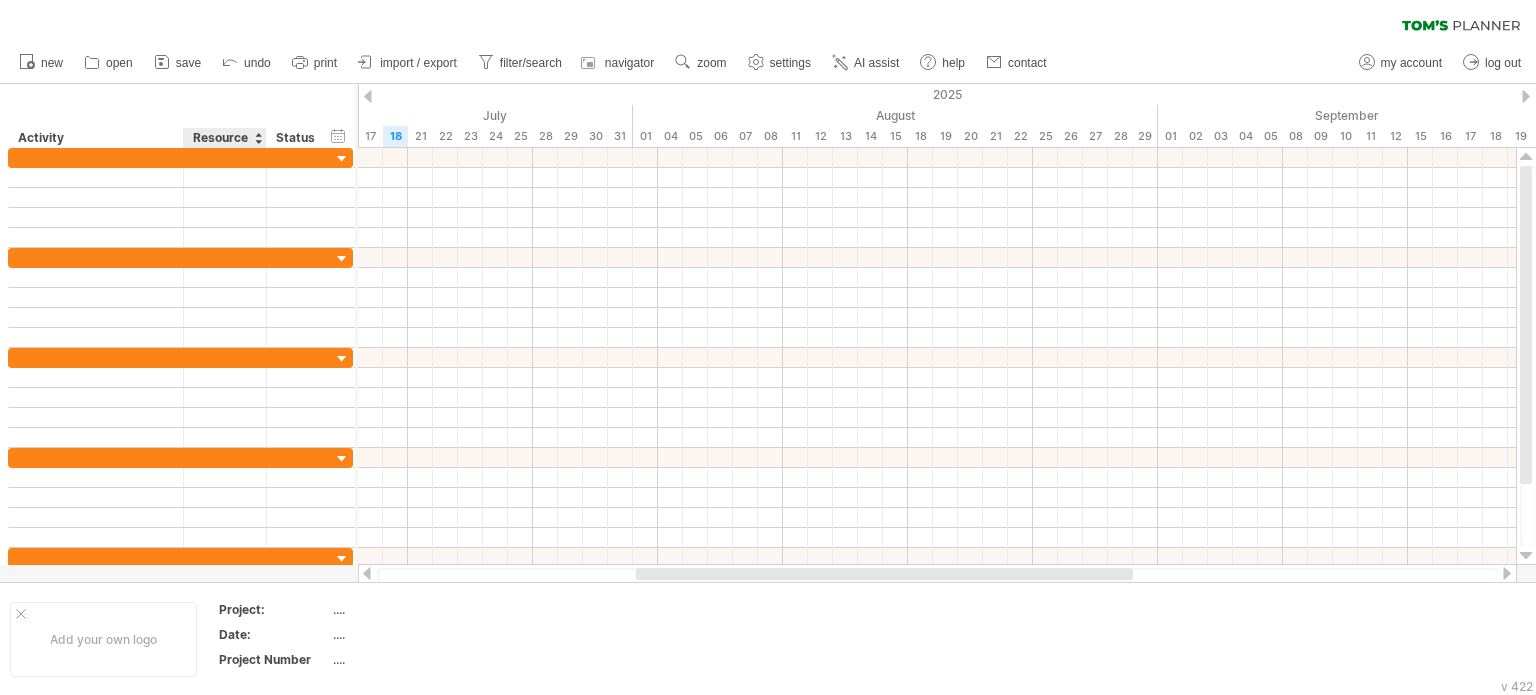 click at bounding box center [265, 138] 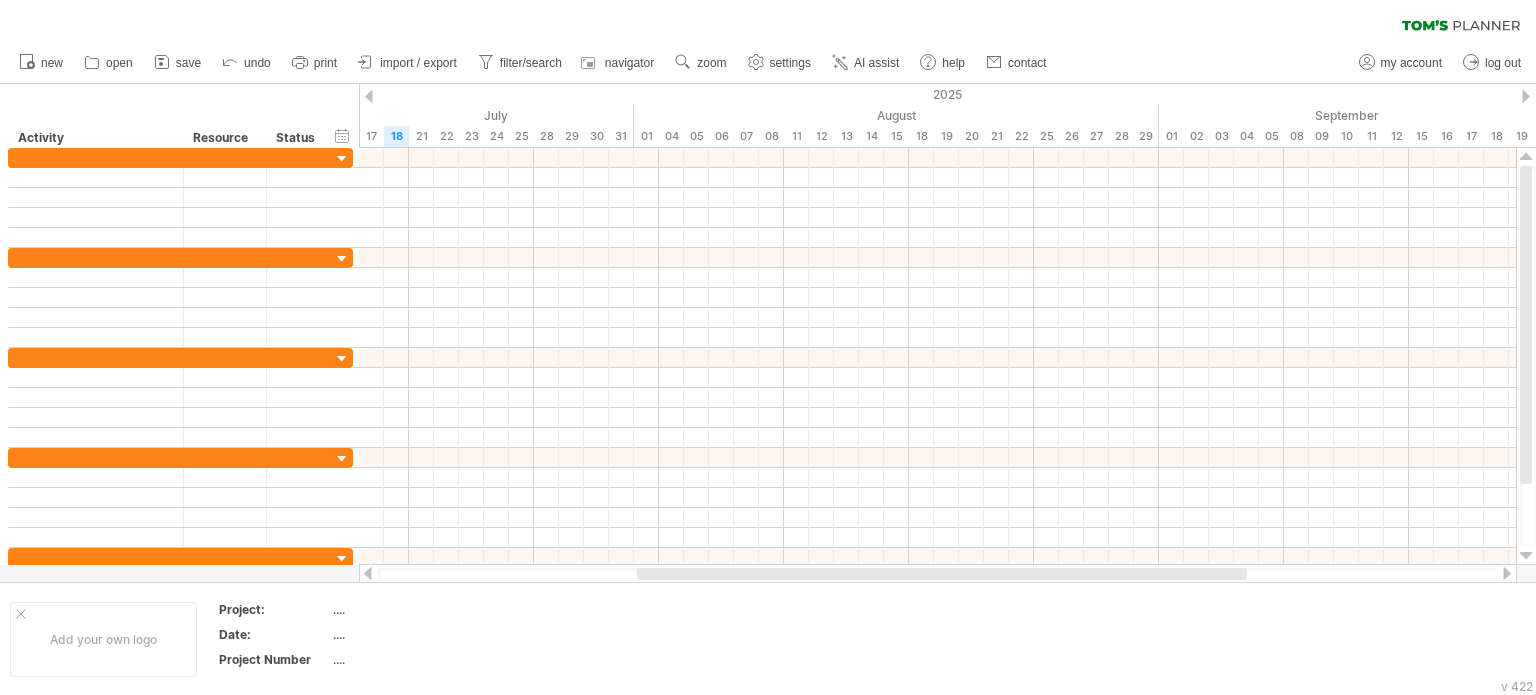click on "Resource" at bounding box center (224, 138) 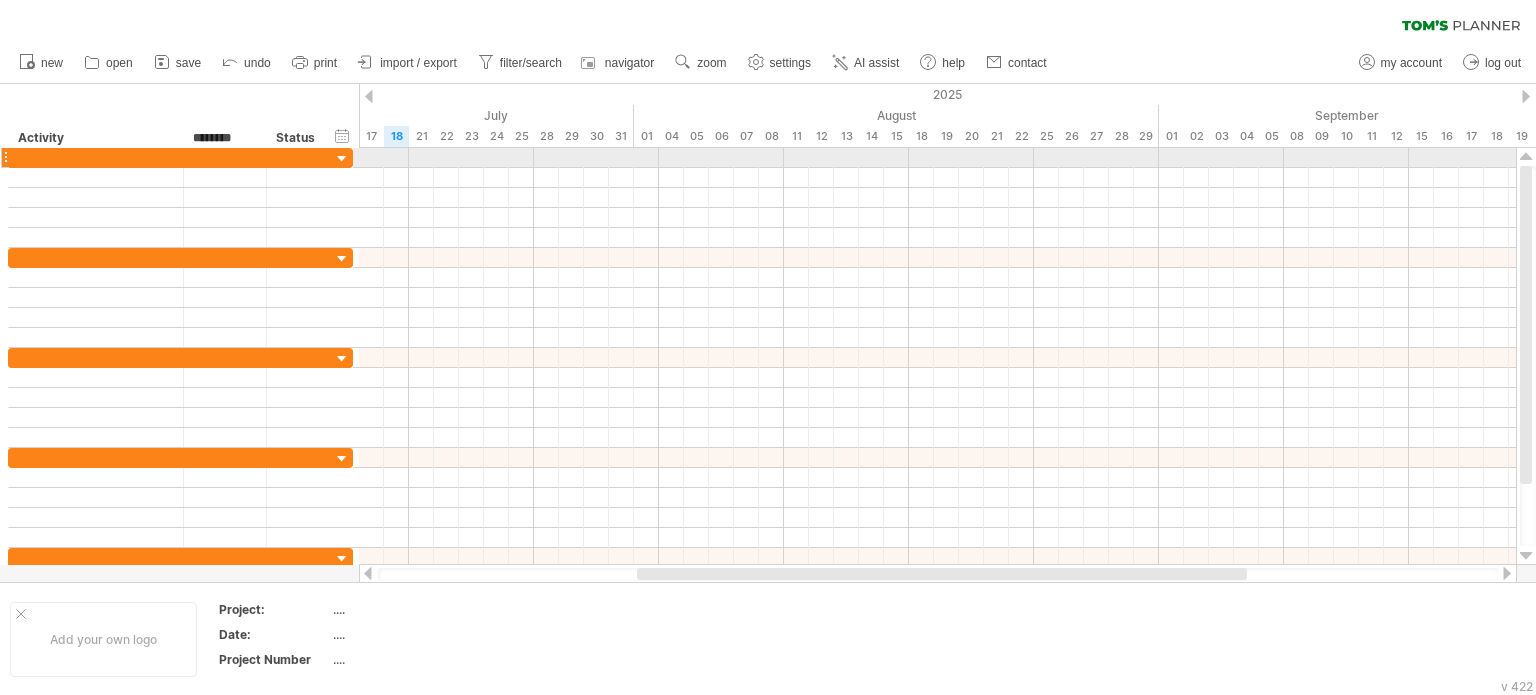 click at bounding box center [225, 157] 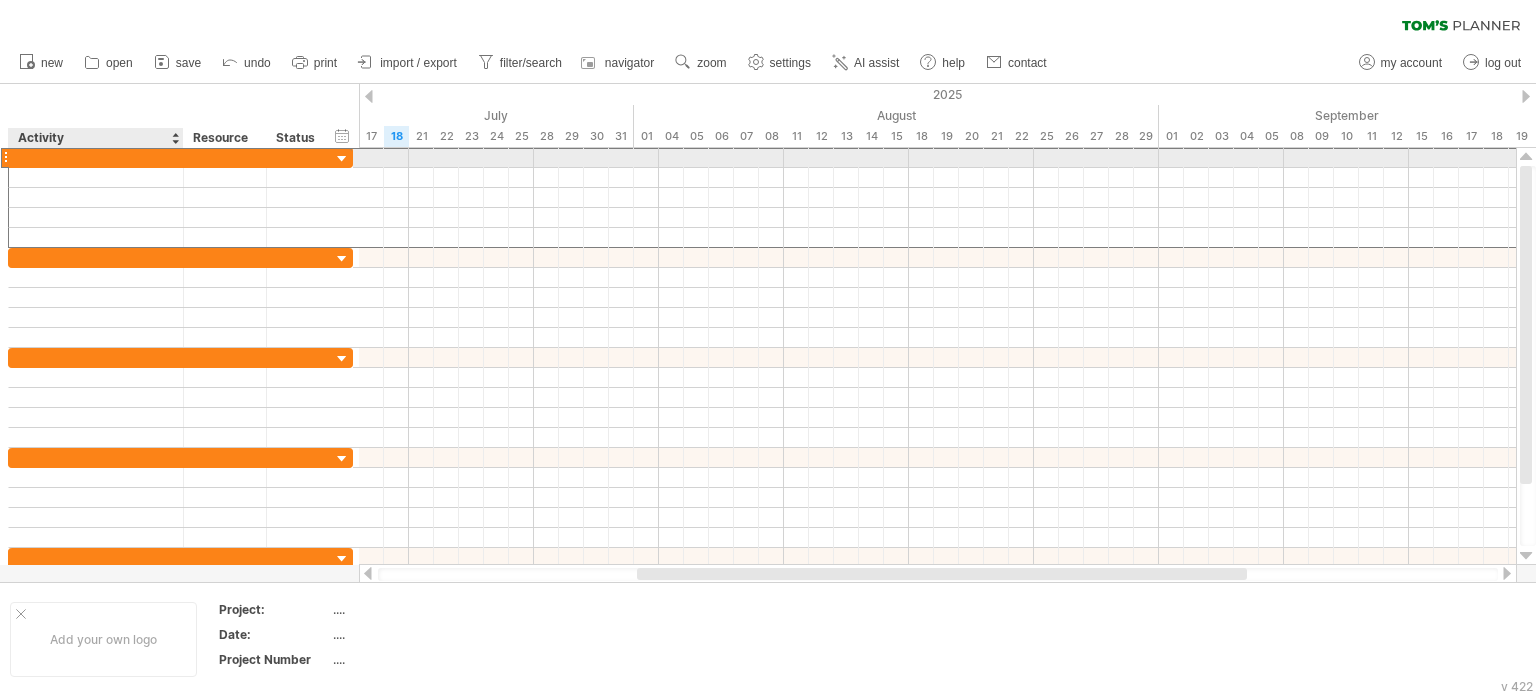 click at bounding box center [96, 157] 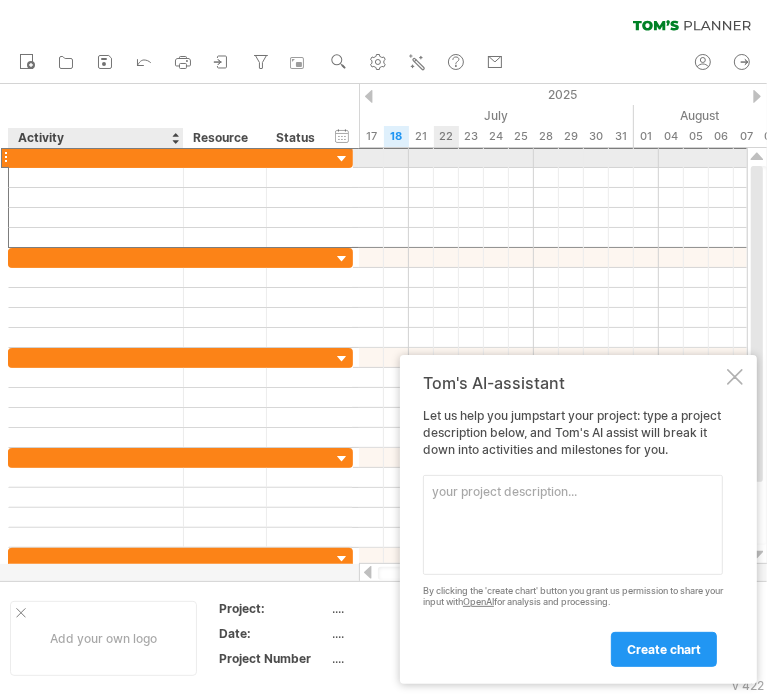 click at bounding box center (96, 157) 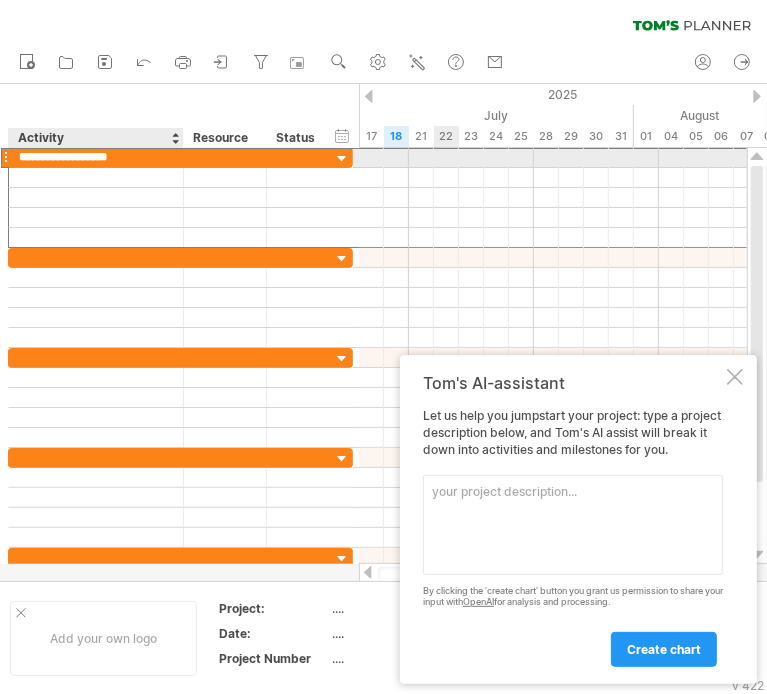 type on "**********" 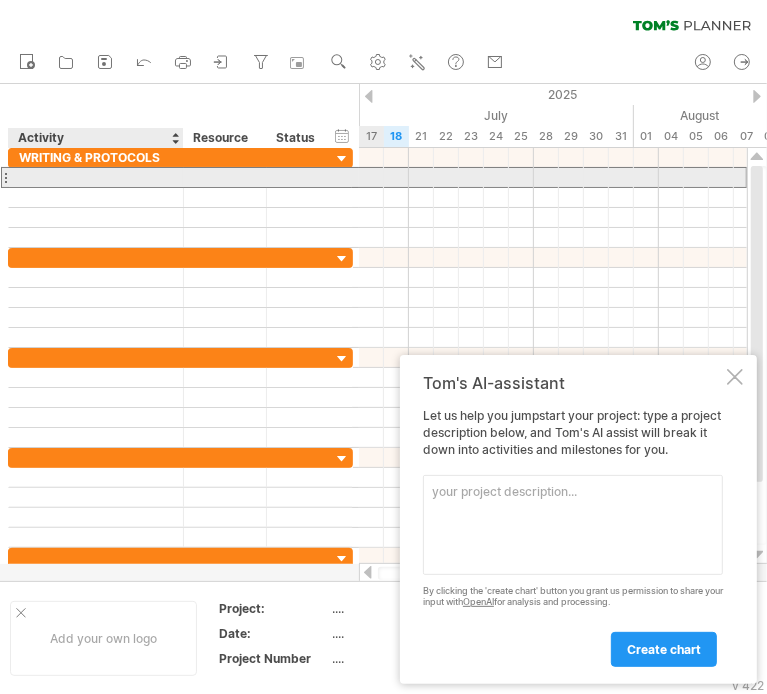 click at bounding box center [96, 177] 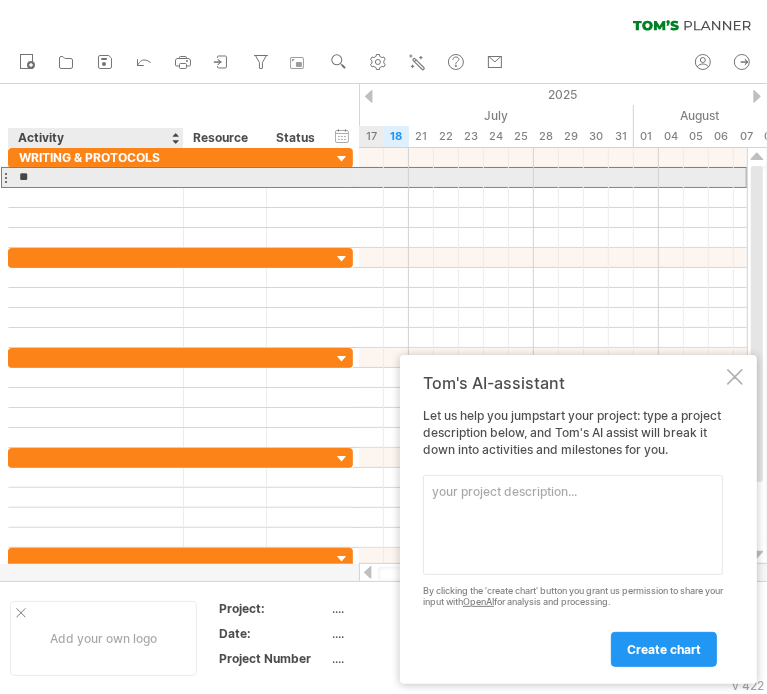 type on "*" 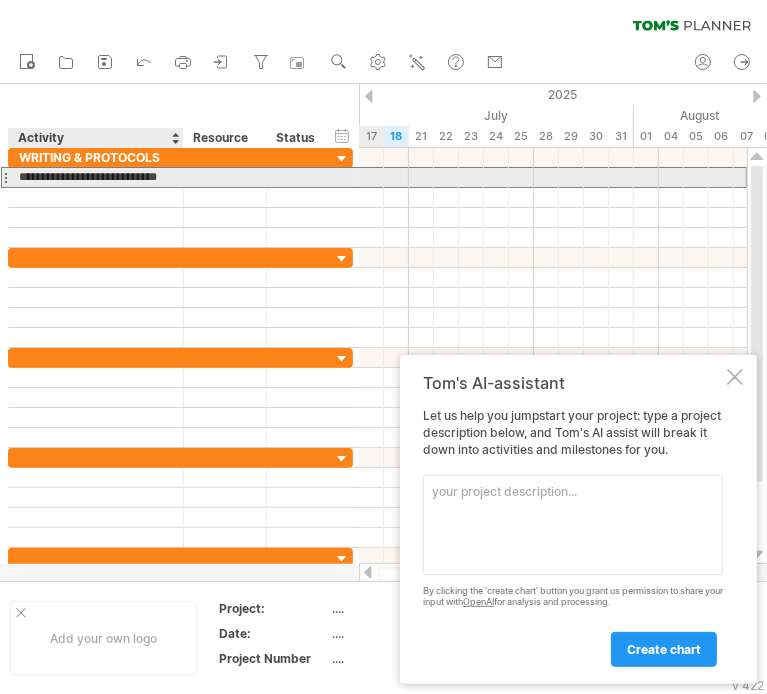 type on "**********" 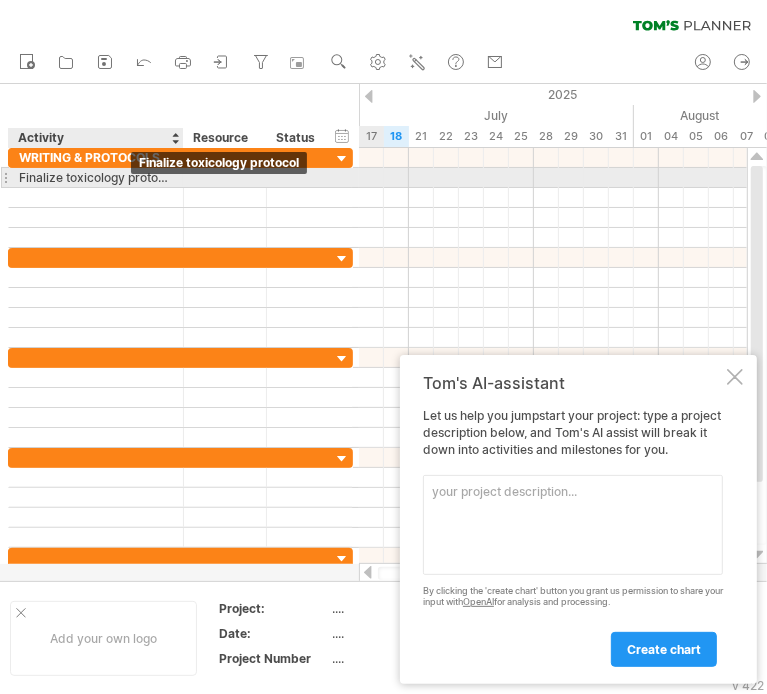 click on "Finalize toxicology protocol" at bounding box center [96, 177] 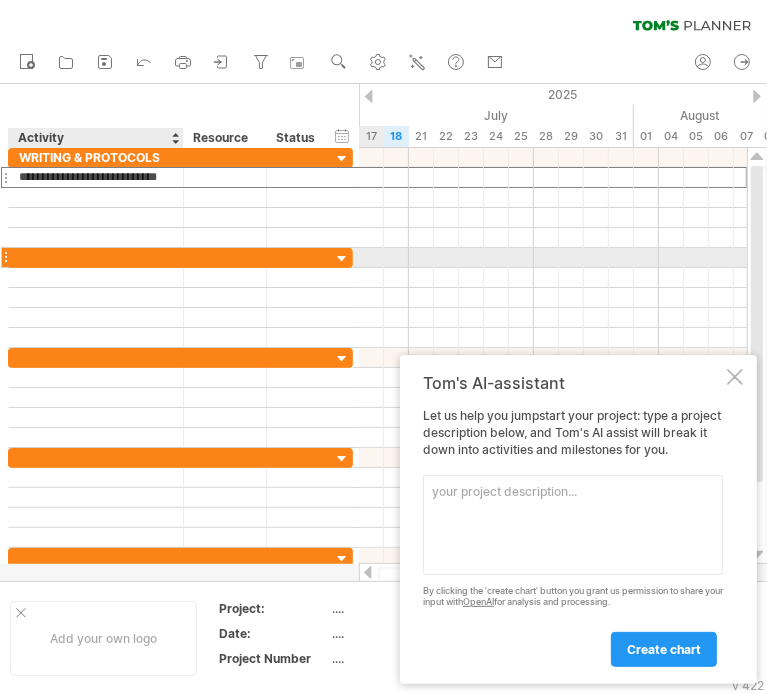 click at bounding box center (96, 257) 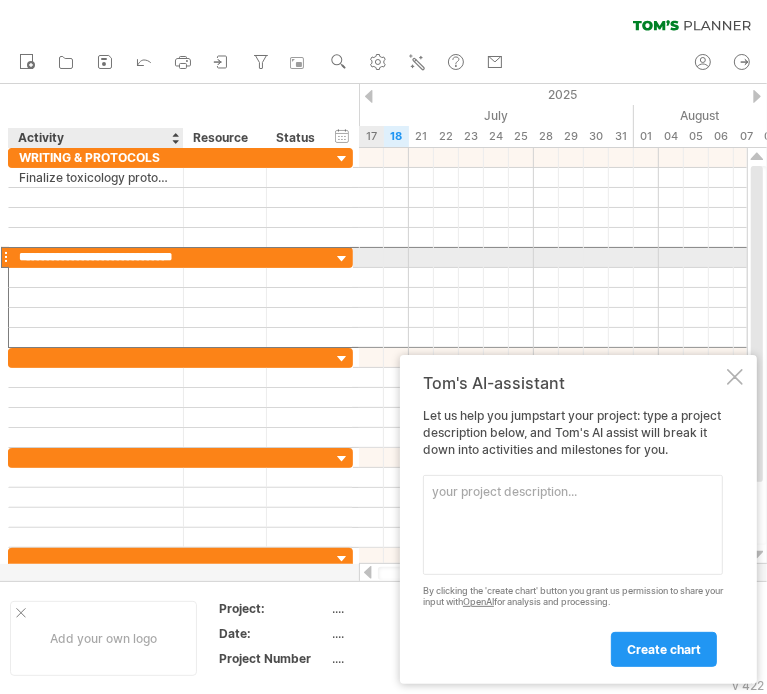 scroll, scrollTop: 0, scrollLeft: 17, axis: horizontal 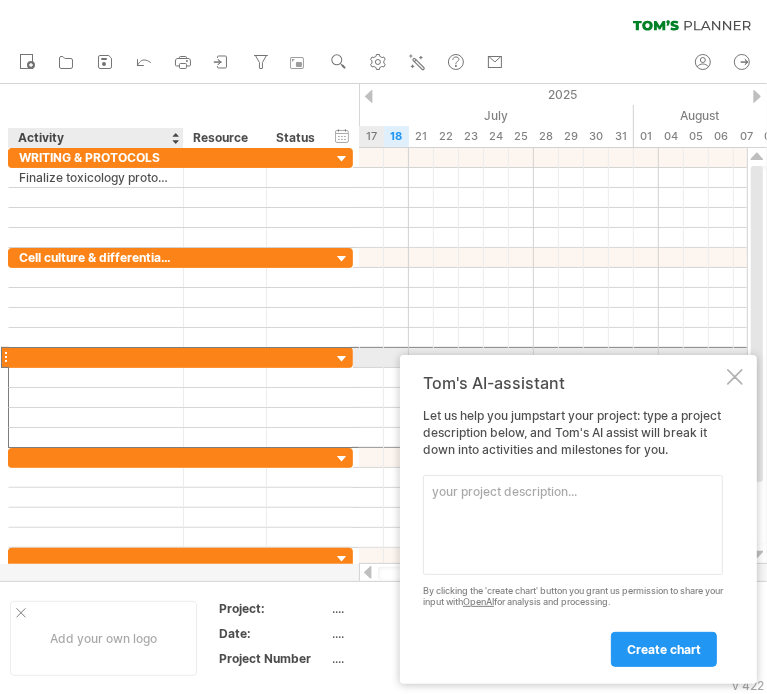 click at bounding box center (96, 357) 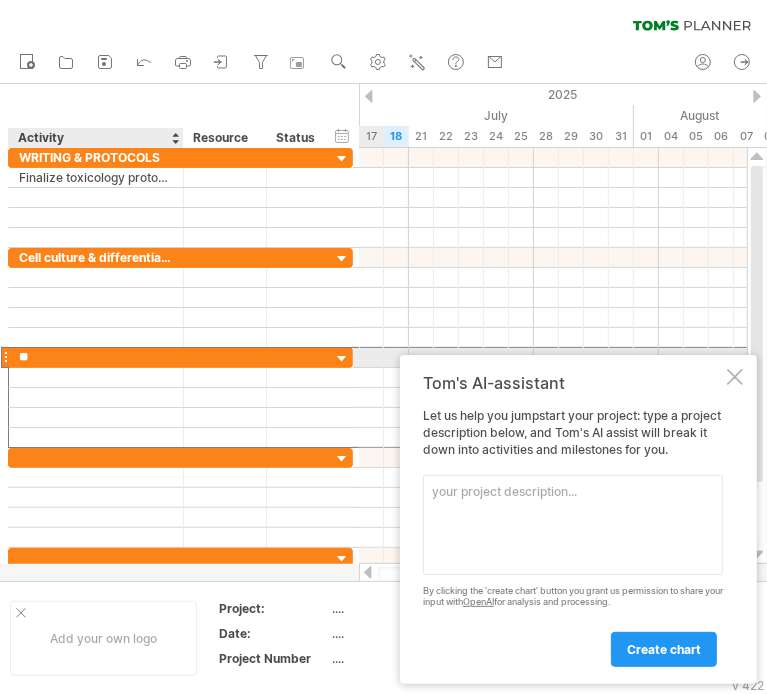 type on "*" 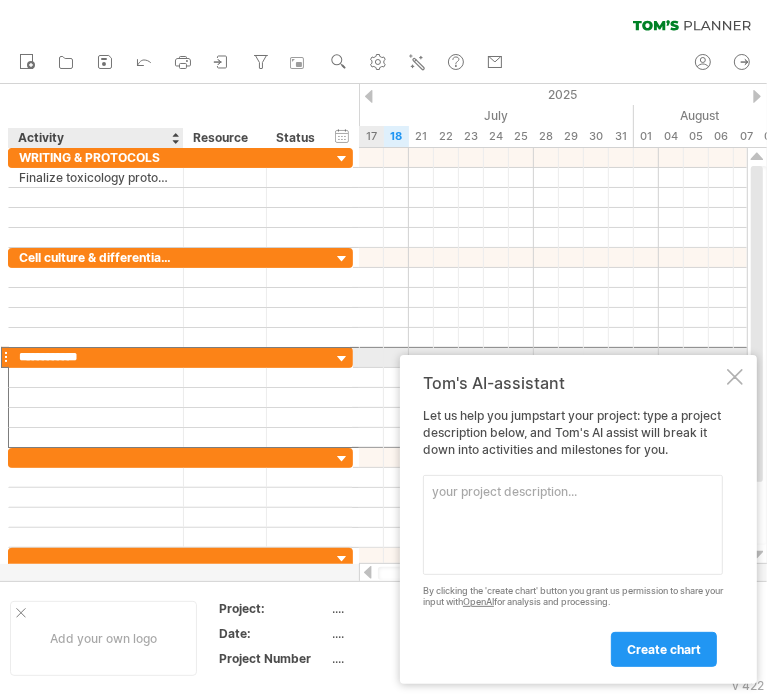 type on "**********" 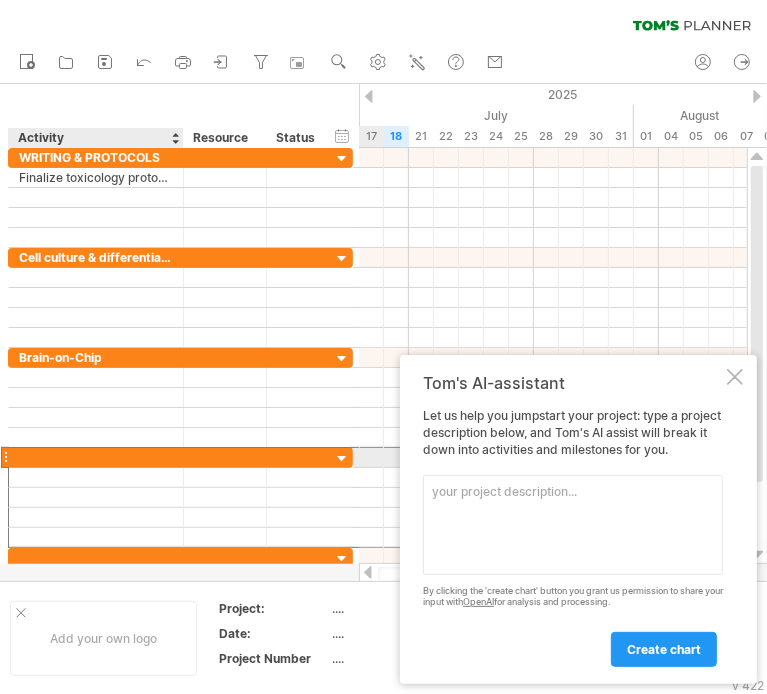 click at bounding box center [96, 457] 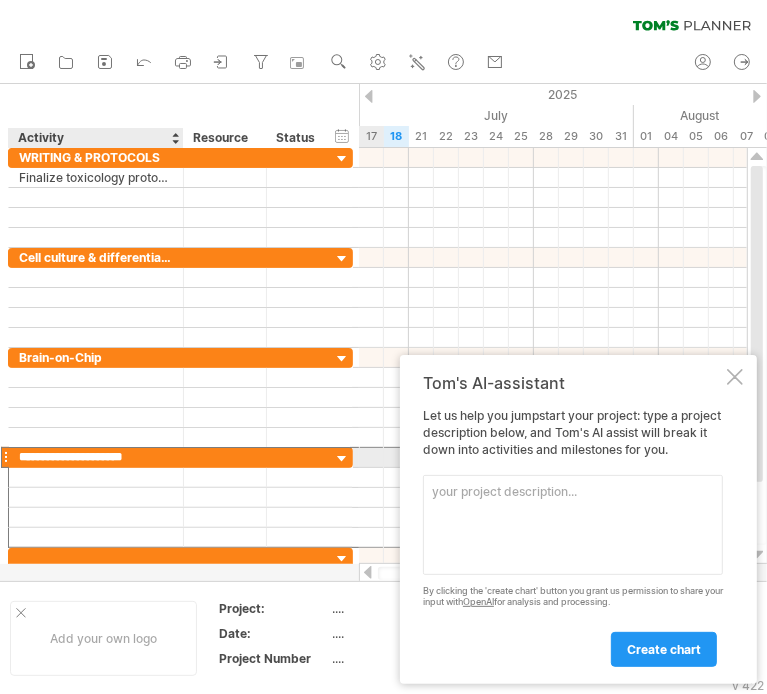 type on "**********" 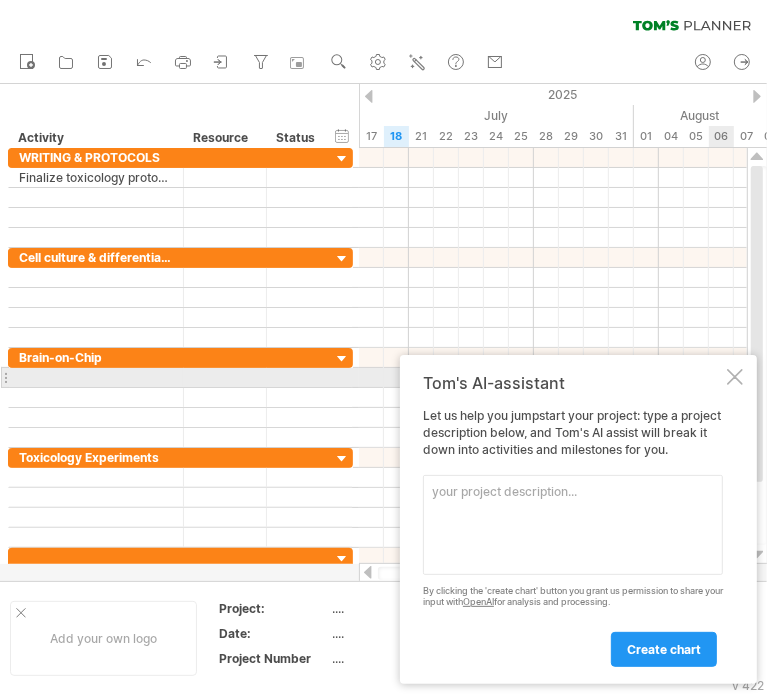 click at bounding box center (735, 377) 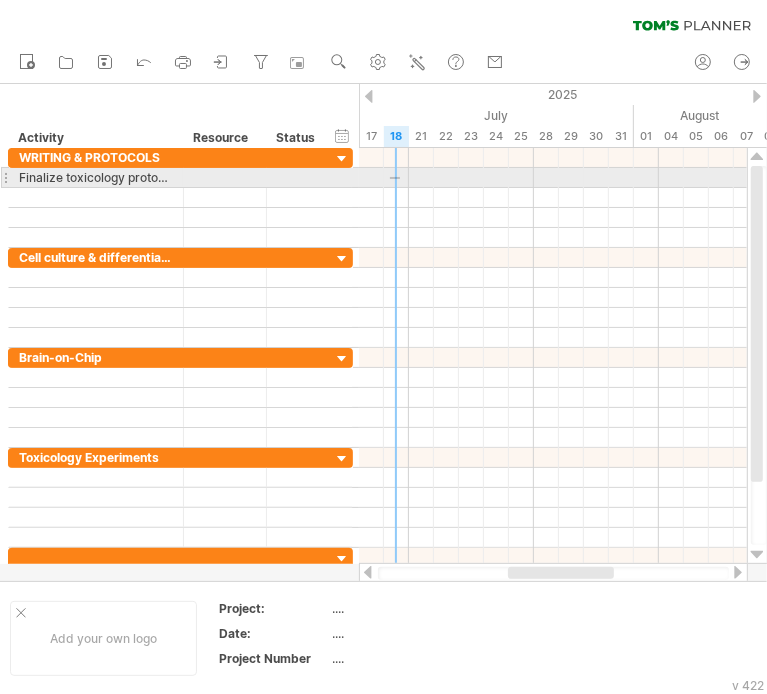drag, startPoint x: 390, startPoint y: 179, endPoint x: 400, endPoint y: 177, distance: 10.198039 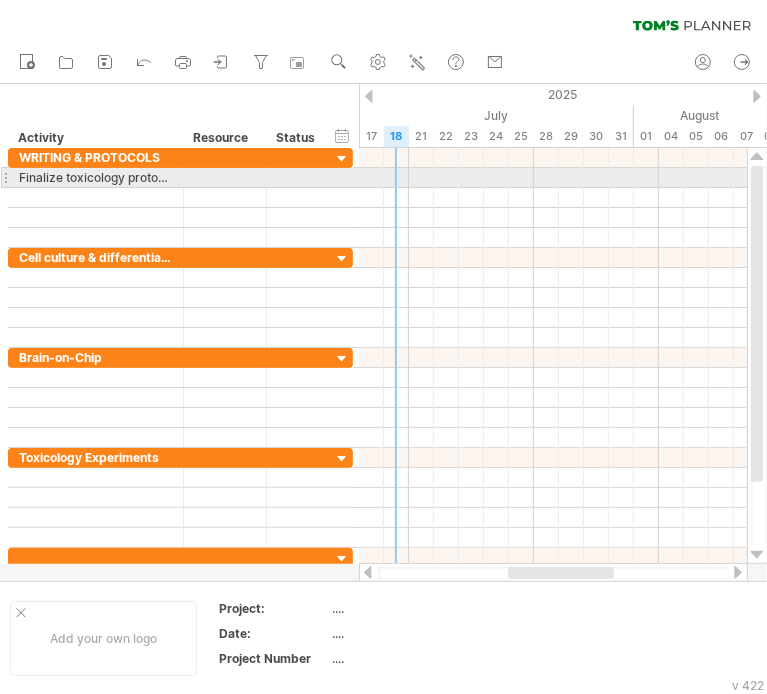 click at bounding box center (553, 178) 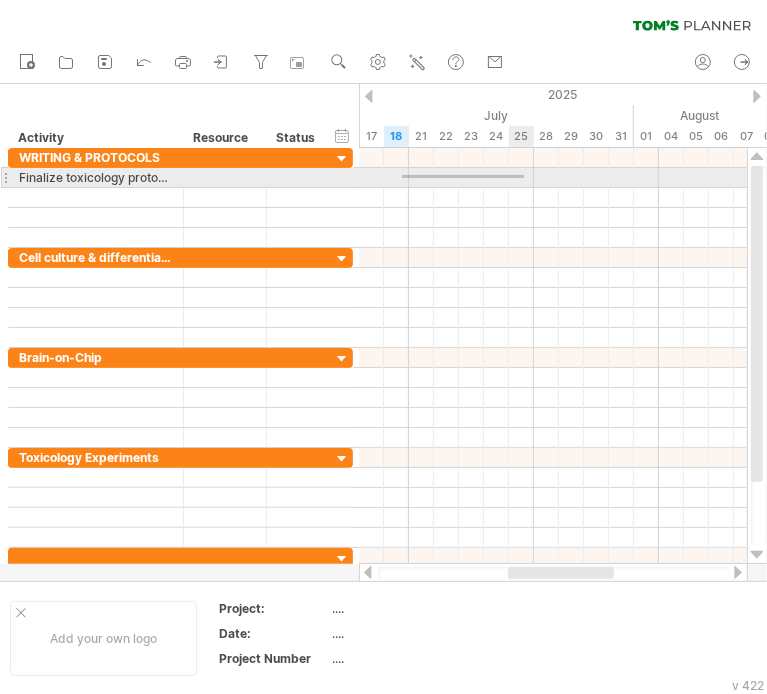 drag, startPoint x: 402, startPoint y: 175, endPoint x: 524, endPoint y: 178, distance: 122.03688 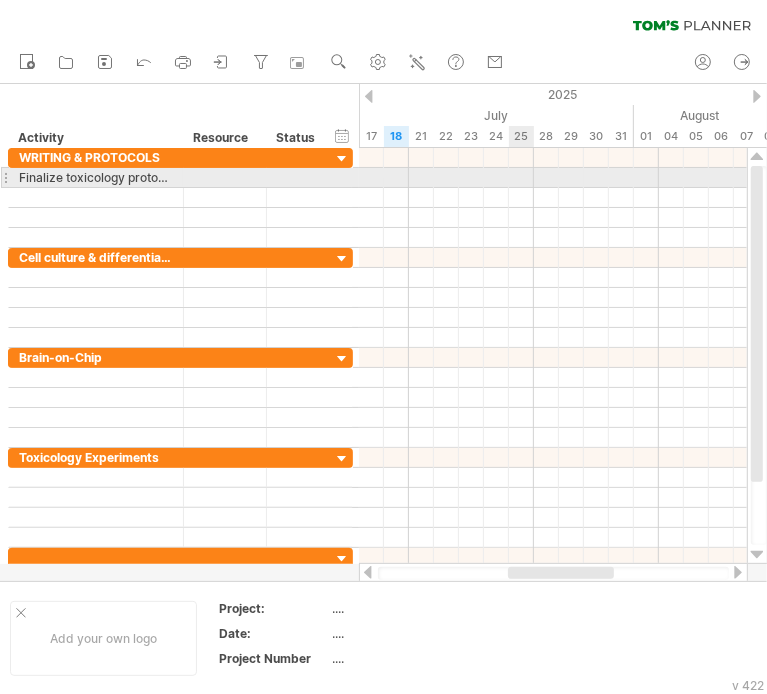 click at bounding box center [553, 178] 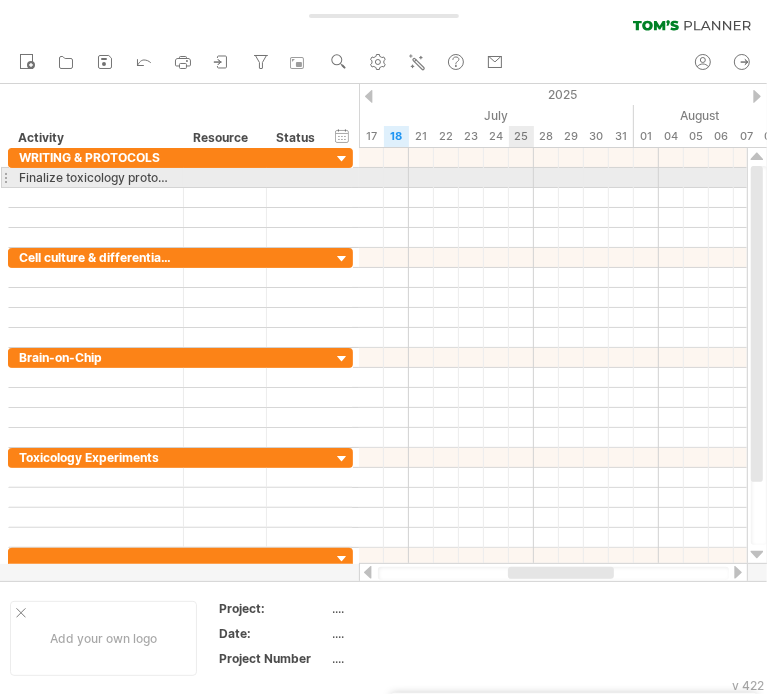click at bounding box center [553, 178] 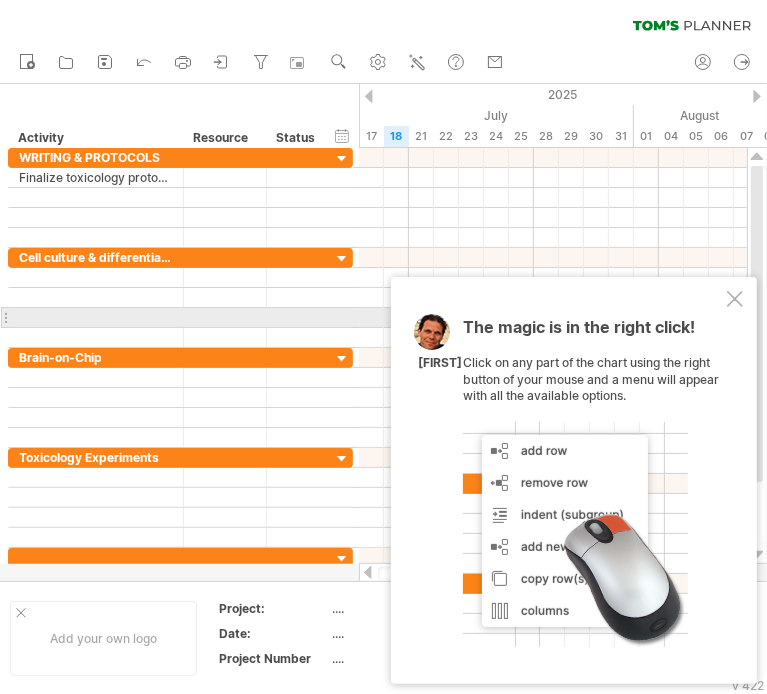 click on "The magic is in the right click! Click on any part of the chart using the right button of your mouse and a menu will appear with all the available options.   [FIRST]" at bounding box center [574, 480] 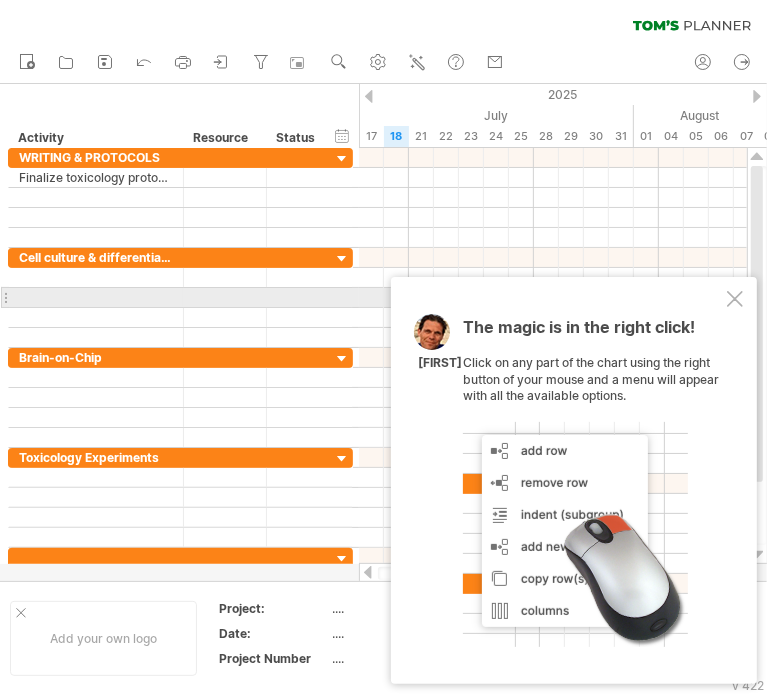 click at bounding box center [735, 299] 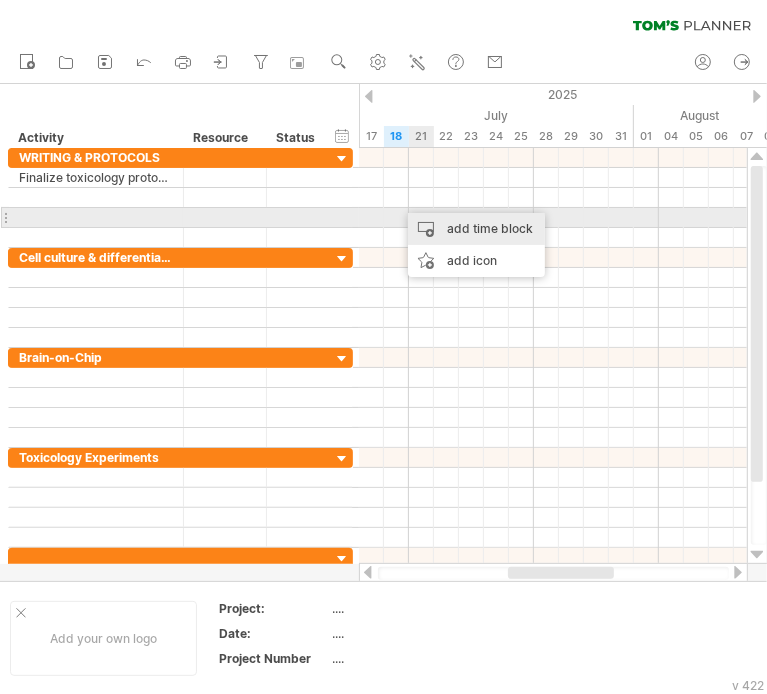 click on "add time block" at bounding box center [476, 229] 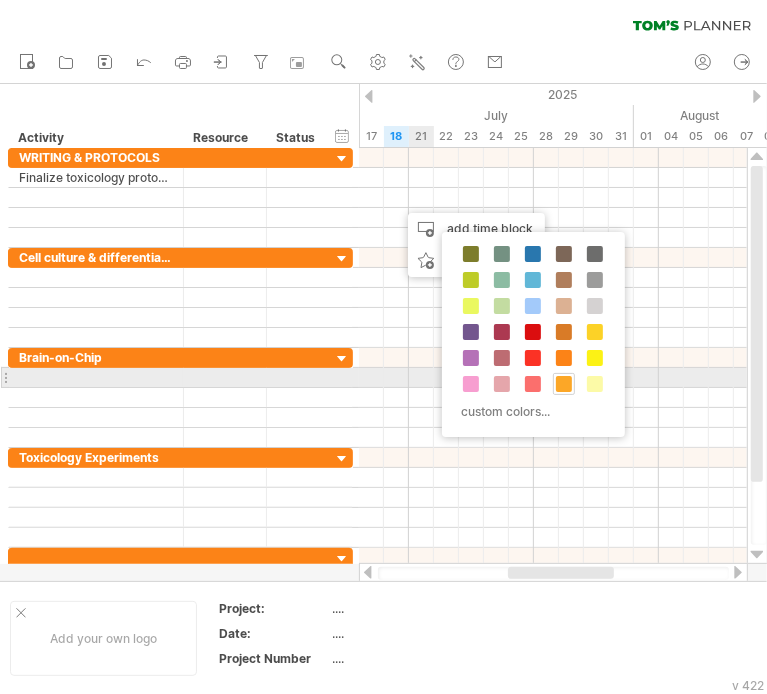 click at bounding box center [564, 384] 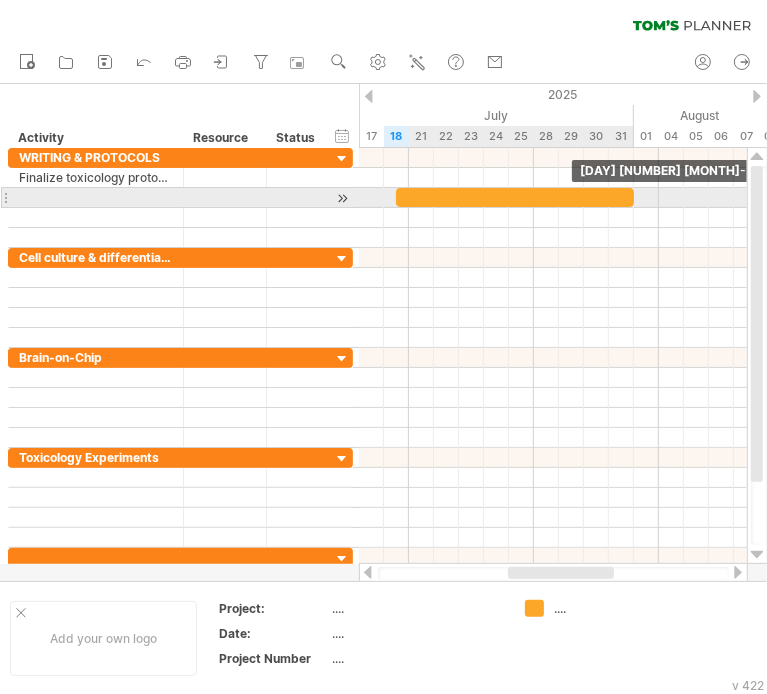 drag, startPoint x: 416, startPoint y: 198, endPoint x: 631, endPoint y: 203, distance: 215.05814 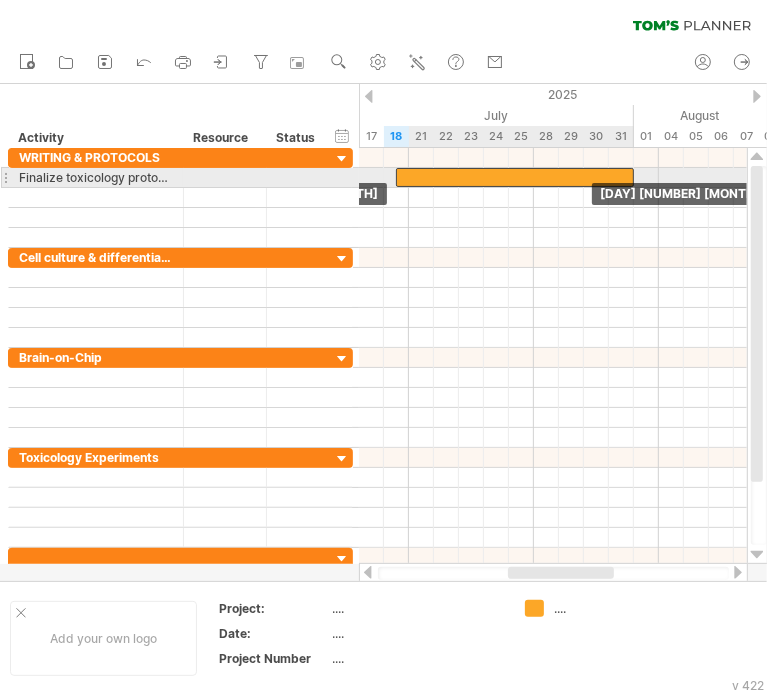 drag, startPoint x: 430, startPoint y: 194, endPoint x: 428, endPoint y: 178, distance: 16.124516 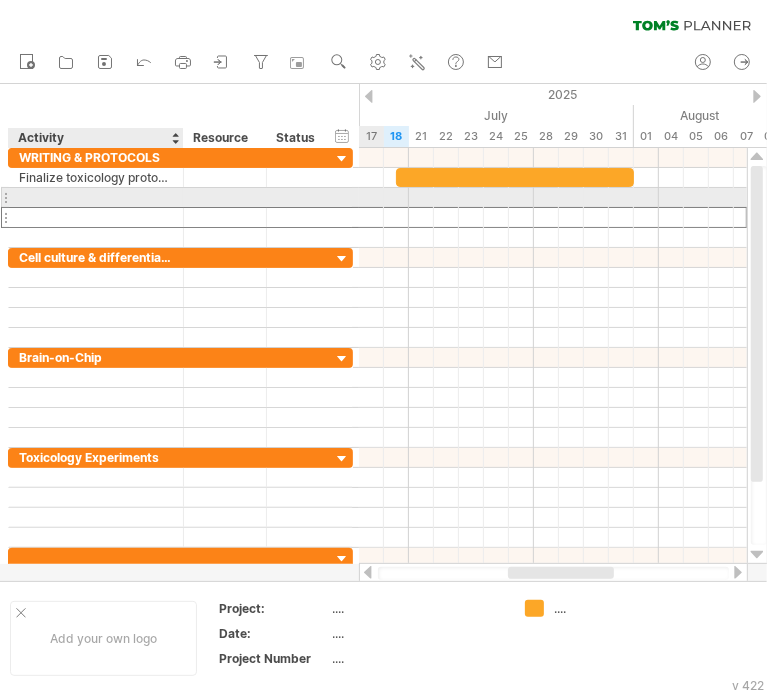 click at bounding box center [96, 217] 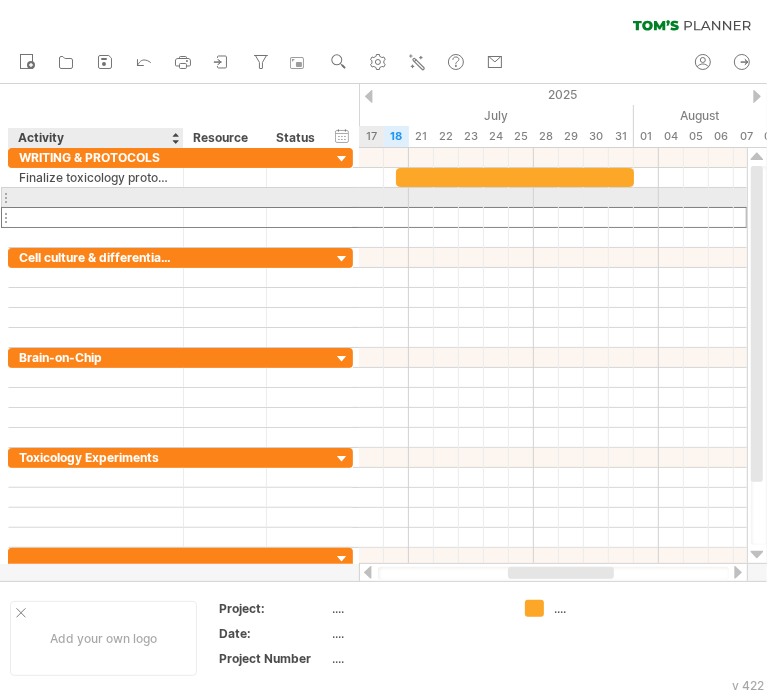 click at bounding box center (96, 197) 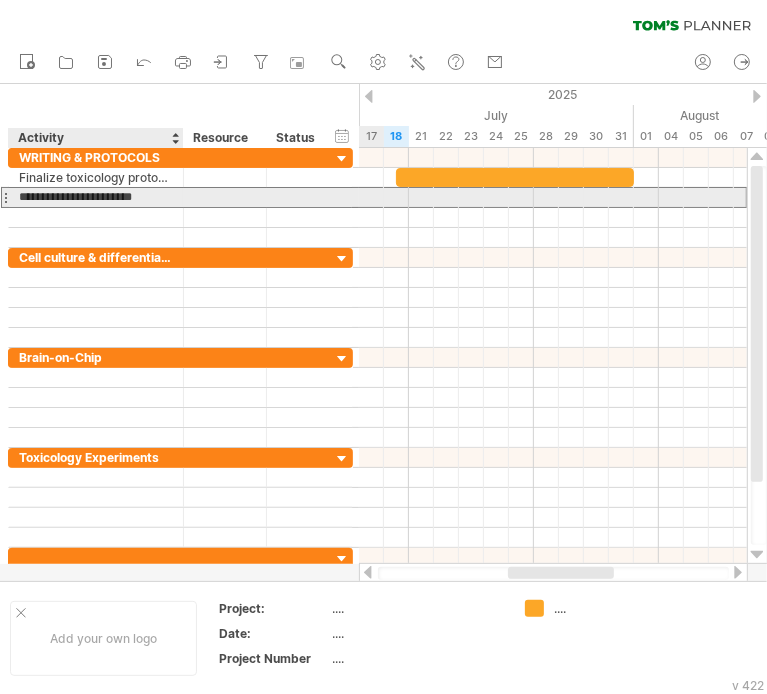 type on "**********" 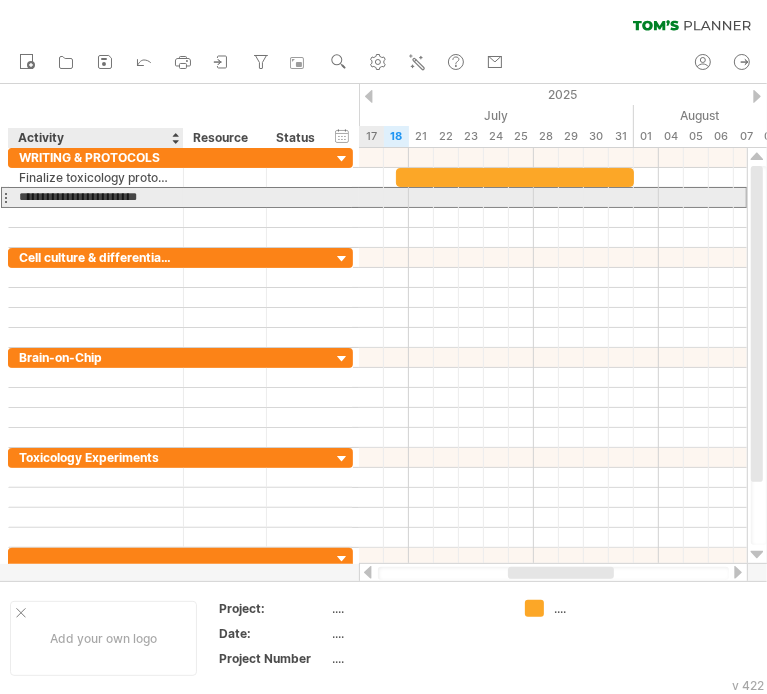 scroll, scrollTop: 0, scrollLeft: 2, axis: horizontal 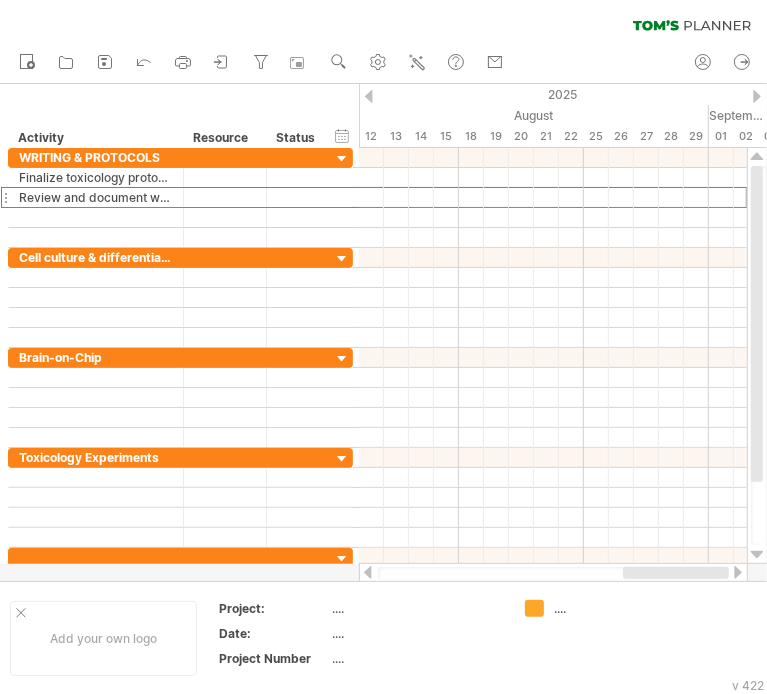 drag, startPoint x: 530, startPoint y: 573, endPoint x: 744, endPoint y: 565, distance: 214.14948 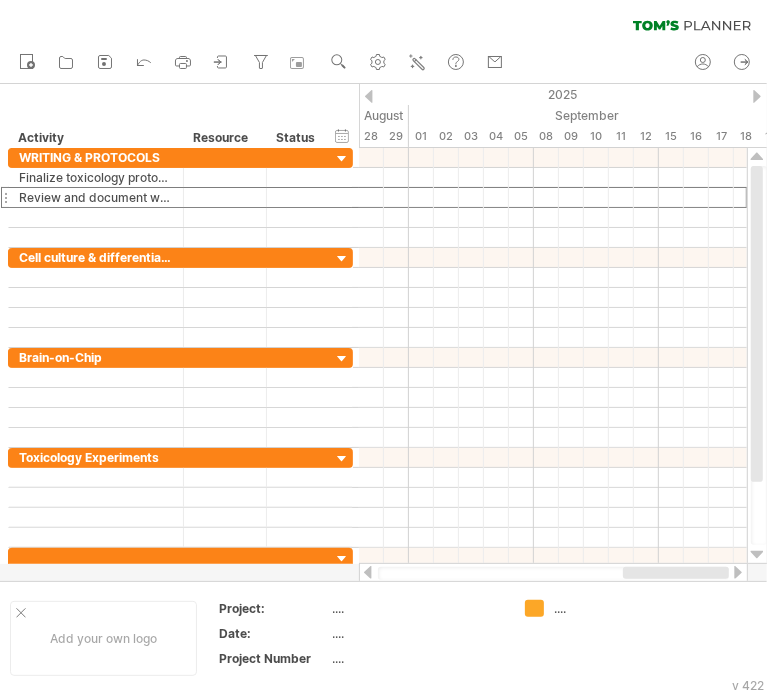 drag, startPoint x: 619, startPoint y: 578, endPoint x: 779, endPoint y: 574, distance: 160.04999 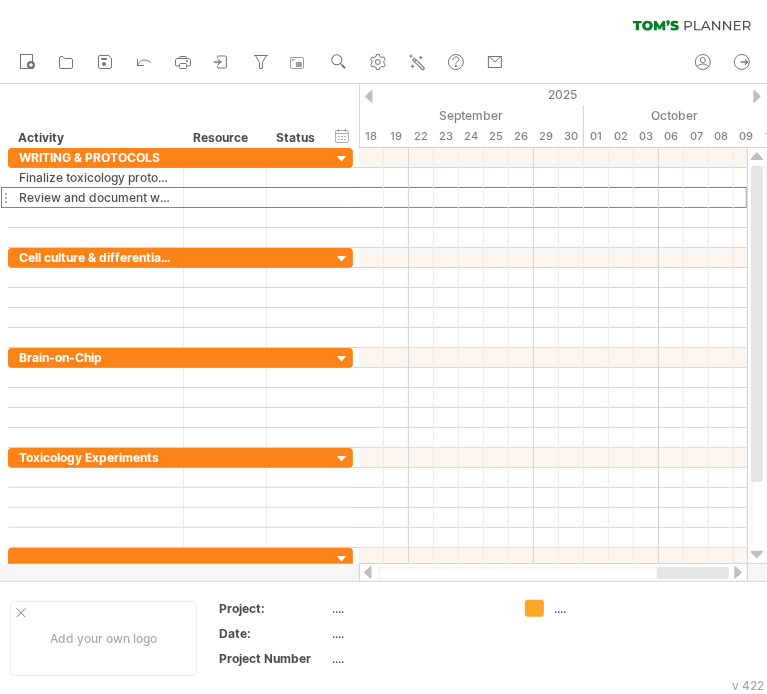 drag, startPoint x: 628, startPoint y: 574, endPoint x: 700, endPoint y: 574, distance: 72 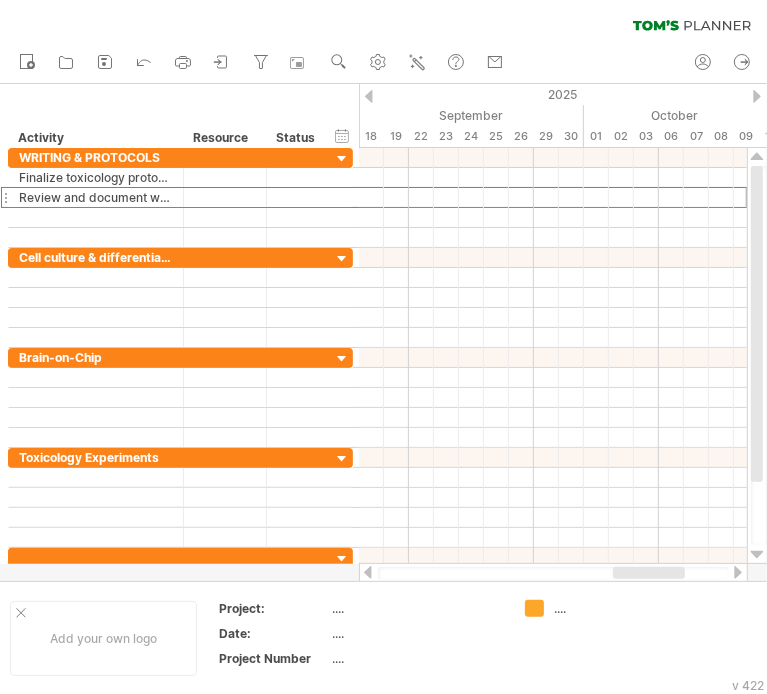 click at bounding box center [553, 573] 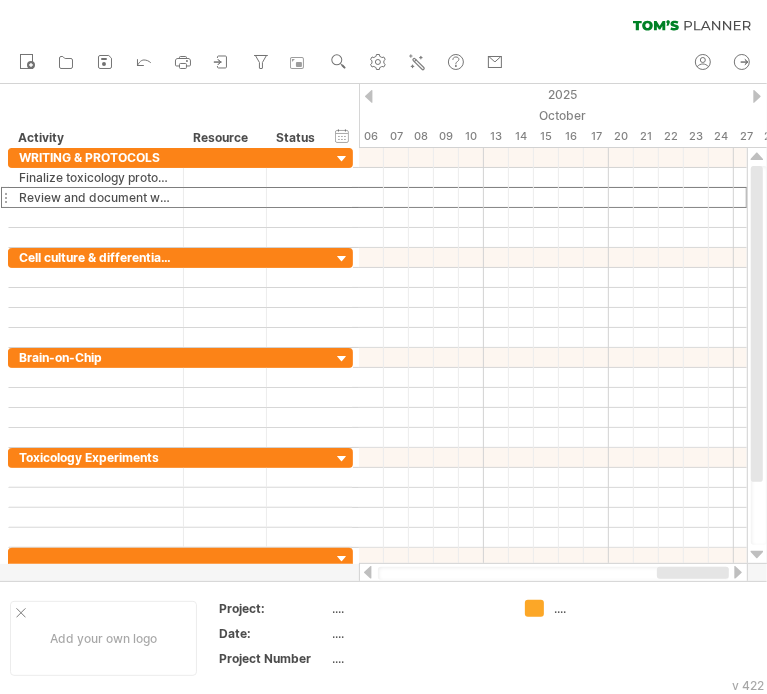 drag, startPoint x: 668, startPoint y: 574, endPoint x: 744, endPoint y: 578, distance: 76.105194 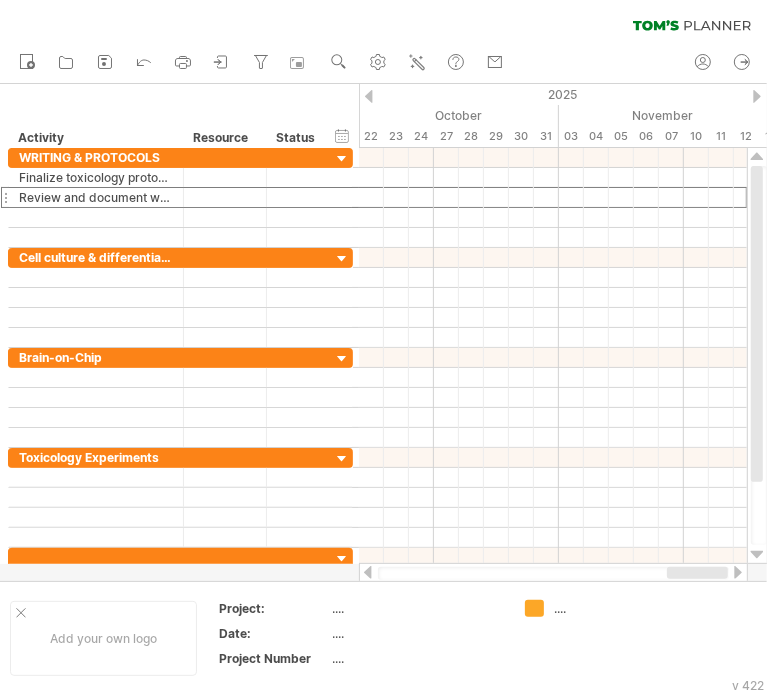drag, startPoint x: 679, startPoint y: 578, endPoint x: 731, endPoint y: 578, distance: 52 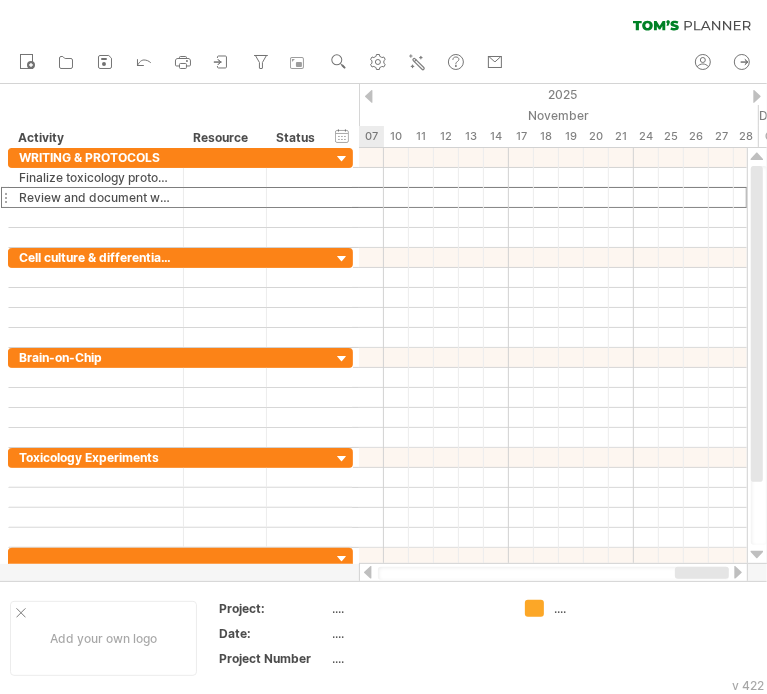 drag, startPoint x: 666, startPoint y: 578, endPoint x: 739, endPoint y: 578, distance: 73 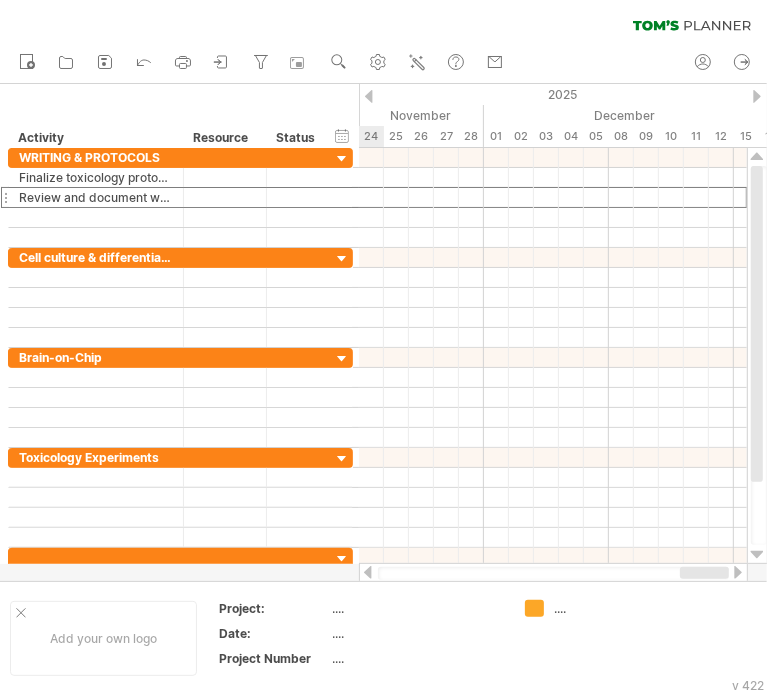 drag, startPoint x: 659, startPoint y: 578, endPoint x: 729, endPoint y: 578, distance: 70 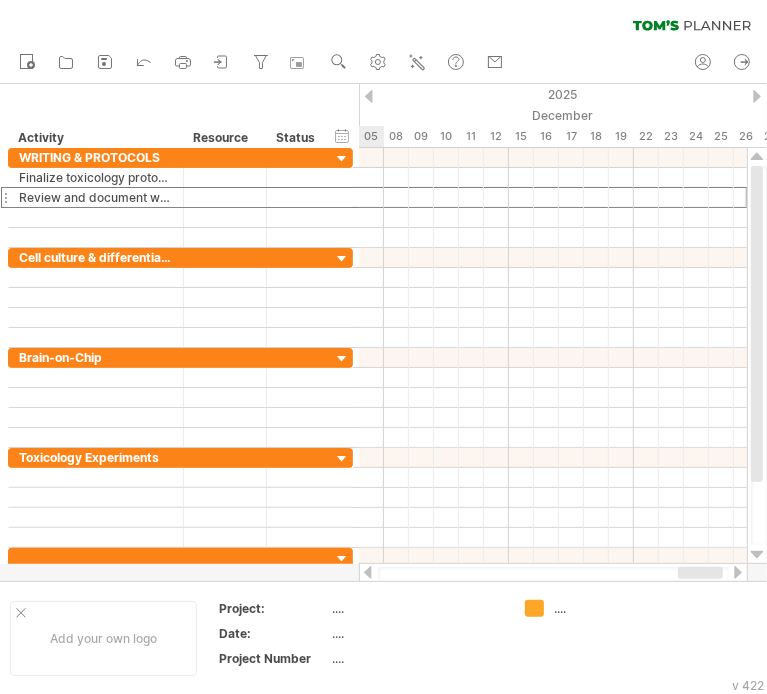 drag, startPoint x: 676, startPoint y: 578, endPoint x: 698, endPoint y: 578, distance: 22 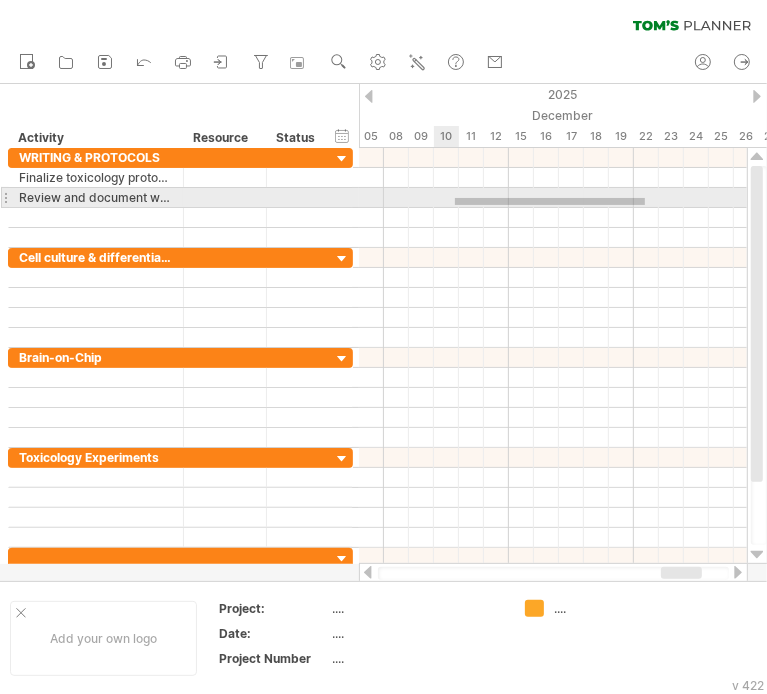 drag, startPoint x: 645, startPoint y: 205, endPoint x: 455, endPoint y: 198, distance: 190.1289 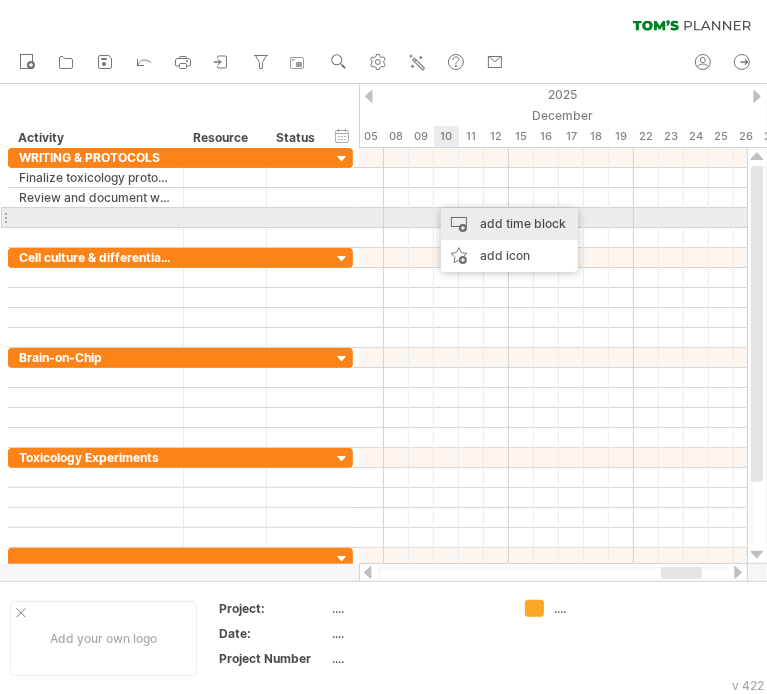 click on "add time block" at bounding box center [509, 224] 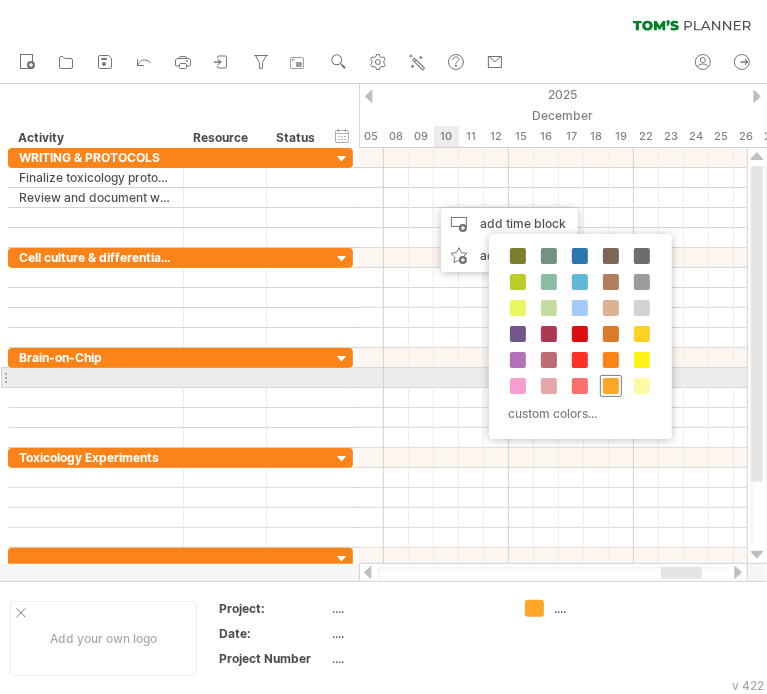 click at bounding box center (611, 386) 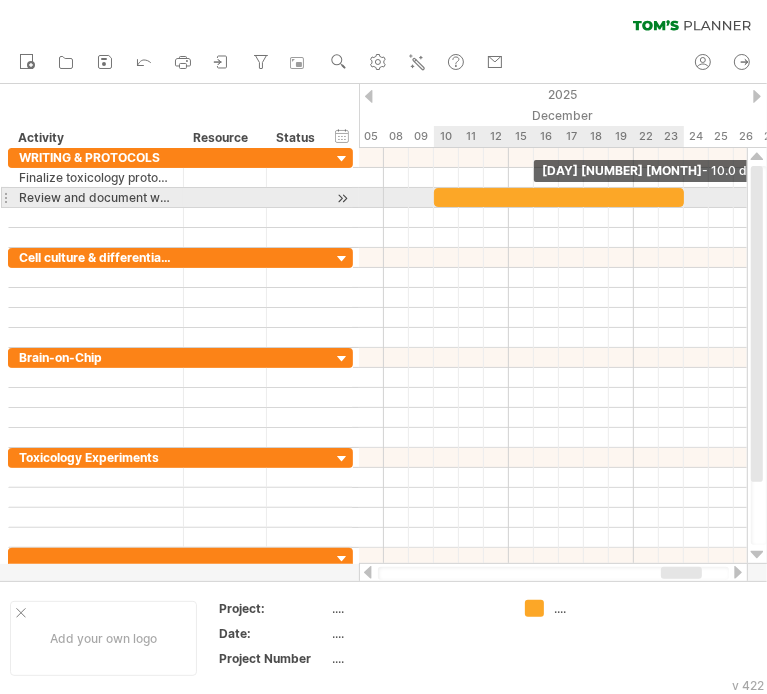 drag, startPoint x: 456, startPoint y: 198, endPoint x: 681, endPoint y: 206, distance: 225.14218 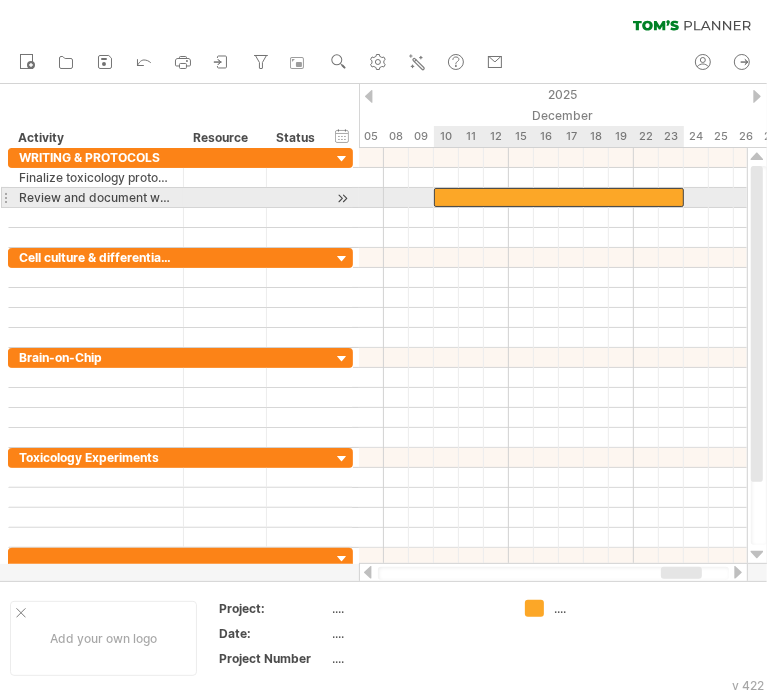 click at bounding box center [559, 197] 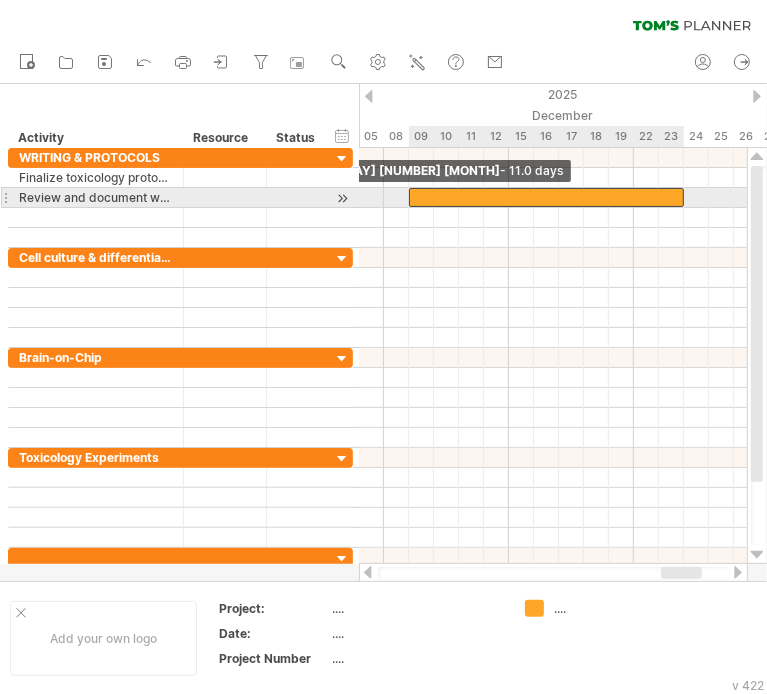 drag, startPoint x: 435, startPoint y: 198, endPoint x: 410, endPoint y: 198, distance: 25 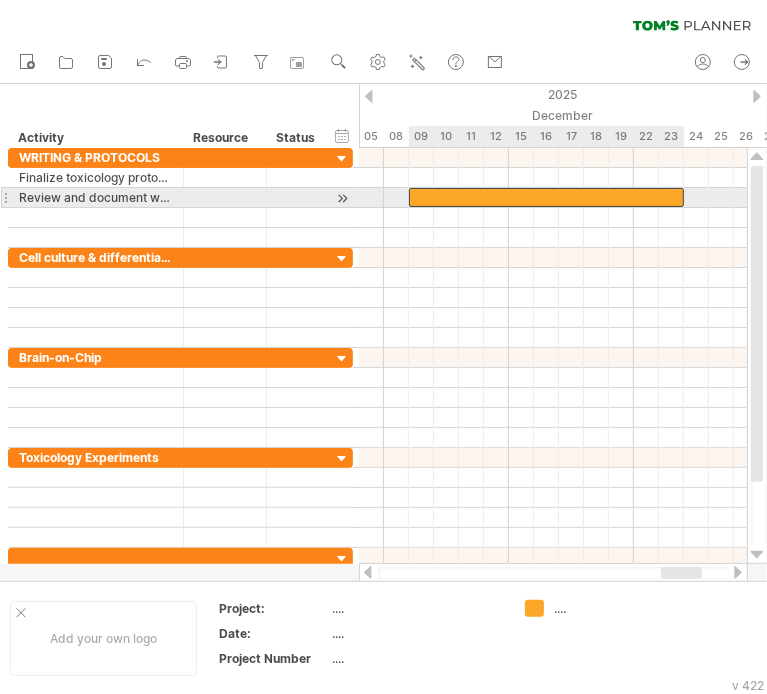 click at bounding box center (546, 197) 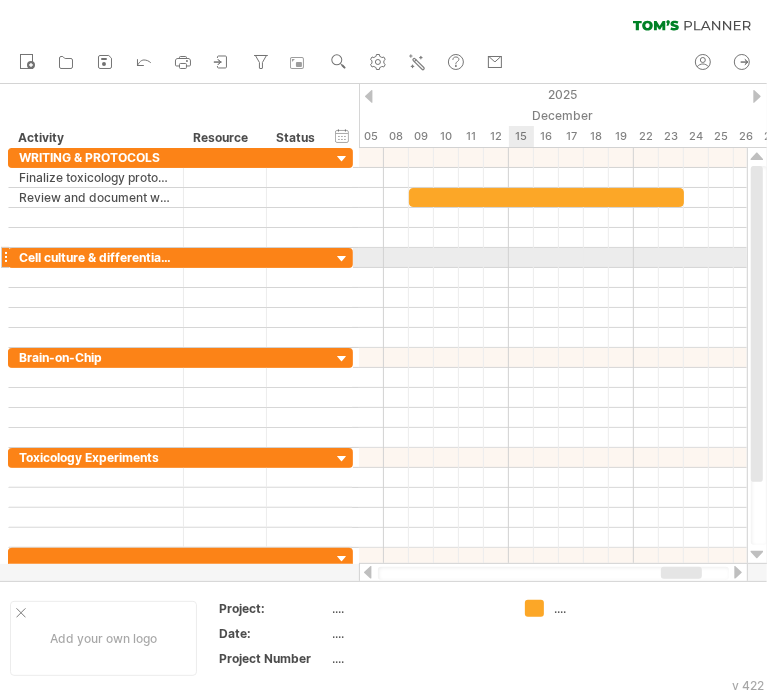 click at bounding box center [553, 258] 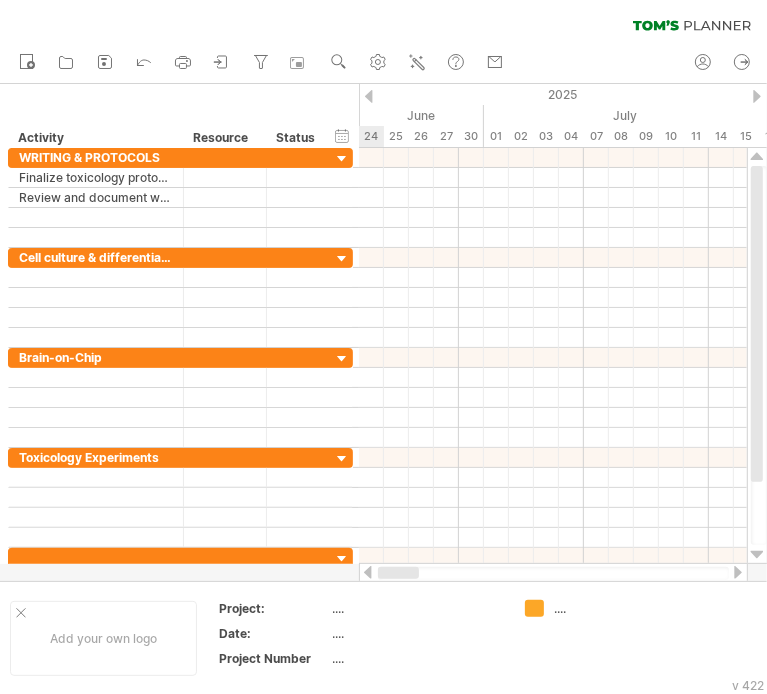 drag, startPoint x: 671, startPoint y: 574, endPoint x: 339, endPoint y: 577, distance: 332.01355 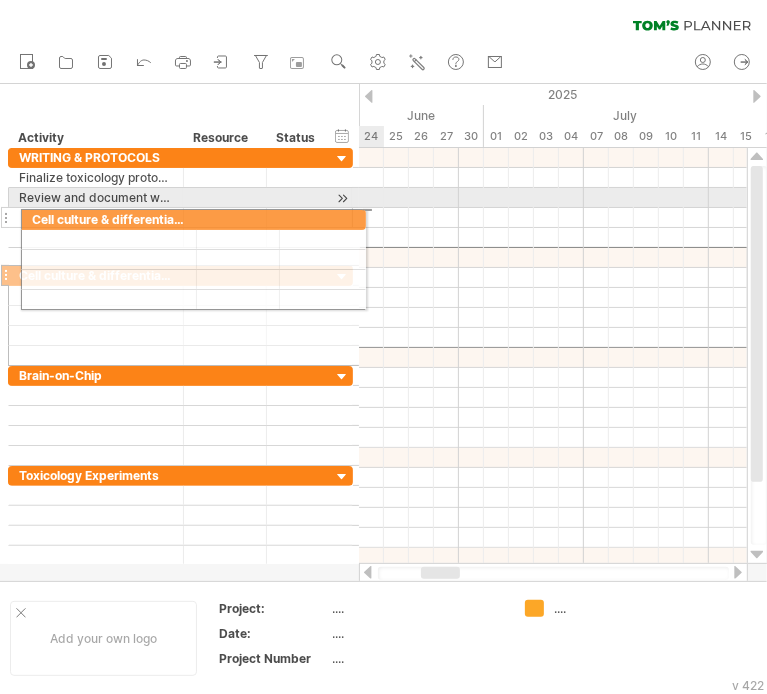 drag, startPoint x: 7, startPoint y: 261, endPoint x: 8, endPoint y: 216, distance: 45.01111 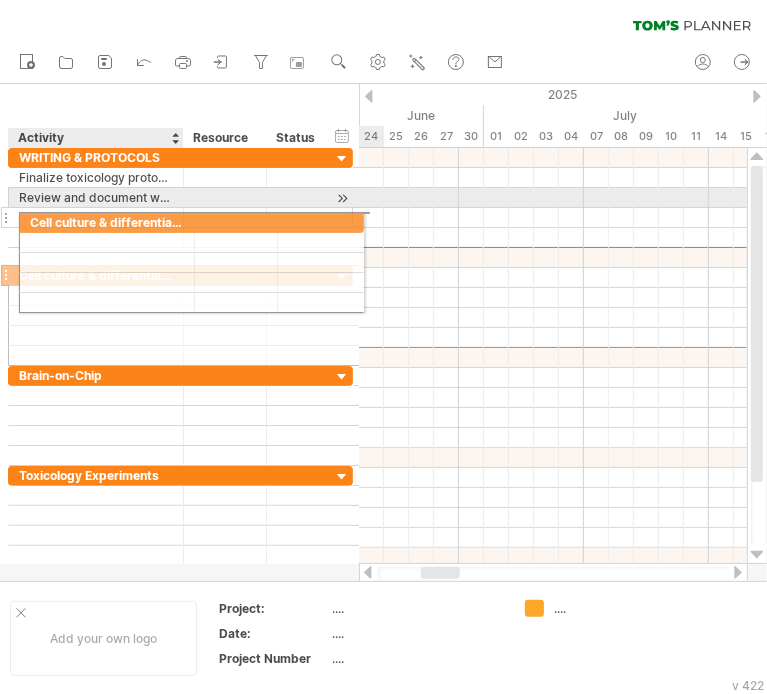 drag, startPoint x: 20, startPoint y: 259, endPoint x: 29, endPoint y: 219, distance: 41 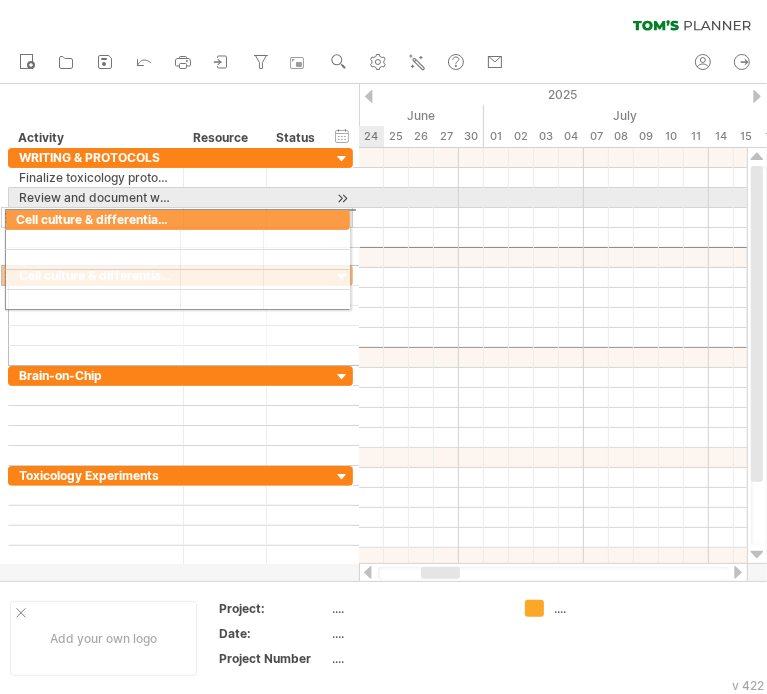 drag, startPoint x: 13, startPoint y: 259, endPoint x: 9, endPoint y: 216, distance: 43.185646 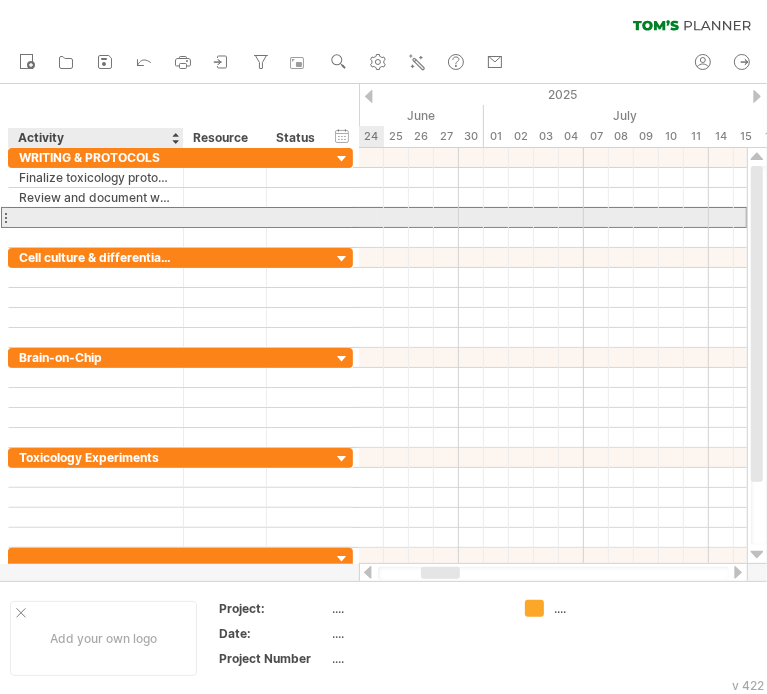 click at bounding box center [96, 217] 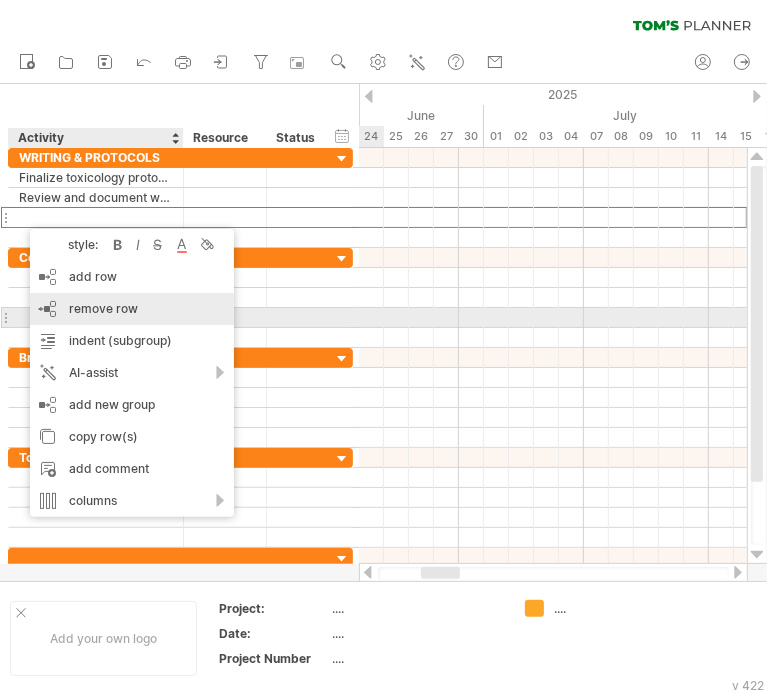 click on "remove row remove selected rows" at bounding box center [132, 309] 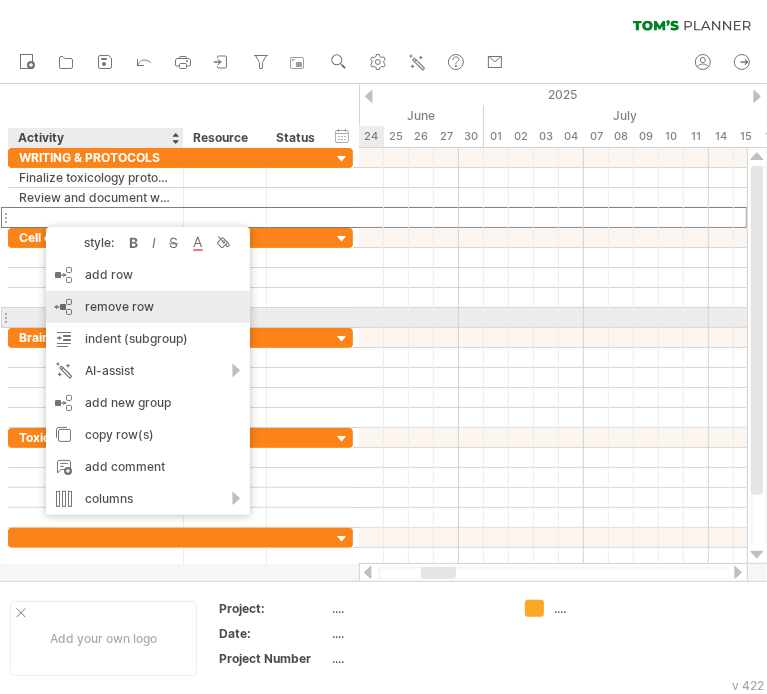 click on "remove row" at bounding box center [119, 306] 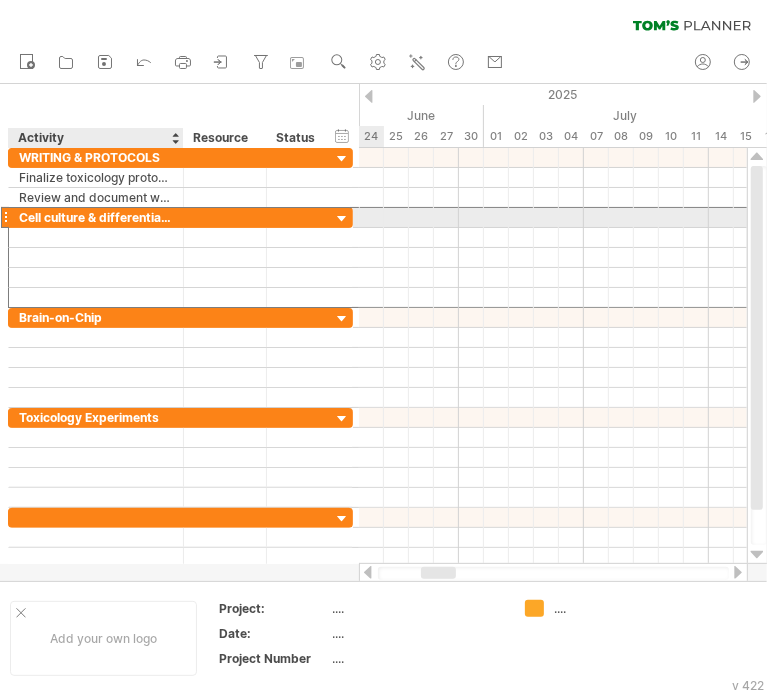 click on "Cell culture & differentiations" at bounding box center [96, 217] 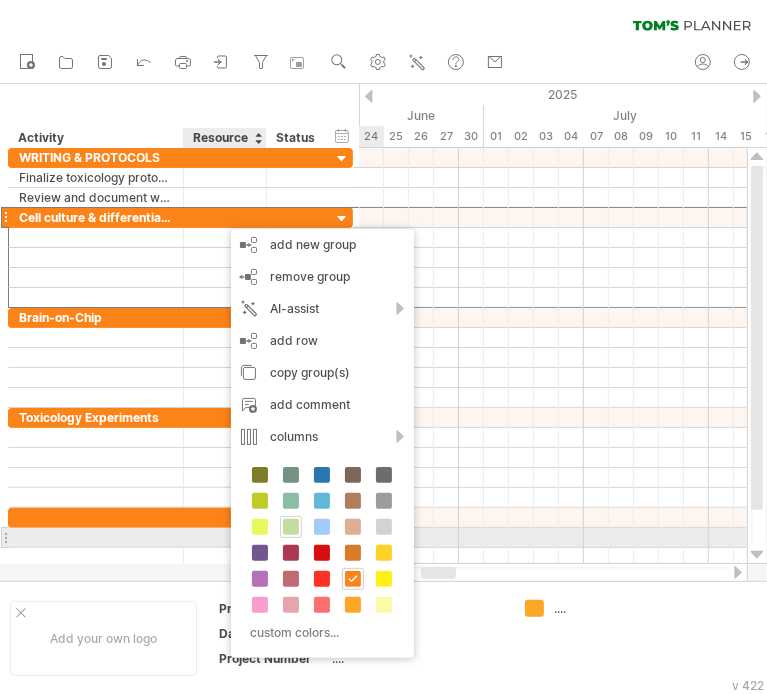 click at bounding box center (291, 527) 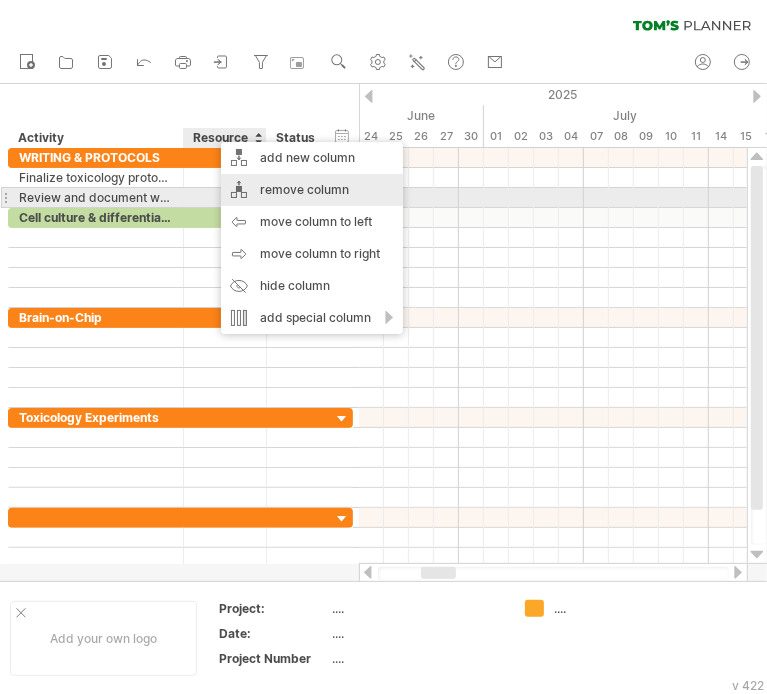 click on "remove column" at bounding box center [312, 190] 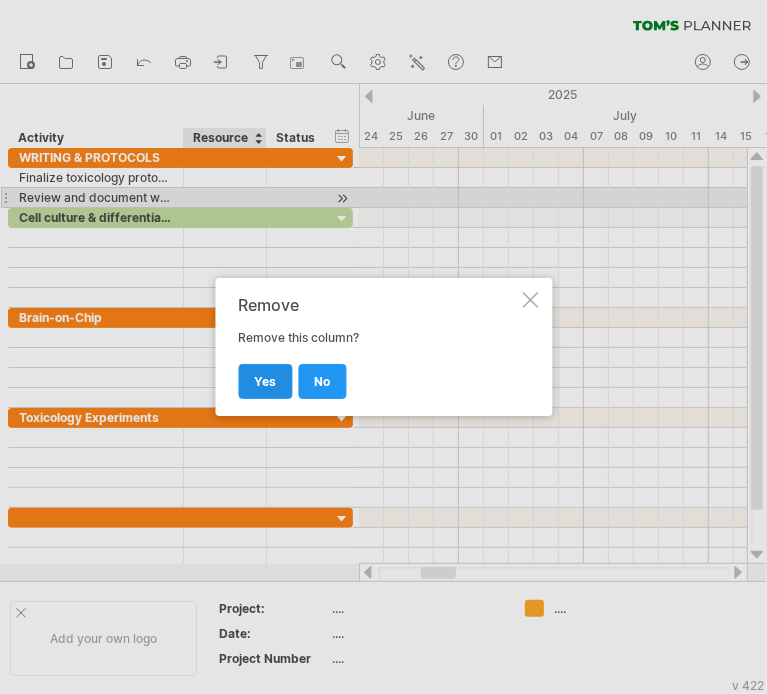 click on "yes" at bounding box center (265, 381) 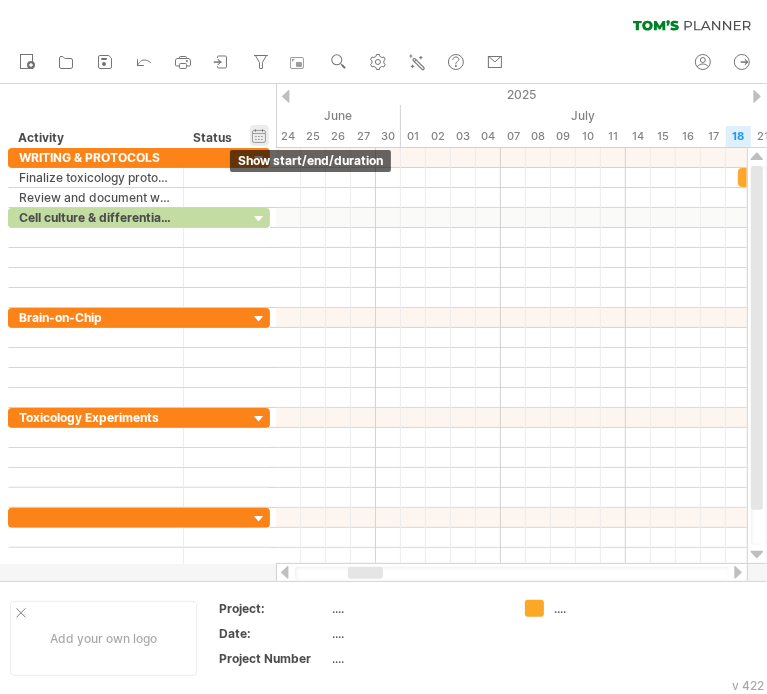 click on "hide start/end/duration show start/end/duration" at bounding box center [259, 135] 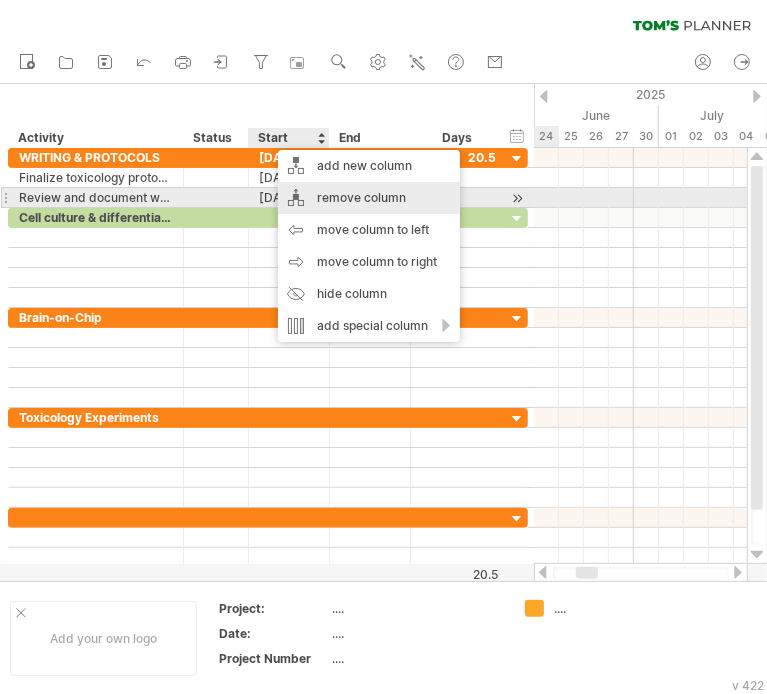 click on "remove column" at bounding box center [369, 198] 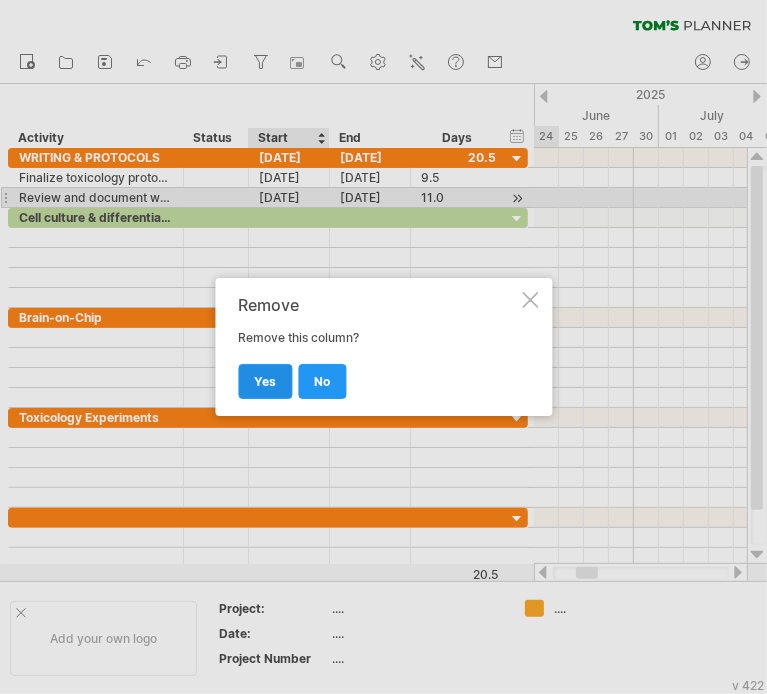 click on "yes" at bounding box center (265, 381) 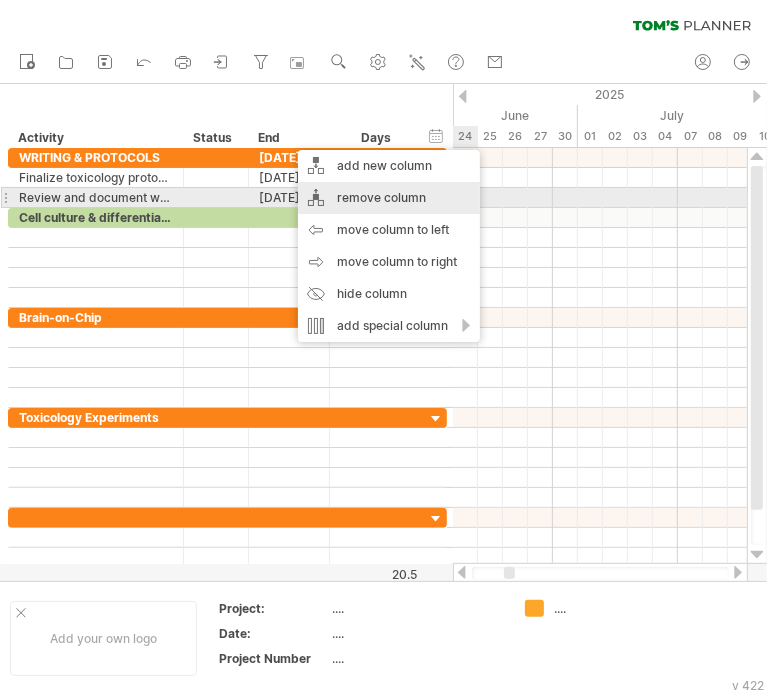 click on "remove column" at bounding box center [389, 198] 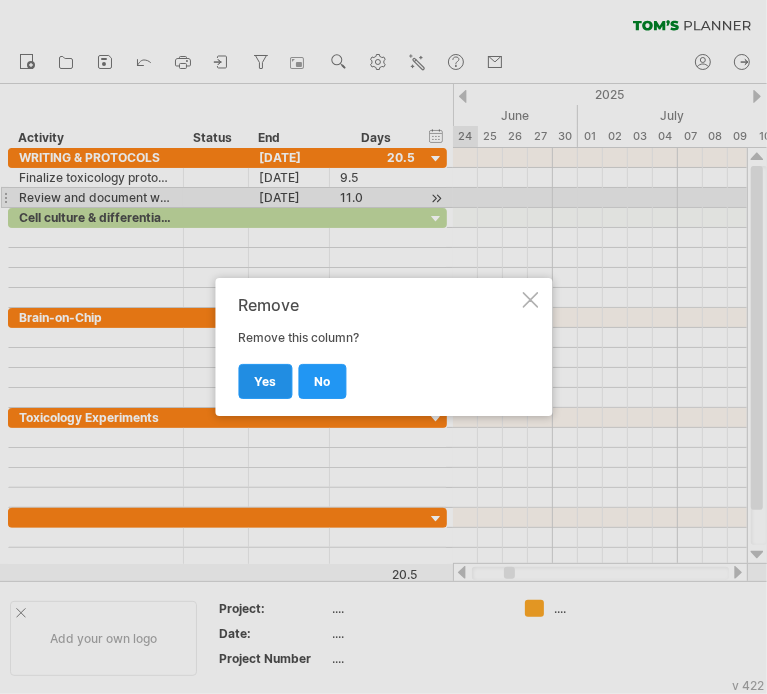 click on "yes" at bounding box center (265, 381) 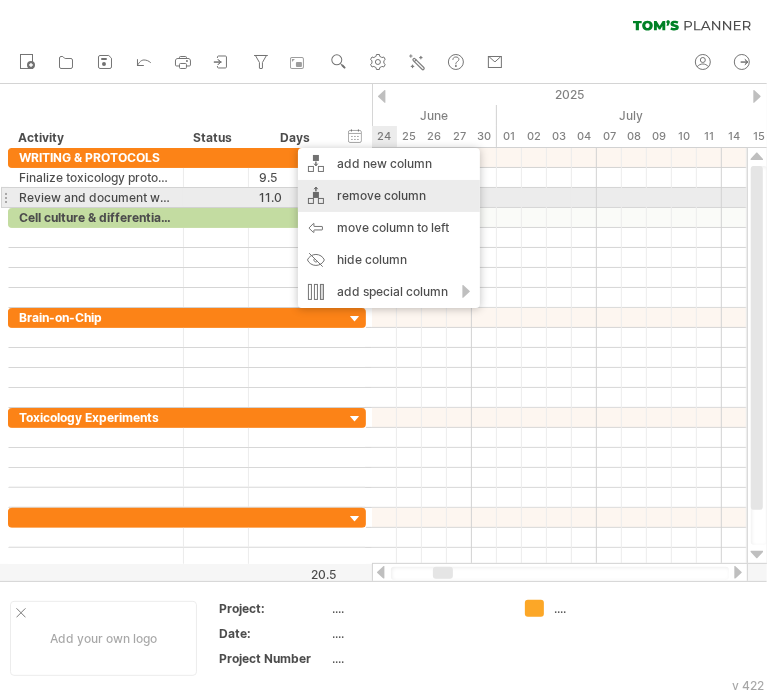 click on "remove column" at bounding box center [389, 196] 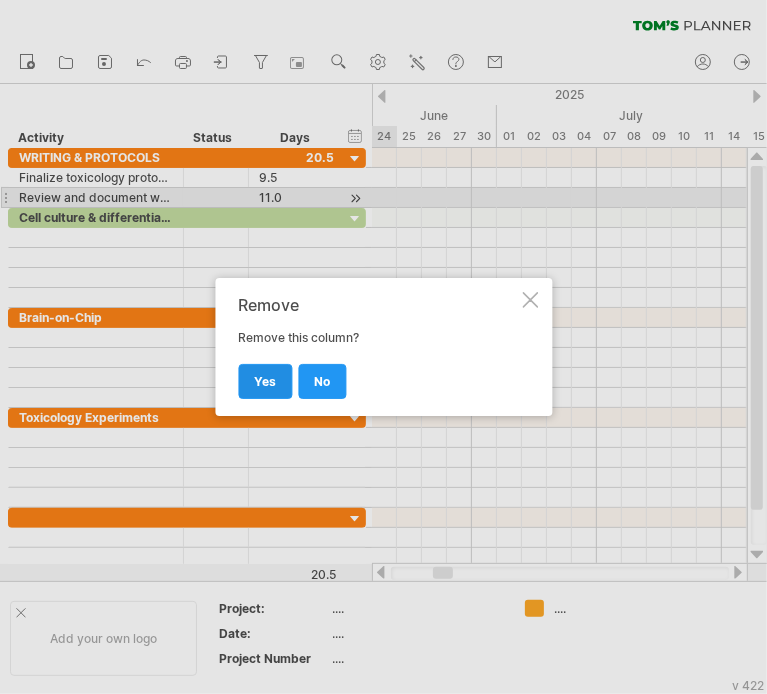 click on "yes" at bounding box center (265, 381) 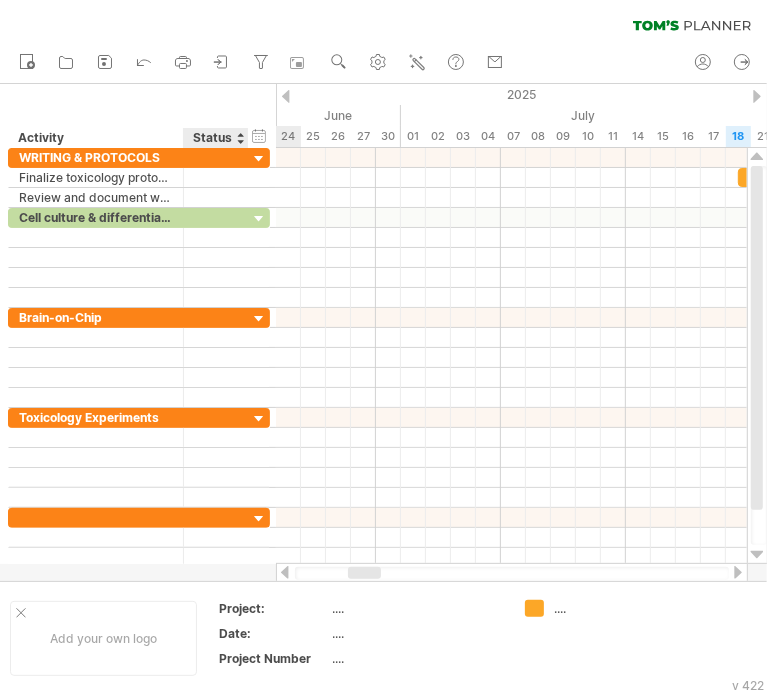 click on "Status" at bounding box center [215, 138] 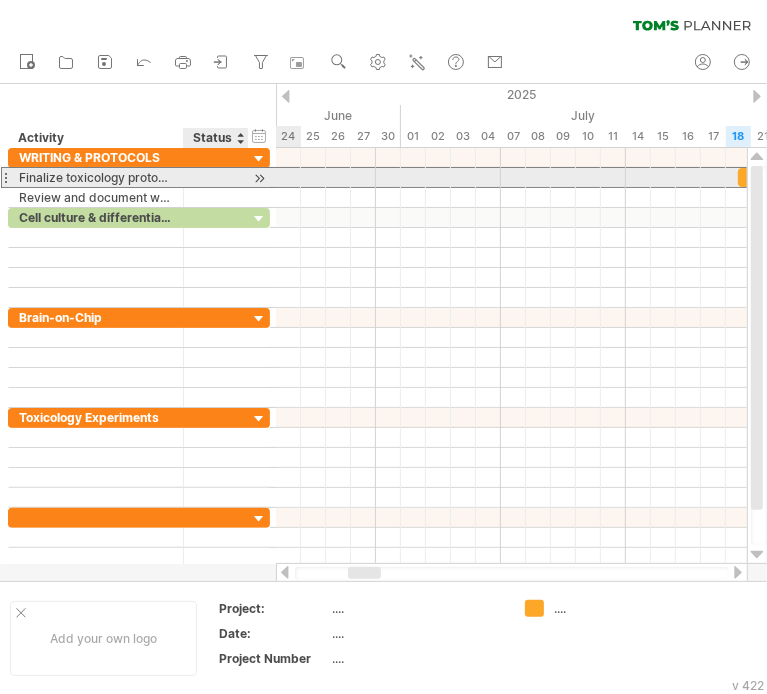 click at bounding box center [216, 177] 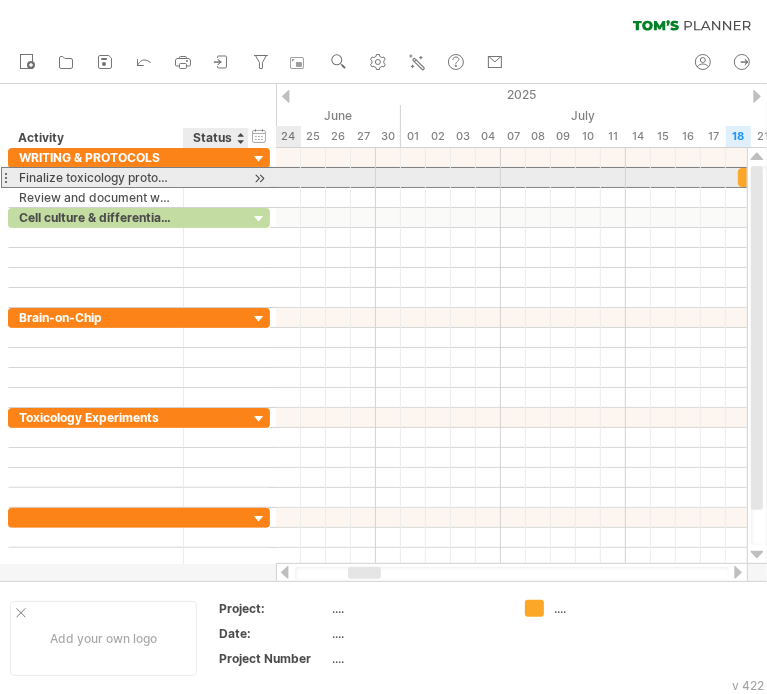 click at bounding box center [259, 178] 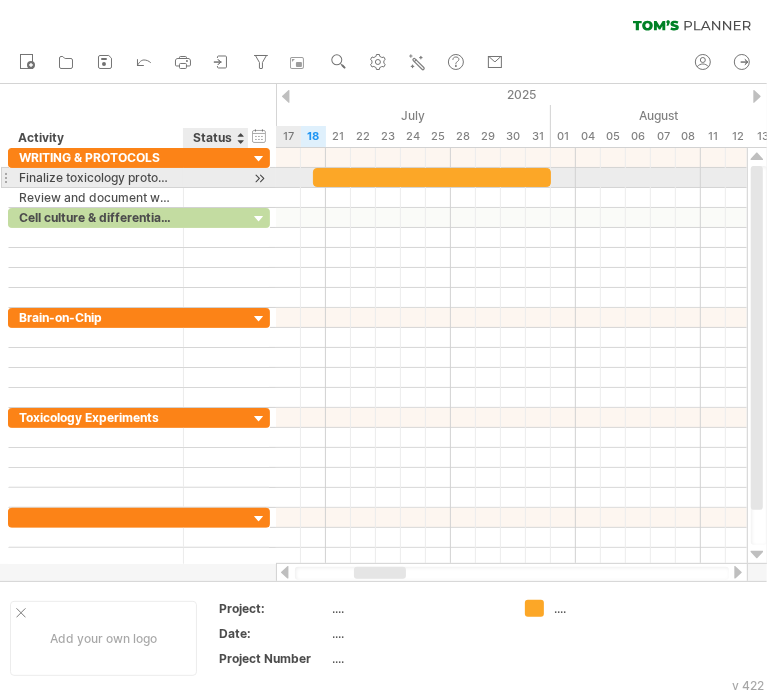 click at bounding box center [259, 178] 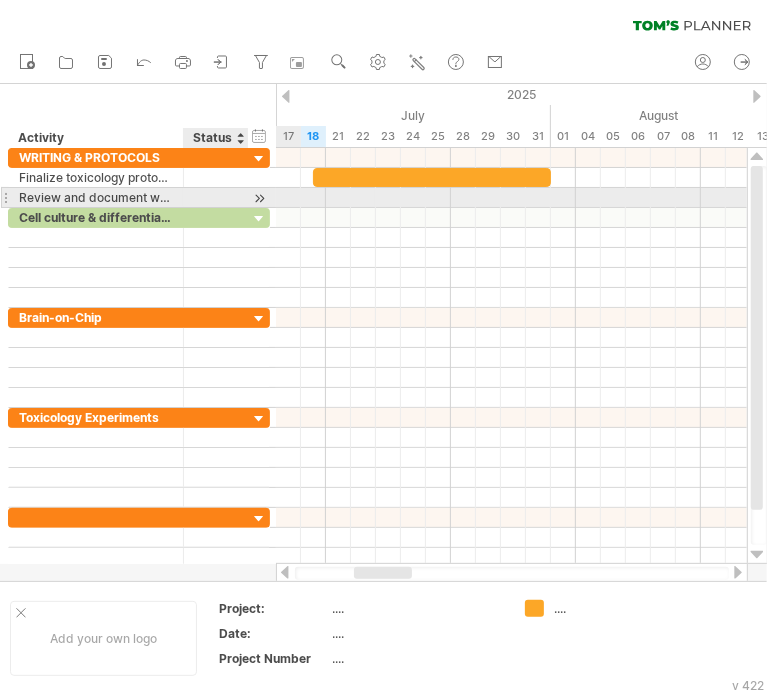 click at bounding box center [259, 198] 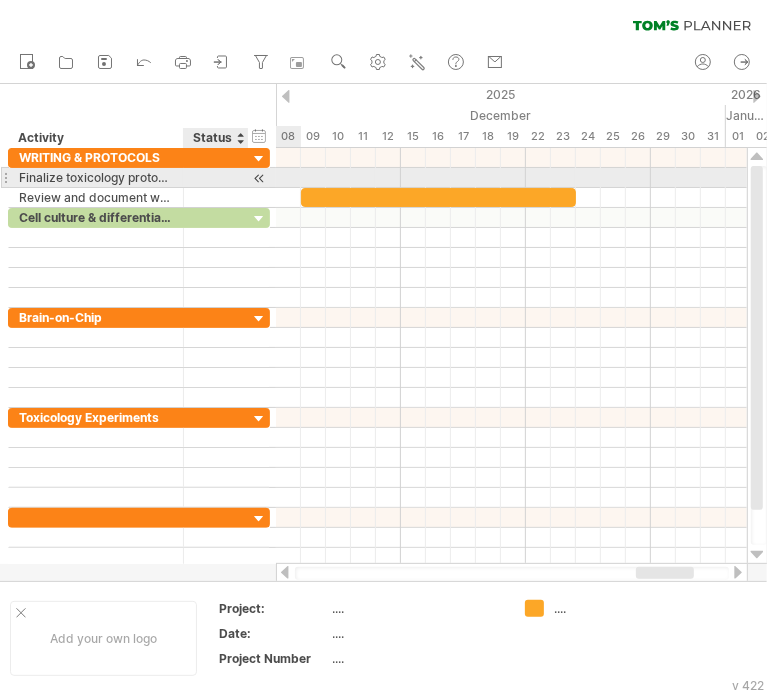 click at bounding box center (259, 178) 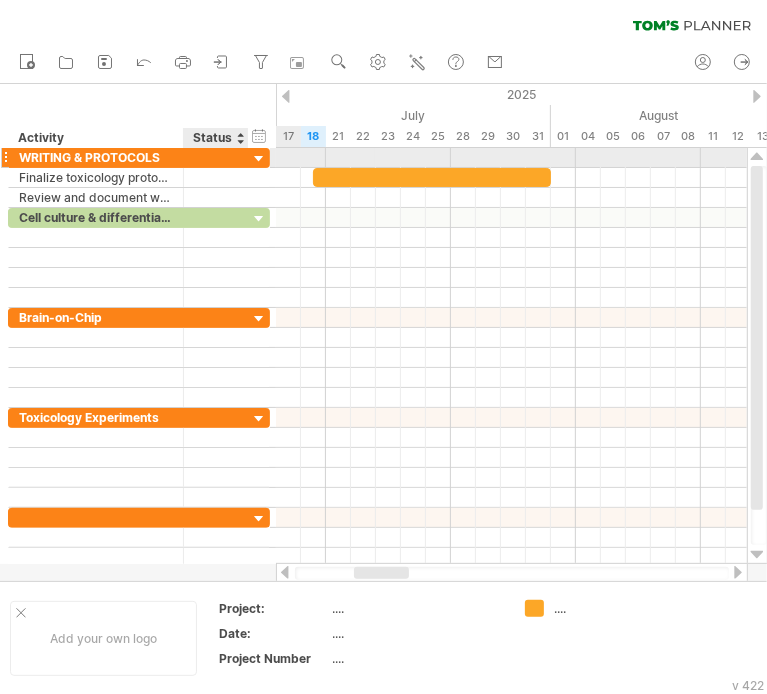 click at bounding box center [216, 157] 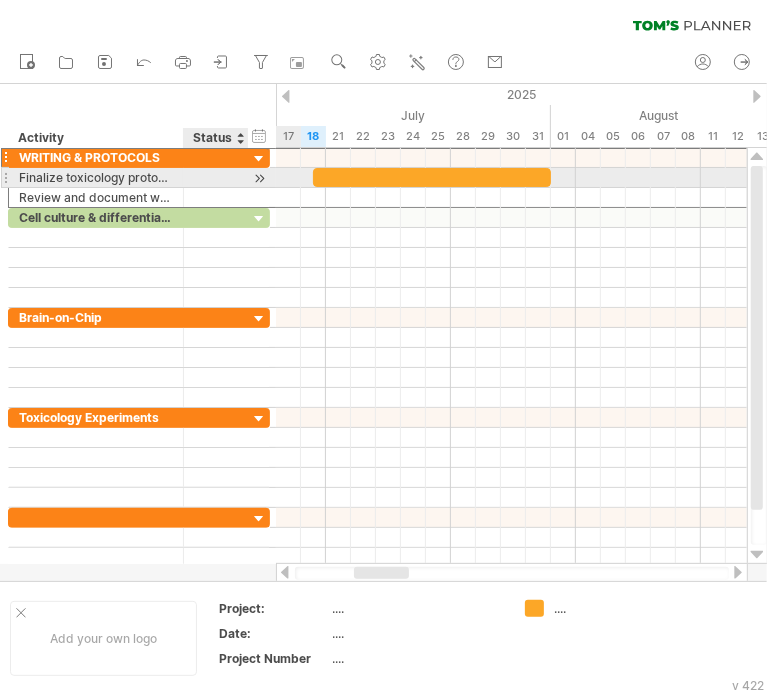 click at bounding box center [216, 177] 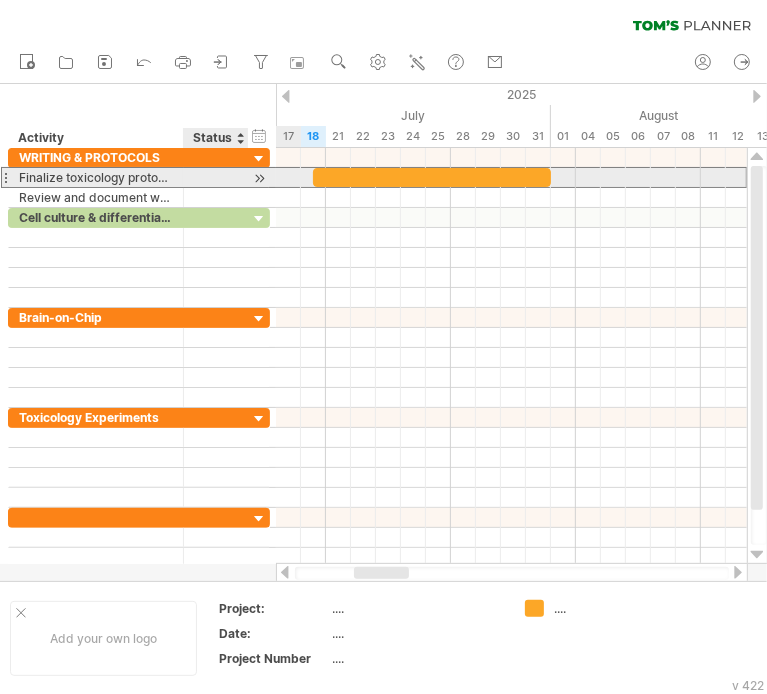 click at bounding box center (216, 177) 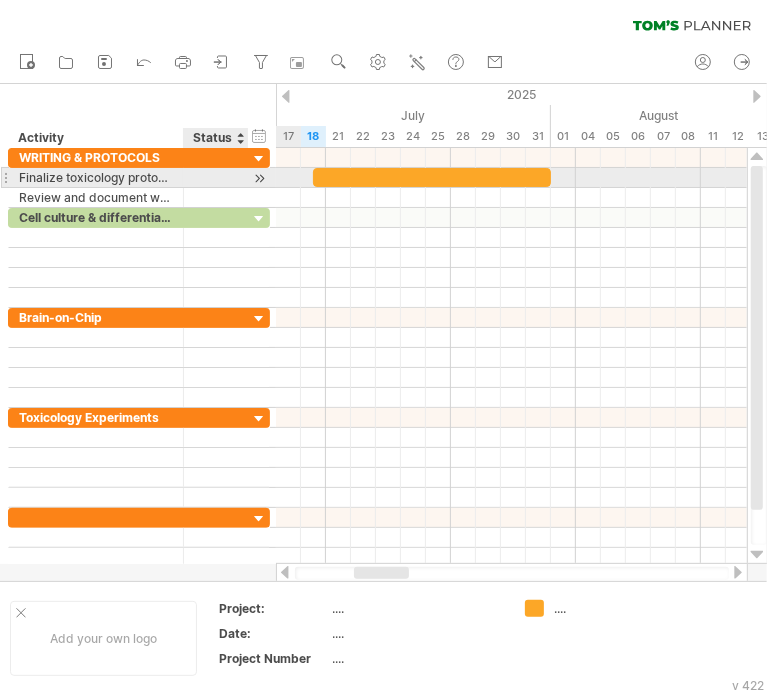 click at bounding box center (216, 177) 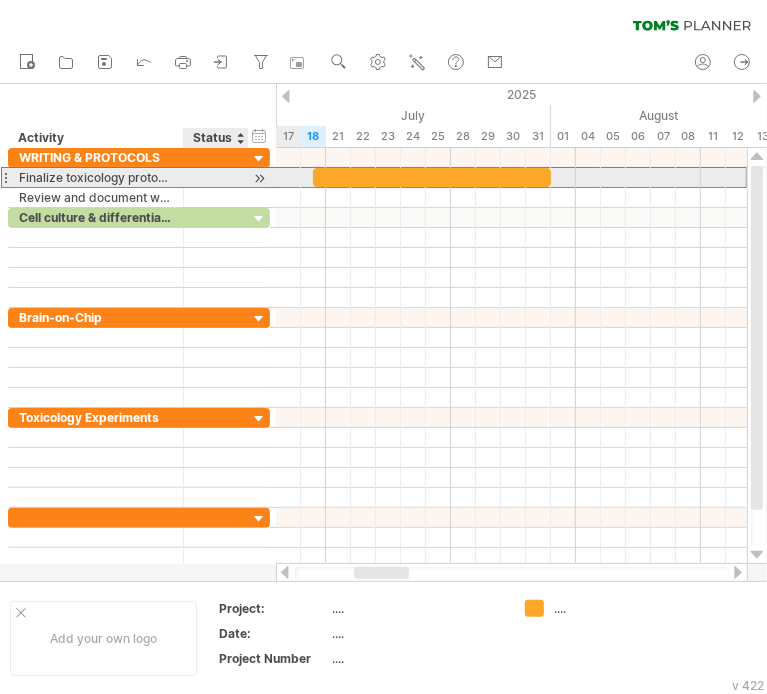 click at bounding box center [216, 177] 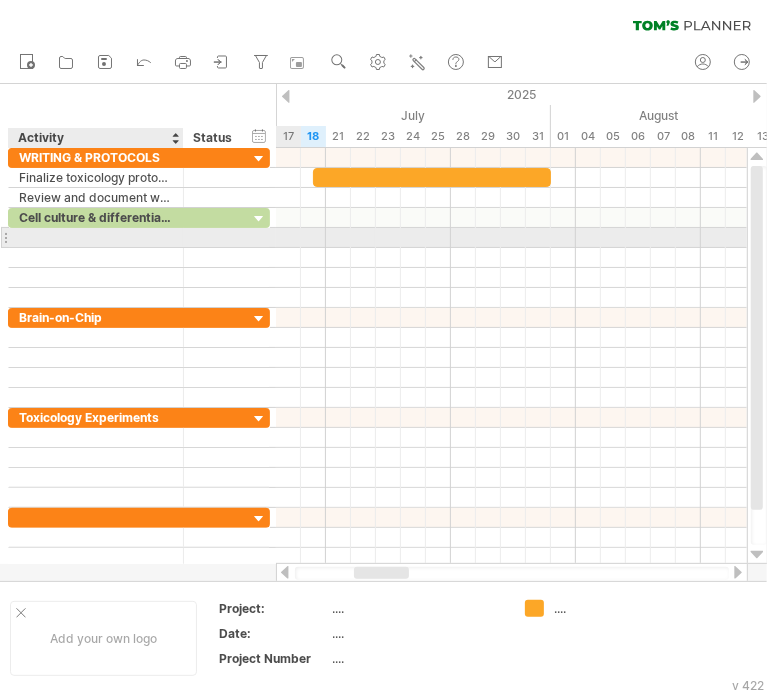 click at bounding box center (96, 237) 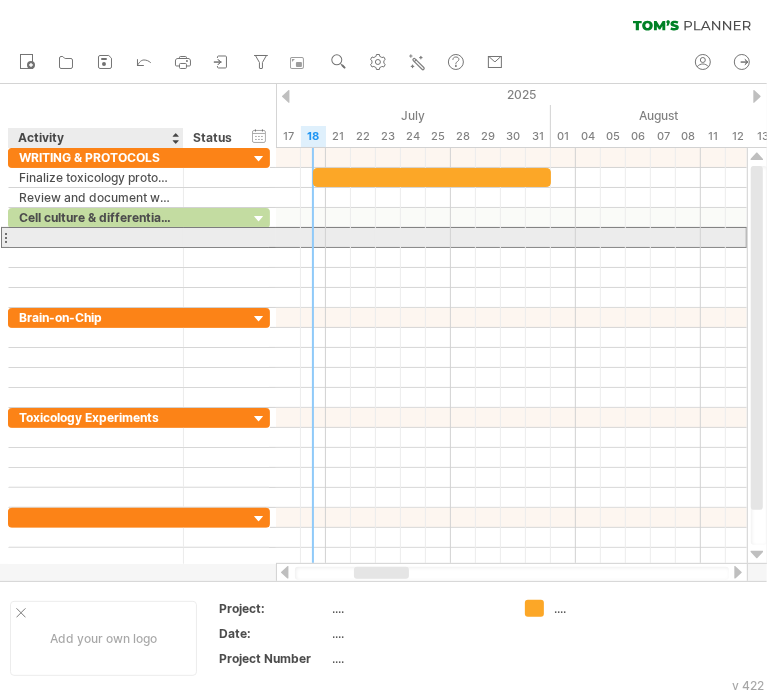 click at bounding box center [96, 237] 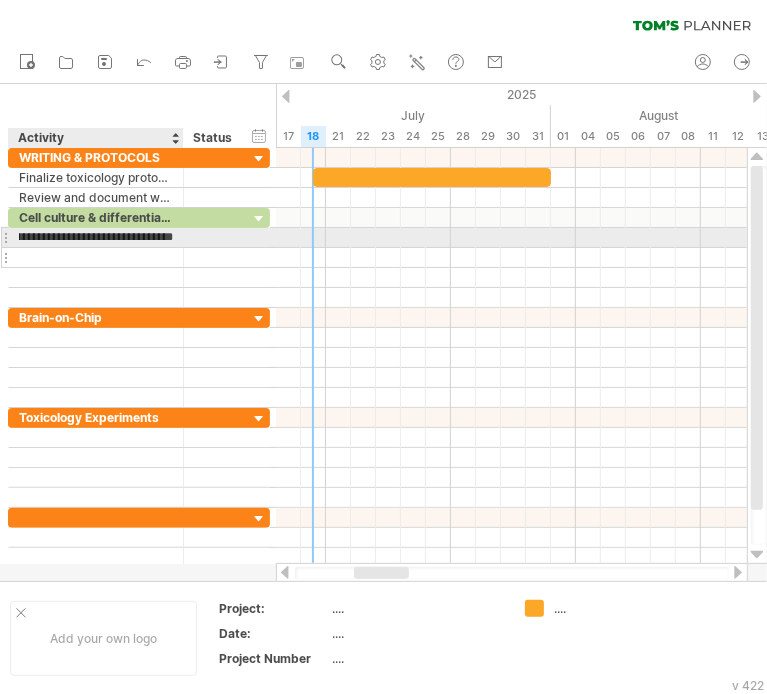 type on "**********" 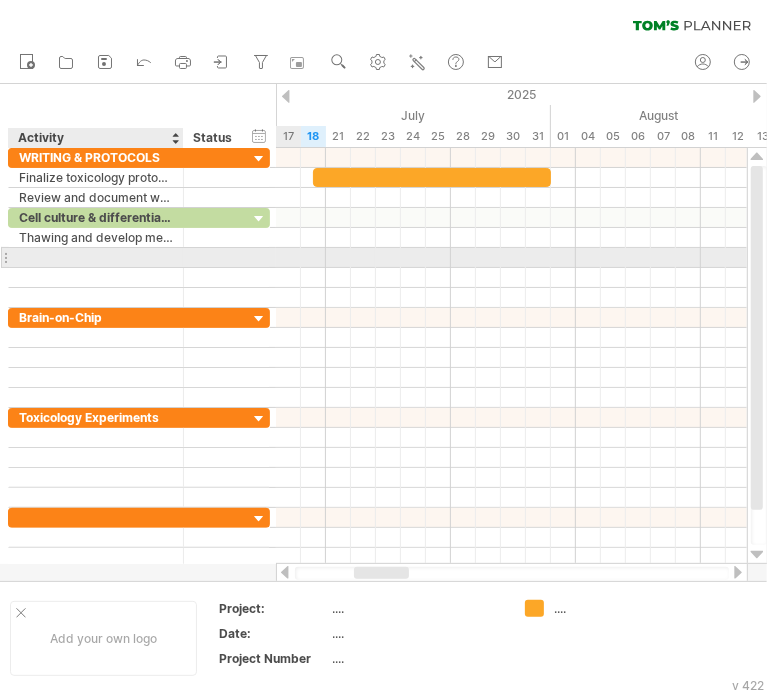 click at bounding box center (96, 257) 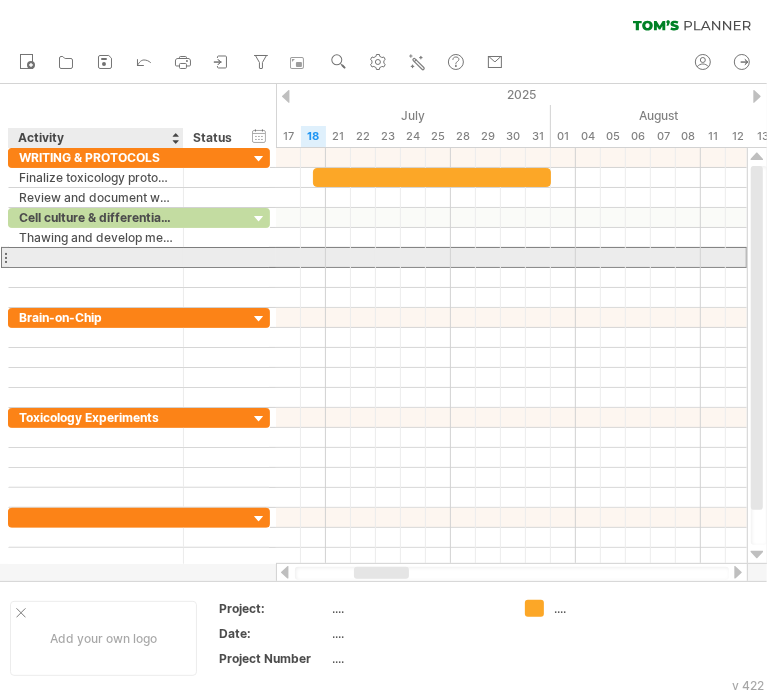 click at bounding box center (96, 257) 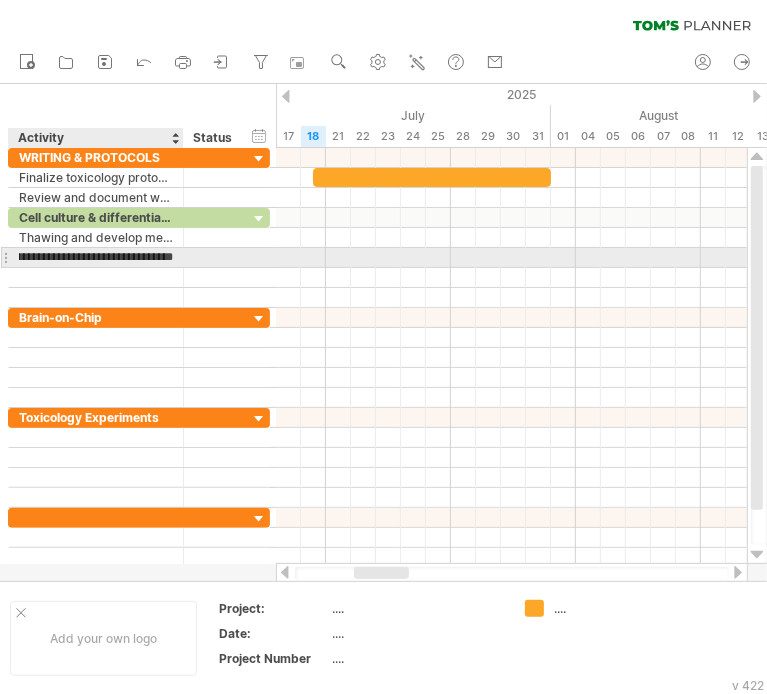 type on "**********" 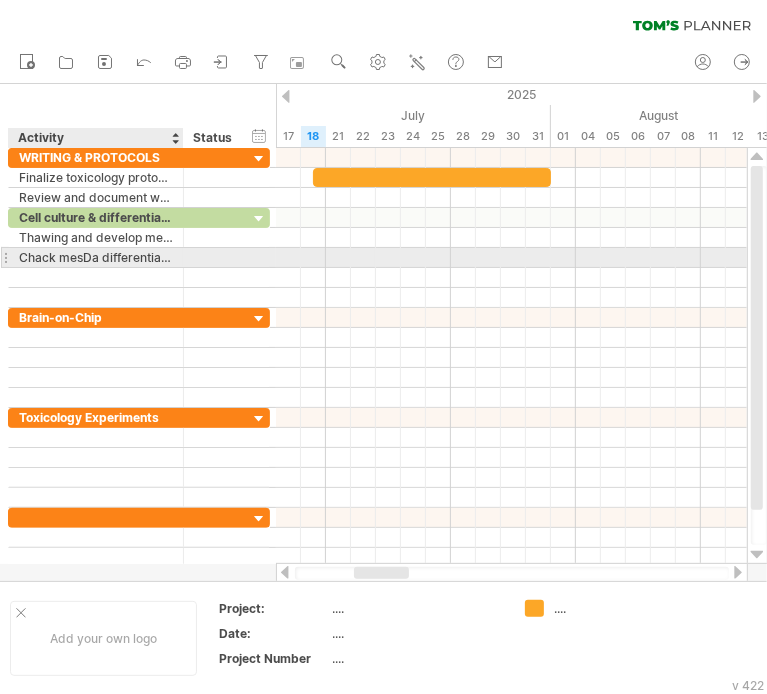 scroll, scrollTop: 0, scrollLeft: 0, axis: both 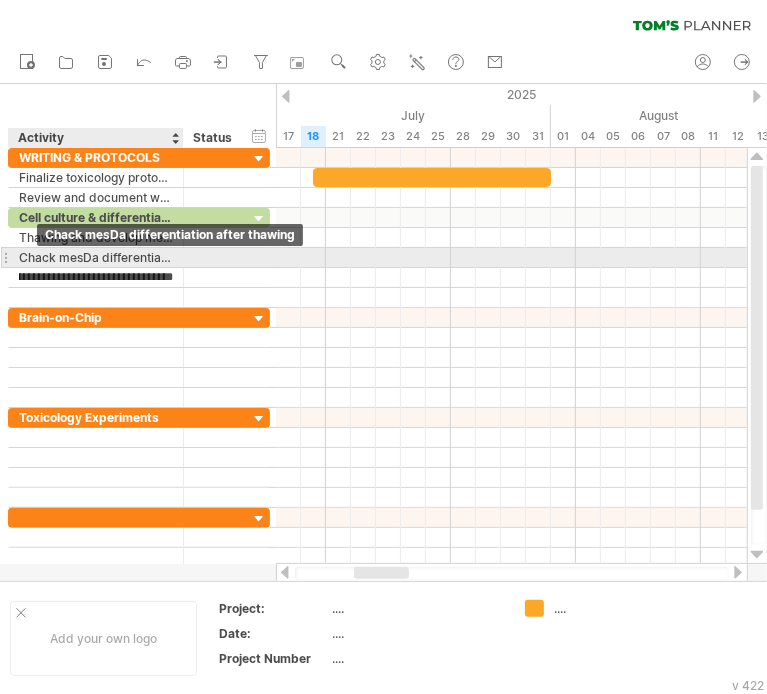 type on "**********" 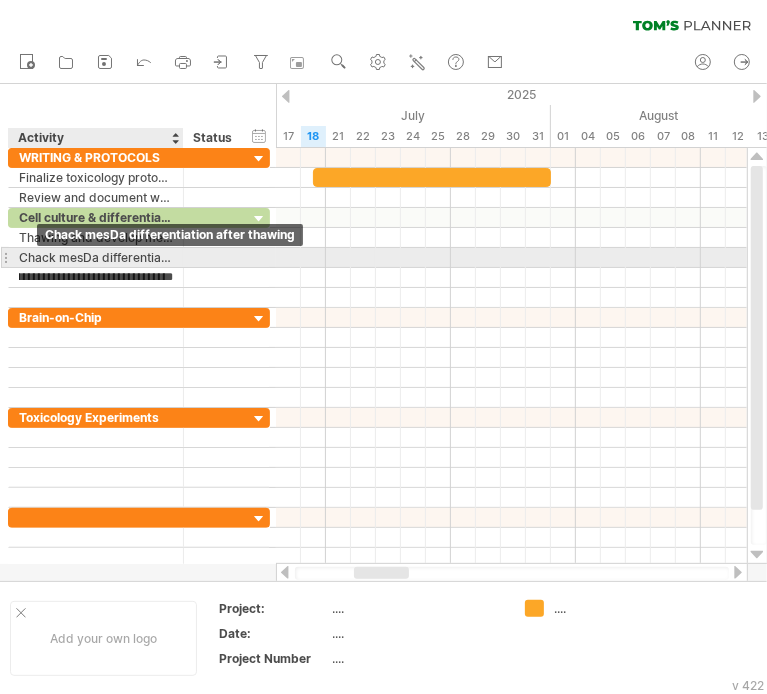 scroll, scrollTop: 0, scrollLeft: 33, axis: horizontal 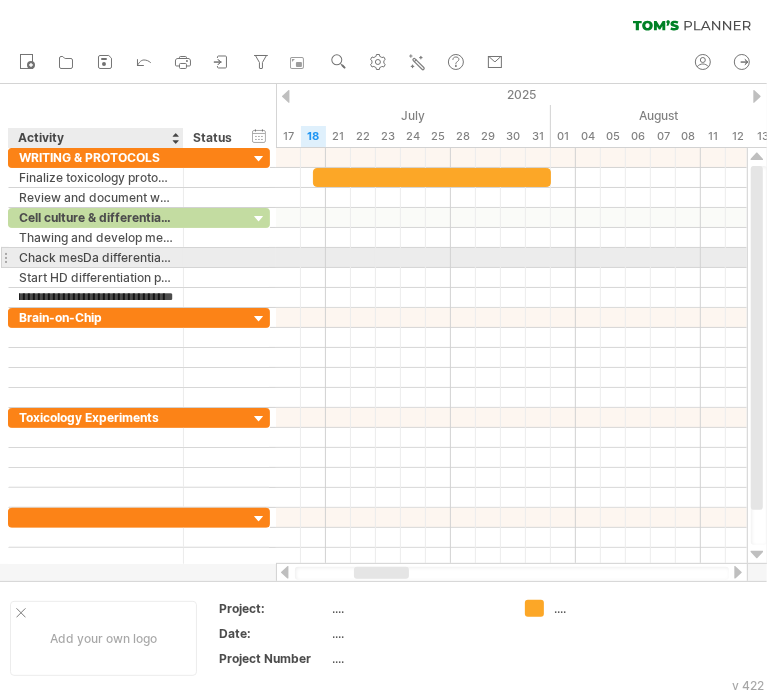 type on "**********" 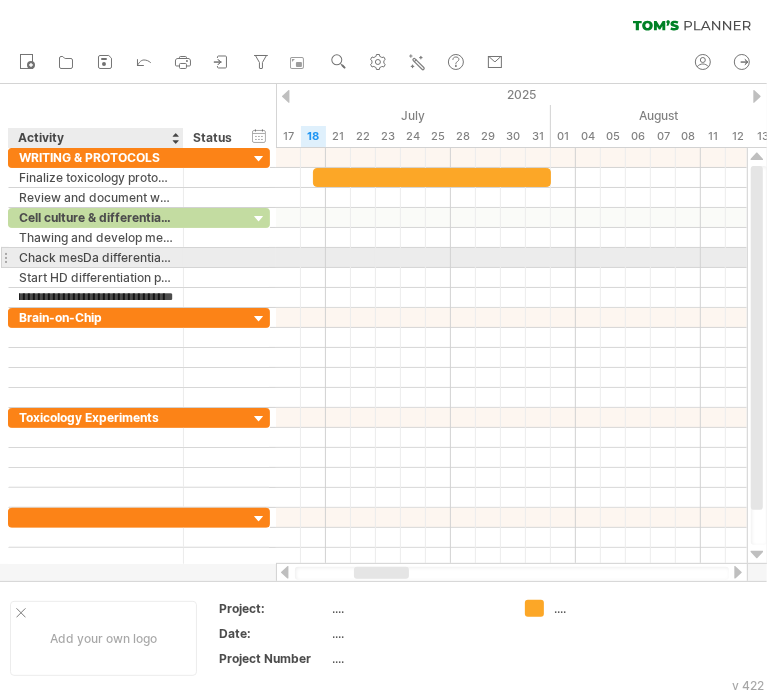 scroll, scrollTop: 0, scrollLeft: 59, axis: horizontal 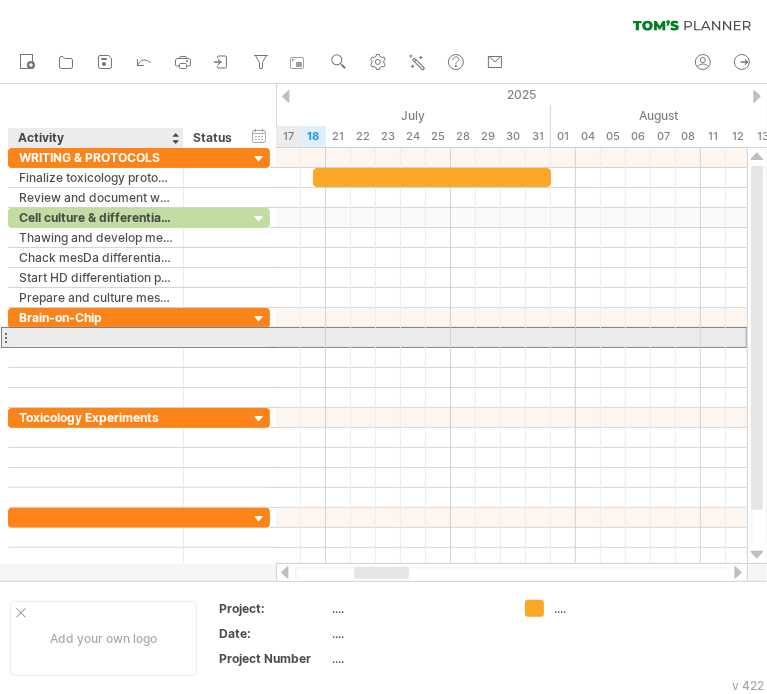click at bounding box center [96, 337] 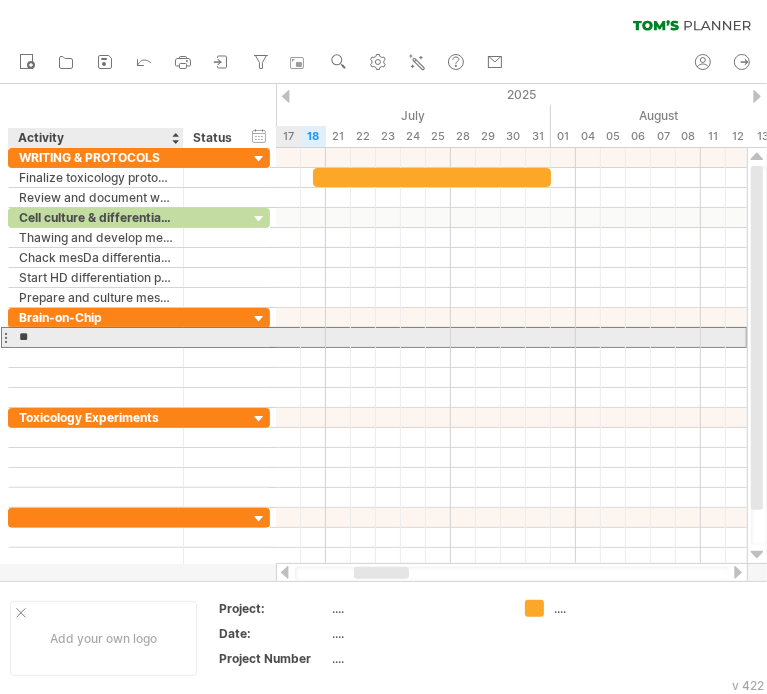 type on "*" 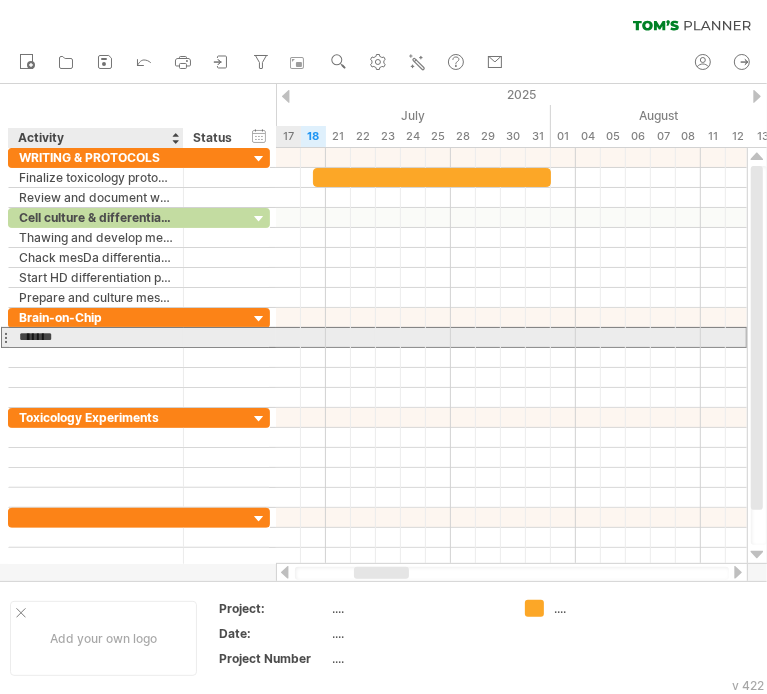 type on "********" 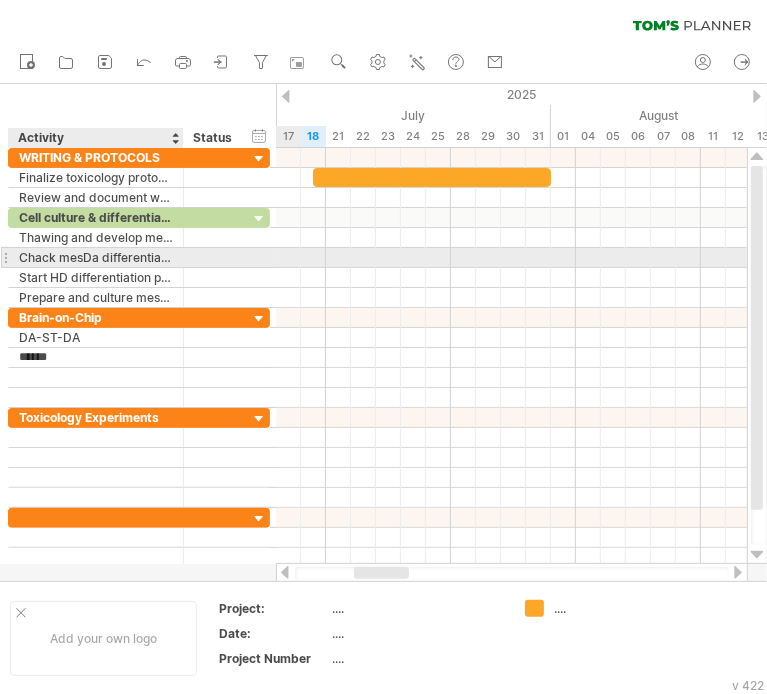 type on "*****" 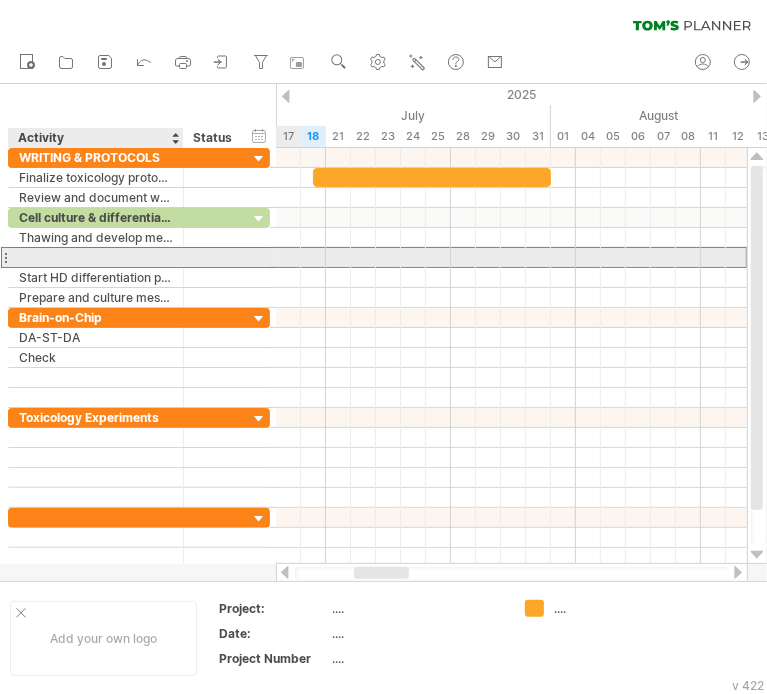 scroll, scrollTop: 0, scrollLeft: 0, axis: both 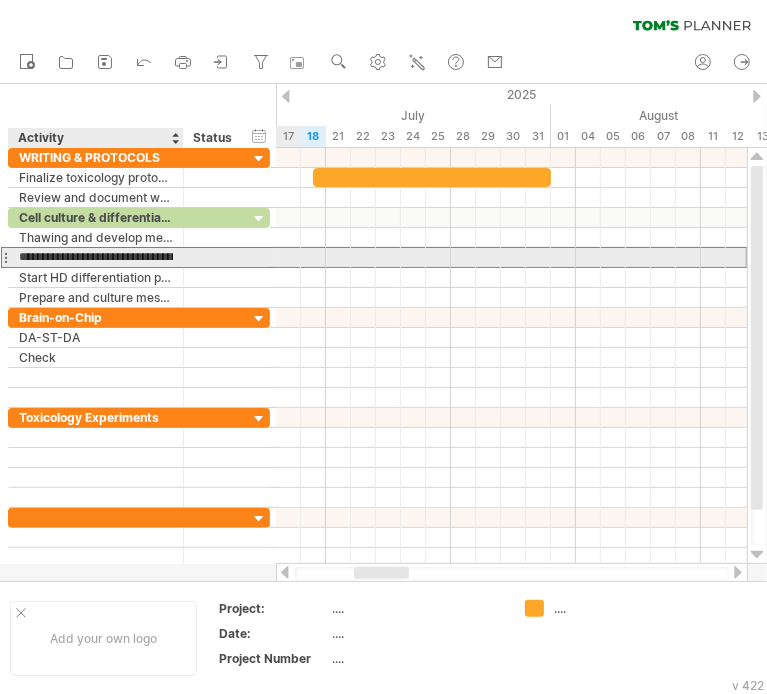 click on "**********" at bounding box center [96, 257] 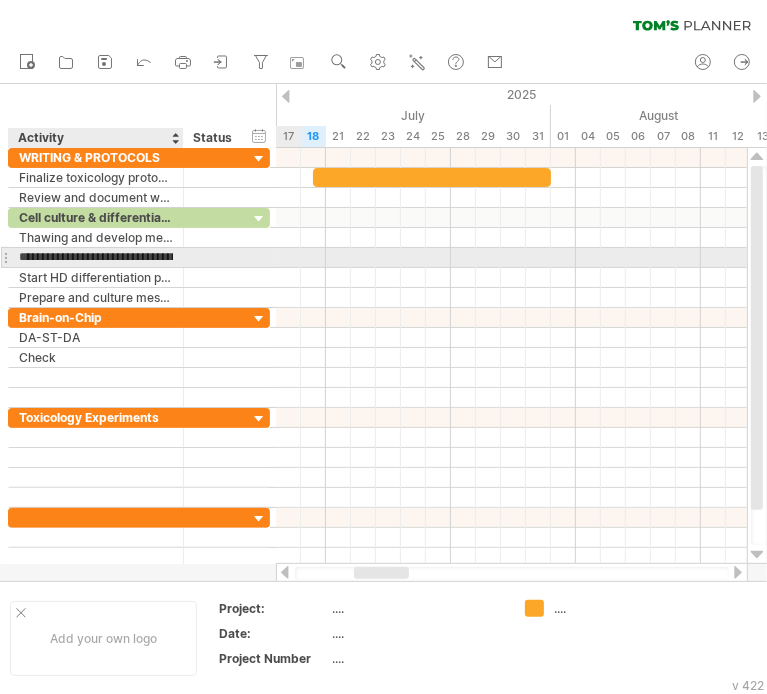 type on "**********" 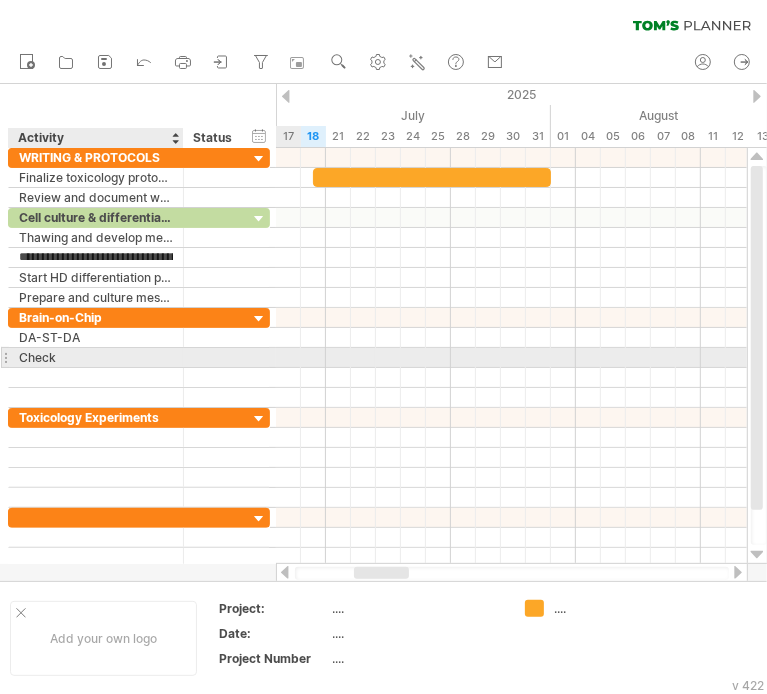 click on "Check" at bounding box center [96, 357] 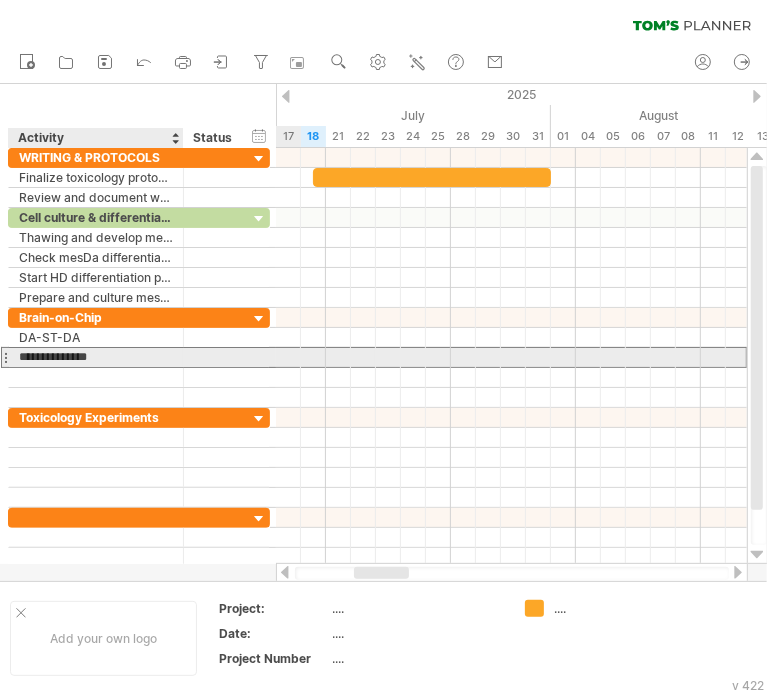 type on "**********" 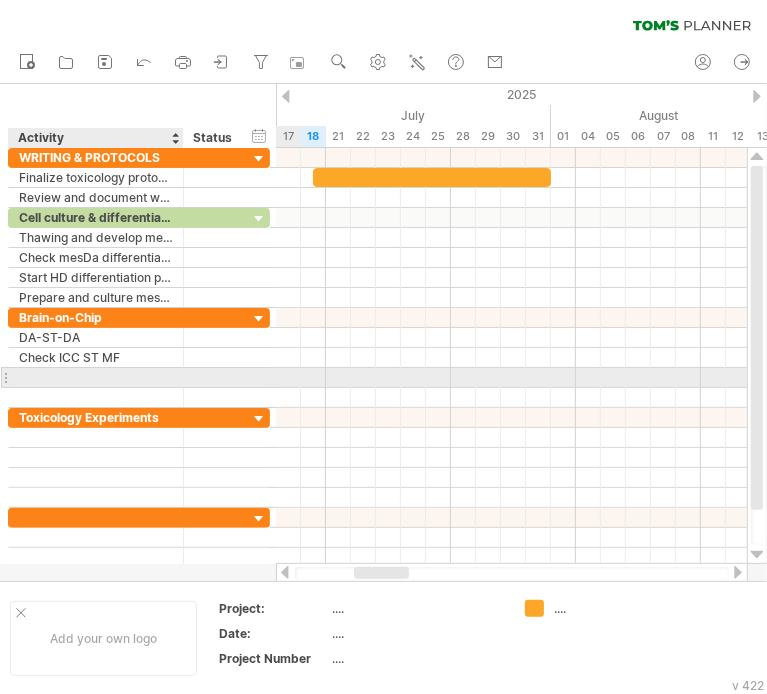 type on "*" 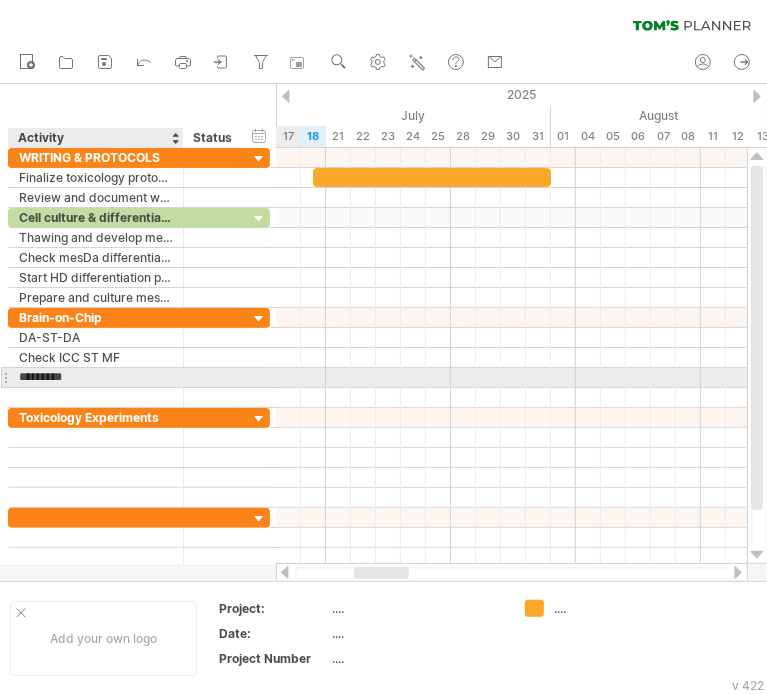 type on "**********" 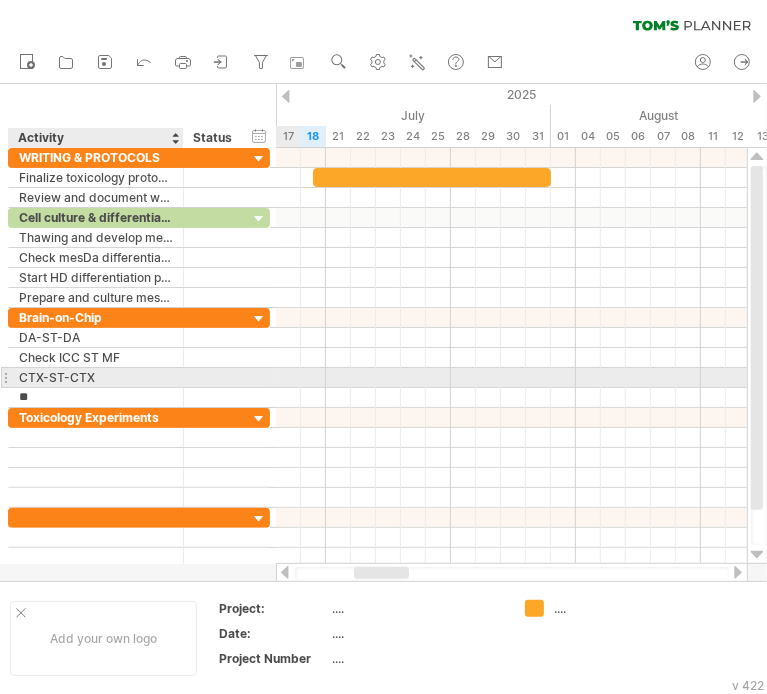 type on "*" 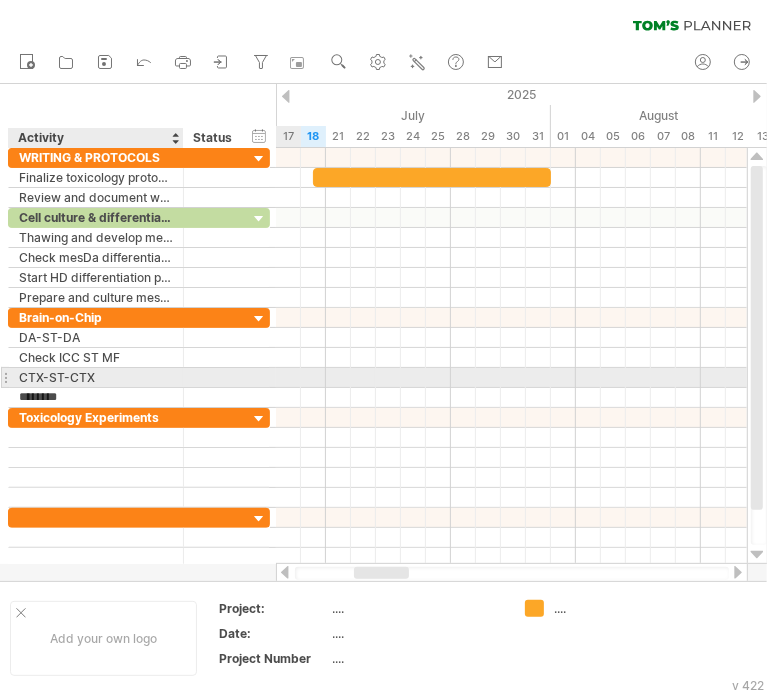type on "*********" 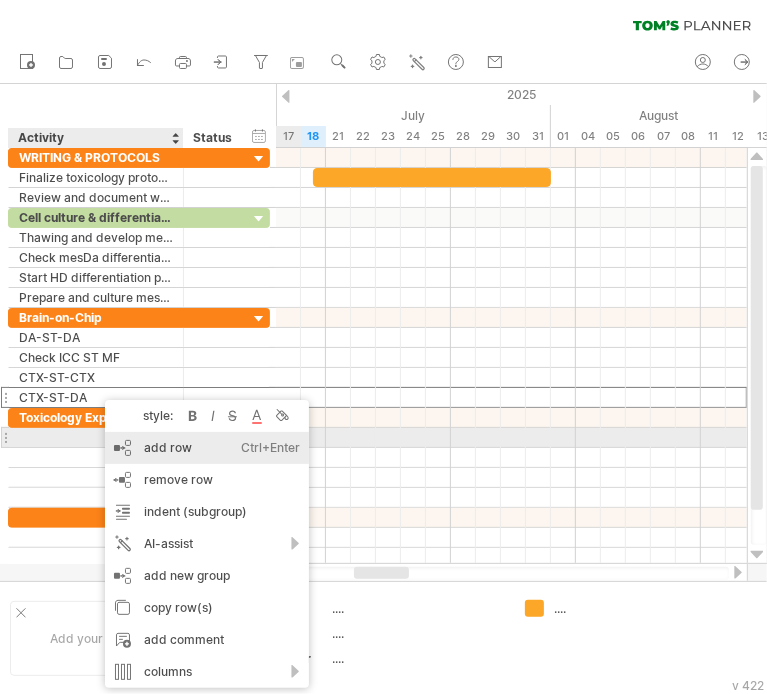 click on "add row Ctrl+Enter Cmd+Enter" at bounding box center (207, 448) 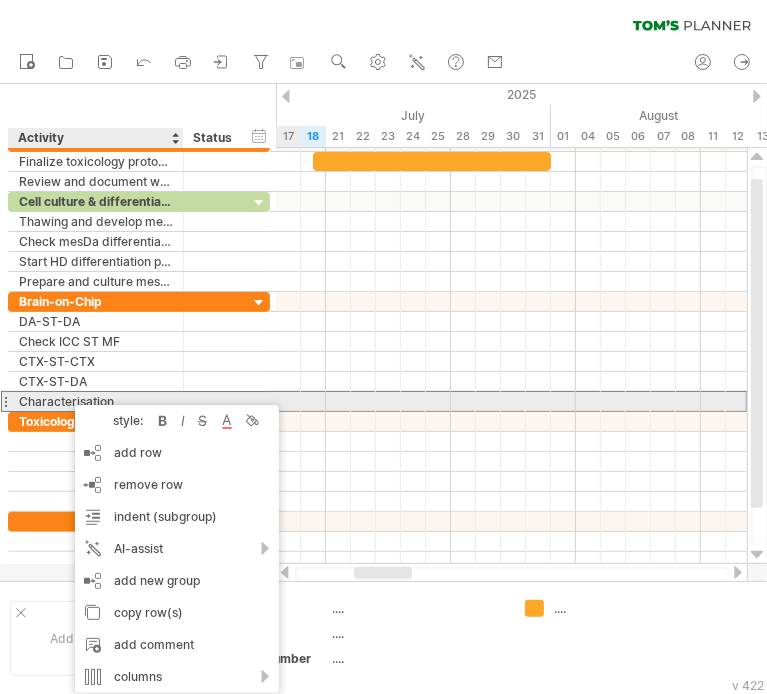 click on "Characterisation" at bounding box center (96, 401) 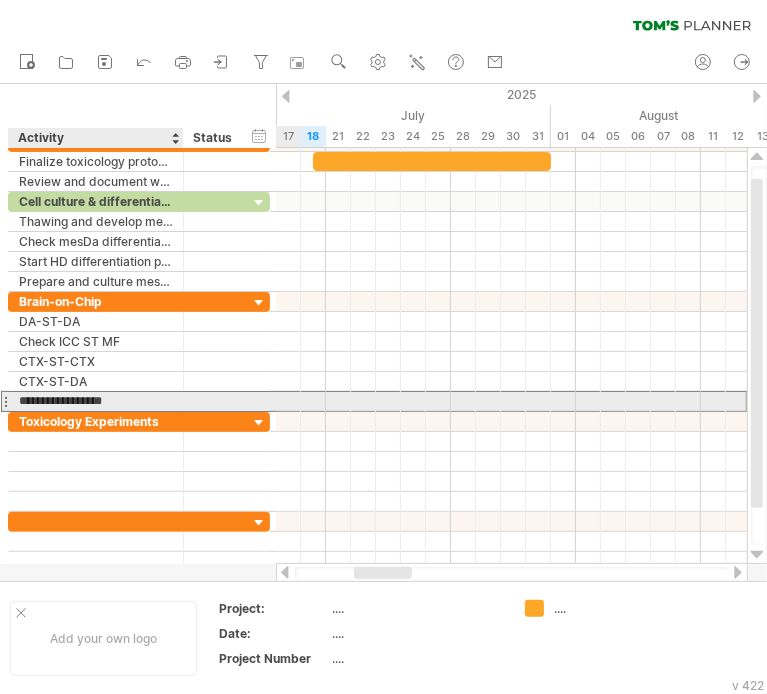 click on "**********" at bounding box center [96, 401] 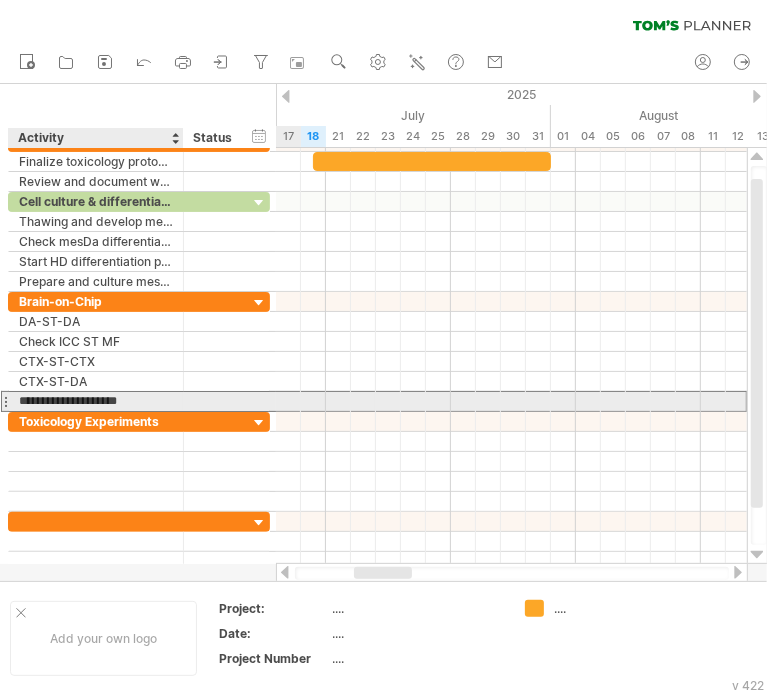 click on "**********" at bounding box center (96, 401) 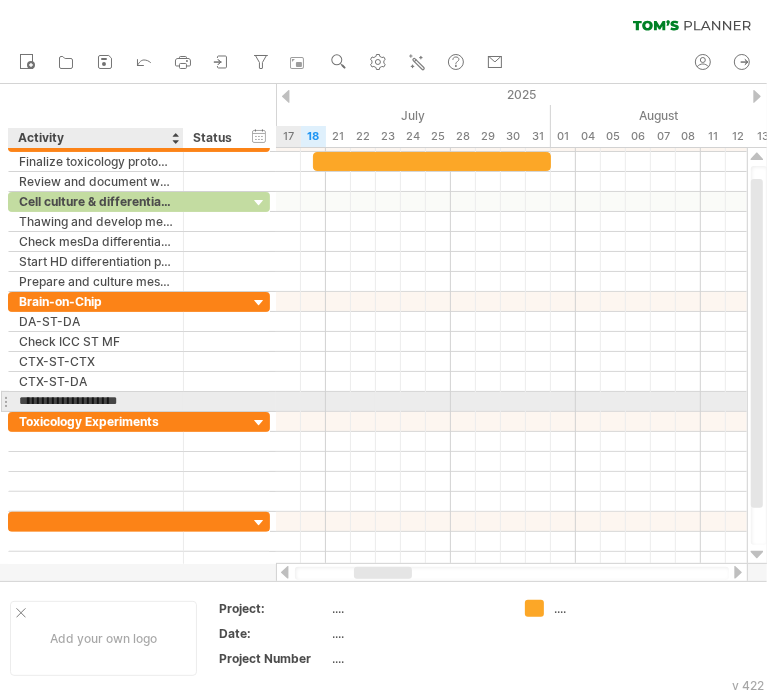 click on "**********" at bounding box center (96, 401) 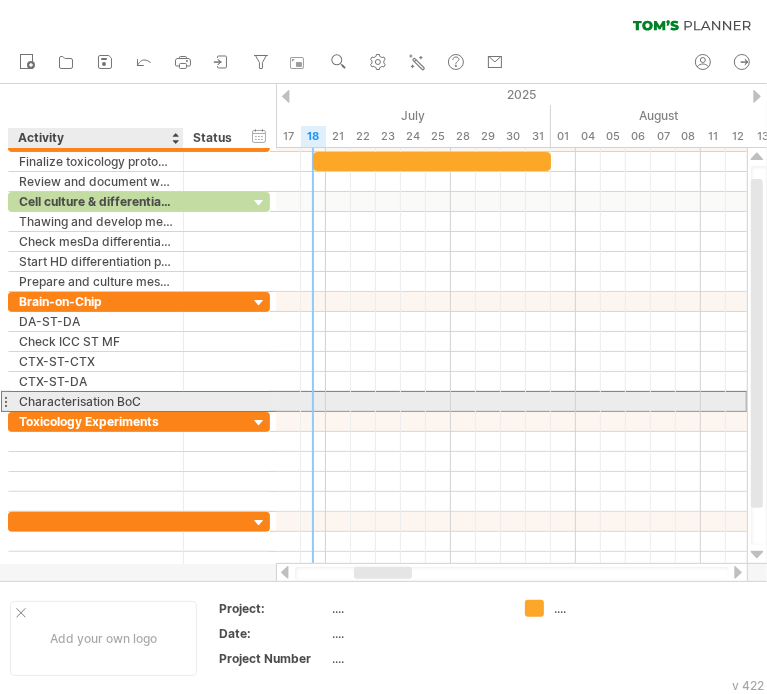 click on "Characterisation BoC" at bounding box center [96, 401] 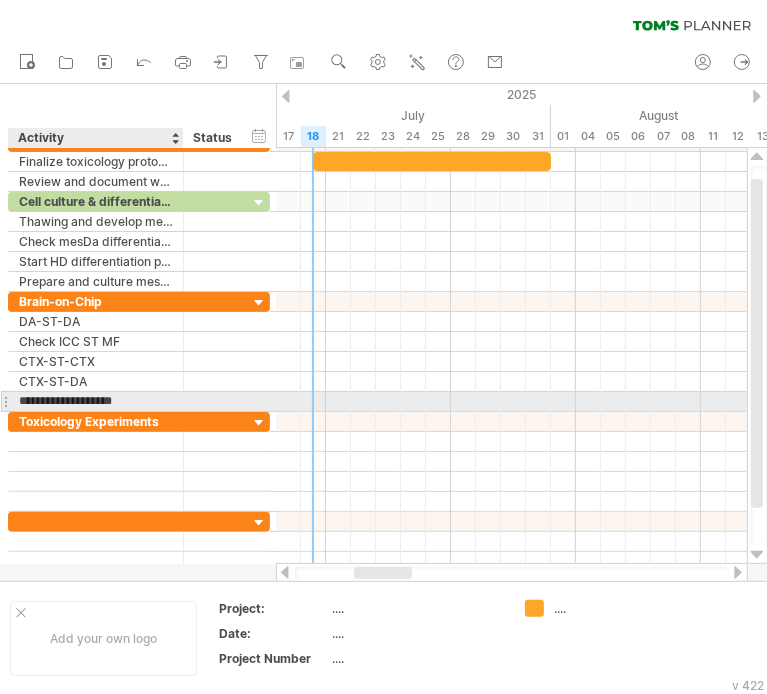 type on "**********" 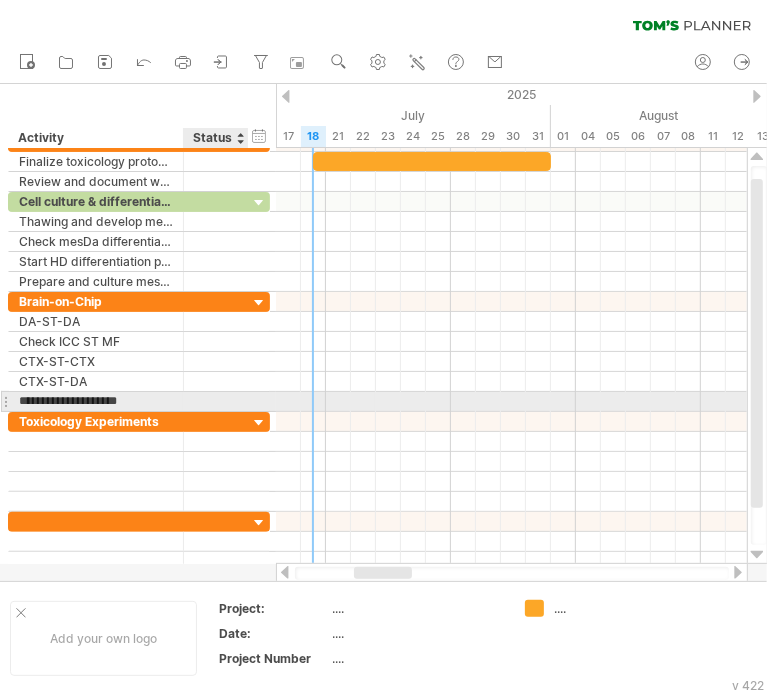 click at bounding box center [216, 401] 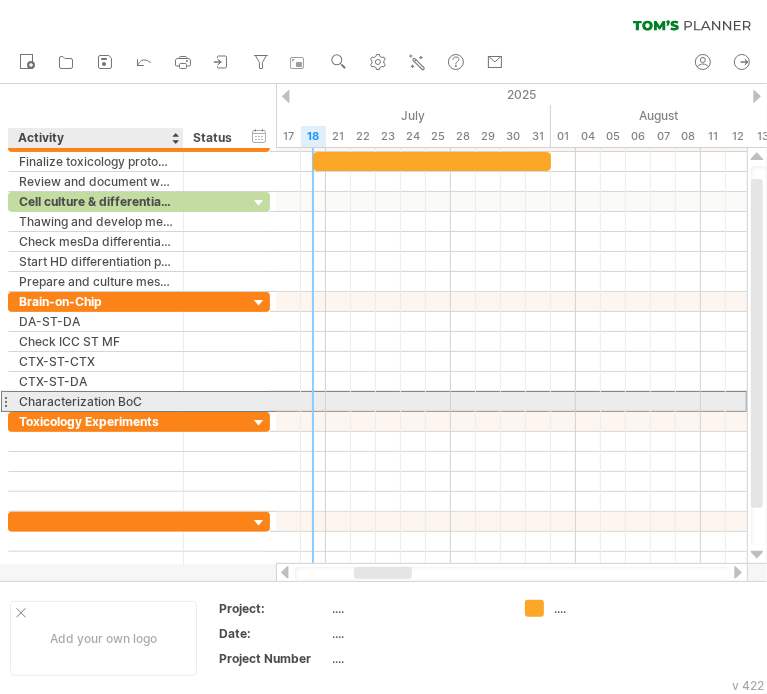 click on "Characterization BoC" at bounding box center (96, 401) 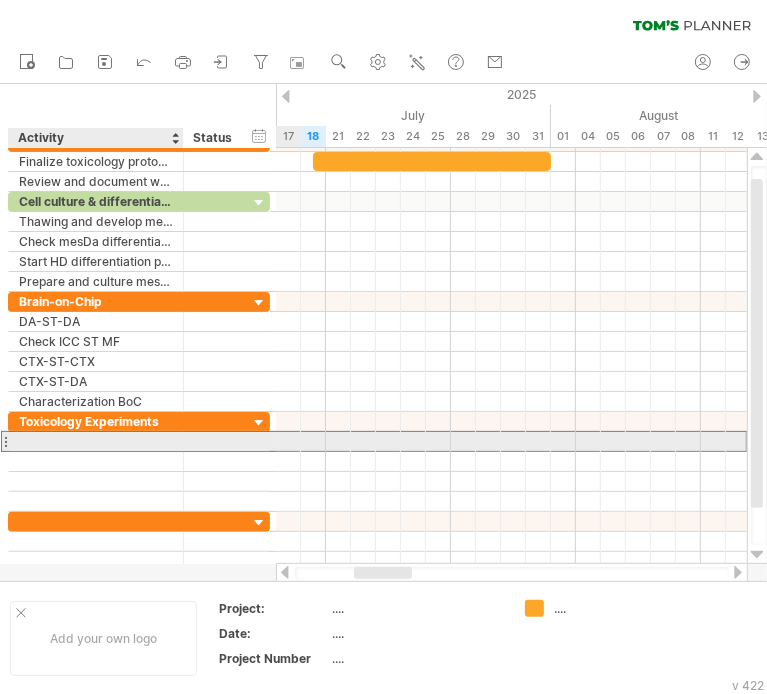 click at bounding box center (96, 441) 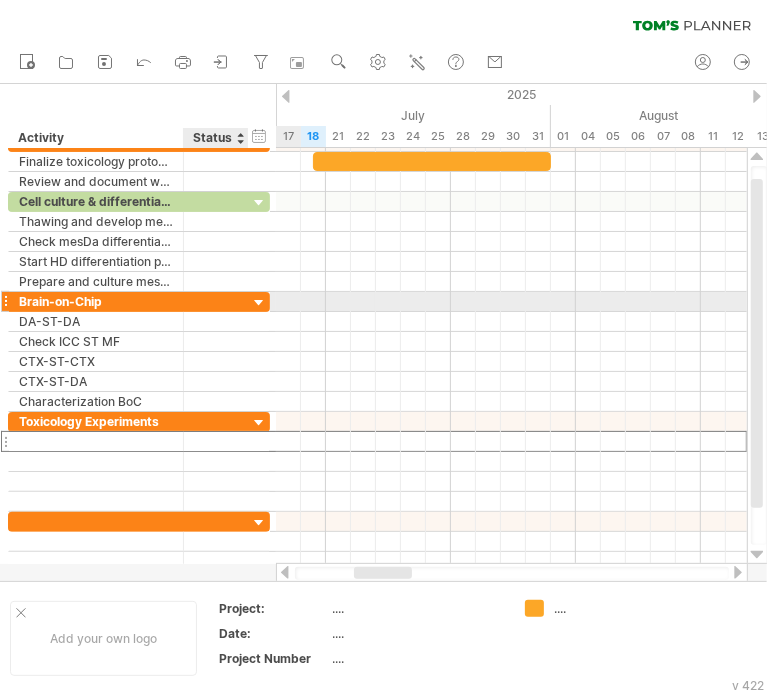 click at bounding box center (216, 301) 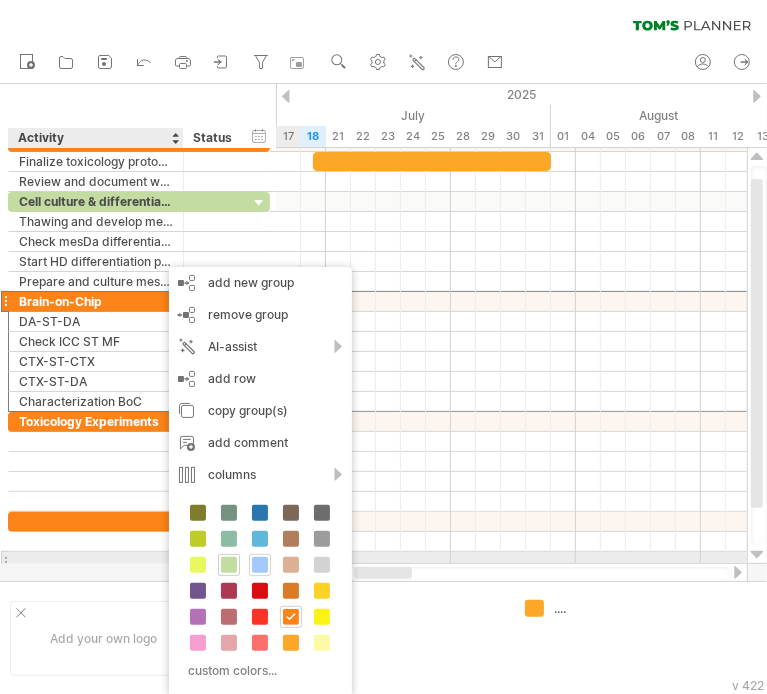 click at bounding box center [260, 565] 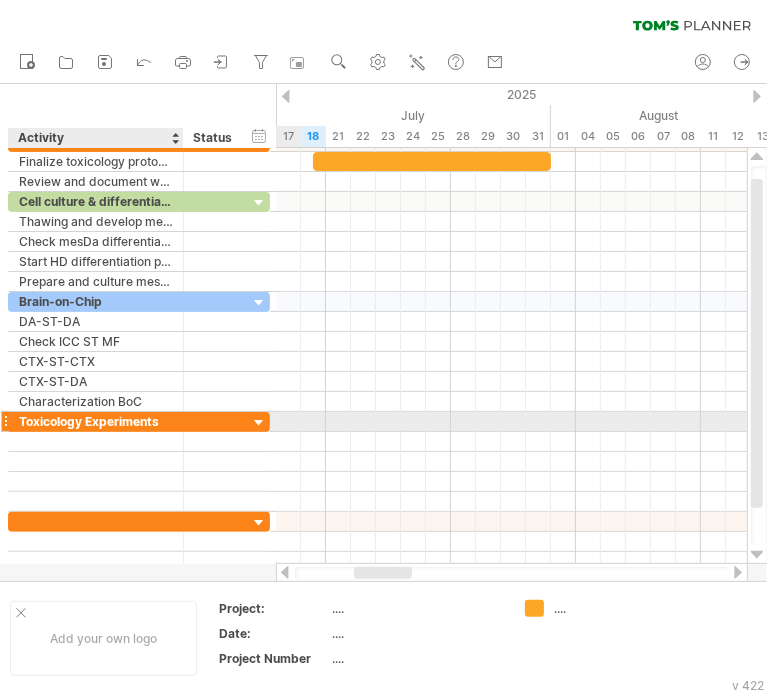 click on "Toxicology Experiments" at bounding box center (96, 421) 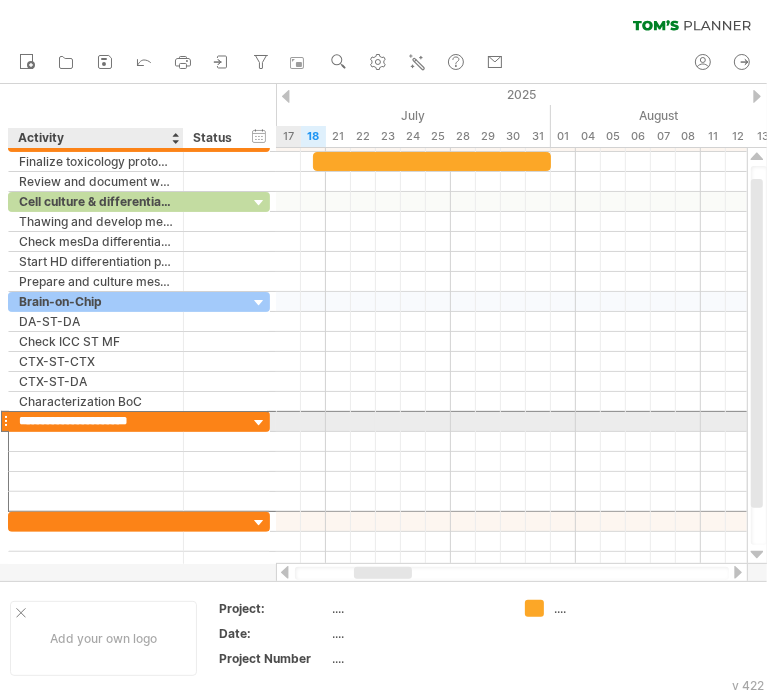 click on "**********" at bounding box center (96, 421) 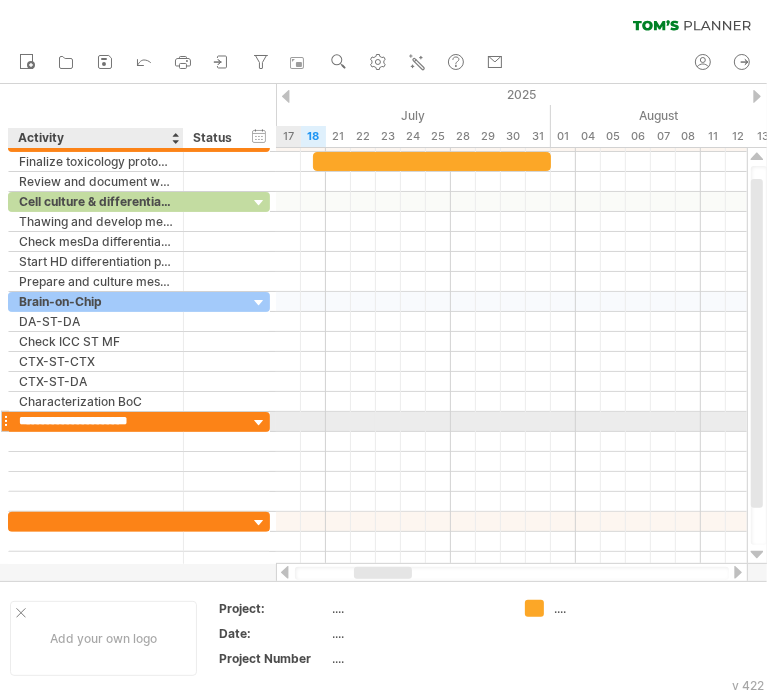 click on "**********" at bounding box center (96, 421) 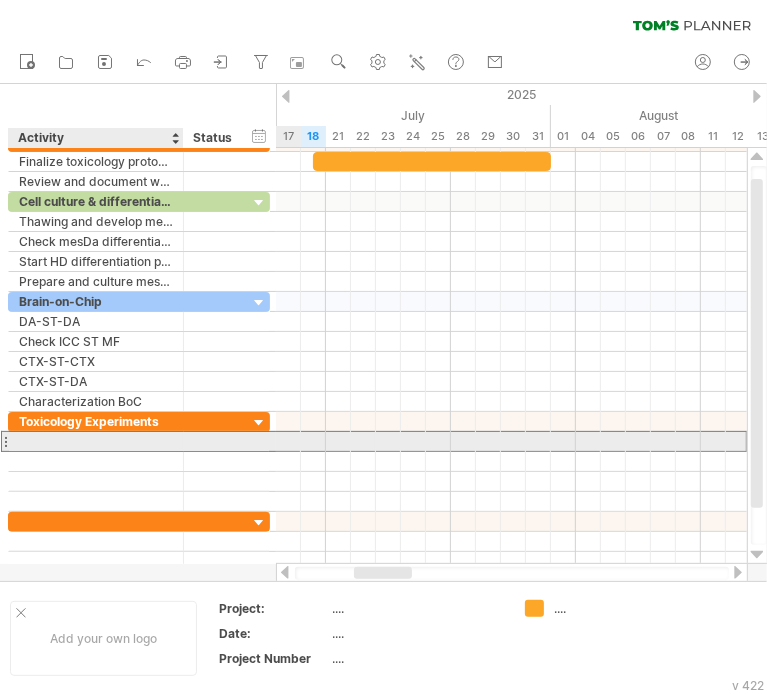 click at bounding box center [96, 441] 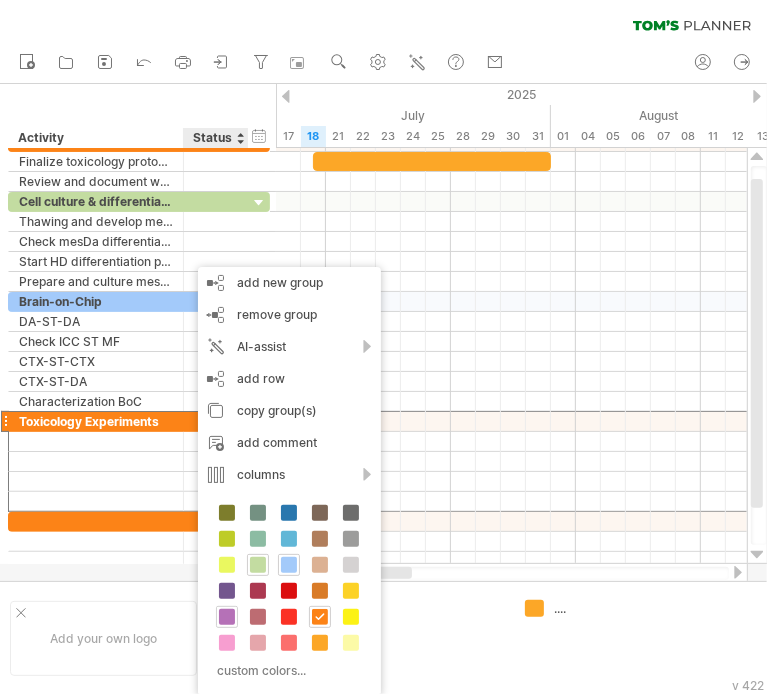 click at bounding box center [227, 617] 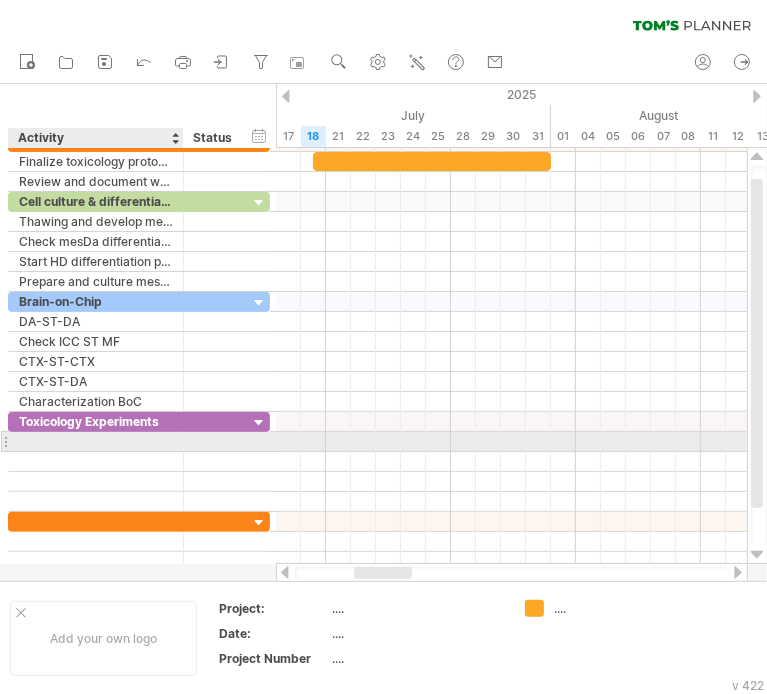 click at bounding box center [96, 441] 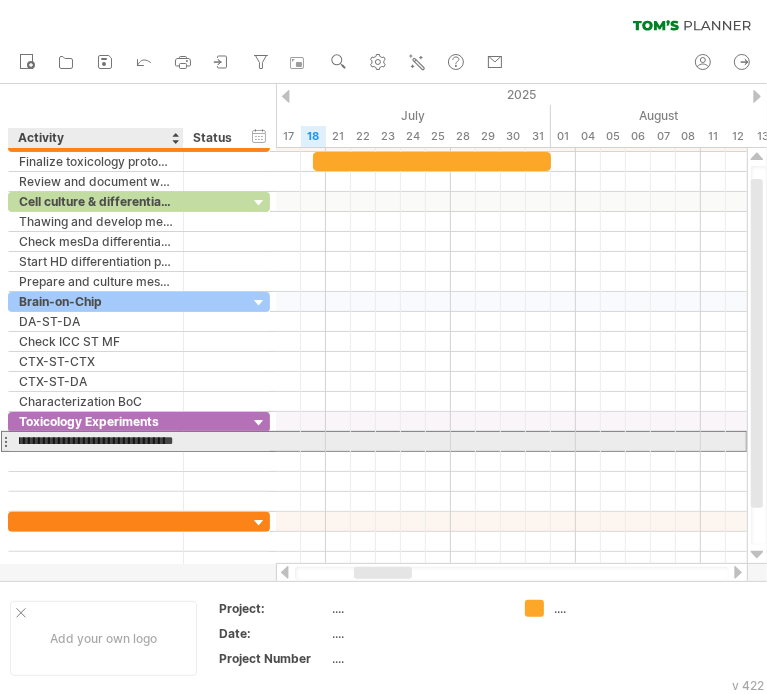 type on "**********" 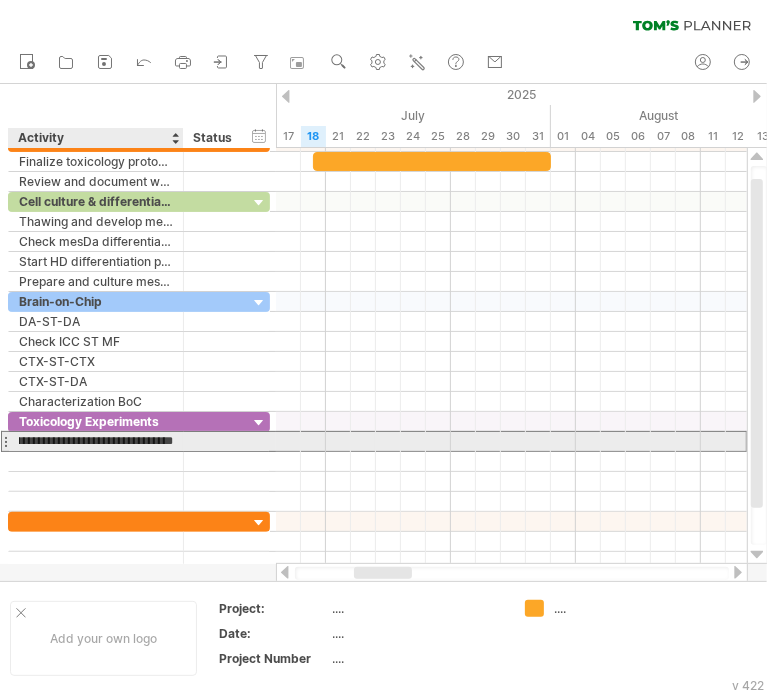 scroll, scrollTop: 0, scrollLeft: 43, axis: horizontal 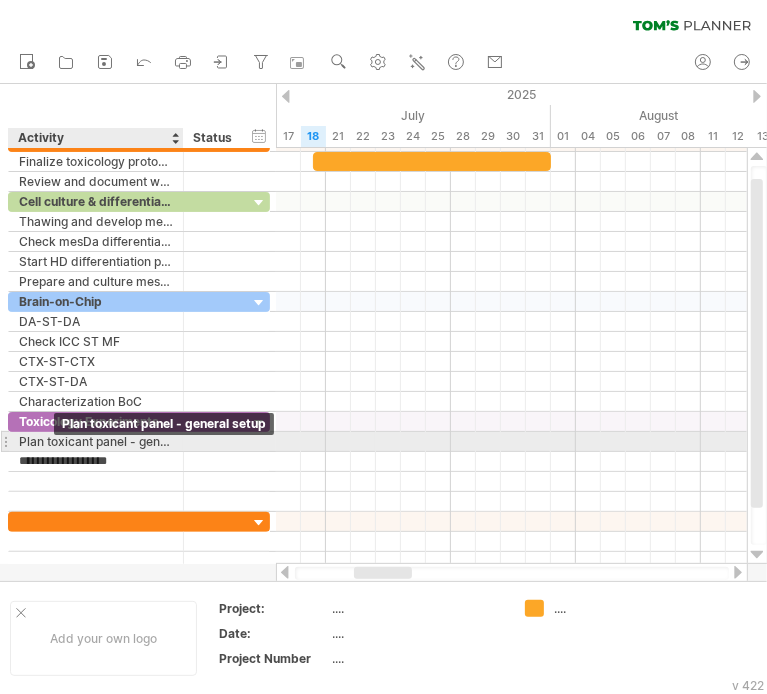 type on "**********" 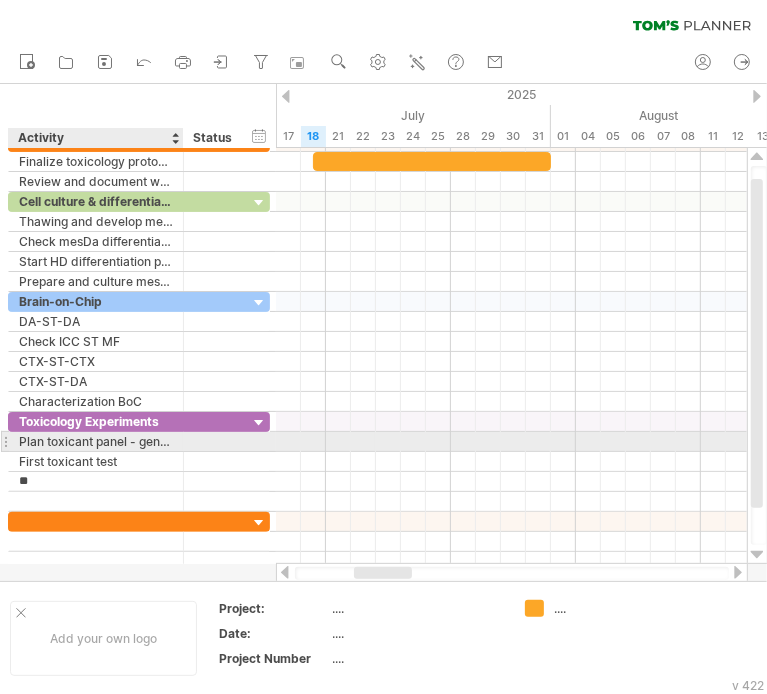 type on "*" 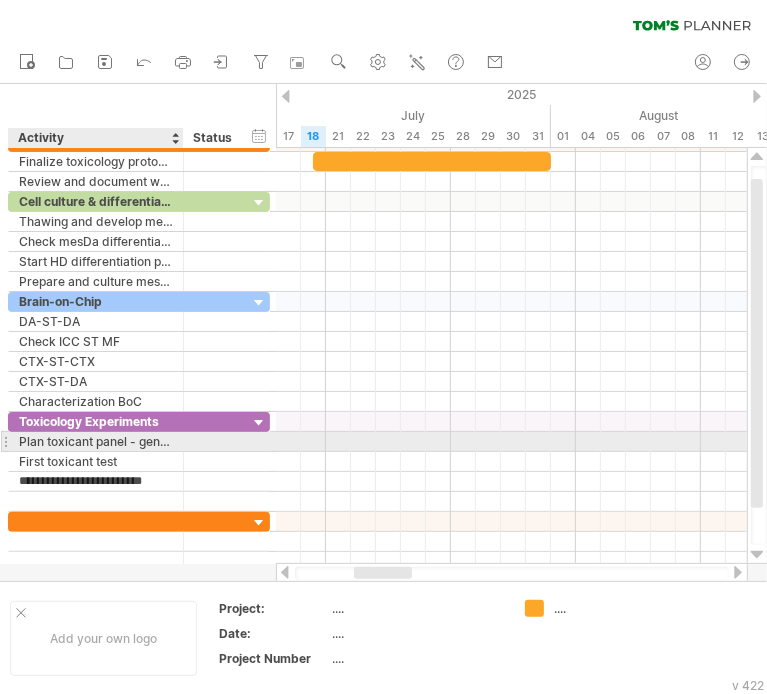 type on "**********" 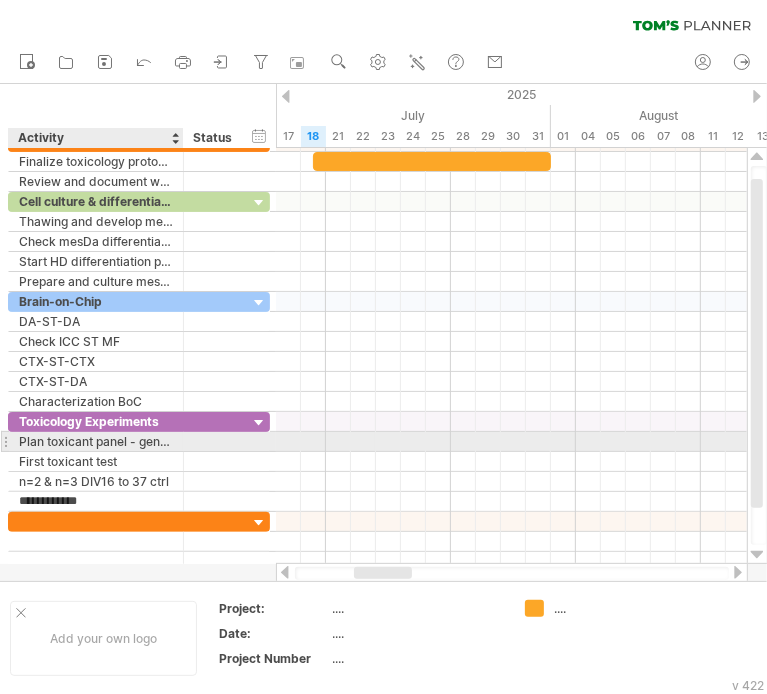 type on "**********" 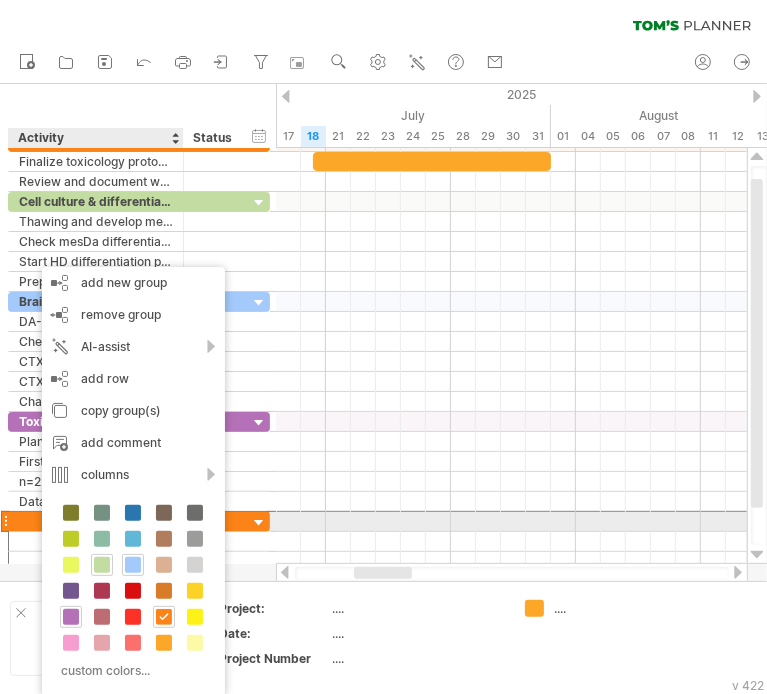 click at bounding box center [96, 521] 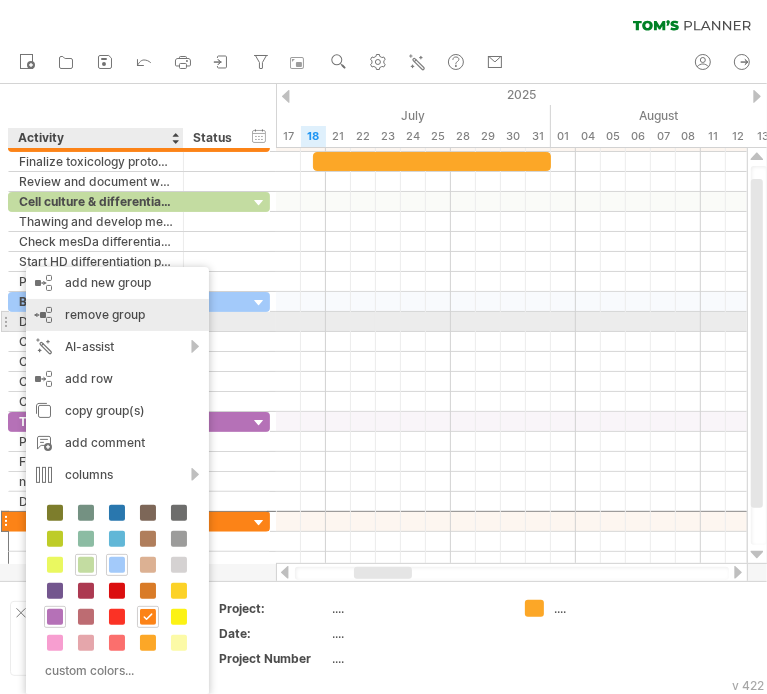 click on "remove group" at bounding box center (105, 314) 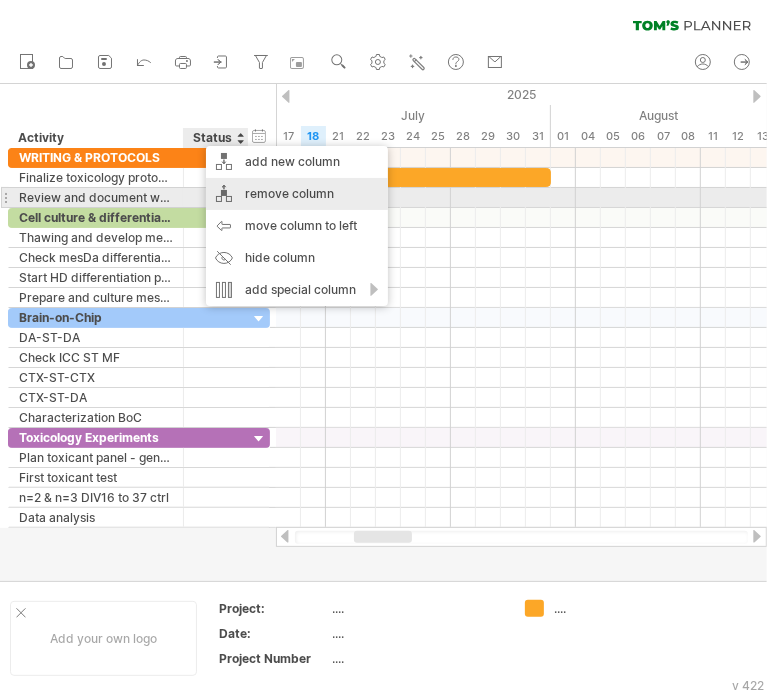 click on "remove column" at bounding box center [297, 194] 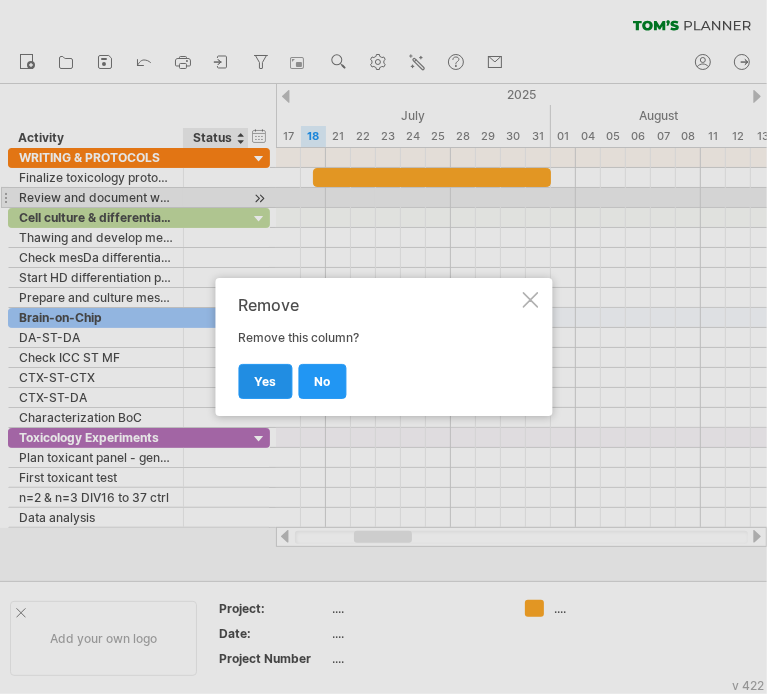 click on "yes" at bounding box center [265, 381] 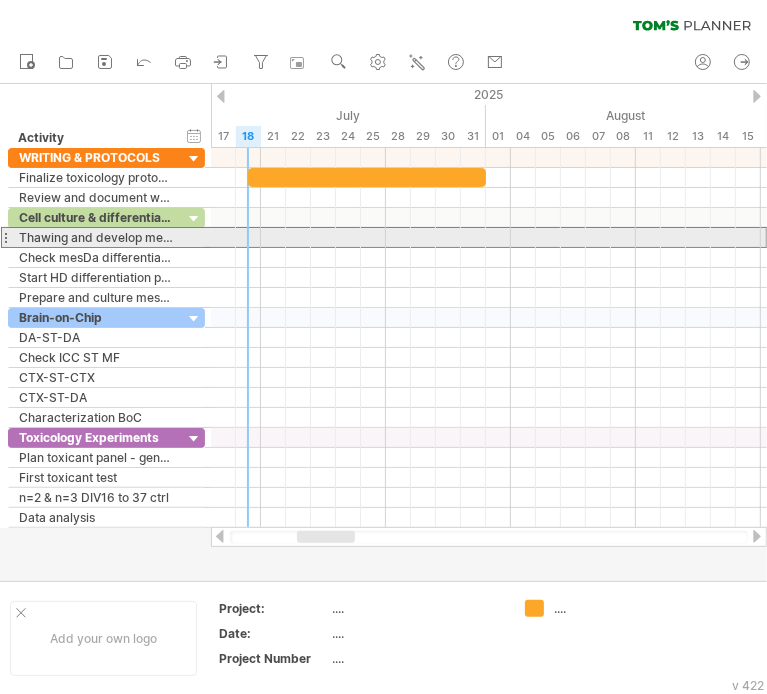 drag, startPoint x: 200, startPoint y: 236, endPoint x: 264, endPoint y: 242, distance: 64.28063 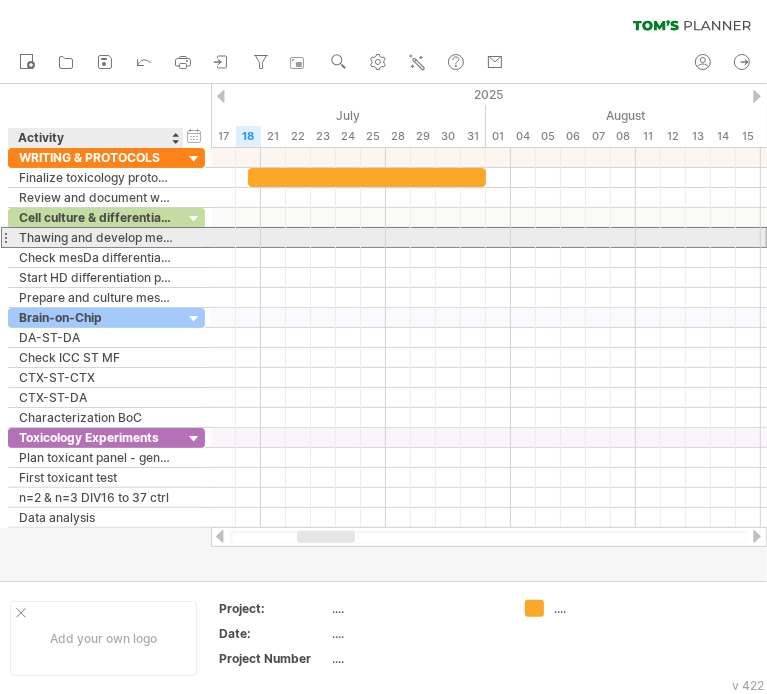 click on "Thawing and develop mesDA differentiation" at bounding box center (96, 237) 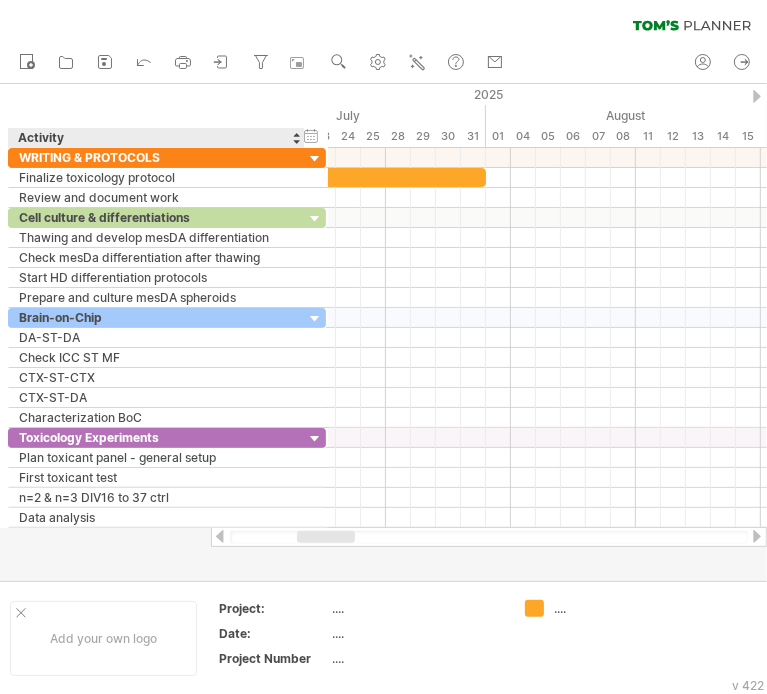 drag, startPoint x: 180, startPoint y: 139, endPoint x: 301, endPoint y: 146, distance: 121.20231 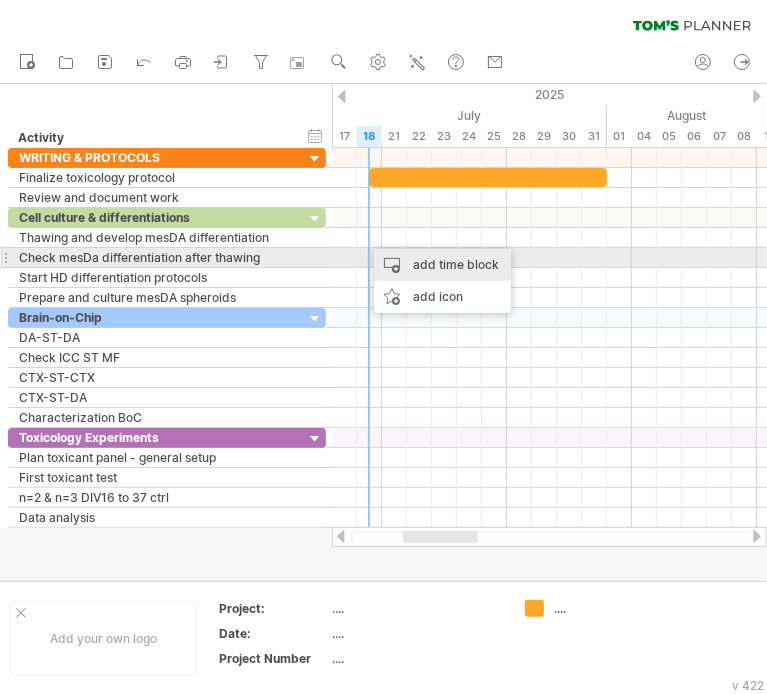 click on "add time block" at bounding box center [442, 265] 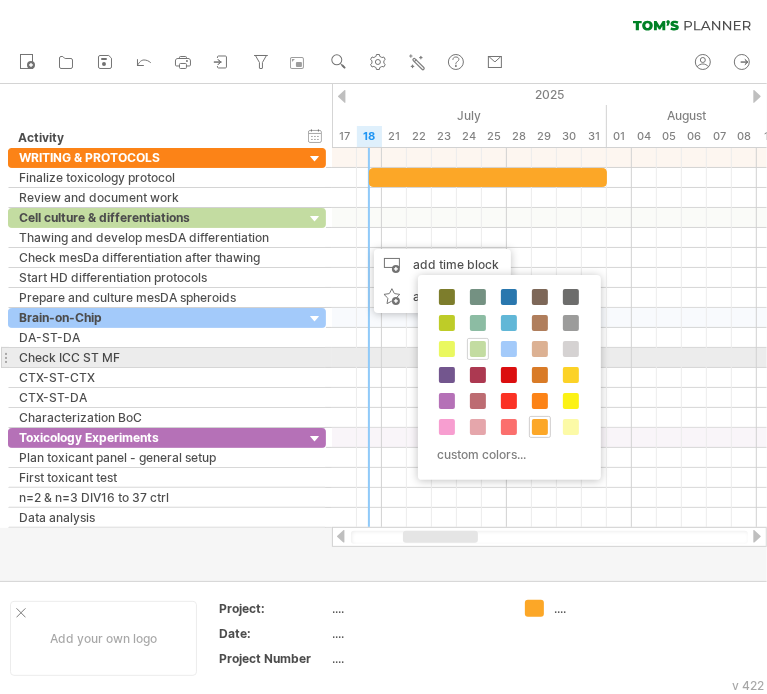 click at bounding box center [478, 349] 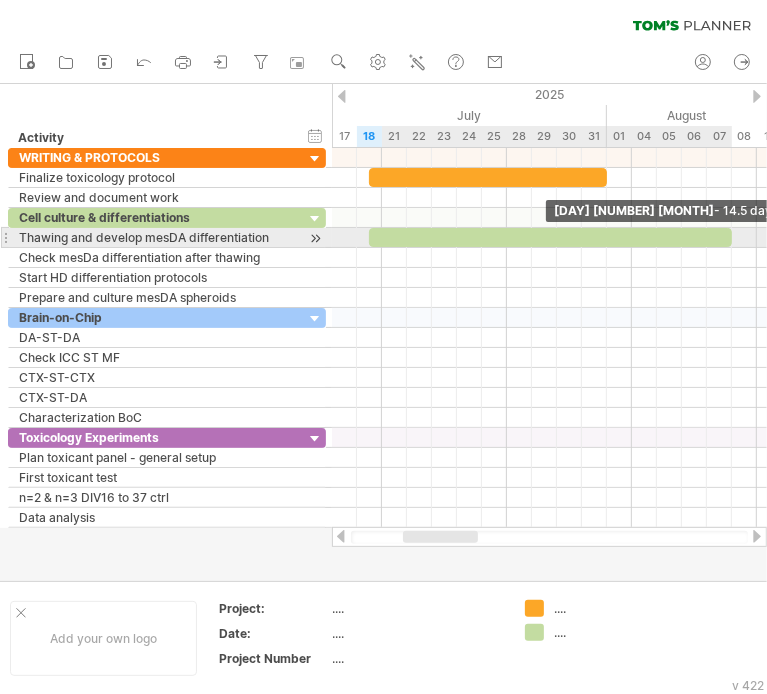 drag, startPoint x: 390, startPoint y: 238, endPoint x: 728, endPoint y: 244, distance: 338.05325 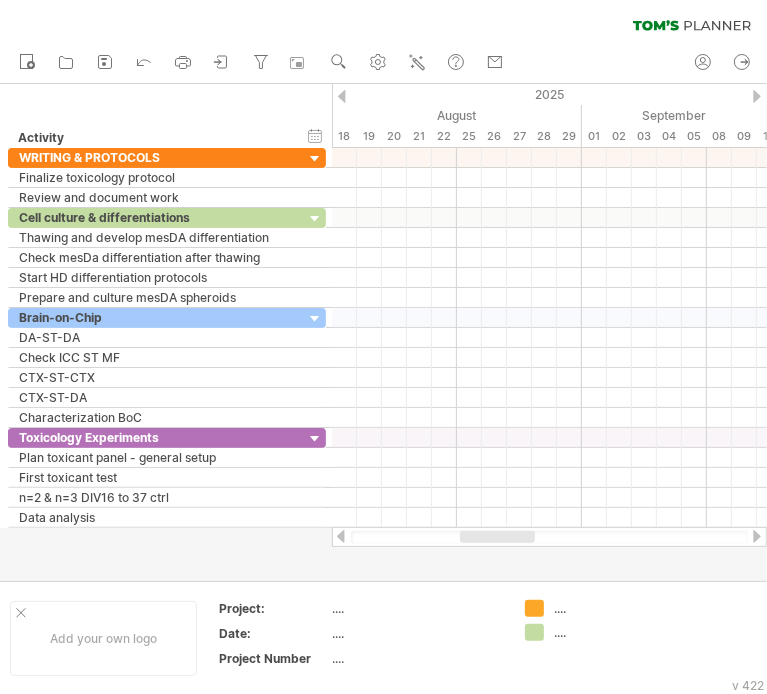 drag, startPoint x: 456, startPoint y: 540, endPoint x: 513, endPoint y: 530, distance: 57.870544 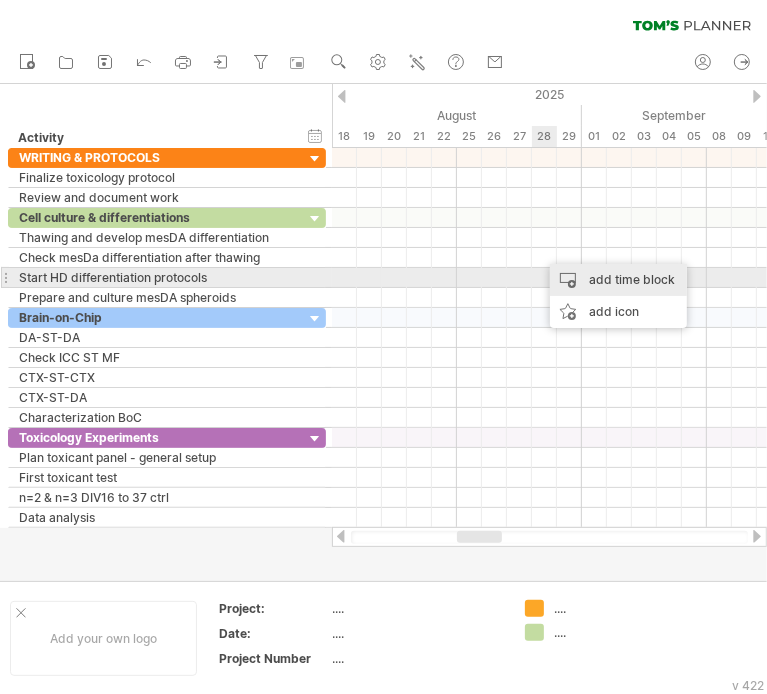 click on "add time block" at bounding box center [618, 280] 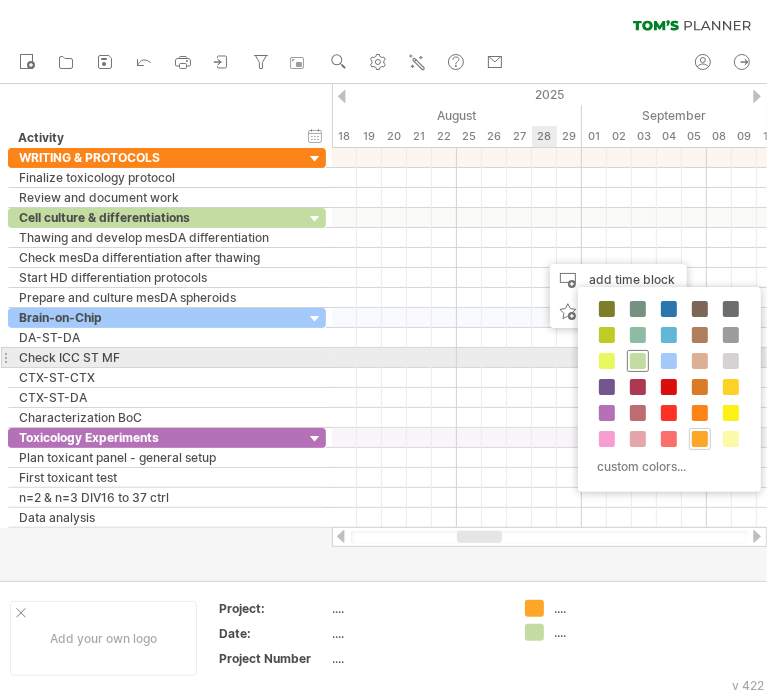 click at bounding box center [638, 361] 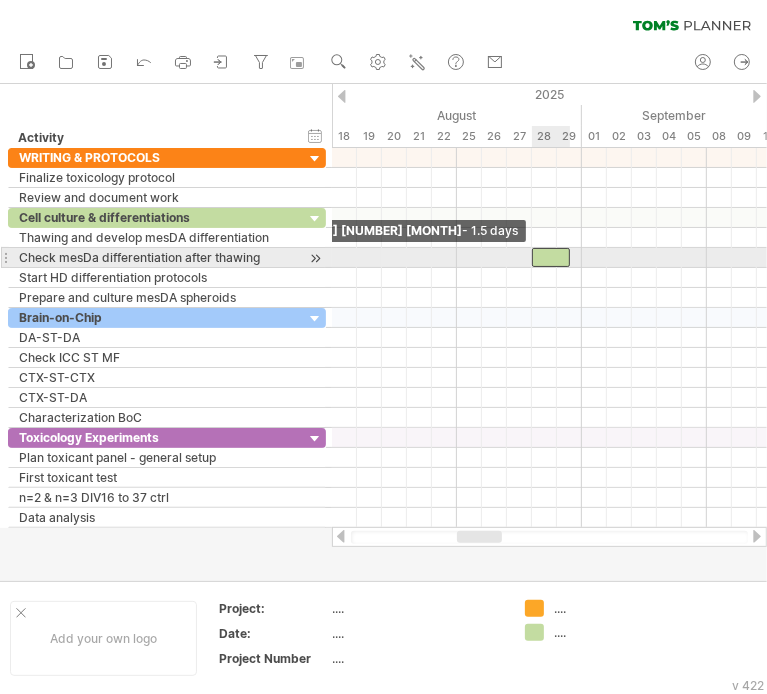 drag, startPoint x: 543, startPoint y: 260, endPoint x: 531, endPoint y: 264, distance: 12.649111 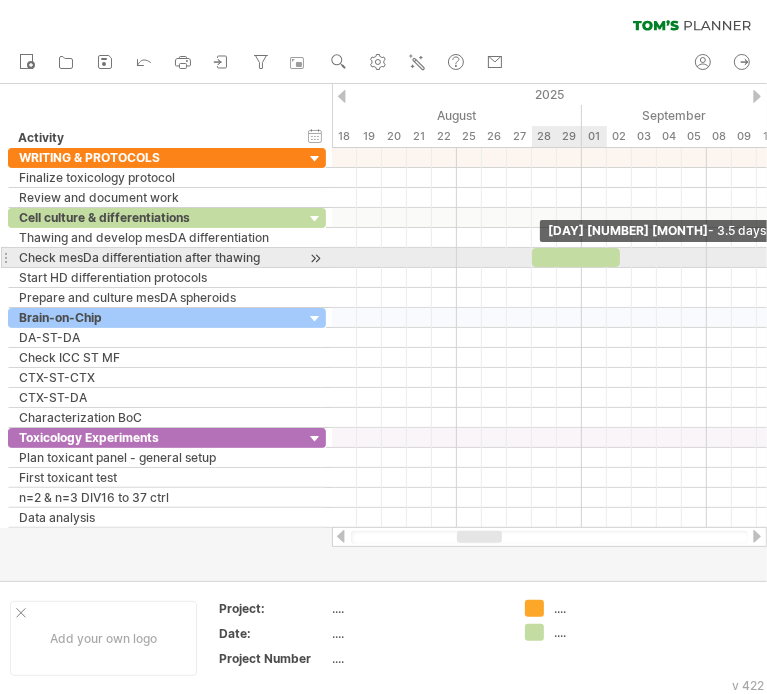 drag, startPoint x: 570, startPoint y: 256, endPoint x: 614, endPoint y: 258, distance: 44.04543 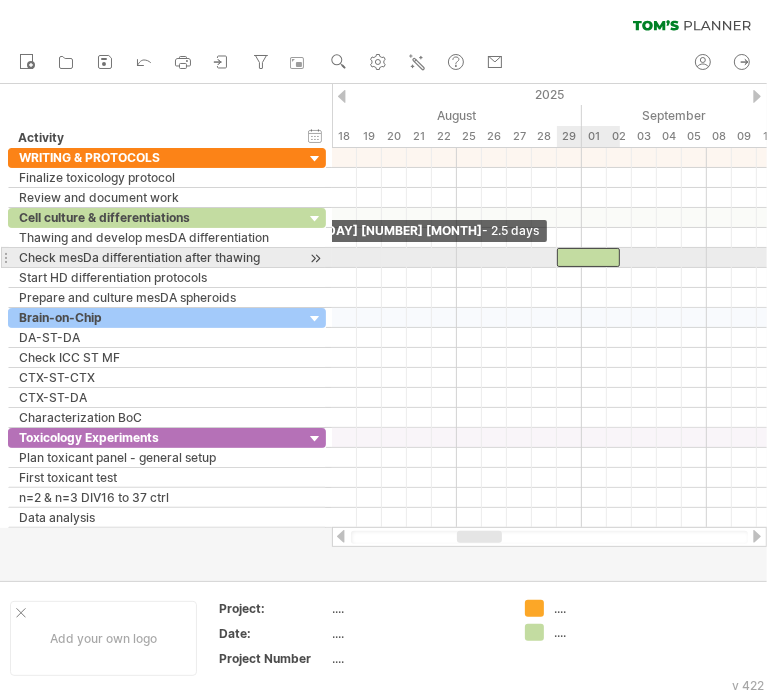 drag, startPoint x: 532, startPoint y: 258, endPoint x: 558, endPoint y: 258, distance: 26 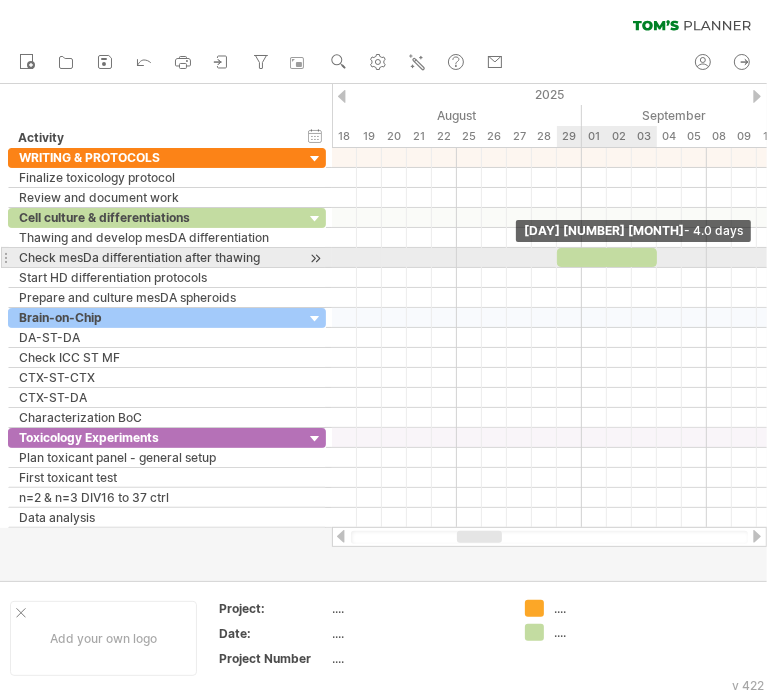 drag, startPoint x: 622, startPoint y: 258, endPoint x: 656, endPoint y: 254, distance: 34.234486 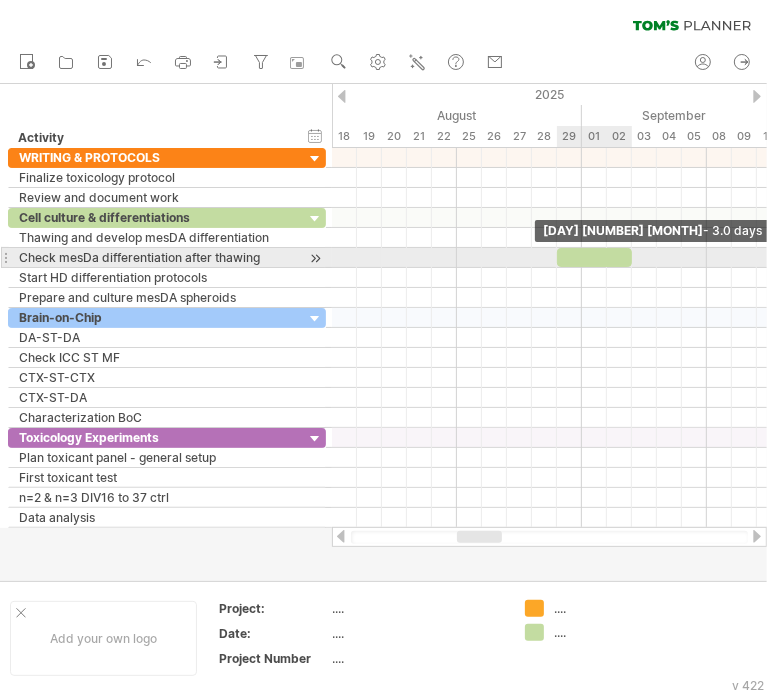 drag, startPoint x: 655, startPoint y: 256, endPoint x: 640, endPoint y: 274, distance: 23.43075 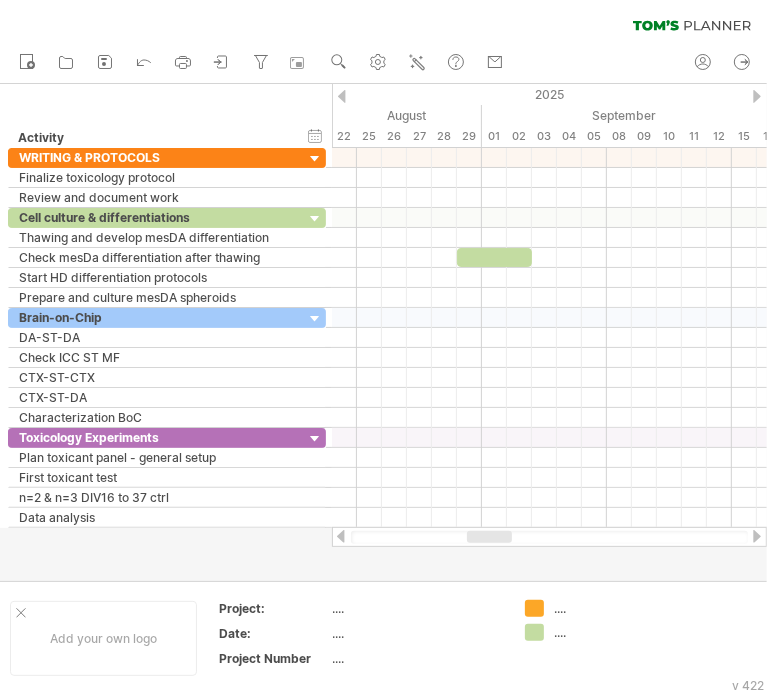 drag, startPoint x: 484, startPoint y: 538, endPoint x: 495, endPoint y: 538, distance: 11 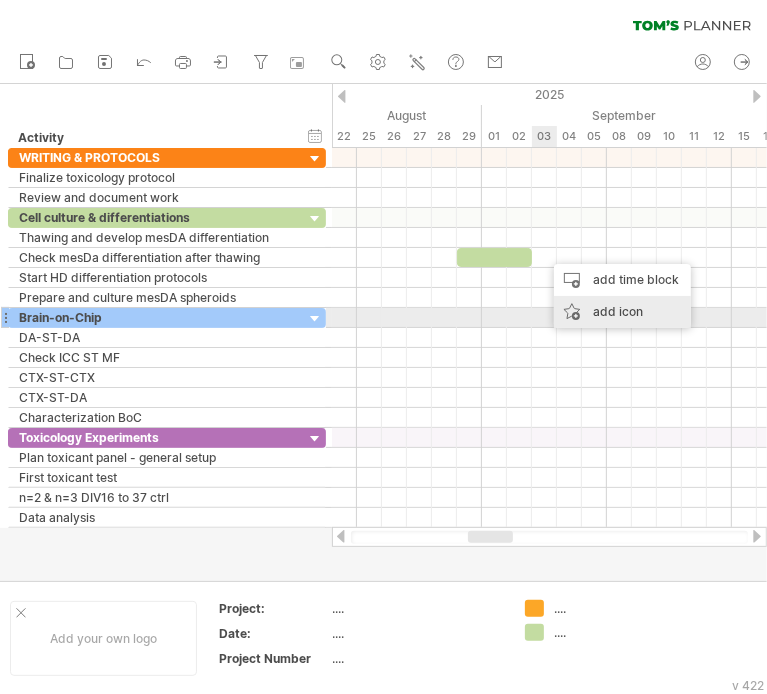 click on "add icon" at bounding box center [622, 312] 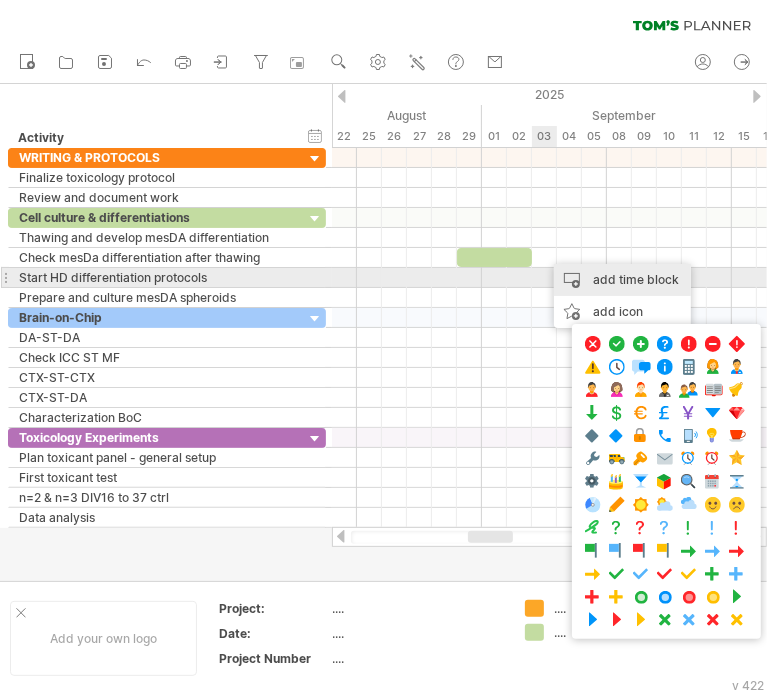 click on "add time block" at bounding box center (622, 280) 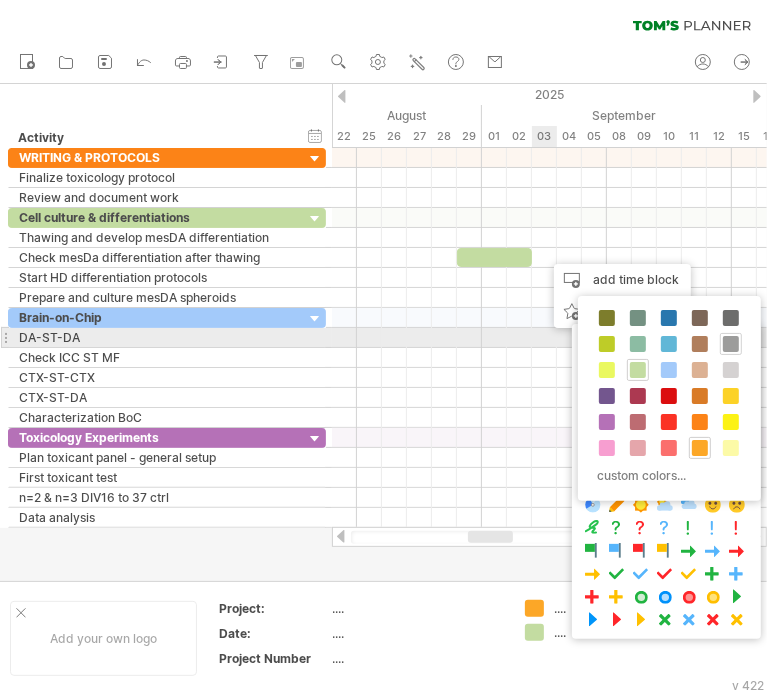 click at bounding box center (731, 344) 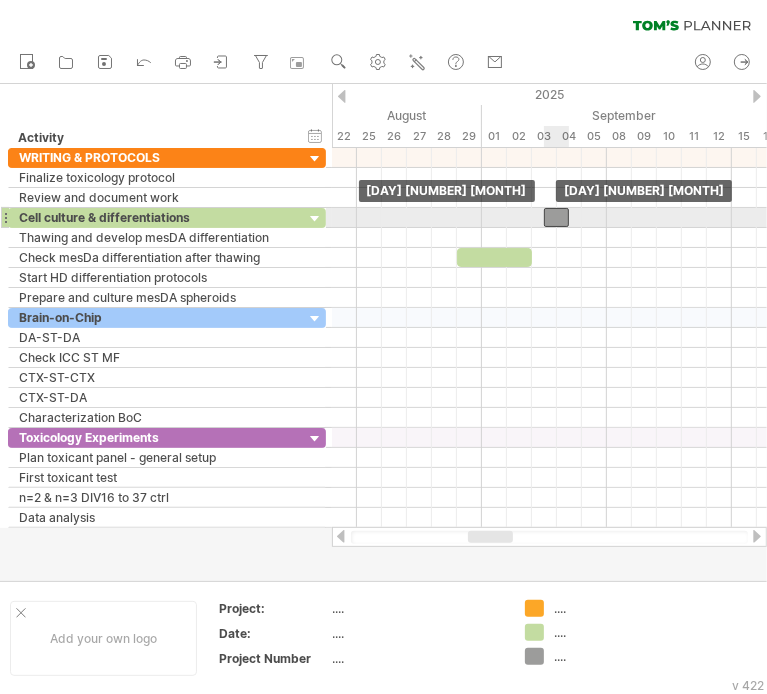drag, startPoint x: 551, startPoint y: 254, endPoint x: 547, endPoint y: 217, distance: 37.215588 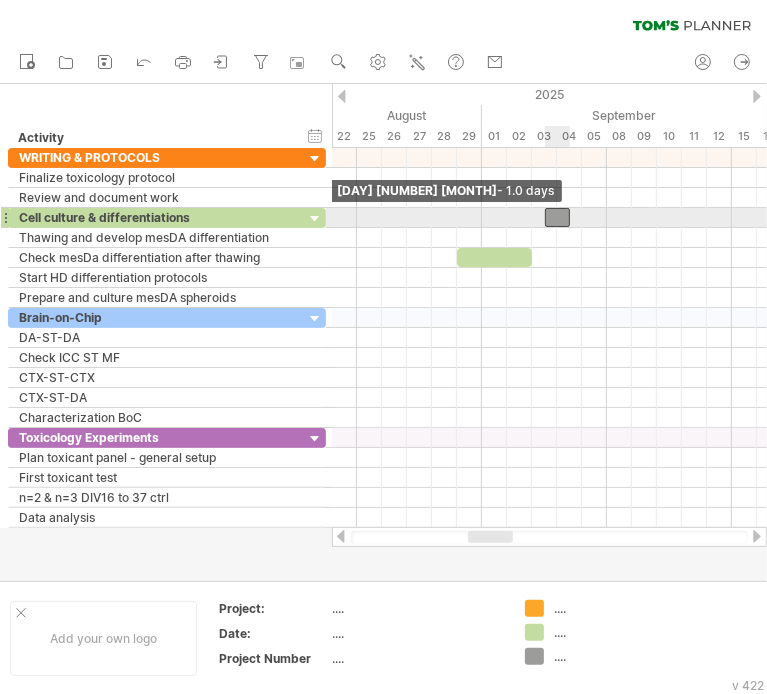 click on "[DAY] [NUMBER] [MONTH]
[DAY] [NUMBER] [MONTH]  - 1.0 days" at bounding box center (549, 338) 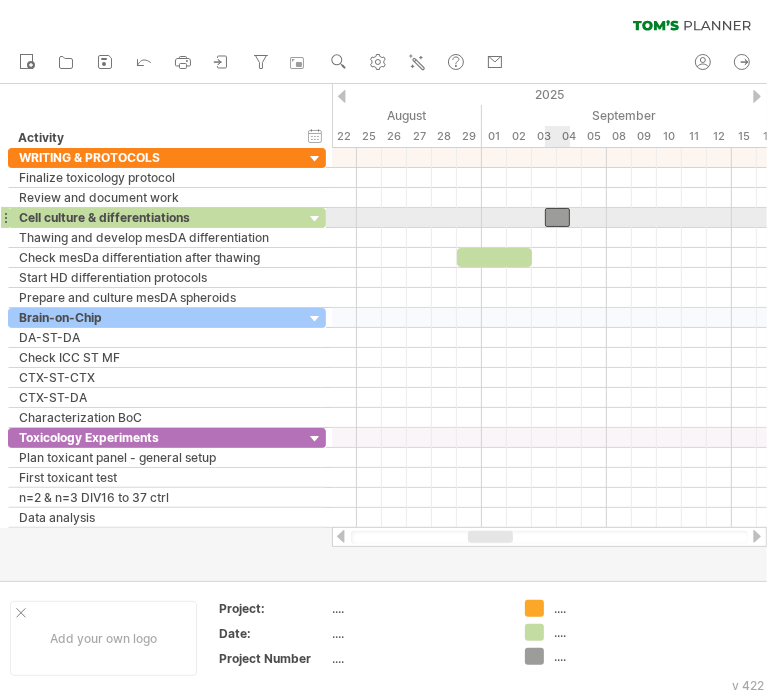 click at bounding box center [557, 217] 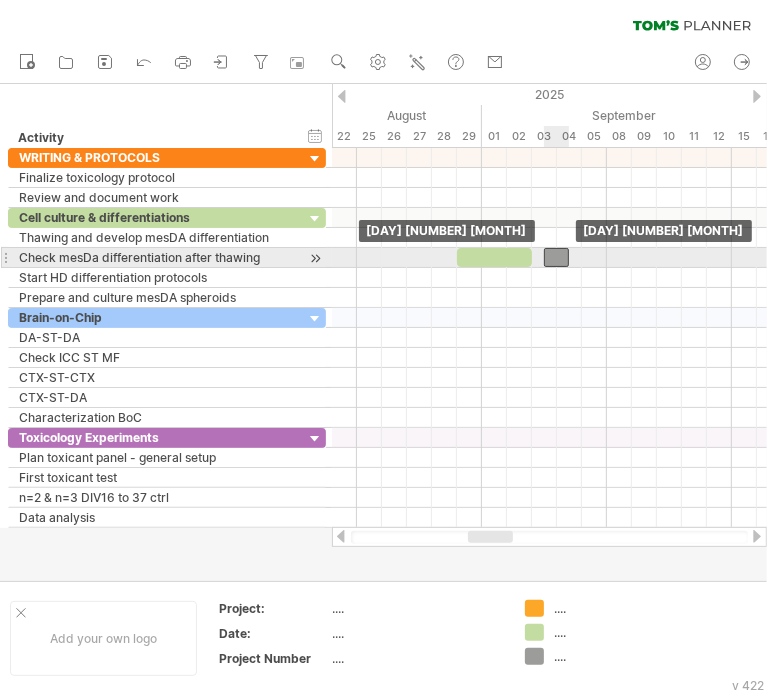 drag, startPoint x: 556, startPoint y: 215, endPoint x: 555, endPoint y: 251, distance: 36.013885 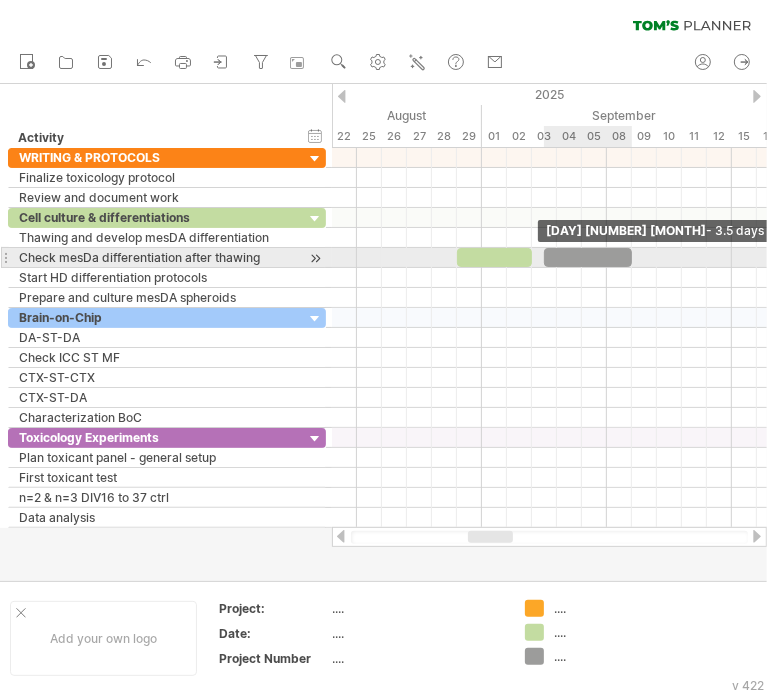 drag, startPoint x: 567, startPoint y: 256, endPoint x: 633, endPoint y: 255, distance: 66.007576 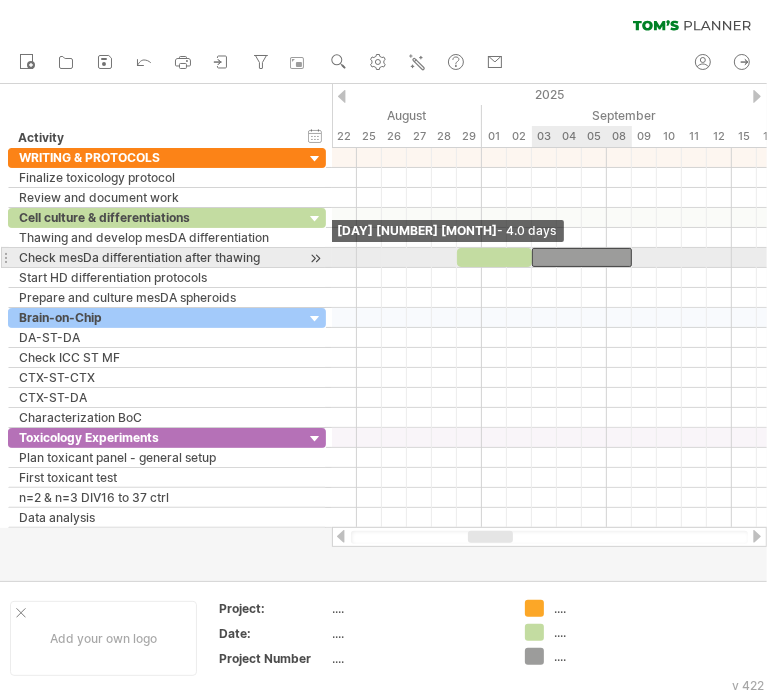 click at bounding box center [582, 257] 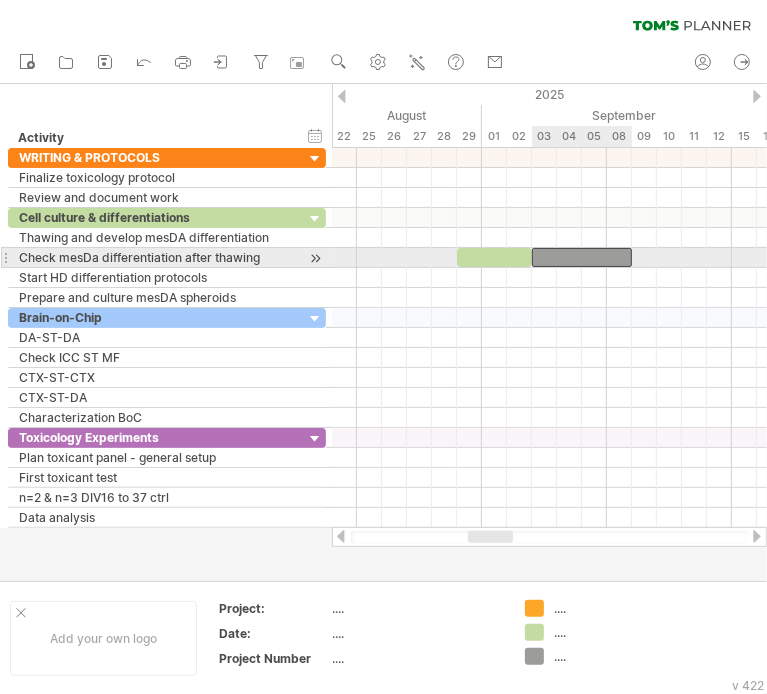 click at bounding box center (582, 257) 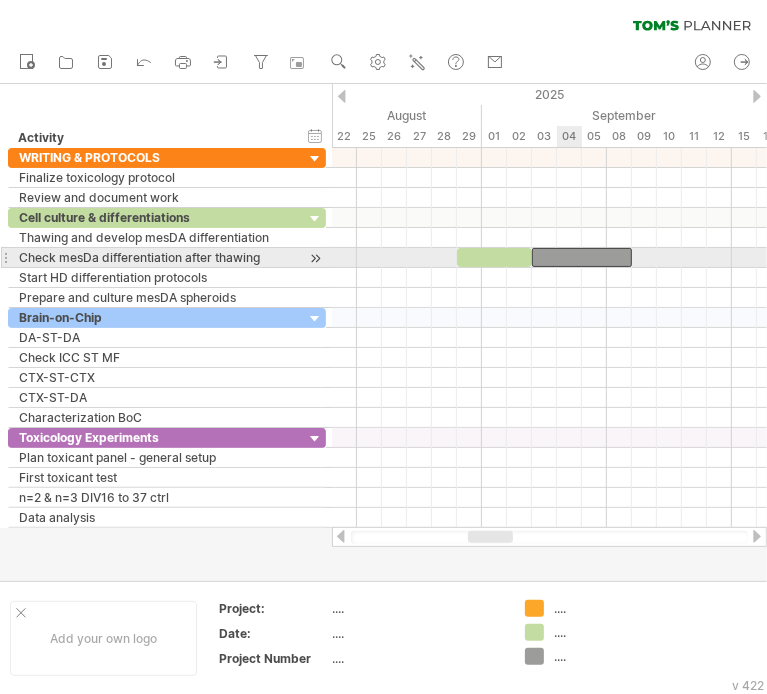 type 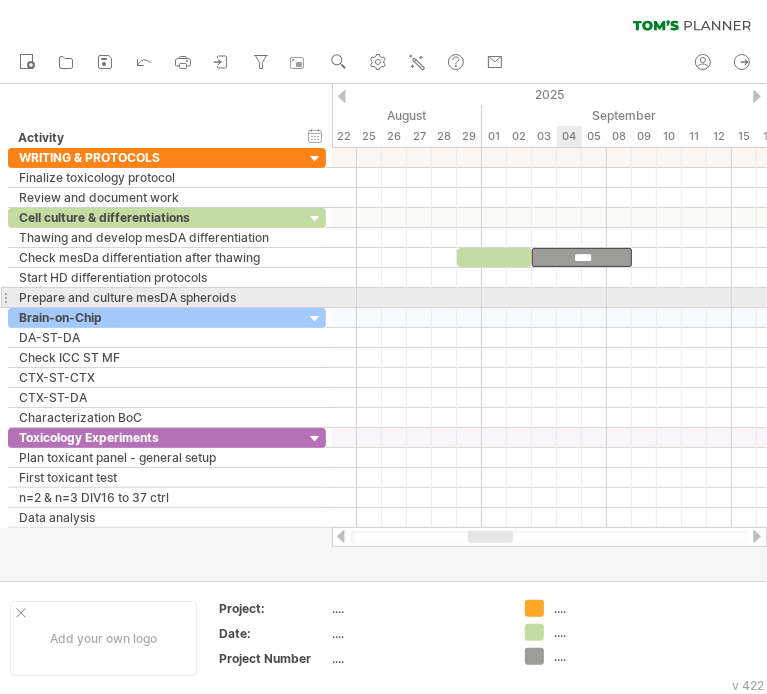 click at bounding box center [549, 318] 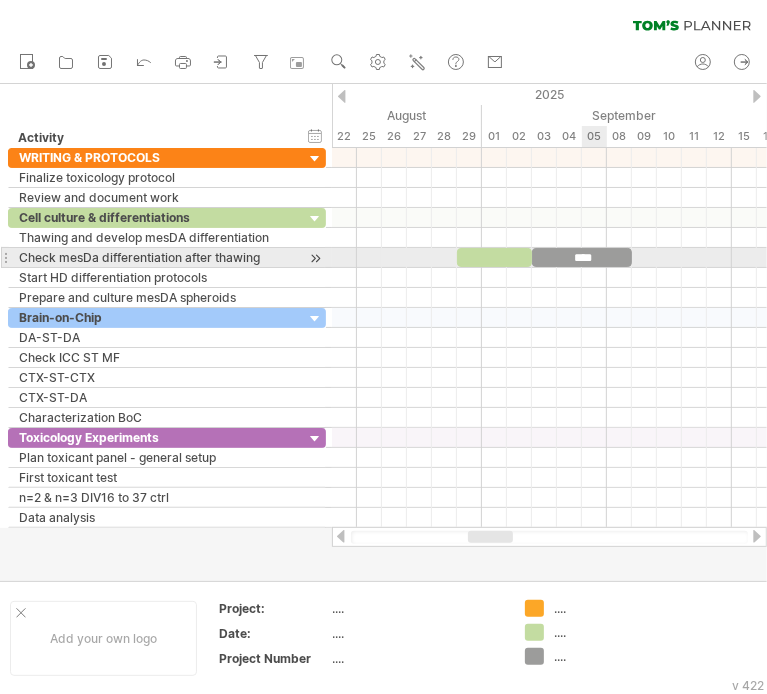 click on "****" at bounding box center [582, 257] 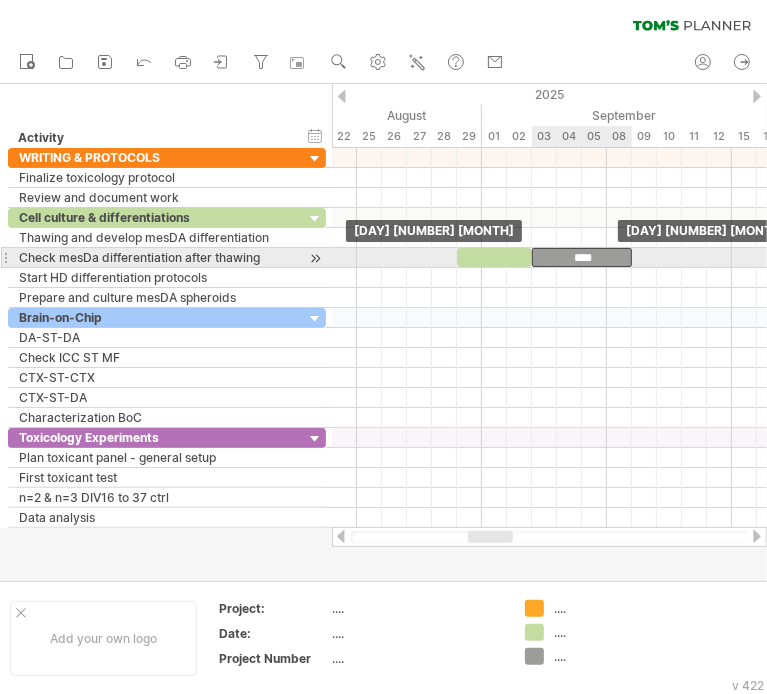 click on "****" at bounding box center [582, 257] 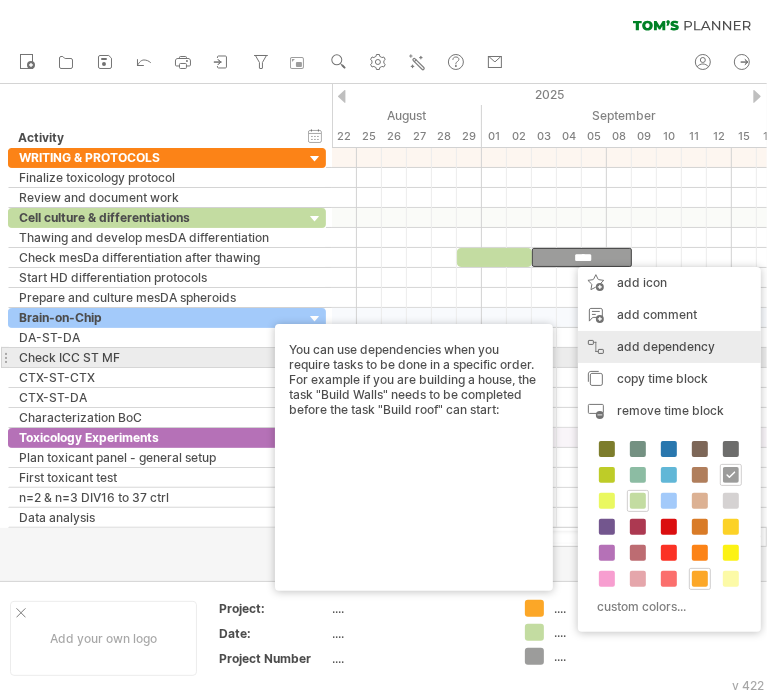 click on "add dependency You can use dependencies when you require tasks to be done in a specific order. For example if you are building a house, the task "Build Walls" needs to be completed before the task "Build roof" can start:" at bounding box center (669, 347) 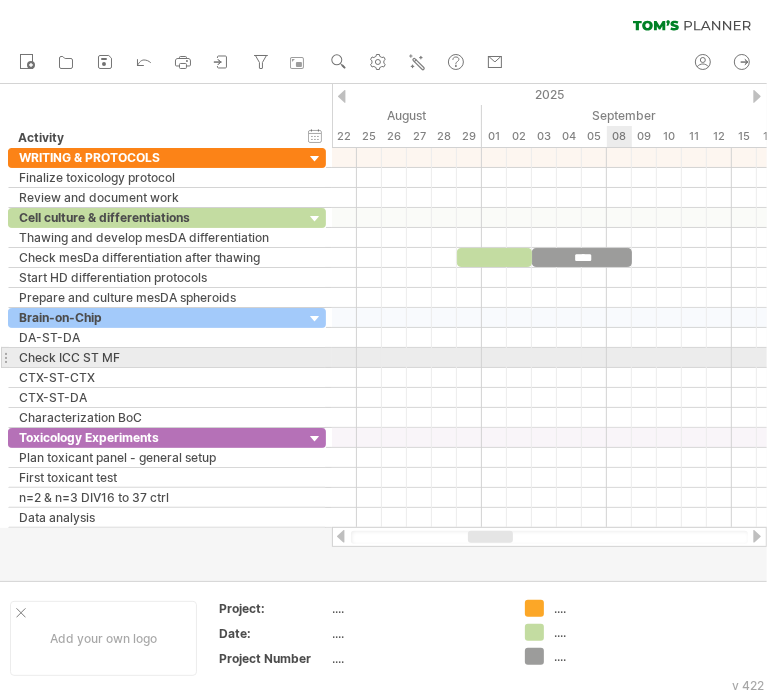 click at bounding box center (549, 358) 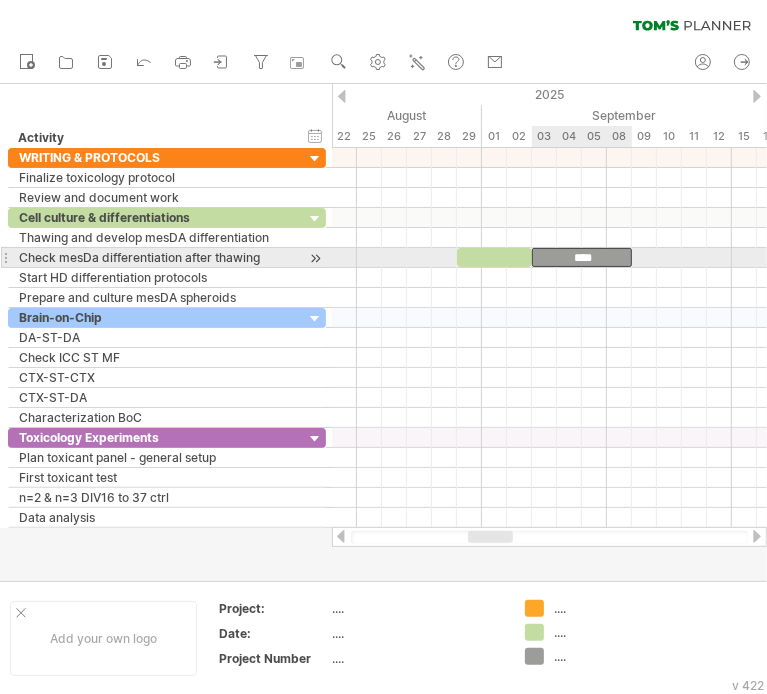 click on "****" at bounding box center (582, 257) 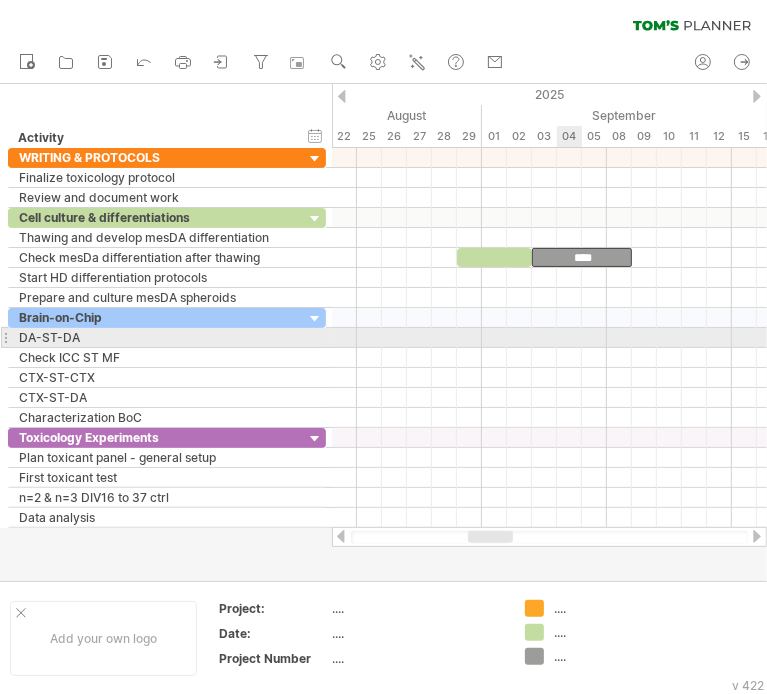 click at bounding box center [549, 338] 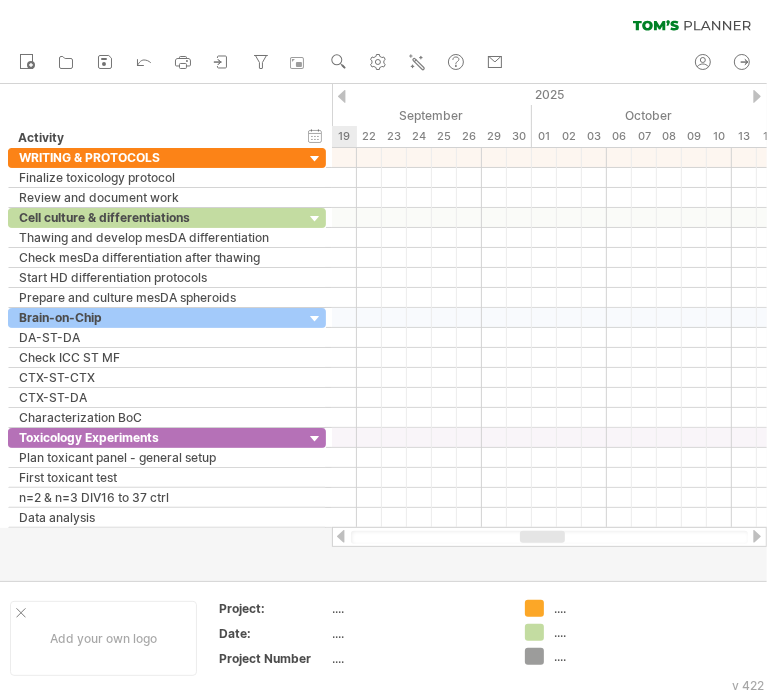 drag, startPoint x: 493, startPoint y: 534, endPoint x: 545, endPoint y: 530, distance: 52.153618 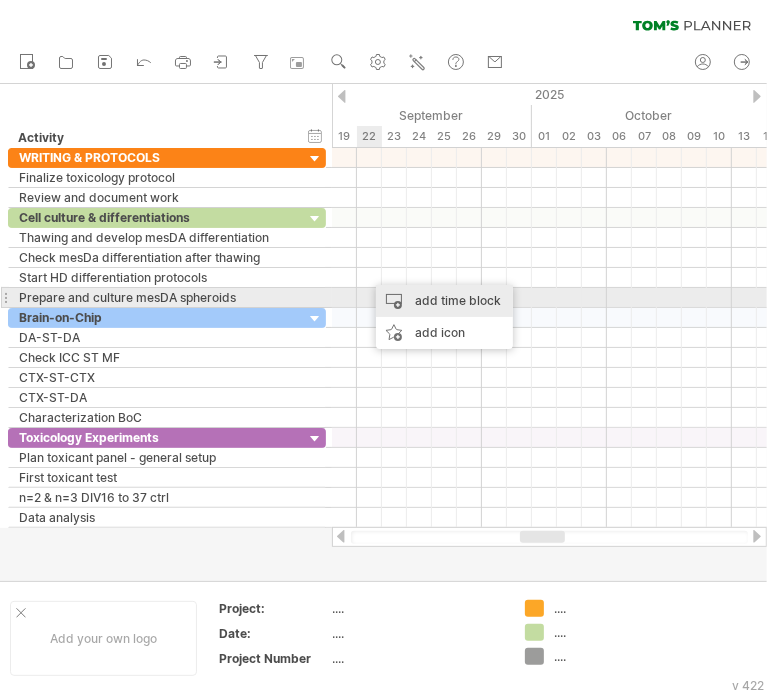click on "add time block" at bounding box center (444, 301) 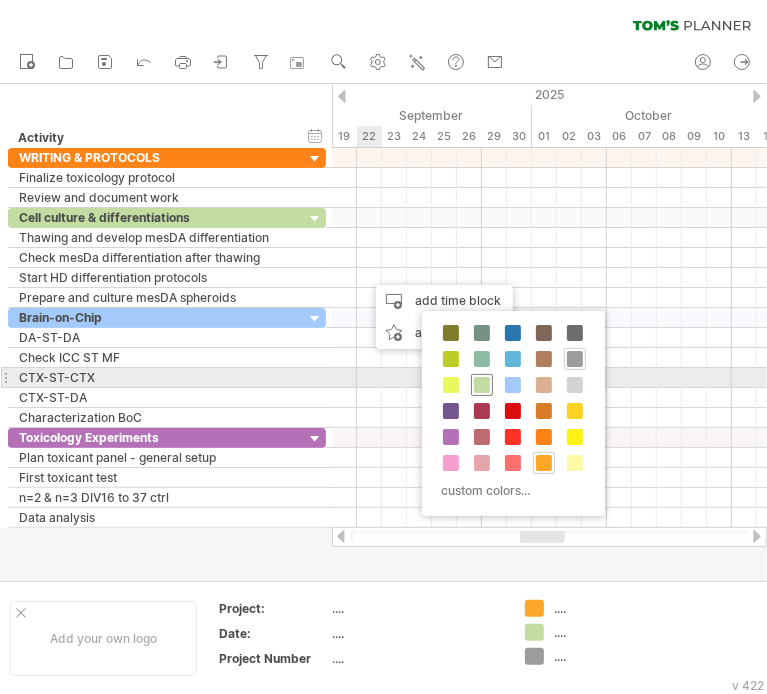 click at bounding box center [482, 385] 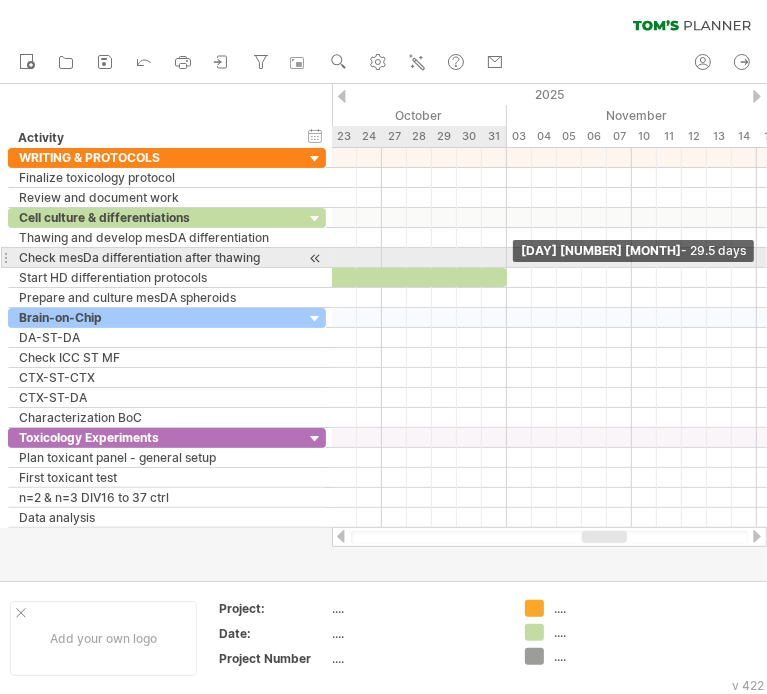 drag, startPoint x: 394, startPoint y: 276, endPoint x: 504, endPoint y: 267, distance: 110.36757 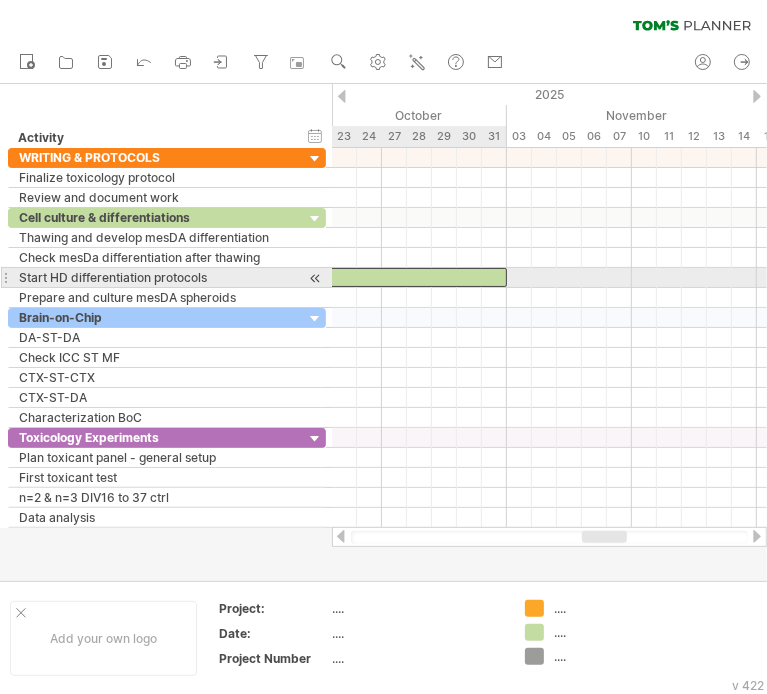 click at bounding box center (138, 277) 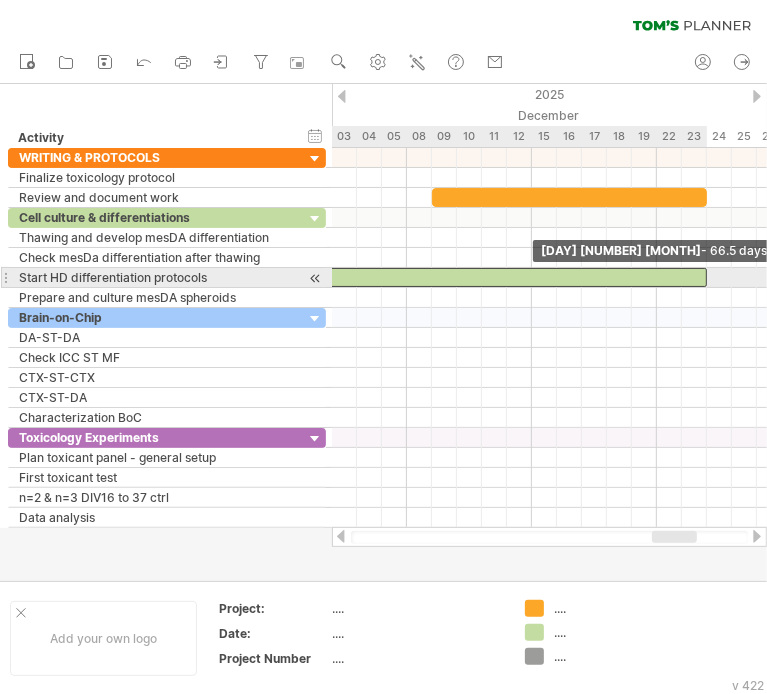 drag, startPoint x: 505, startPoint y: 276, endPoint x: 700, endPoint y: 275, distance: 195.00256 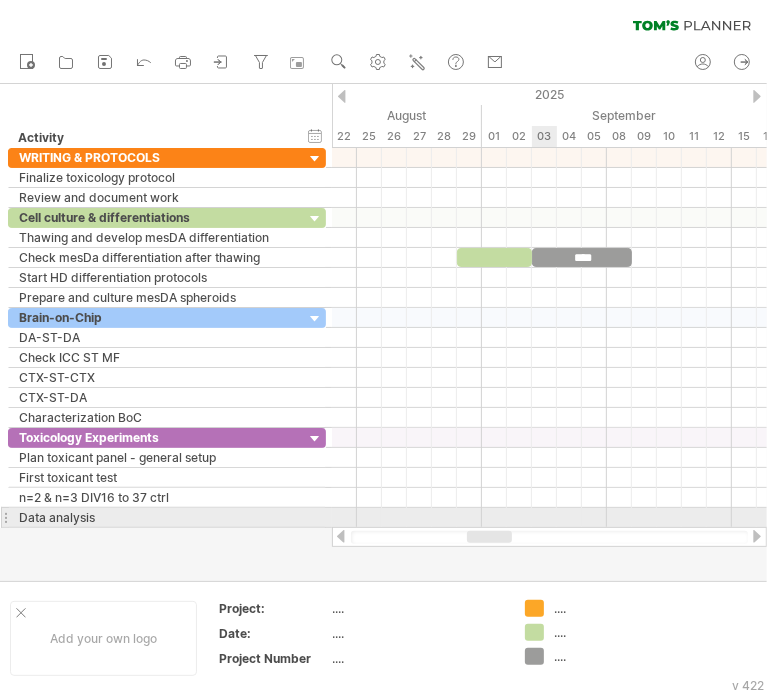 drag, startPoint x: 679, startPoint y: 538, endPoint x: 494, endPoint y: 526, distance: 185.38878 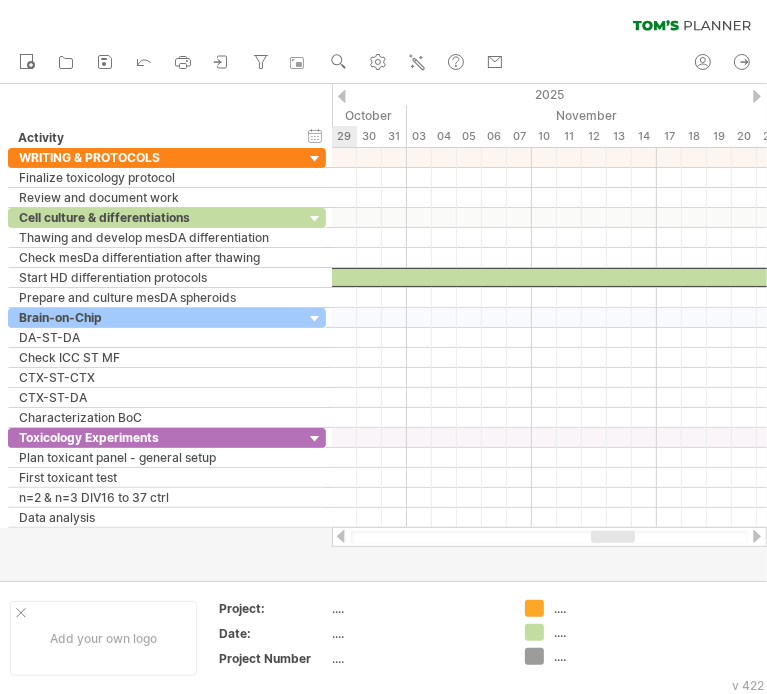 drag, startPoint x: 489, startPoint y: 538, endPoint x: 612, endPoint y: 534, distance: 123.065025 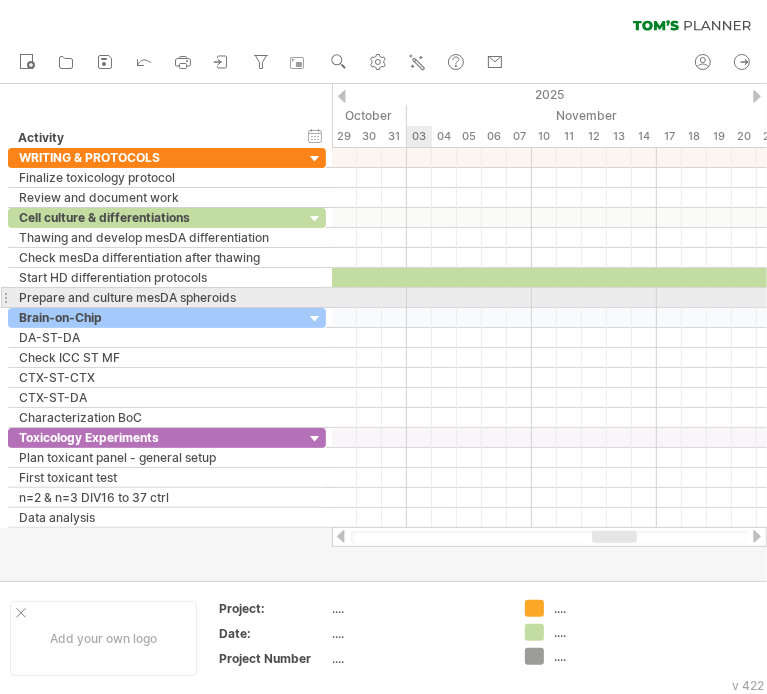click at bounding box center (549, 298) 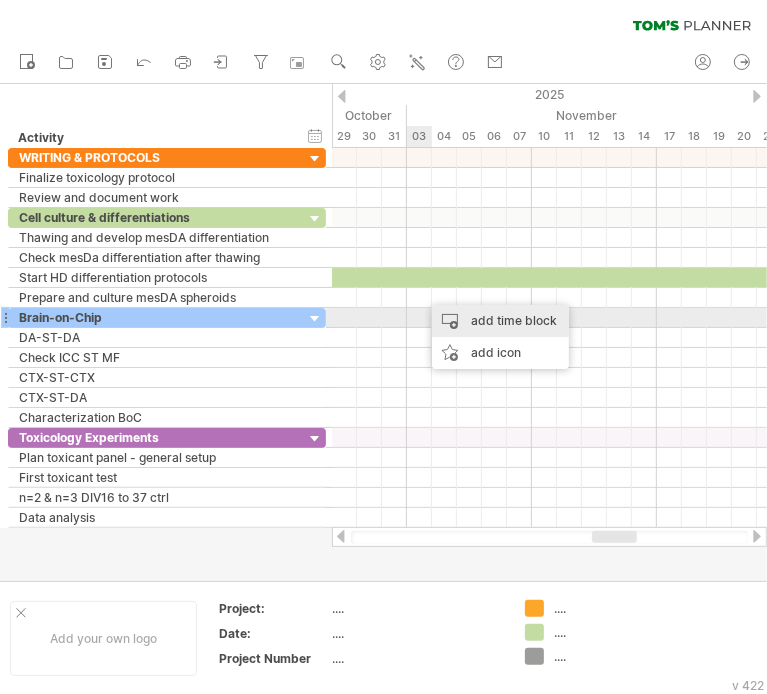click on "add time block" at bounding box center [500, 321] 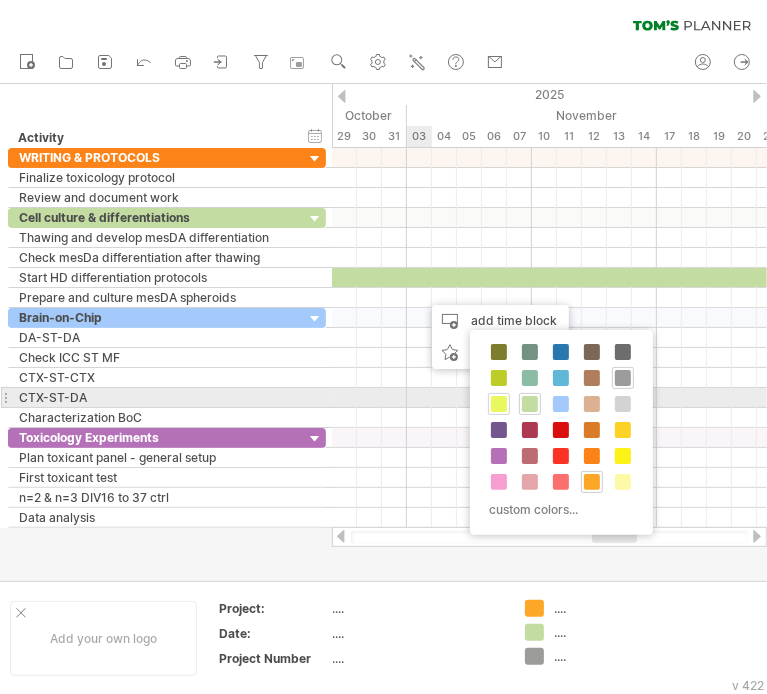 click at bounding box center [499, 404] 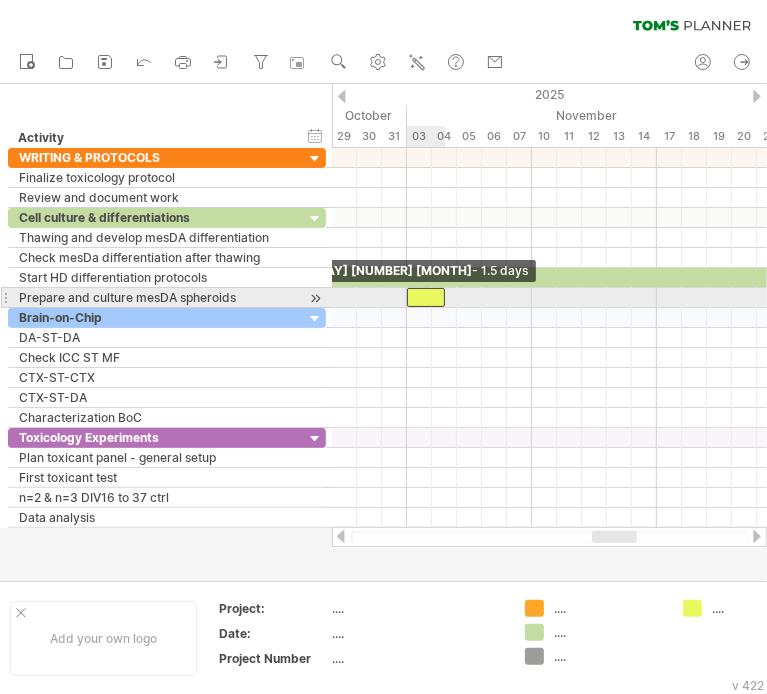 drag, startPoint x: 420, startPoint y: 296, endPoint x: 406, endPoint y: 298, distance: 14.142136 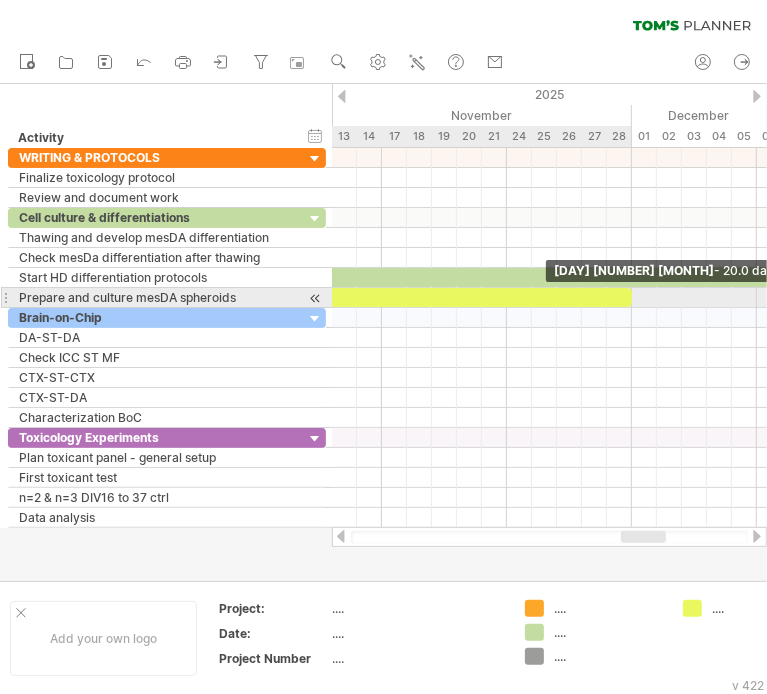 drag, startPoint x: 445, startPoint y: 295, endPoint x: 627, endPoint y: 290, distance: 182.06866 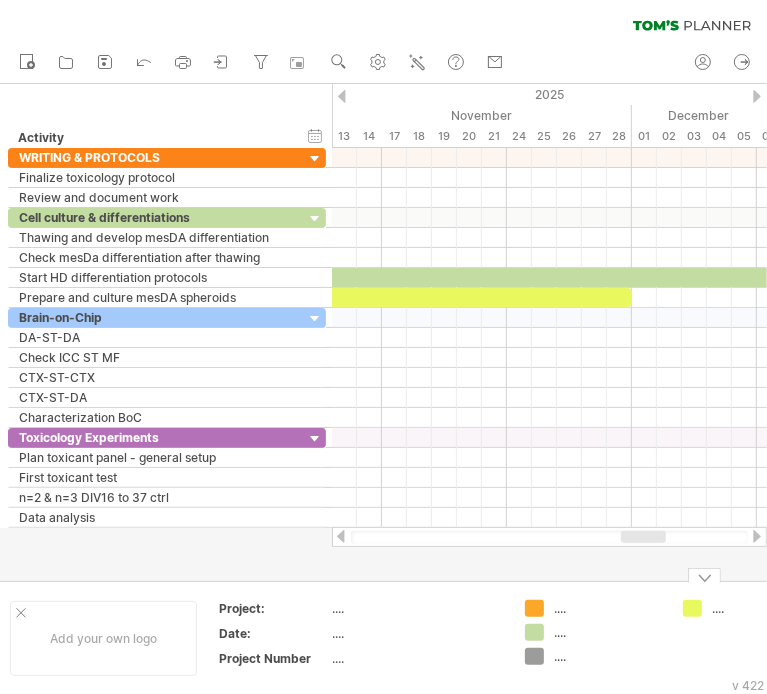 click on "...." at bounding box center (766, 608) 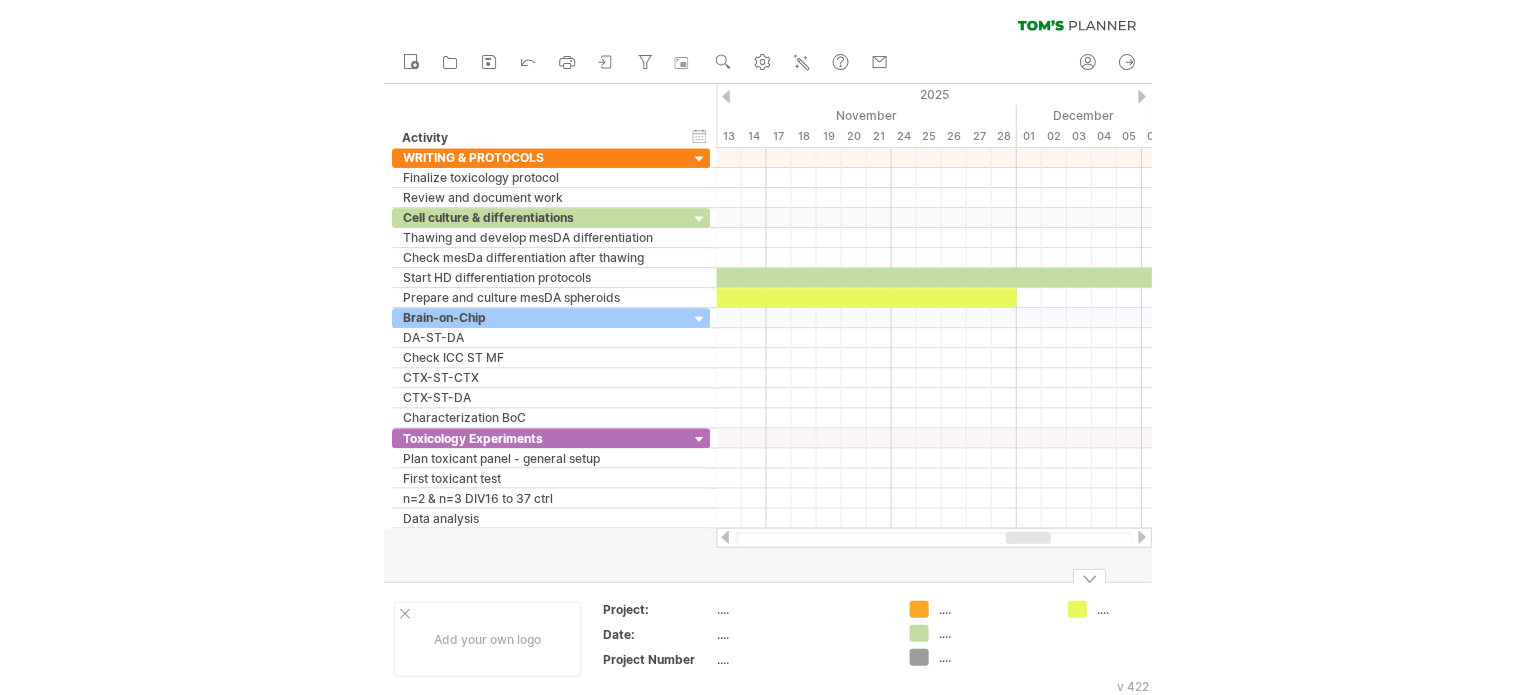scroll, scrollTop: 0, scrollLeft: 44, axis: horizontal 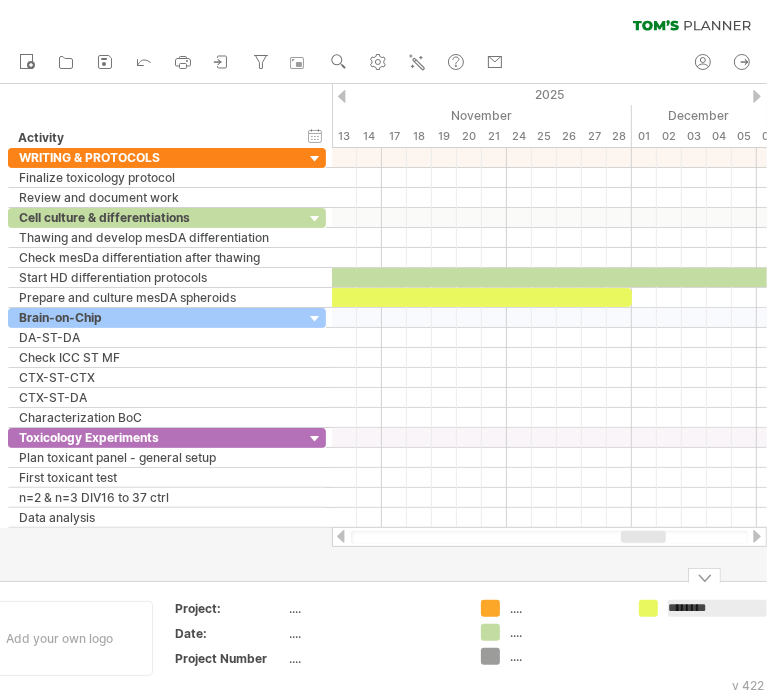 type on "*********" 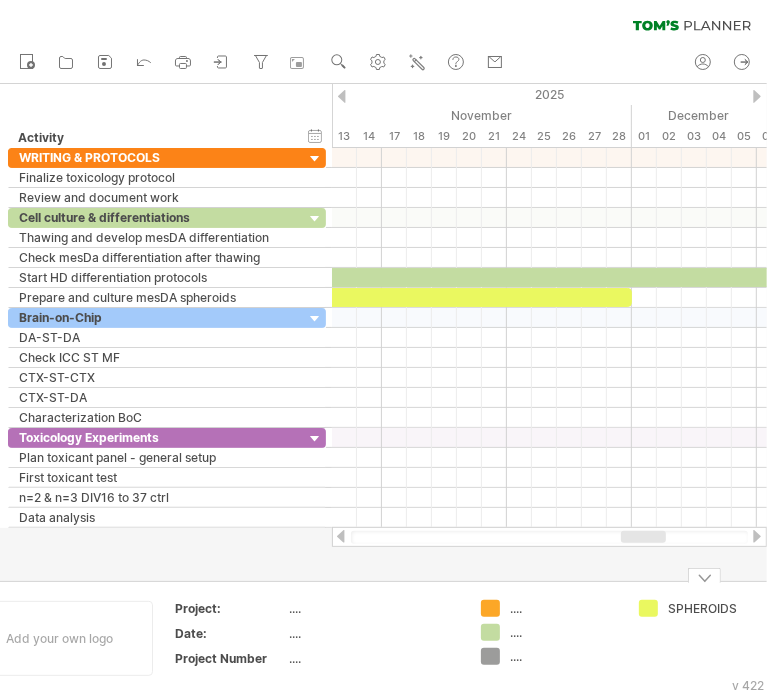 click on "...." at bounding box center (564, 632) 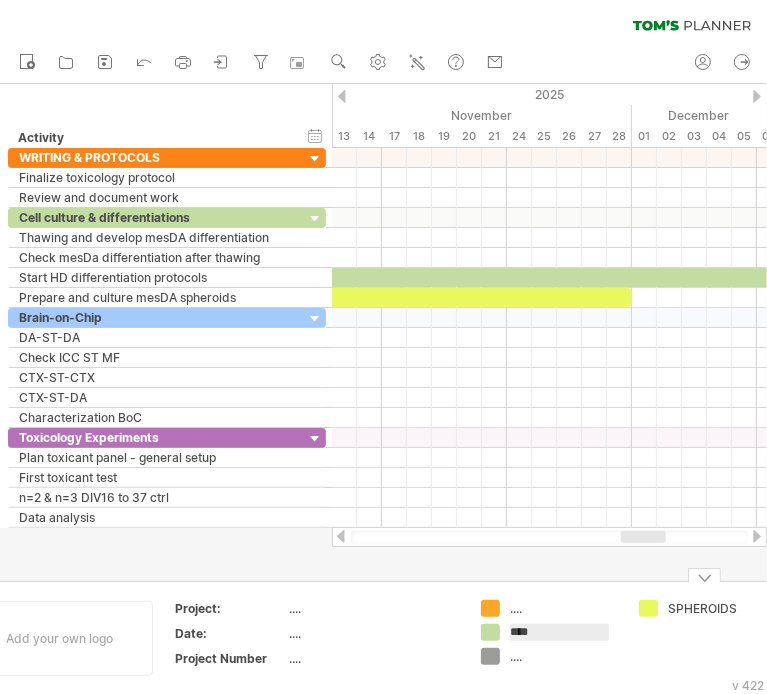 type on "***" 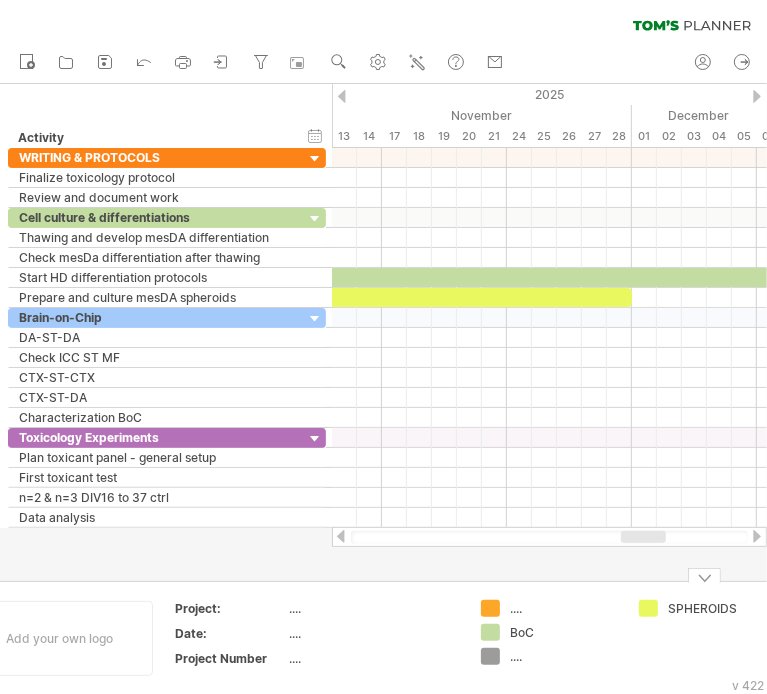 click on "...." at bounding box center [564, 608] 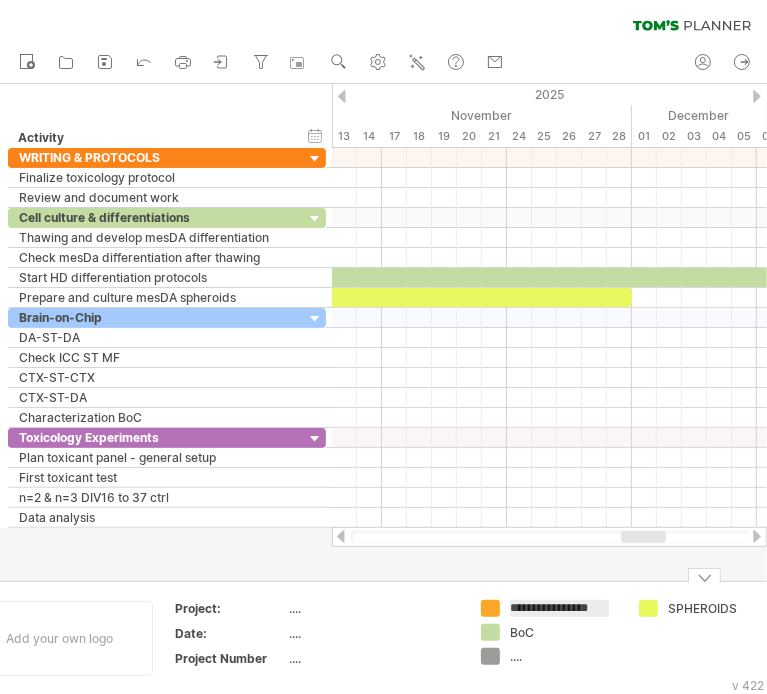 type on "**********" 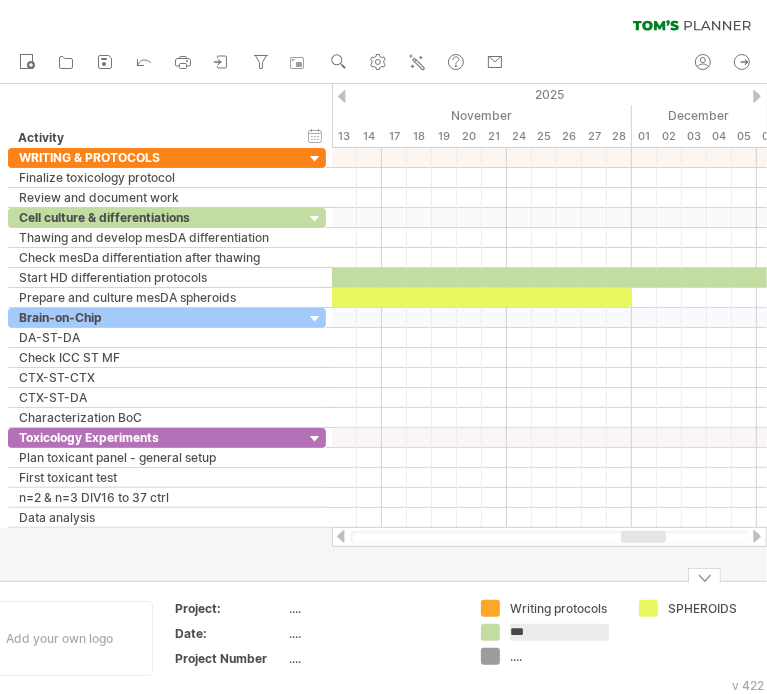 click on "...." at bounding box center (564, 656) 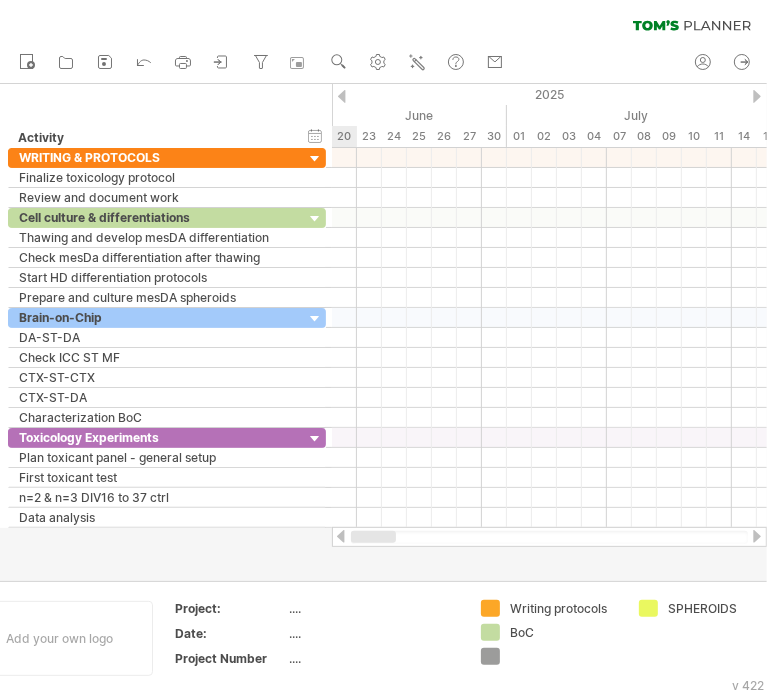 drag, startPoint x: 631, startPoint y: 536, endPoint x: 311, endPoint y: 548, distance: 320.2249 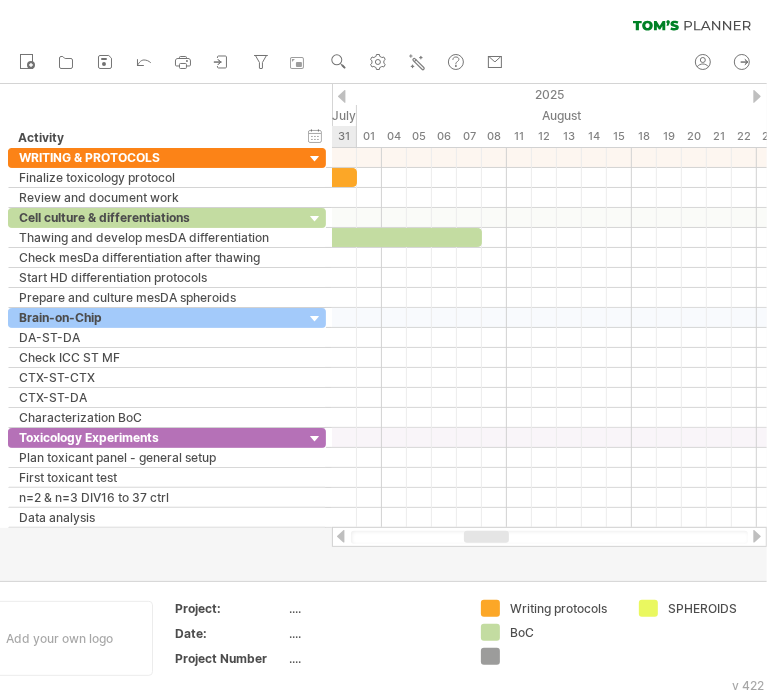 drag, startPoint x: 414, startPoint y: 534, endPoint x: 481, endPoint y: 536, distance: 67.02985 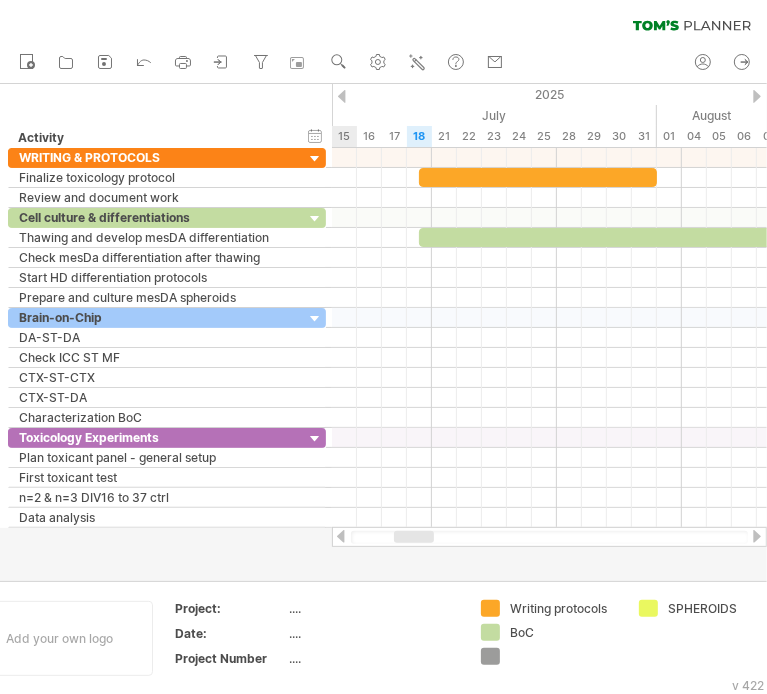 drag, startPoint x: 452, startPoint y: 537, endPoint x: 420, endPoint y: 538, distance: 32.01562 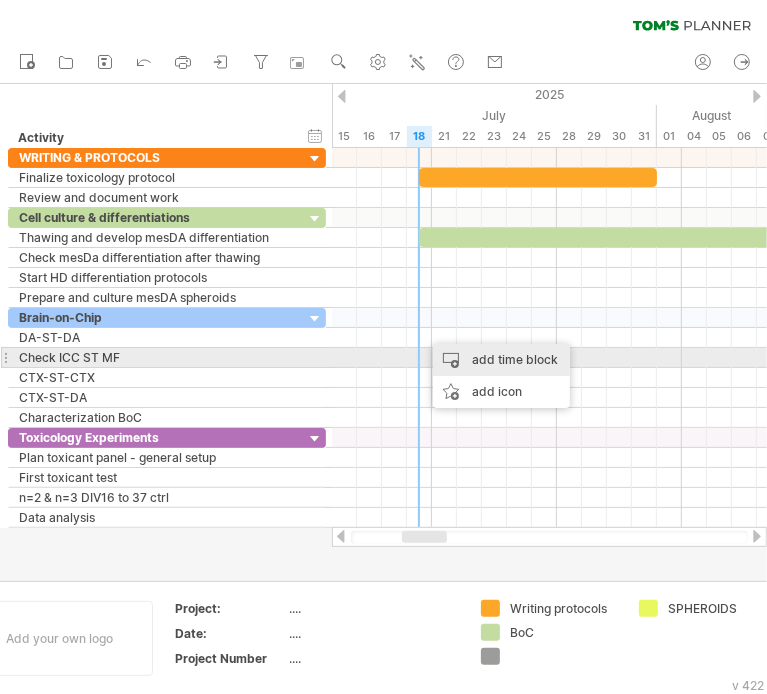 click on "add time block" at bounding box center (501, 360) 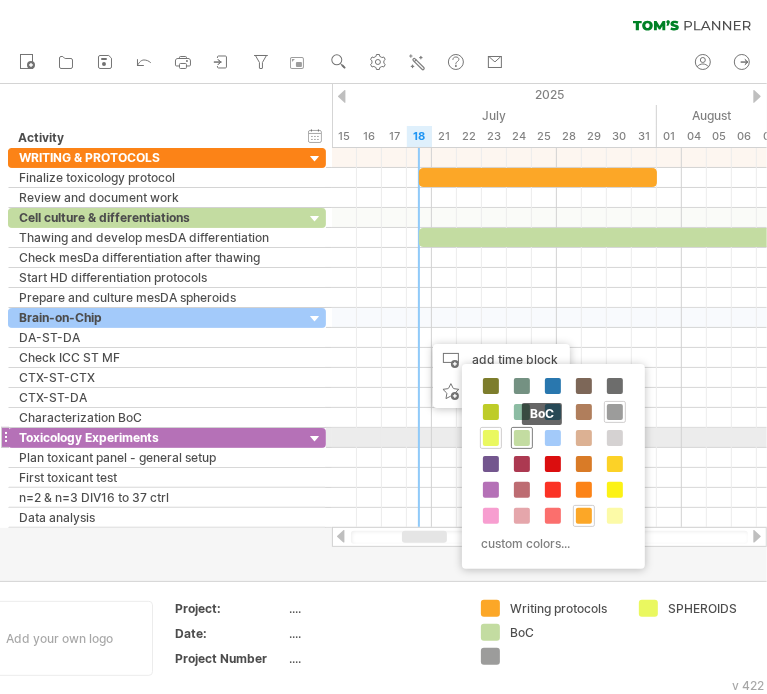 click at bounding box center (522, 438) 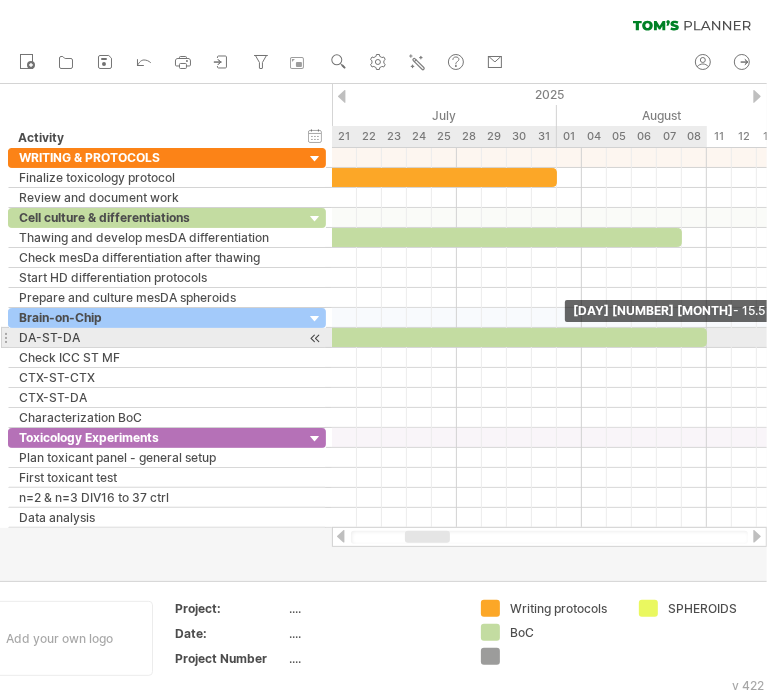 drag, startPoint x: 442, startPoint y: 337, endPoint x: 709, endPoint y: 338, distance: 267.00186 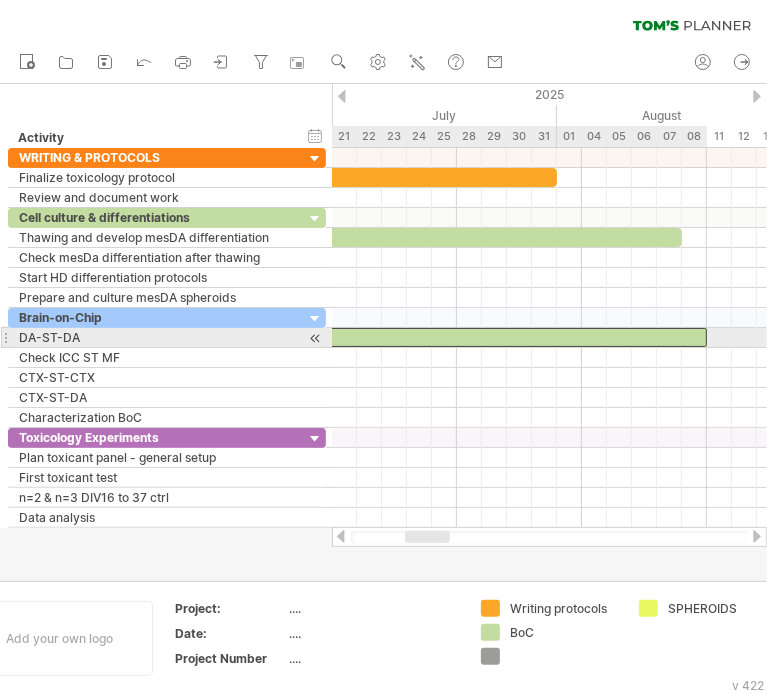 click at bounding box center (513, 337) 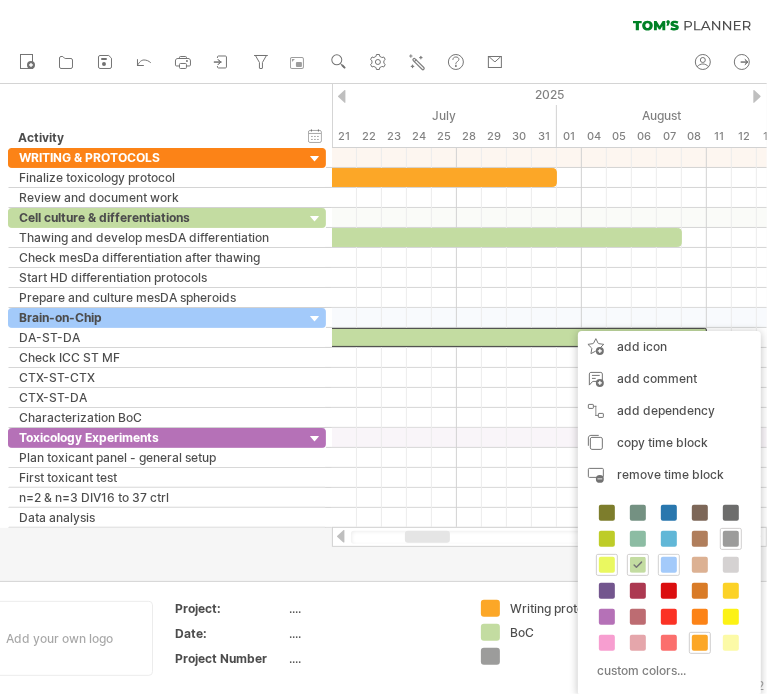 click at bounding box center [669, 565] 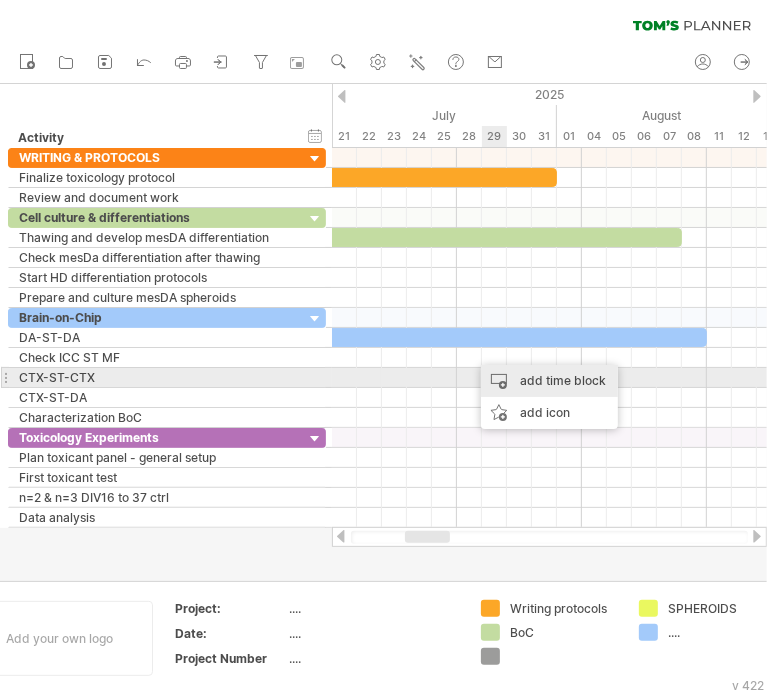 click on "add time block" at bounding box center [549, 381] 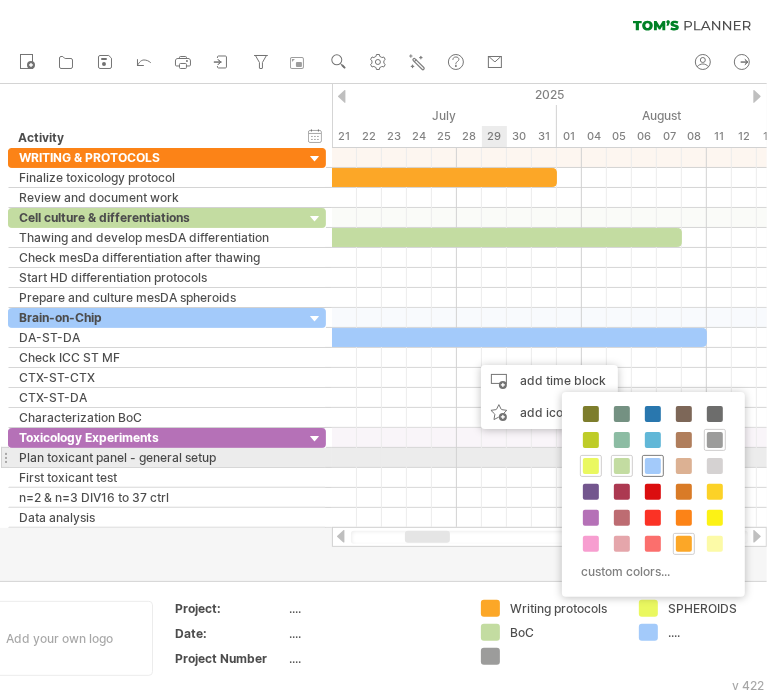 click at bounding box center [653, 466] 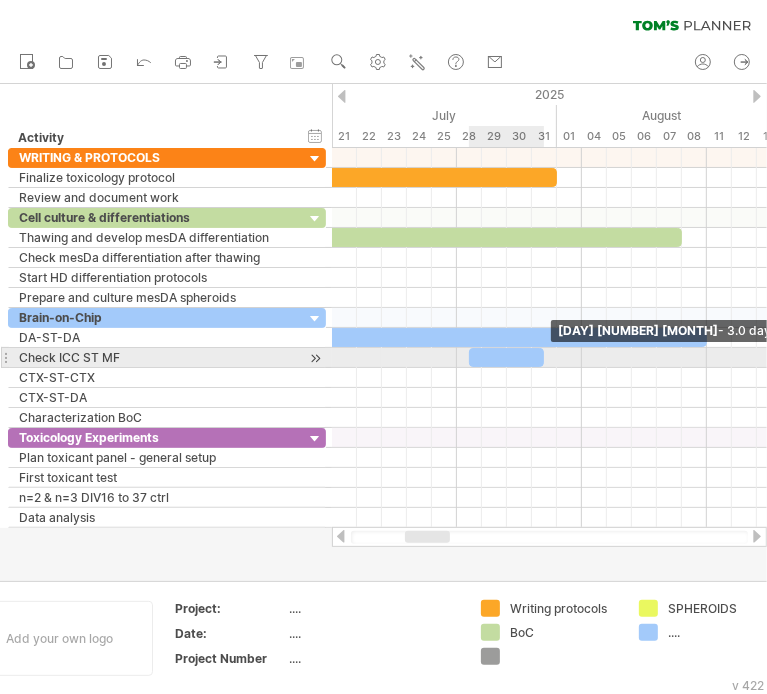 drag, startPoint x: 492, startPoint y: 356, endPoint x: 543, endPoint y: 354, distance: 51.0392 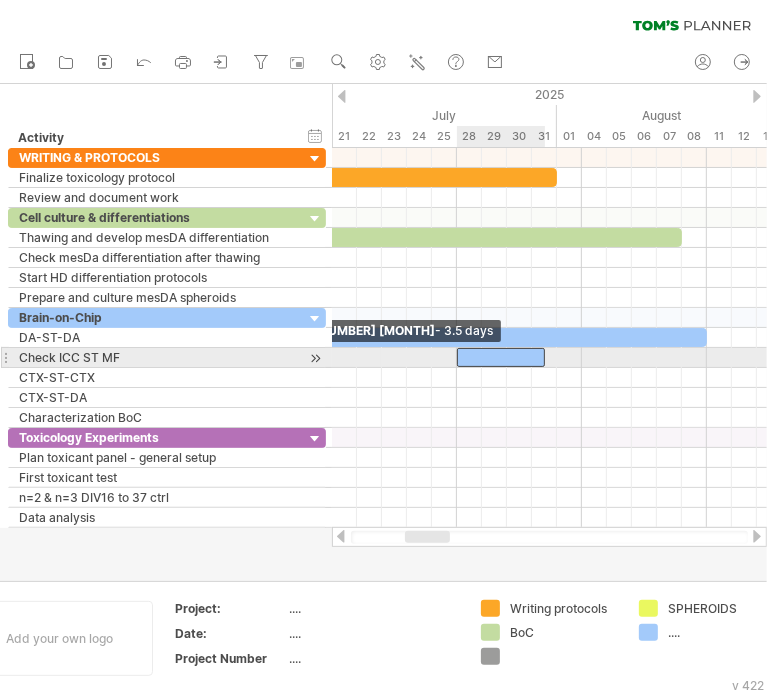 drag, startPoint x: 472, startPoint y: 357, endPoint x: 459, endPoint y: 360, distance: 13.341664 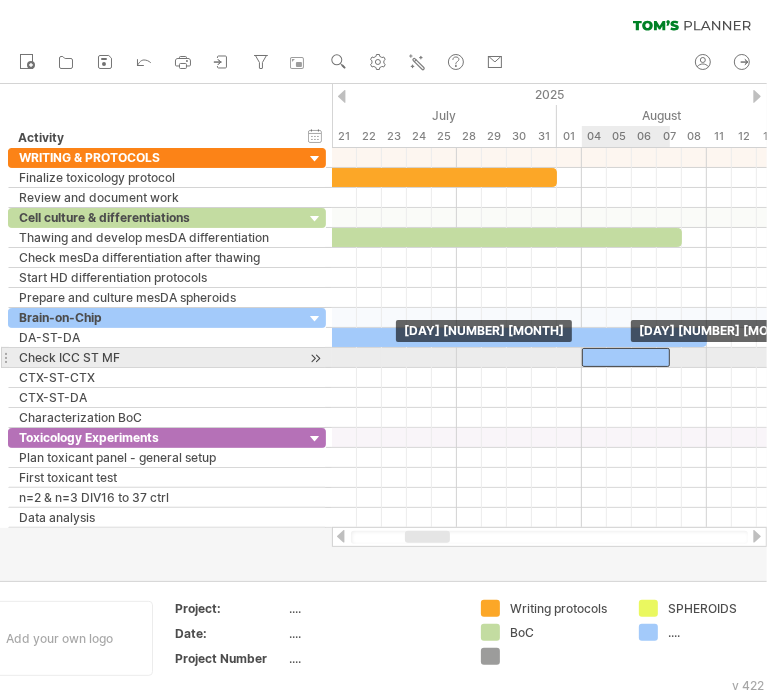 drag, startPoint x: 498, startPoint y: 356, endPoint x: 619, endPoint y: 359, distance: 121.037186 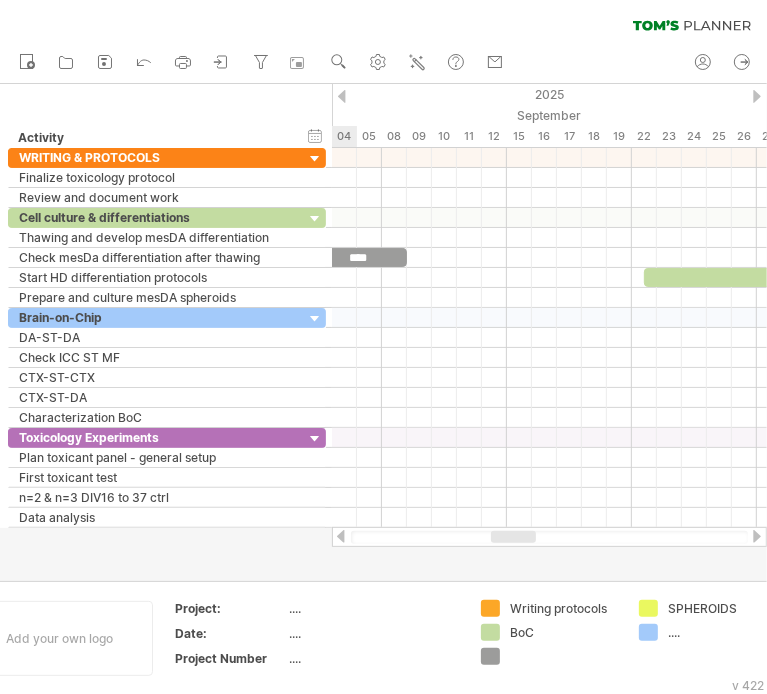 drag, startPoint x: 434, startPoint y: 537, endPoint x: 520, endPoint y: 532, distance: 86.145226 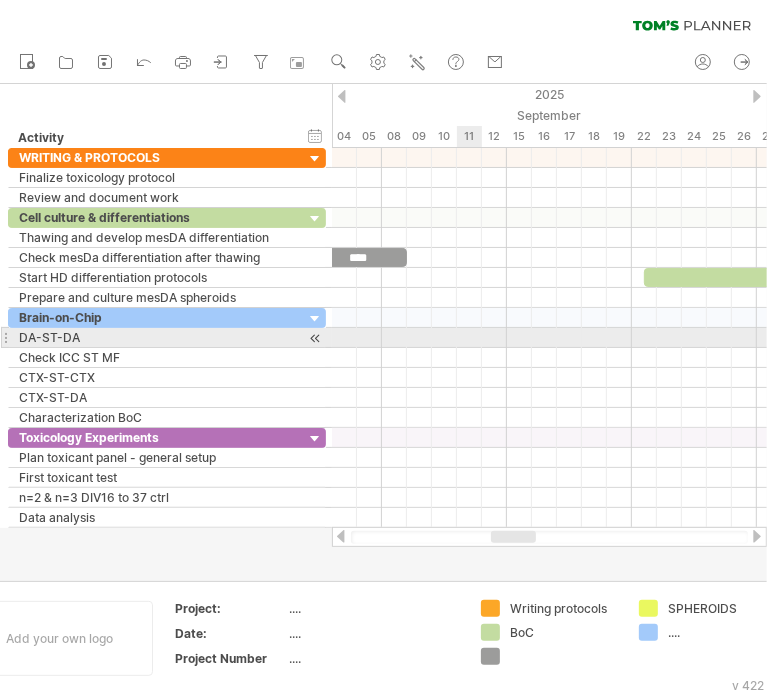 drag, startPoint x: 402, startPoint y: 338, endPoint x: 480, endPoint y: 338, distance: 78 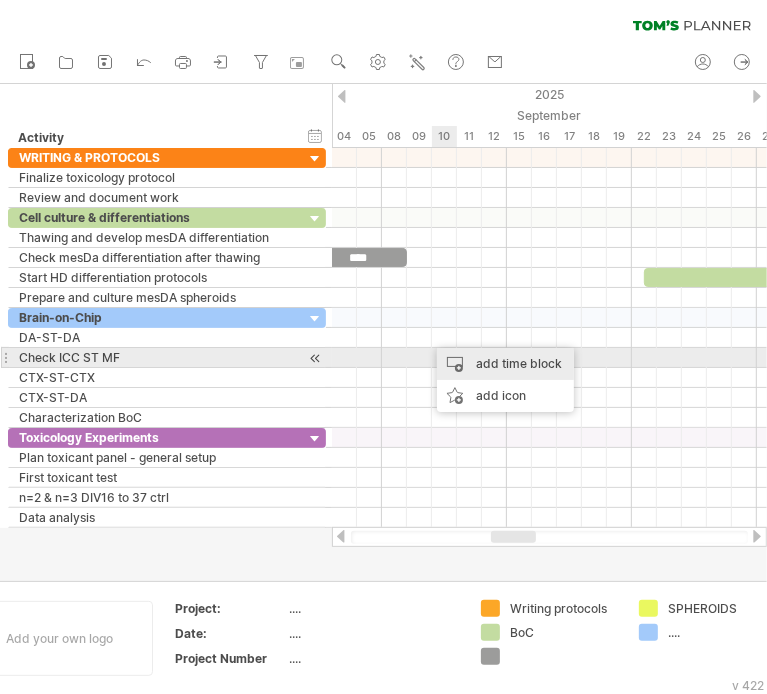 click on "add time block" at bounding box center (505, 364) 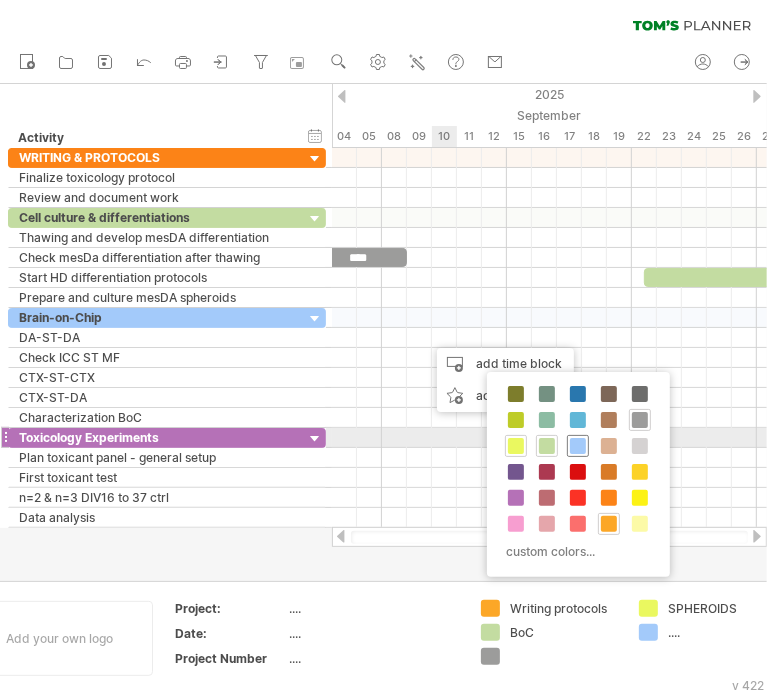 click at bounding box center (578, 446) 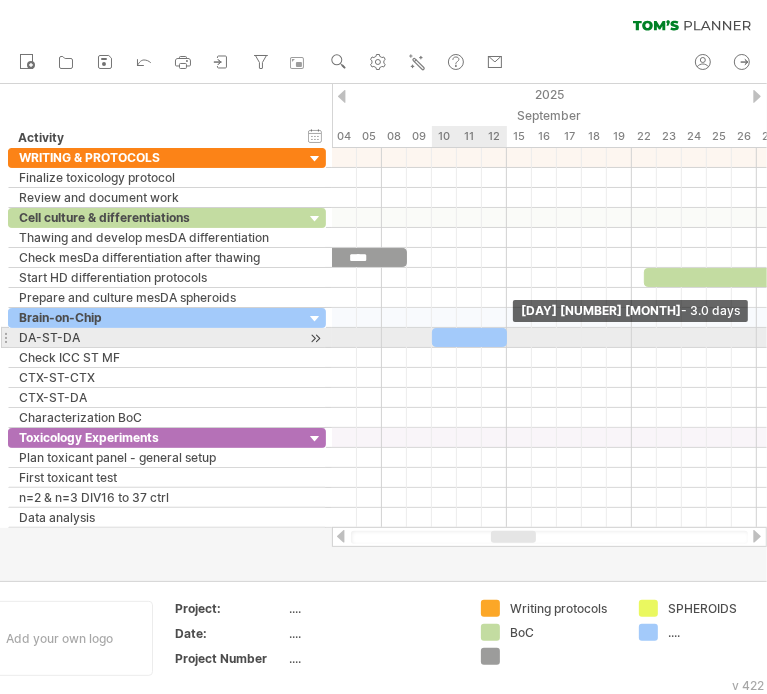 drag, startPoint x: 454, startPoint y: 337, endPoint x: 508, endPoint y: 337, distance: 54 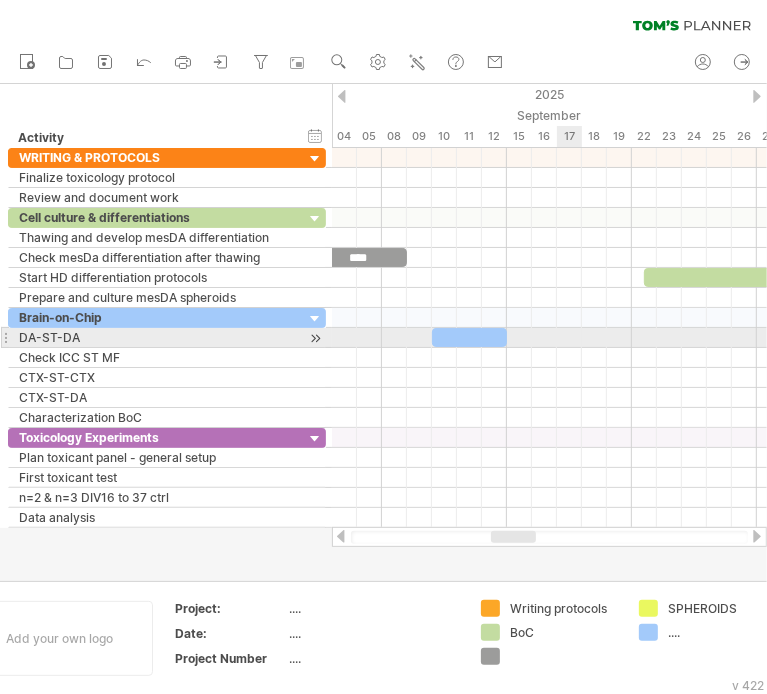 drag, startPoint x: 515, startPoint y: 333, endPoint x: 568, endPoint y: 331, distance: 53.037724 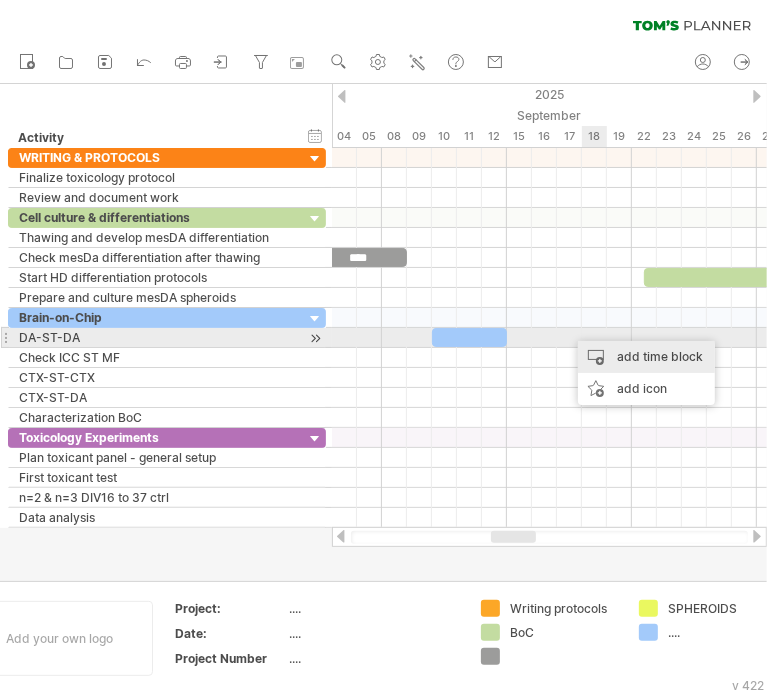 click on "add time block" at bounding box center (646, 357) 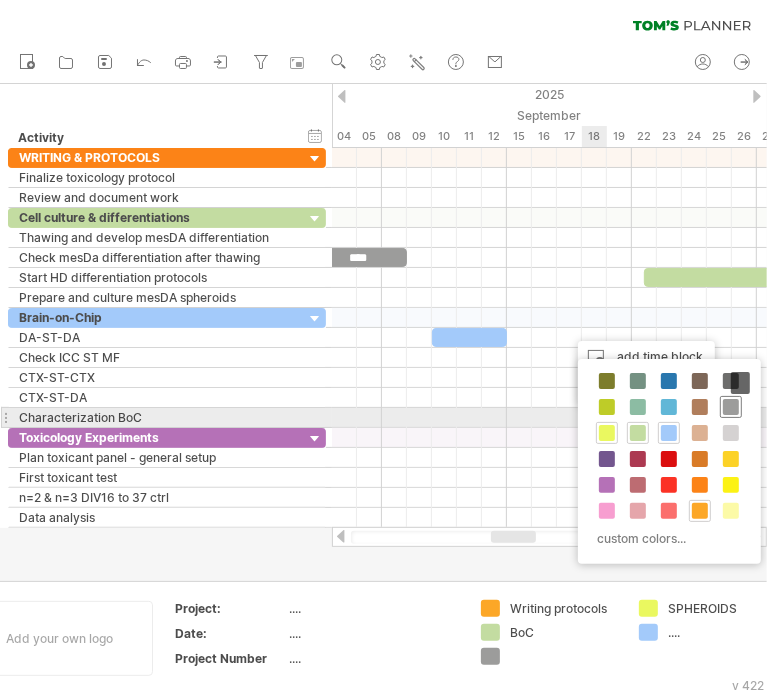 click at bounding box center [731, 407] 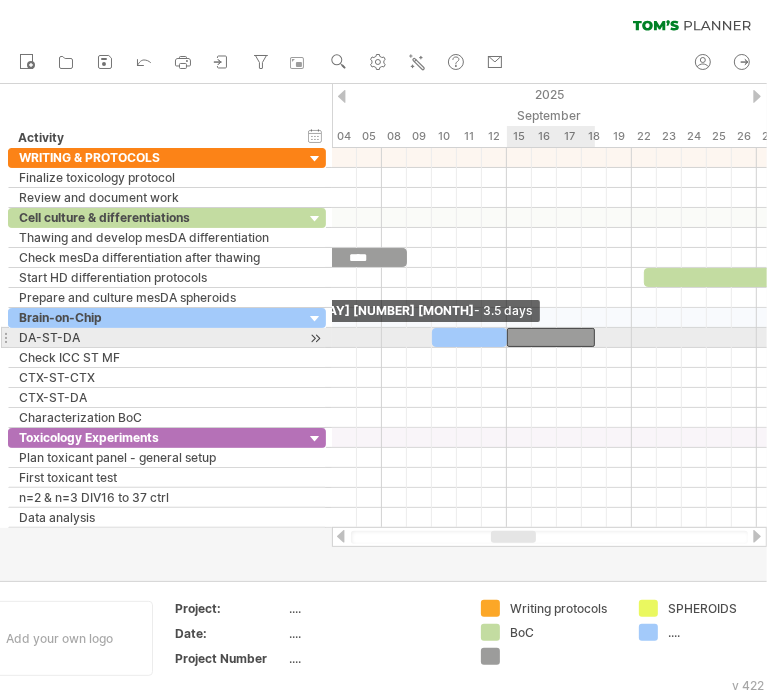 drag, startPoint x: 569, startPoint y: 337, endPoint x: 508, endPoint y: 343, distance: 61.294373 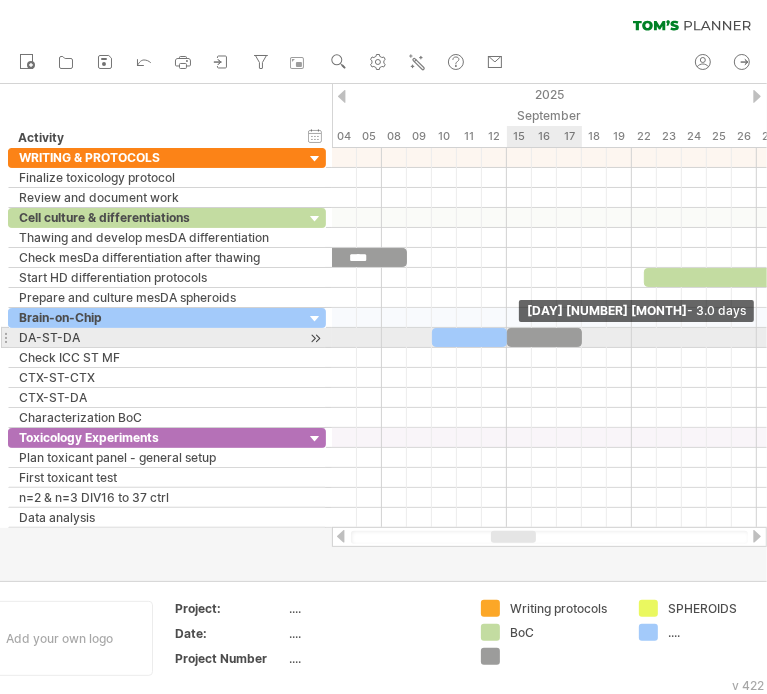 click at bounding box center (582, 337) 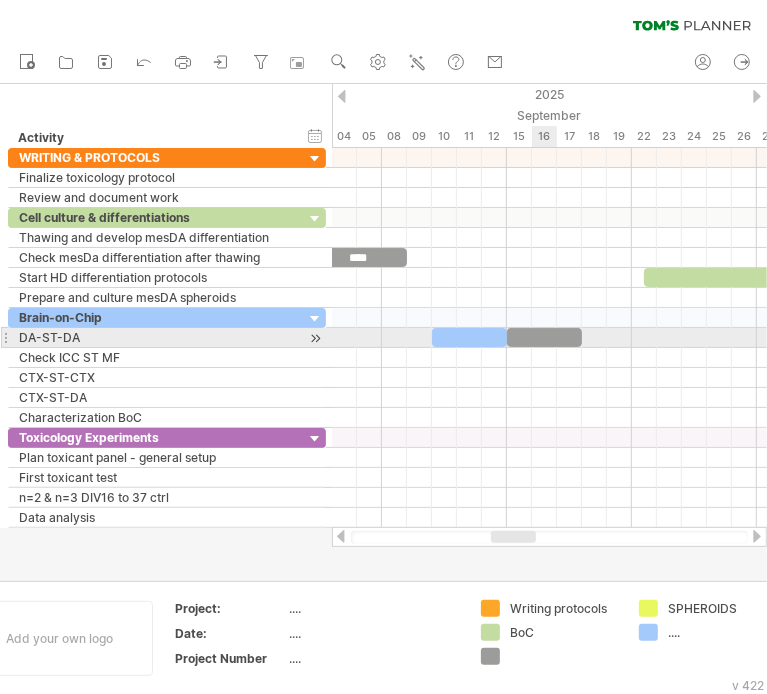 click at bounding box center [544, 337] 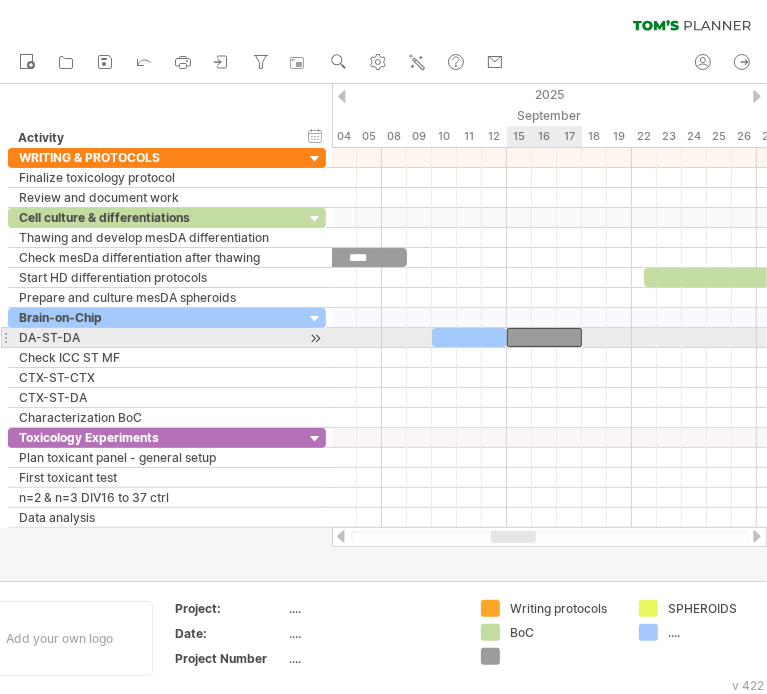 click at bounding box center [544, 337] 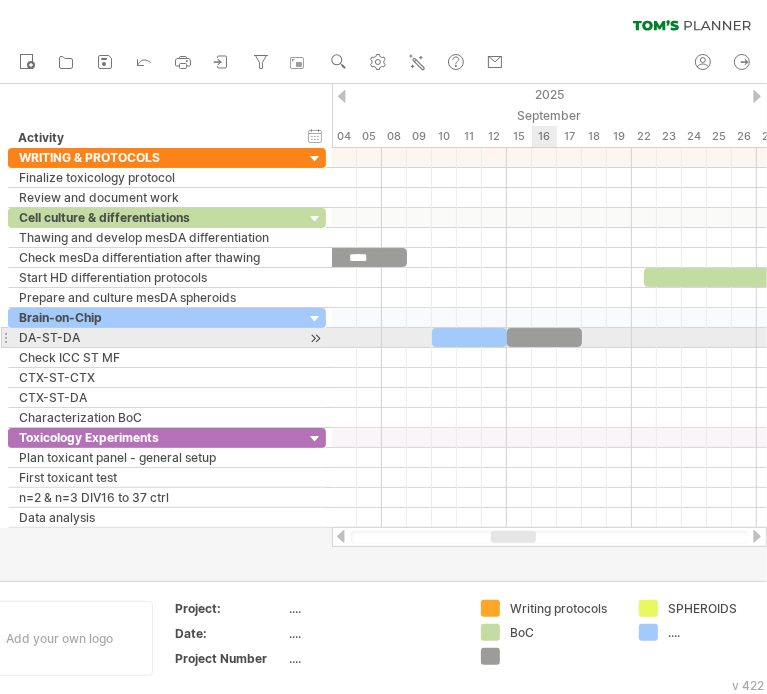 type 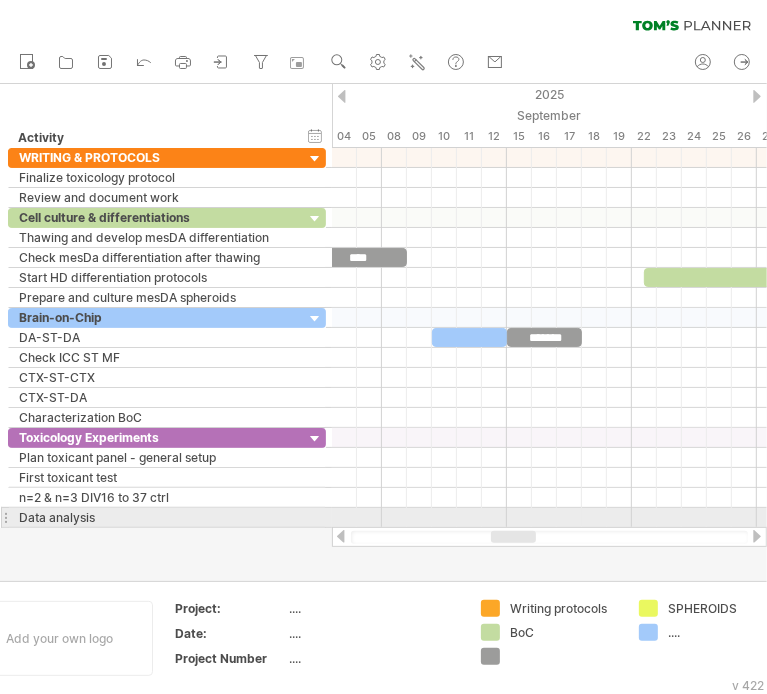 drag, startPoint x: 510, startPoint y: 530, endPoint x: 554, endPoint y: 526, distance: 44.181442 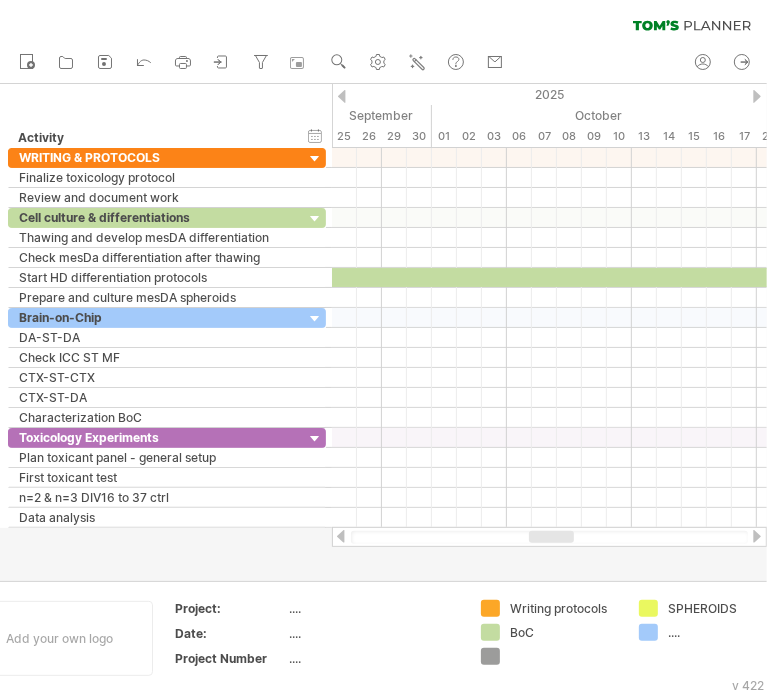drag, startPoint x: 522, startPoint y: 534, endPoint x: 560, endPoint y: 536, distance: 38.052597 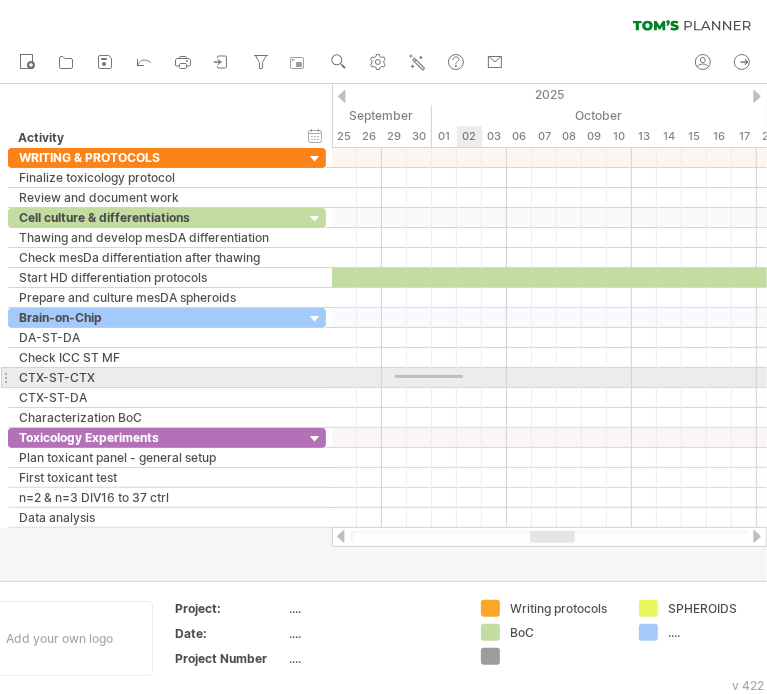 drag, startPoint x: 395, startPoint y: 375, endPoint x: 463, endPoint y: 378, distance: 68.06615 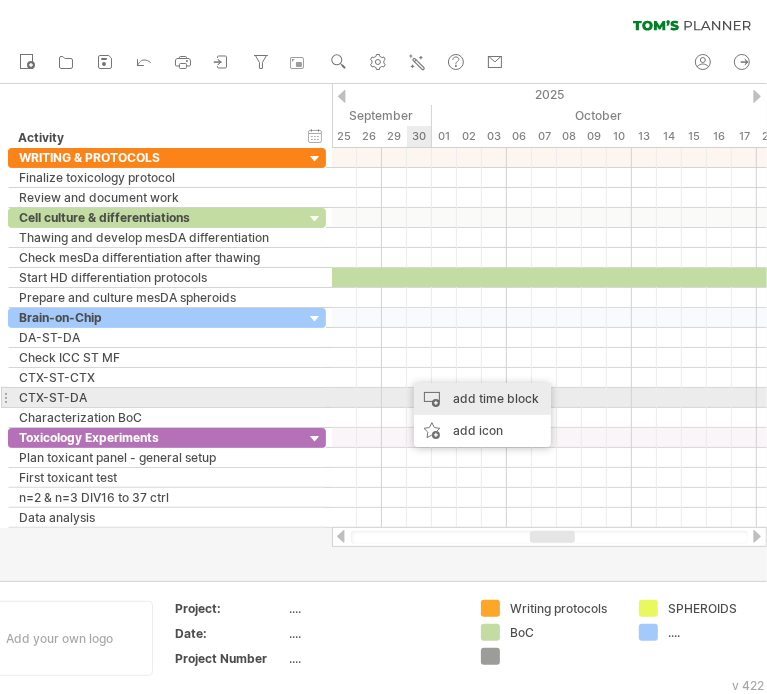 click on "add time block" at bounding box center (482, 399) 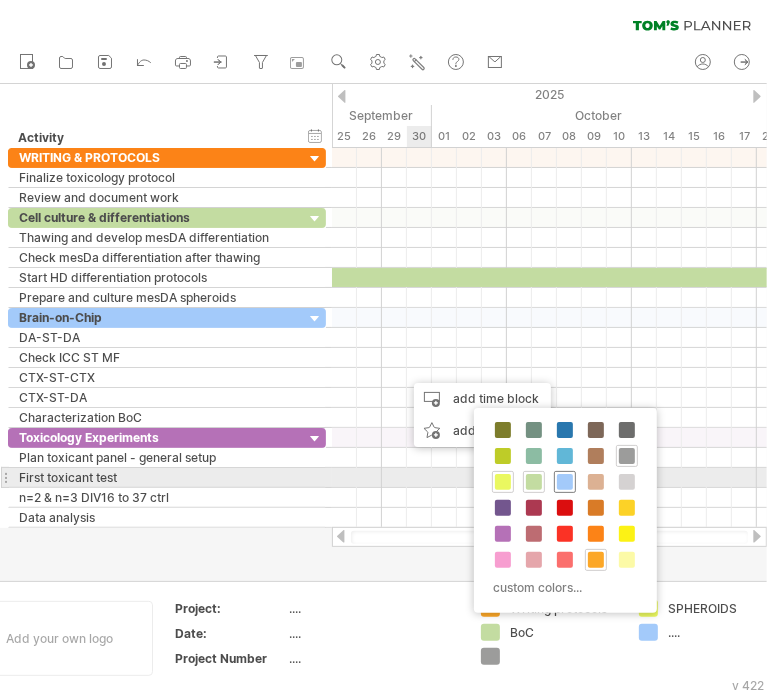 click at bounding box center (565, 482) 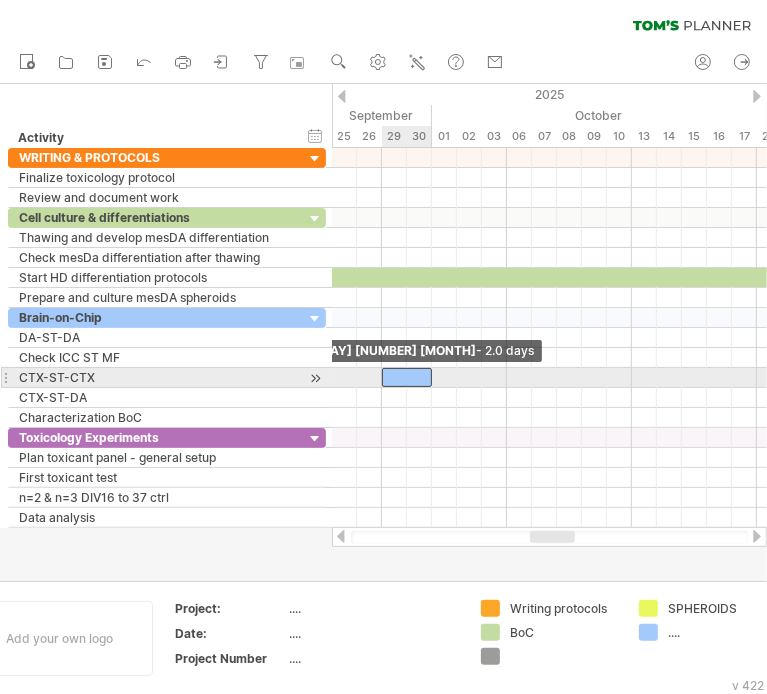 drag, startPoint x: 407, startPoint y: 374, endPoint x: 384, endPoint y: 378, distance: 23.345236 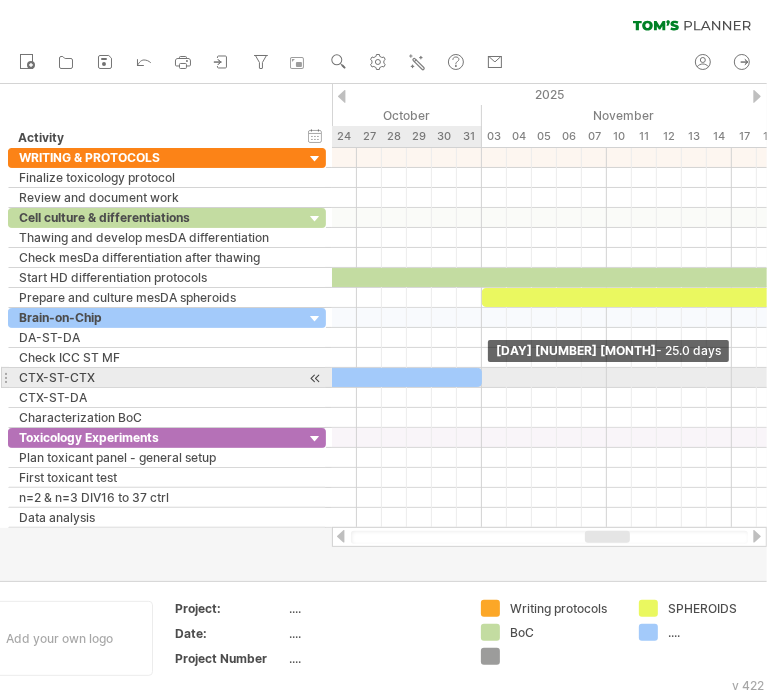 drag, startPoint x: 432, startPoint y: 377, endPoint x: 478, endPoint y: 376, distance: 46.010868 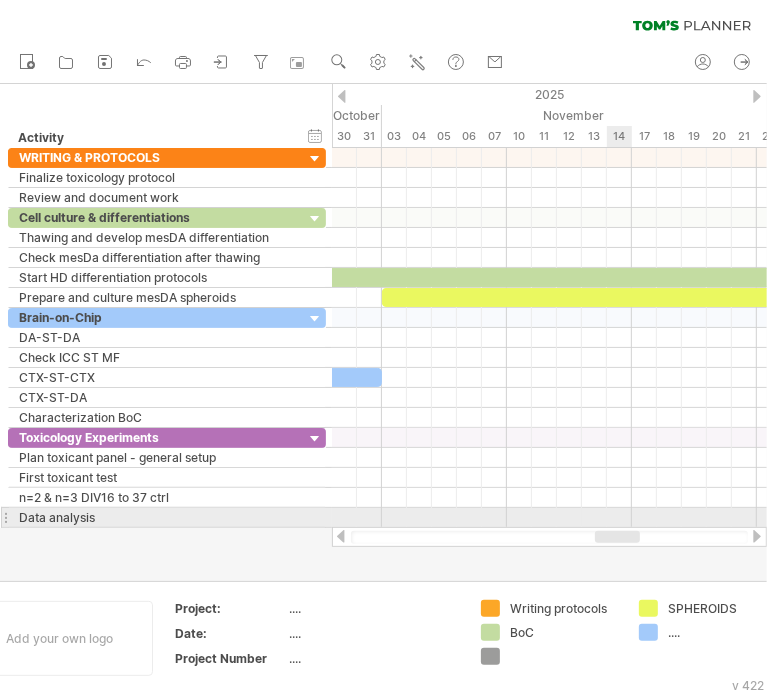 drag, startPoint x: 605, startPoint y: 538, endPoint x: 615, endPoint y: 521, distance: 19.723083 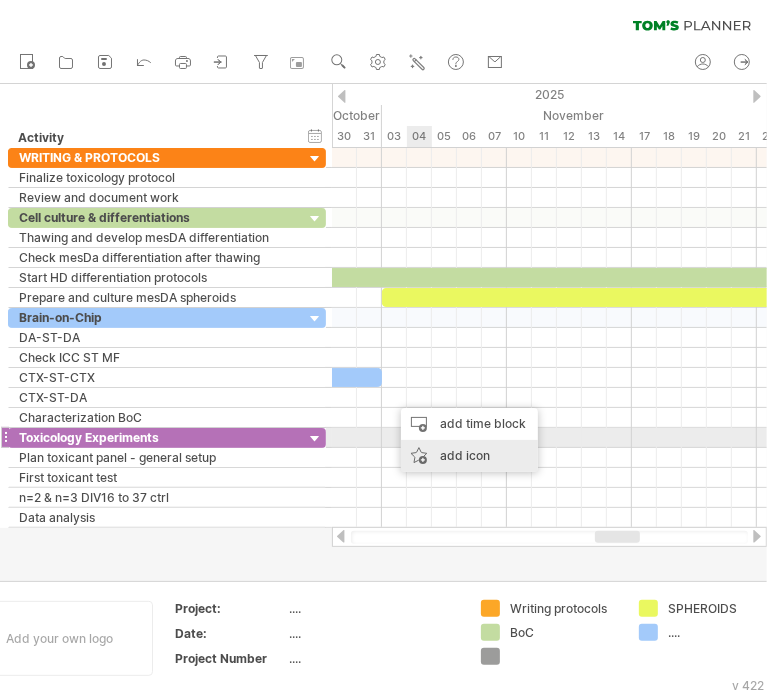 click on "add time block" at bounding box center [469, 424] 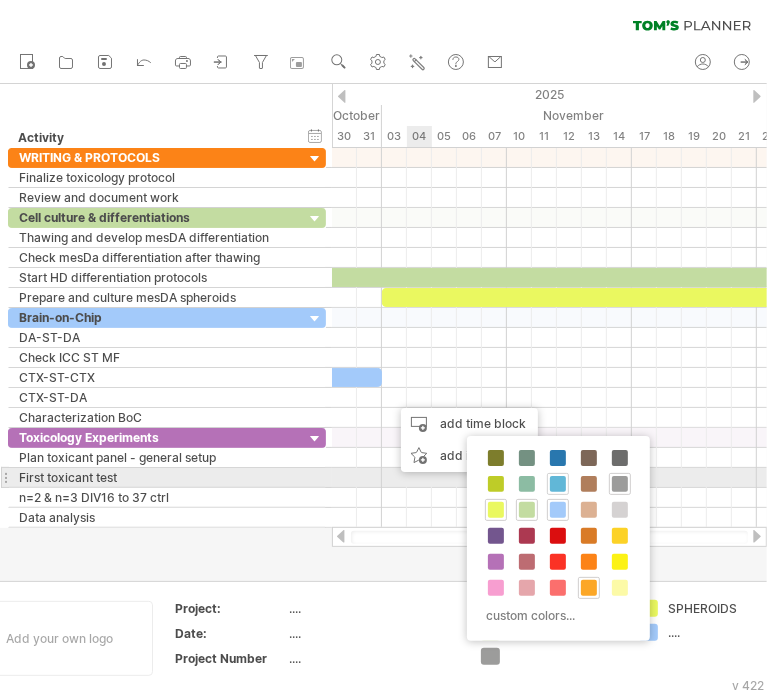 click at bounding box center [558, 484] 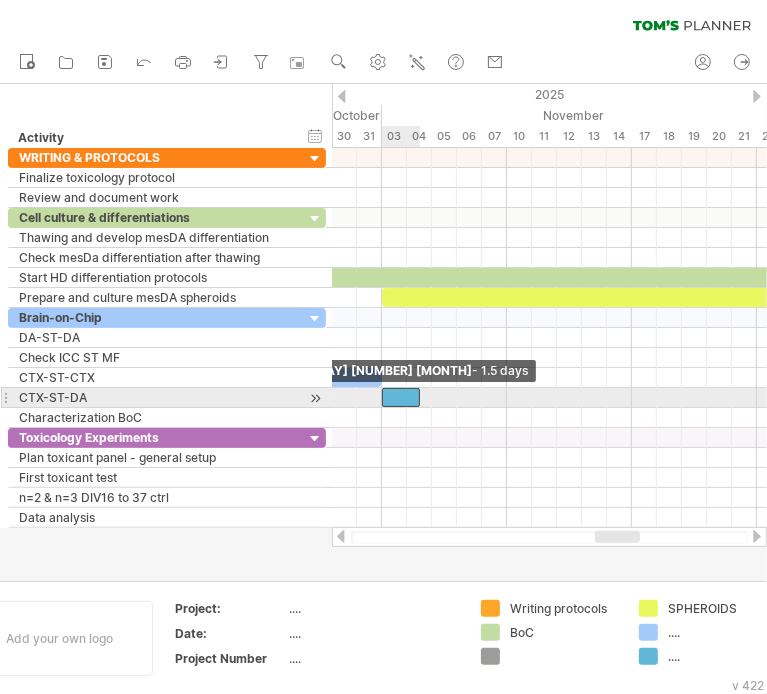 drag, startPoint x: 395, startPoint y: 393, endPoint x: 382, endPoint y: 396, distance: 13.341664 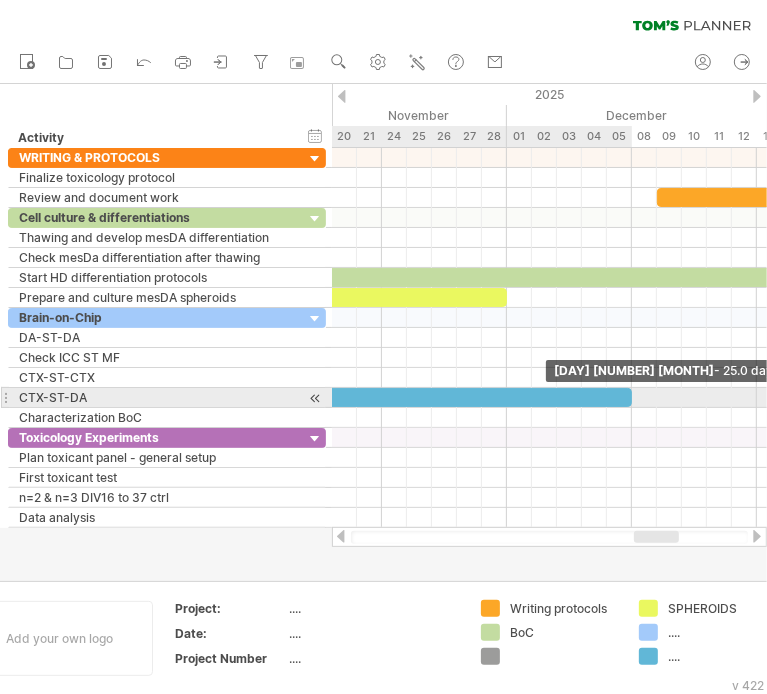 drag, startPoint x: 419, startPoint y: 394, endPoint x: 629, endPoint y: 395, distance: 210.00238 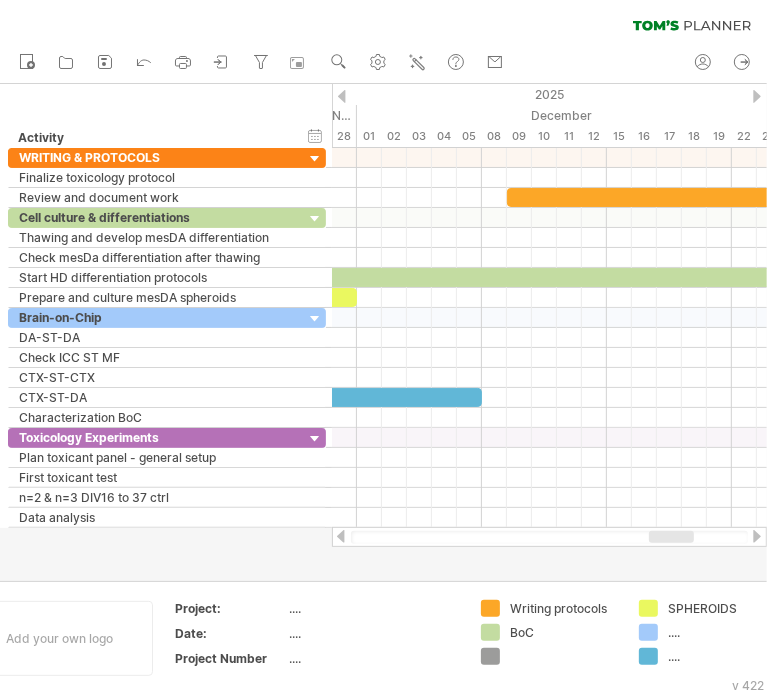drag, startPoint x: 652, startPoint y: 537, endPoint x: 667, endPoint y: 534, distance: 15.297058 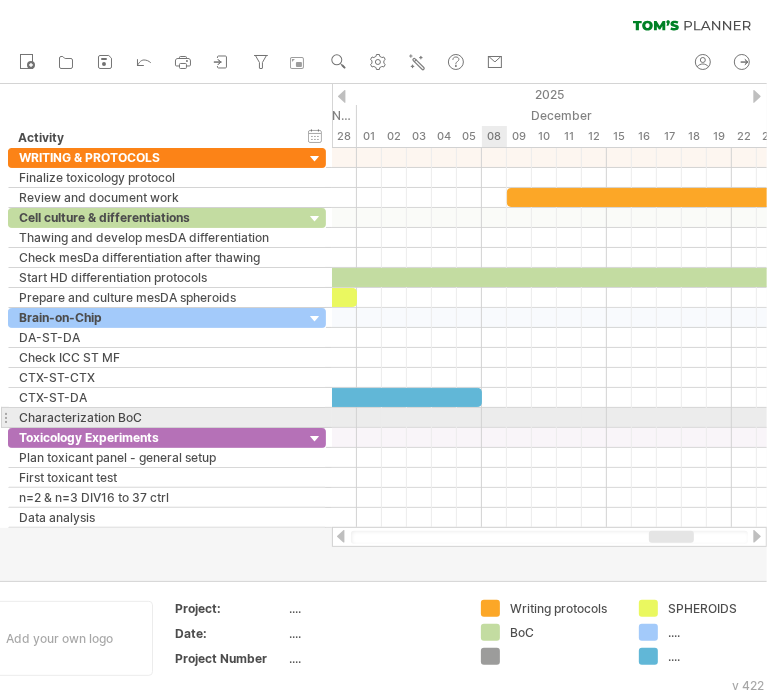 click at bounding box center [549, 418] 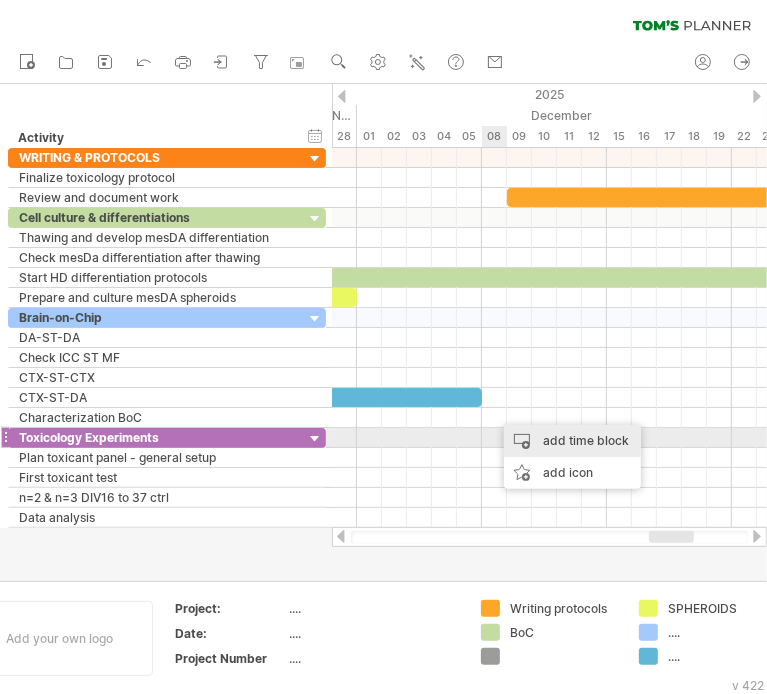 click on "add time block" at bounding box center [572, 441] 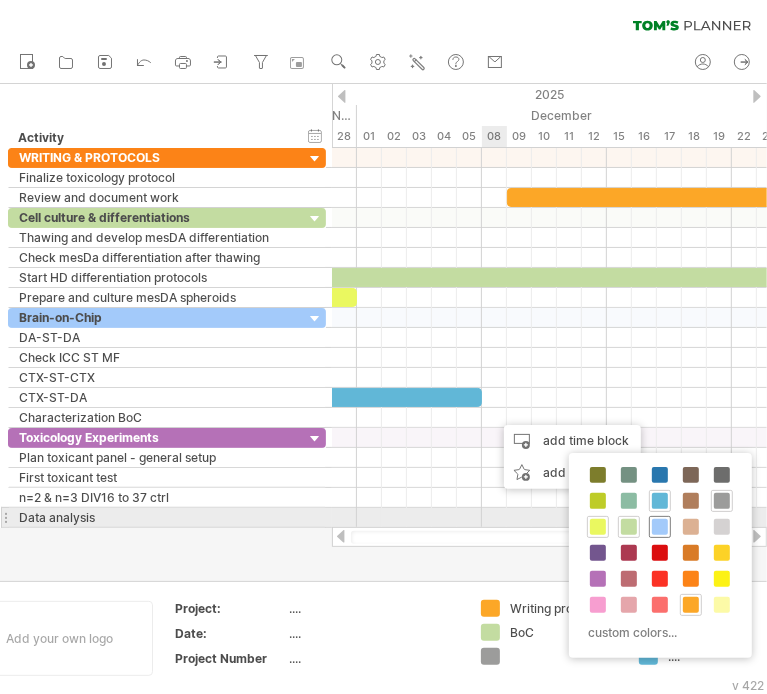 click at bounding box center [660, 527] 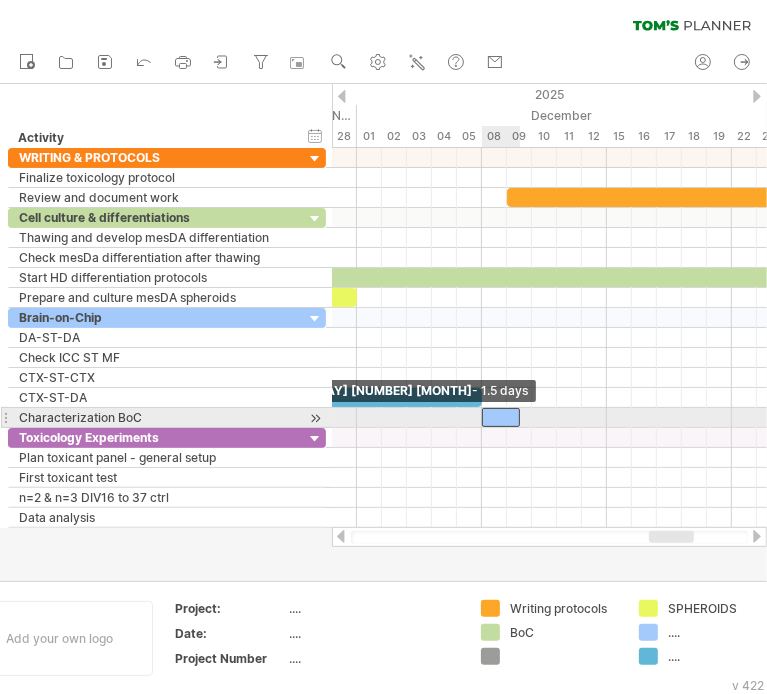 click at bounding box center [501, 417] 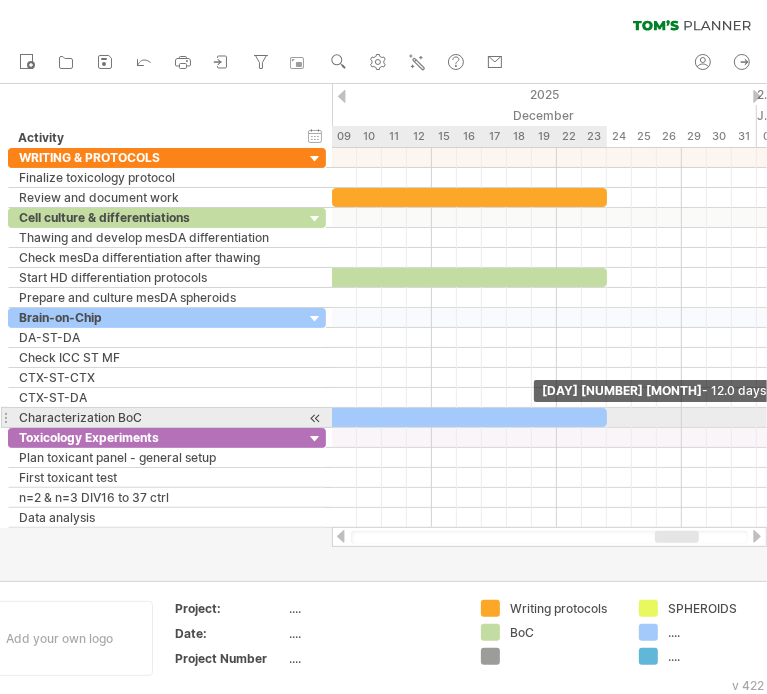 drag, startPoint x: 518, startPoint y: 415, endPoint x: 608, endPoint y: 418, distance: 90.04999 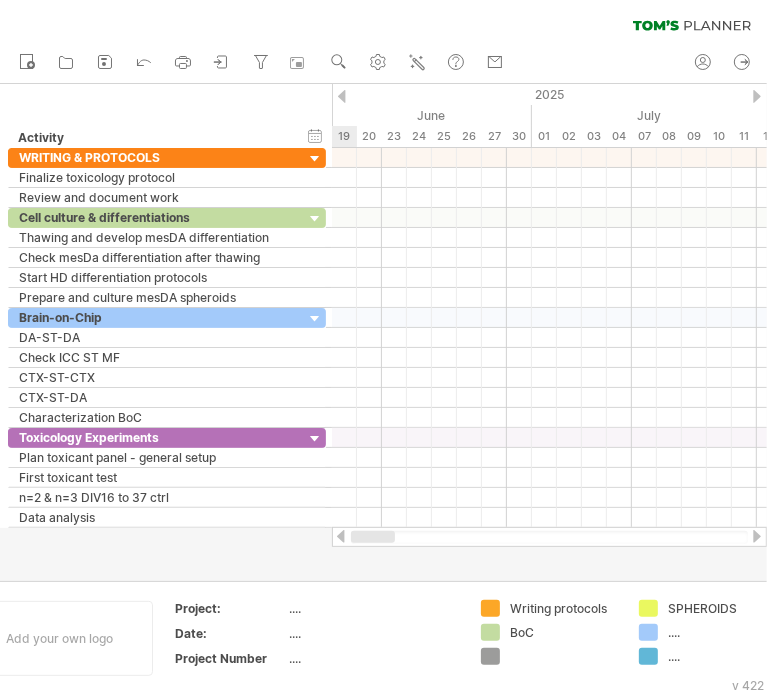 drag, startPoint x: 665, startPoint y: 533, endPoint x: 335, endPoint y: 538, distance: 330.03787 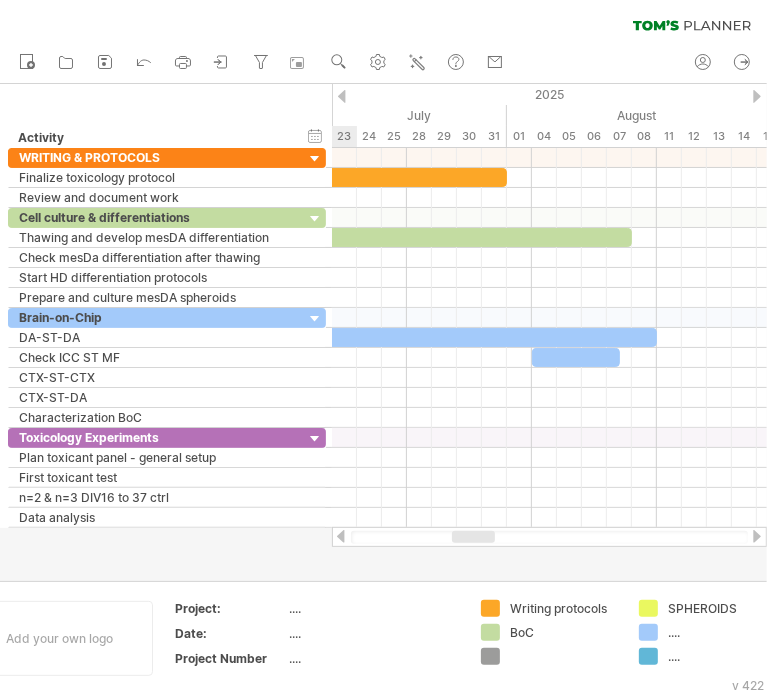 drag, startPoint x: 409, startPoint y: 535, endPoint x: 464, endPoint y: 530, distance: 55.226807 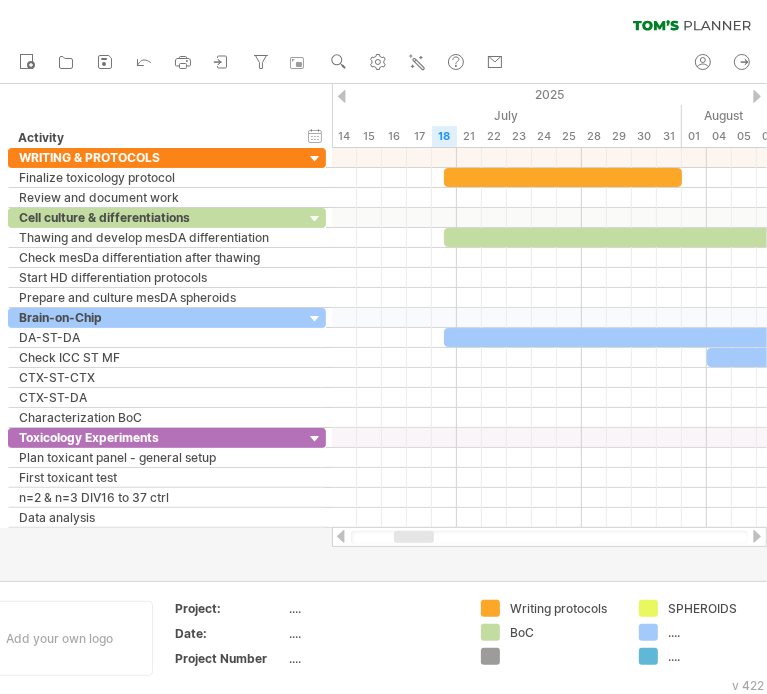 drag, startPoint x: 424, startPoint y: 536, endPoint x: 405, endPoint y: 536, distance: 19 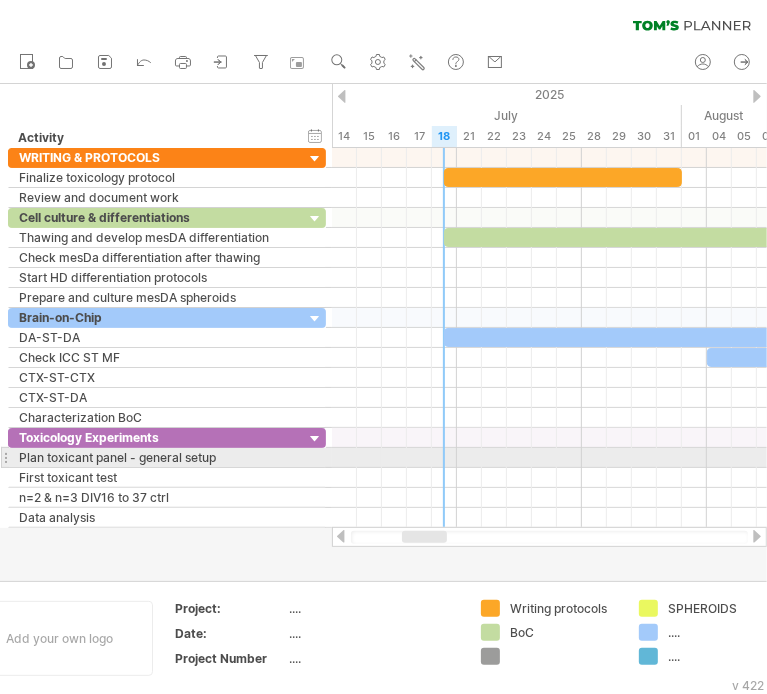 click at bounding box center (549, 458) 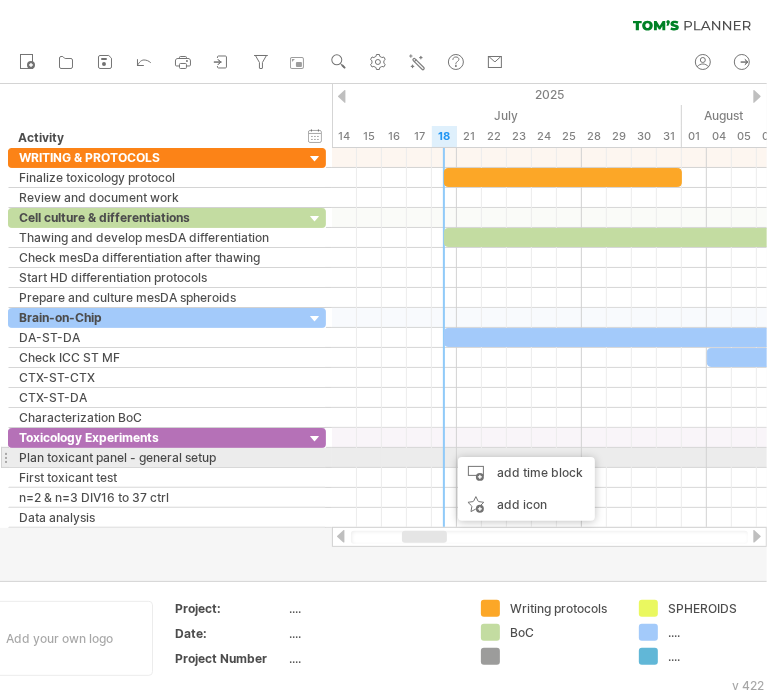 click at bounding box center (549, 458) 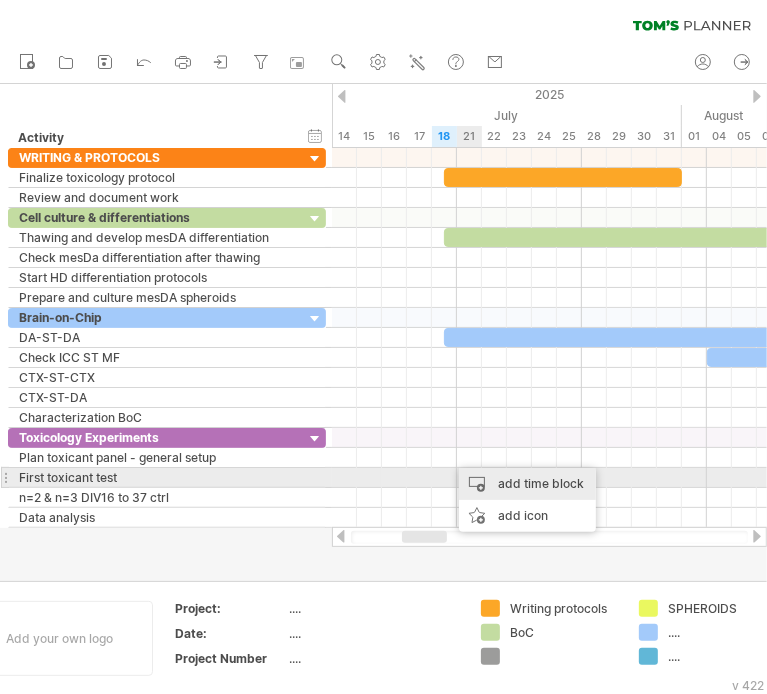 click on "add time block" at bounding box center [527, 484] 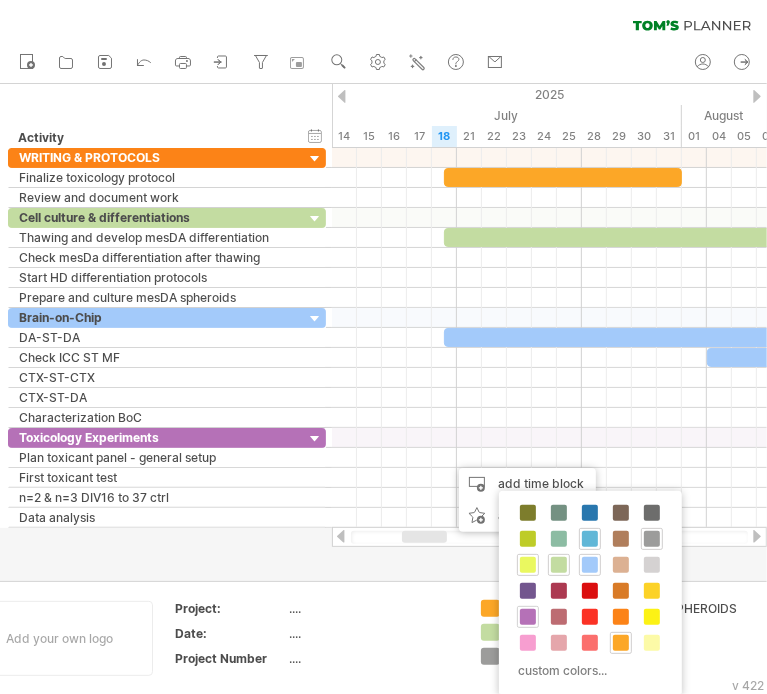 click at bounding box center [528, 617] 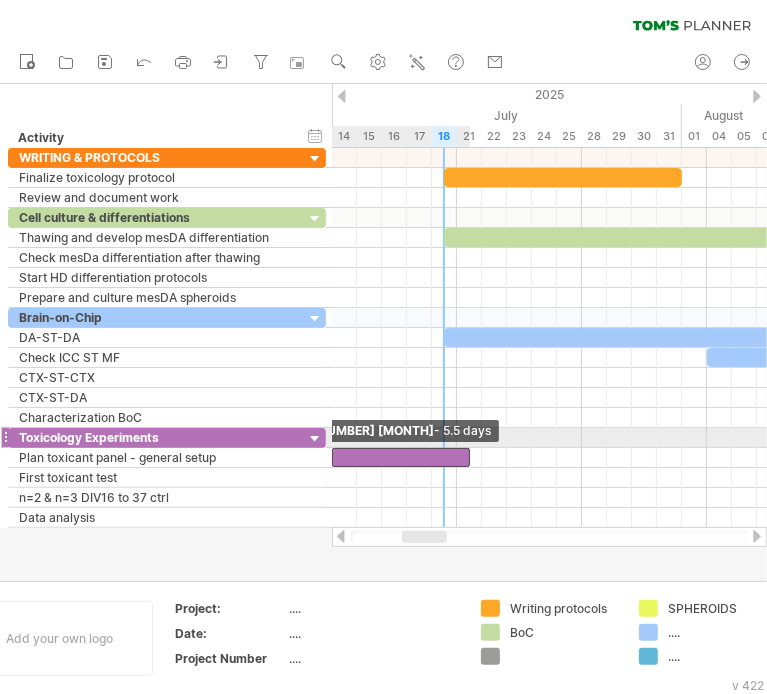 drag, startPoint x: 444, startPoint y: 452, endPoint x: 332, endPoint y: 446, distance: 112.1606 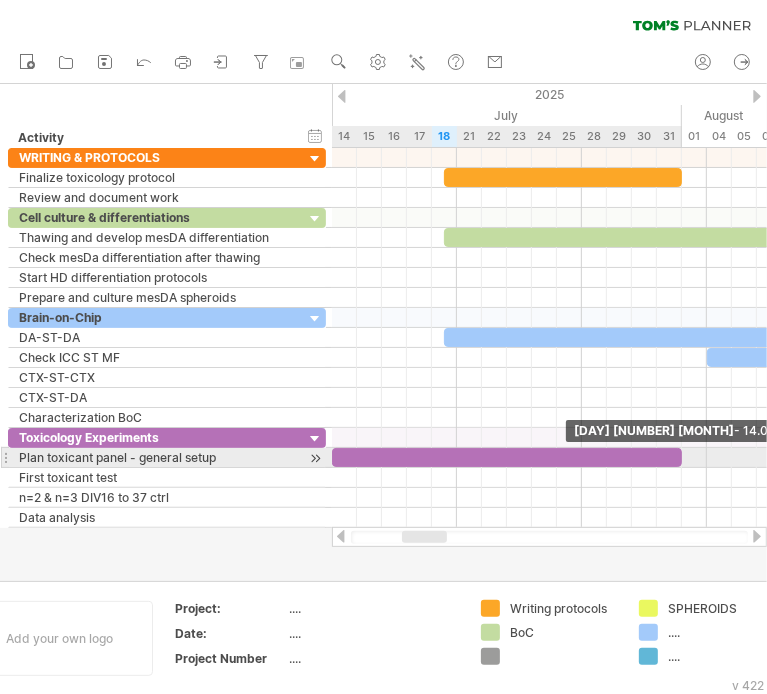drag, startPoint x: 470, startPoint y: 451, endPoint x: 677, endPoint y: 455, distance: 207.03865 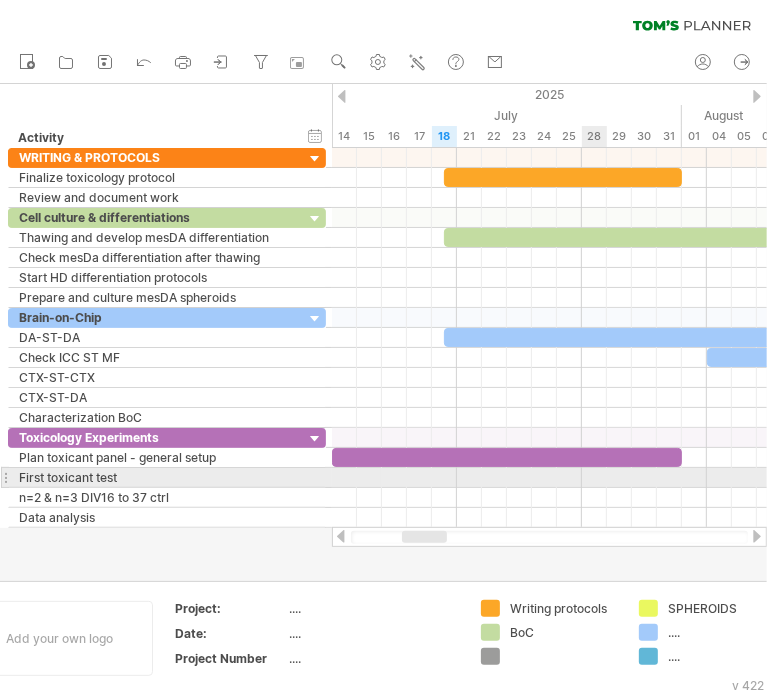 click at bounding box center (549, 478) 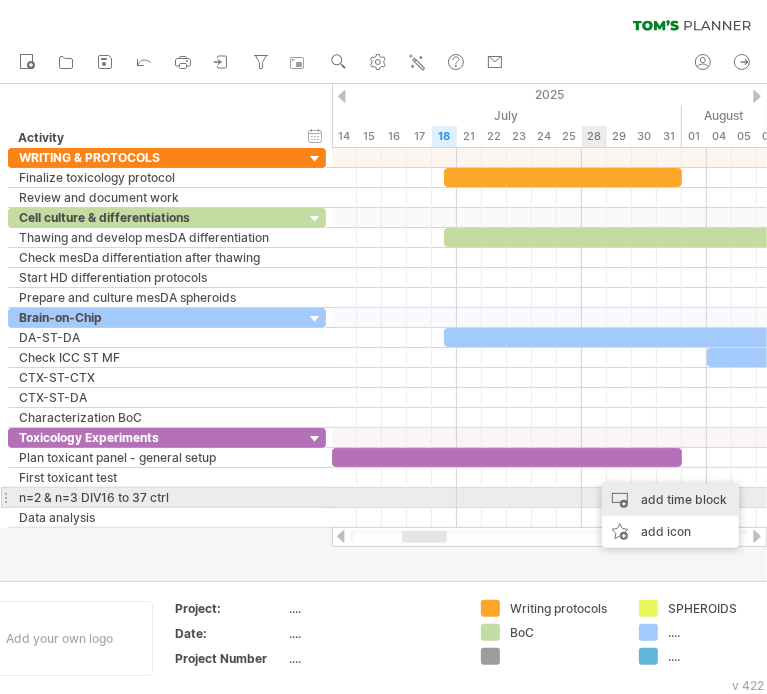 click on "add time block" at bounding box center [670, 500] 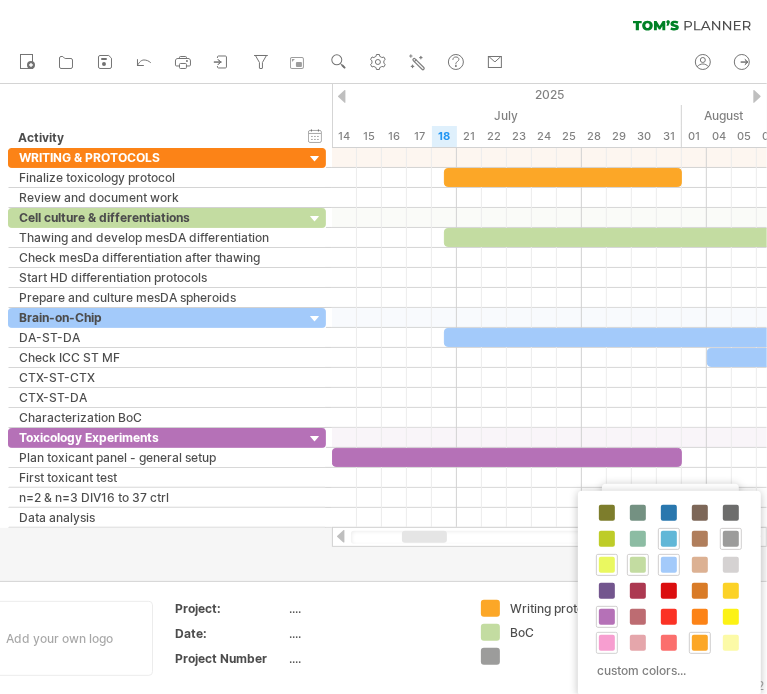 click at bounding box center (607, 643) 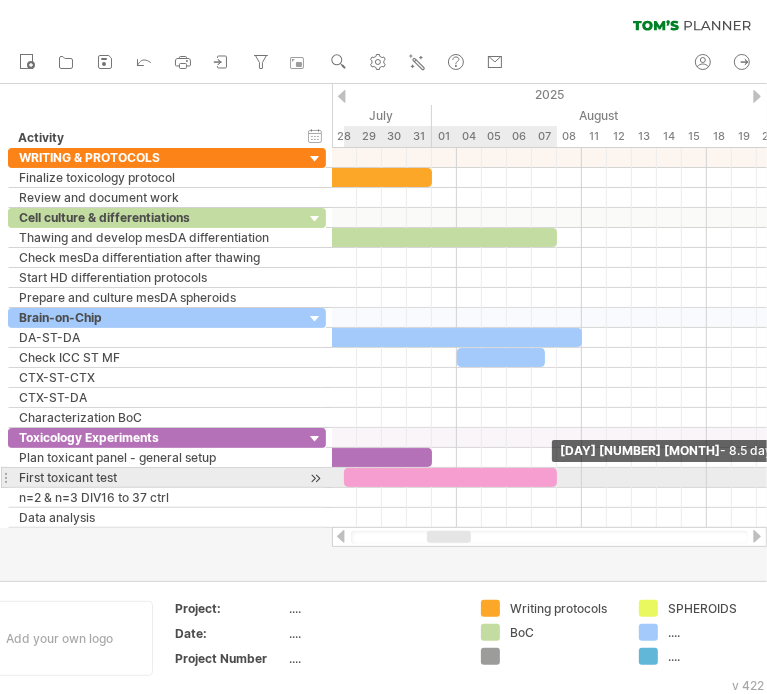 drag, startPoint x: 620, startPoint y: 474, endPoint x: 561, endPoint y: 470, distance: 59.135437 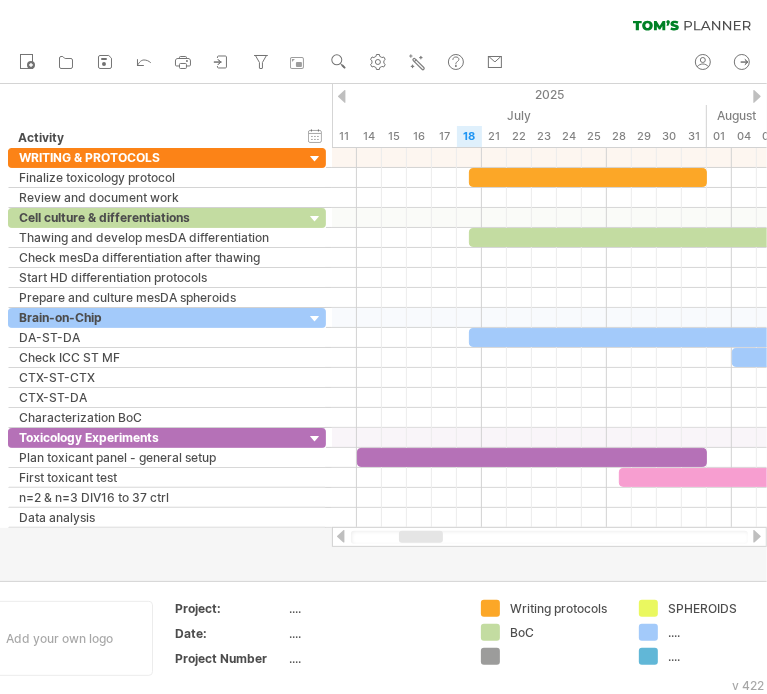 drag, startPoint x: 454, startPoint y: 538, endPoint x: 426, endPoint y: 540, distance: 28.071337 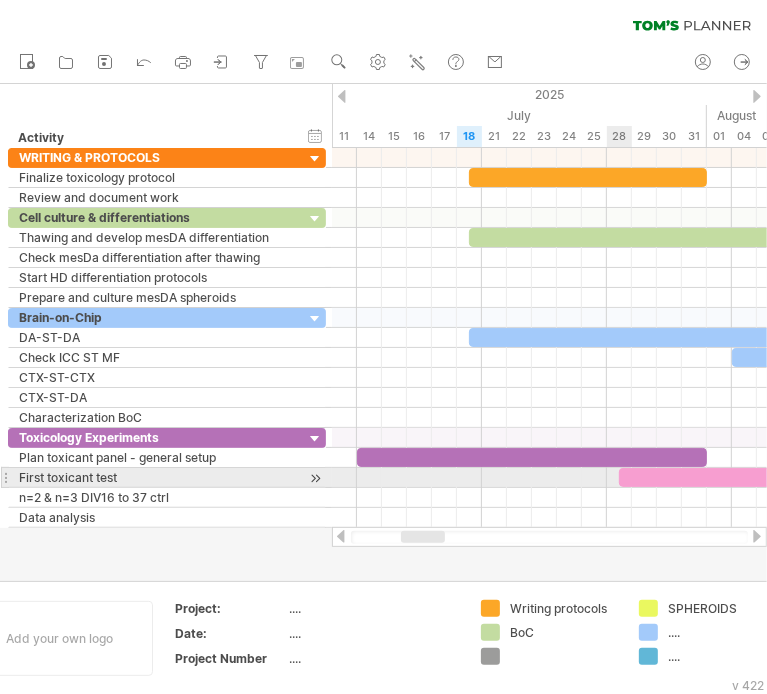 click at bounding box center [725, 477] 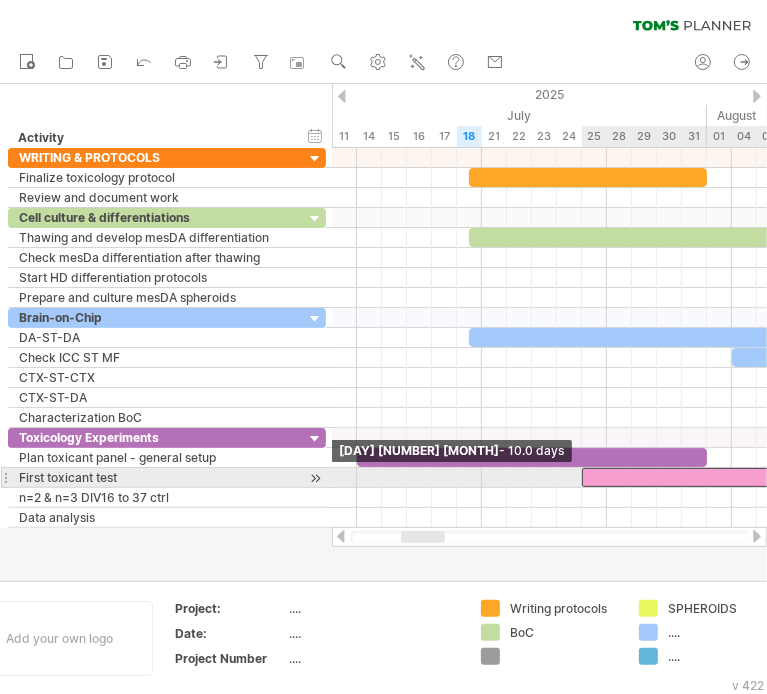 drag, startPoint x: 621, startPoint y: 474, endPoint x: 580, endPoint y: 482, distance: 41.773197 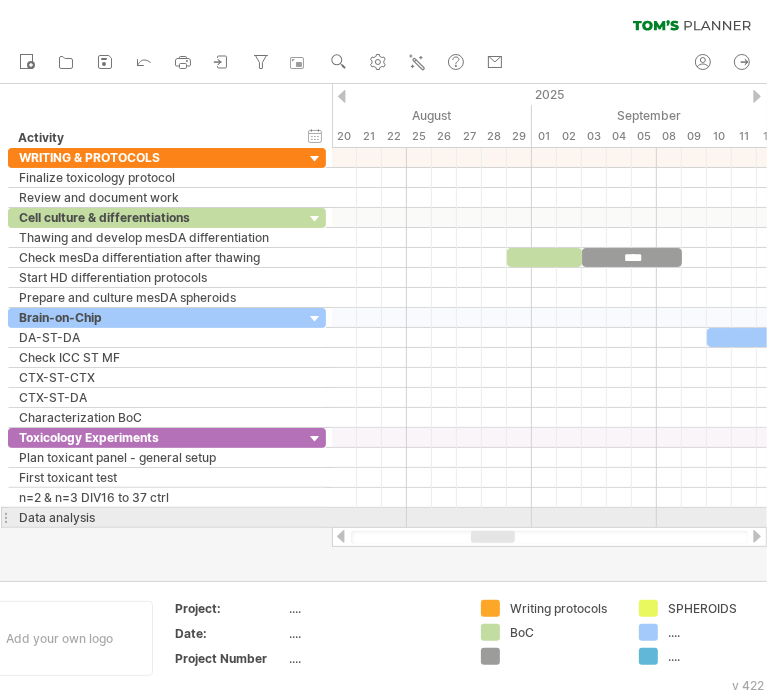 drag, startPoint x: 430, startPoint y: 537, endPoint x: 500, endPoint y: 526, distance: 70.85902 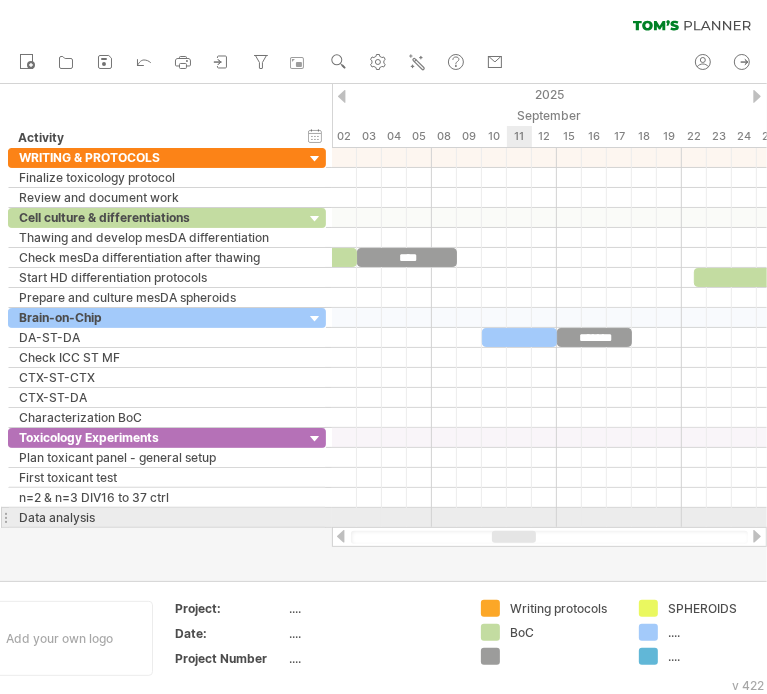 drag, startPoint x: 504, startPoint y: 539, endPoint x: 526, endPoint y: 513, distance: 34.058773 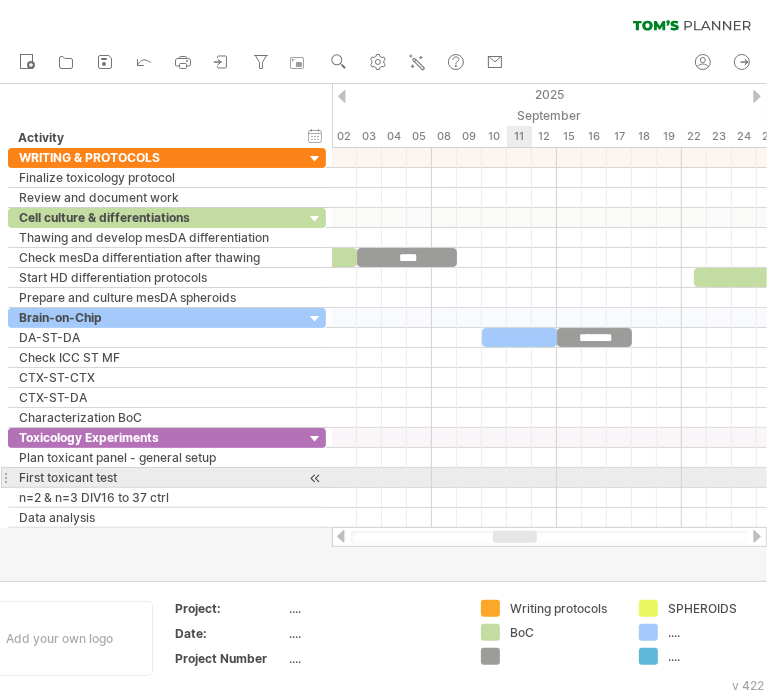 drag, startPoint x: 468, startPoint y: 478, endPoint x: 511, endPoint y: 478, distance: 43 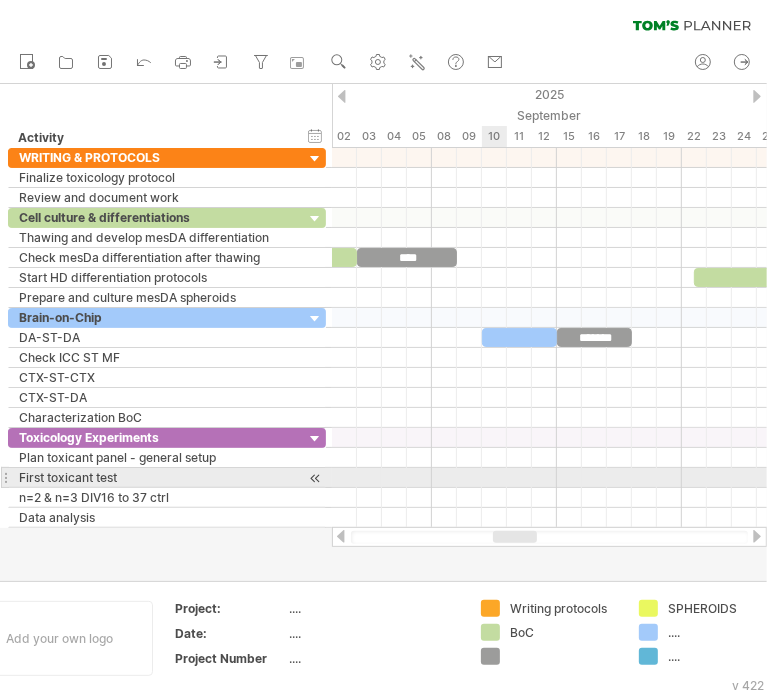 click at bounding box center [549, 478] 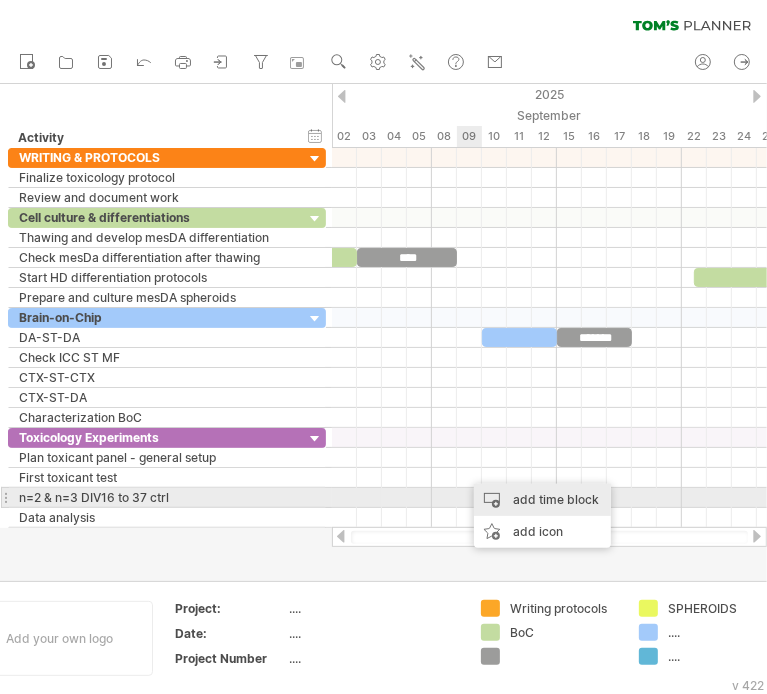 click on "add time block" at bounding box center (542, 500) 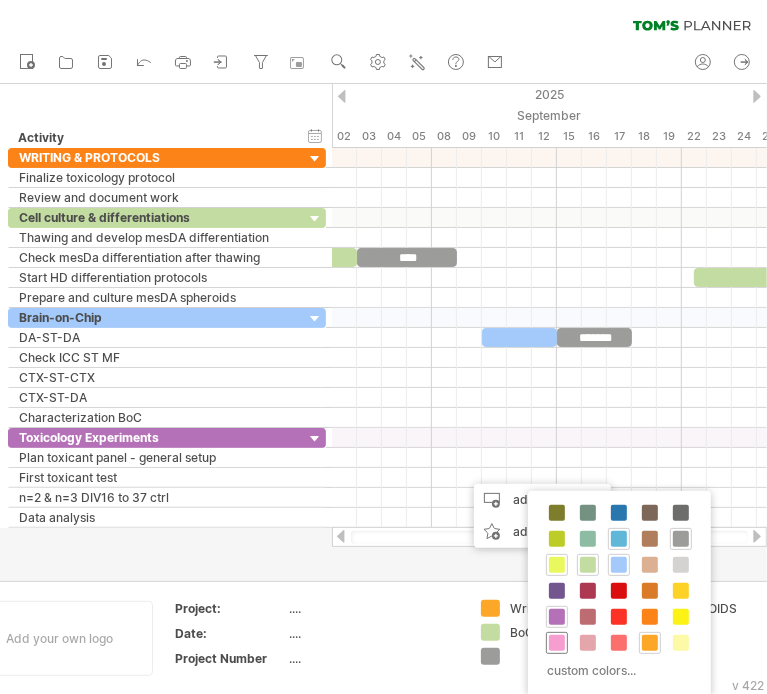 click at bounding box center (557, 643) 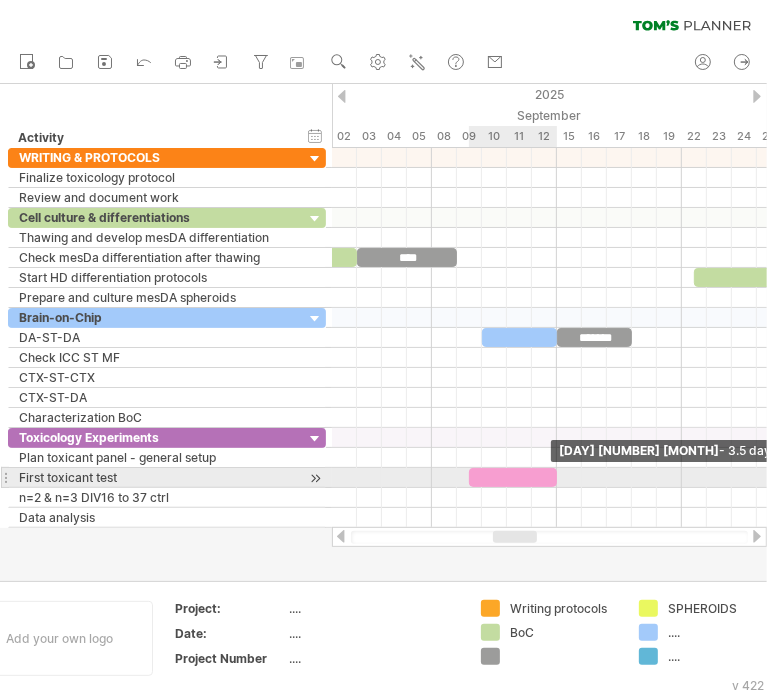 drag, startPoint x: 493, startPoint y: 475, endPoint x: 558, endPoint y: 475, distance: 65 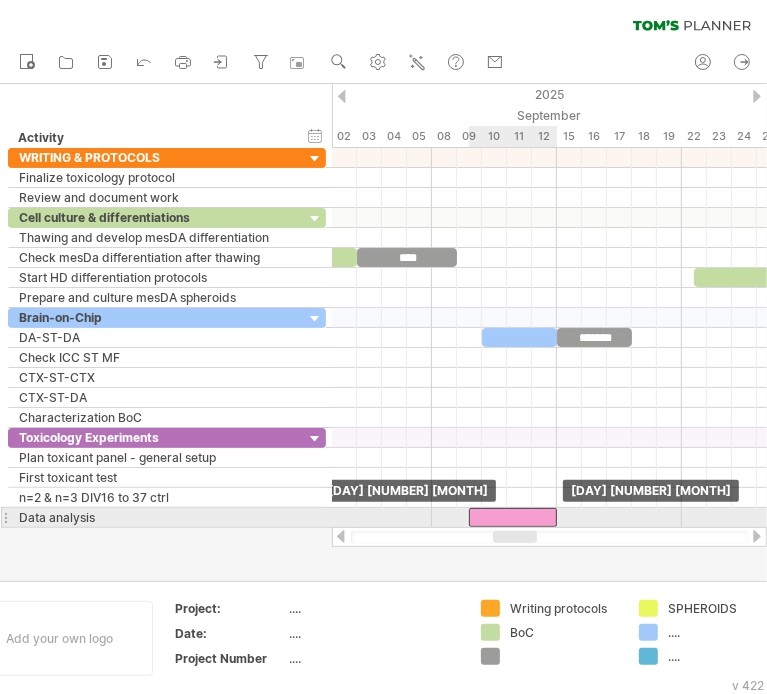 drag, startPoint x: 500, startPoint y: 471, endPoint x: 502, endPoint y: 514, distance: 43.046486 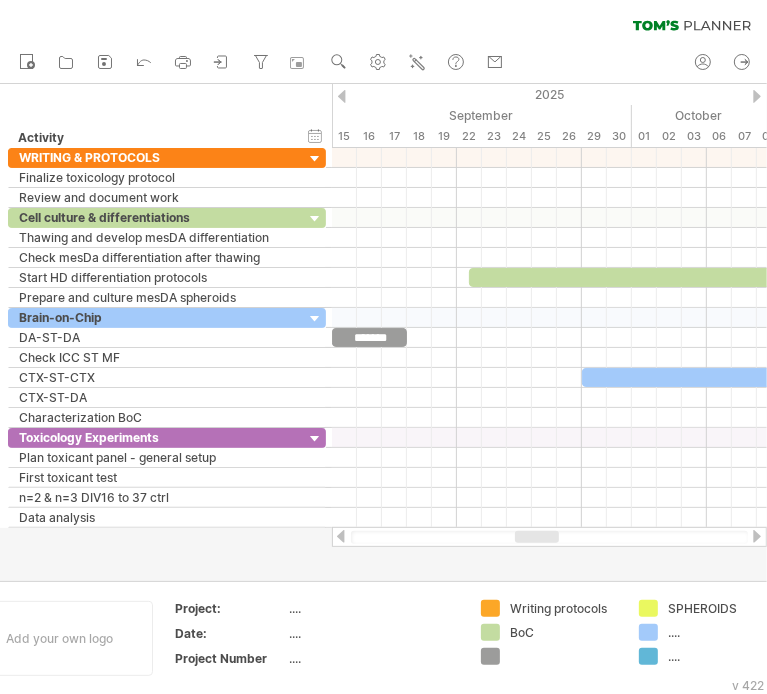 drag, startPoint x: 522, startPoint y: 539, endPoint x: 544, endPoint y: 540, distance: 22.022715 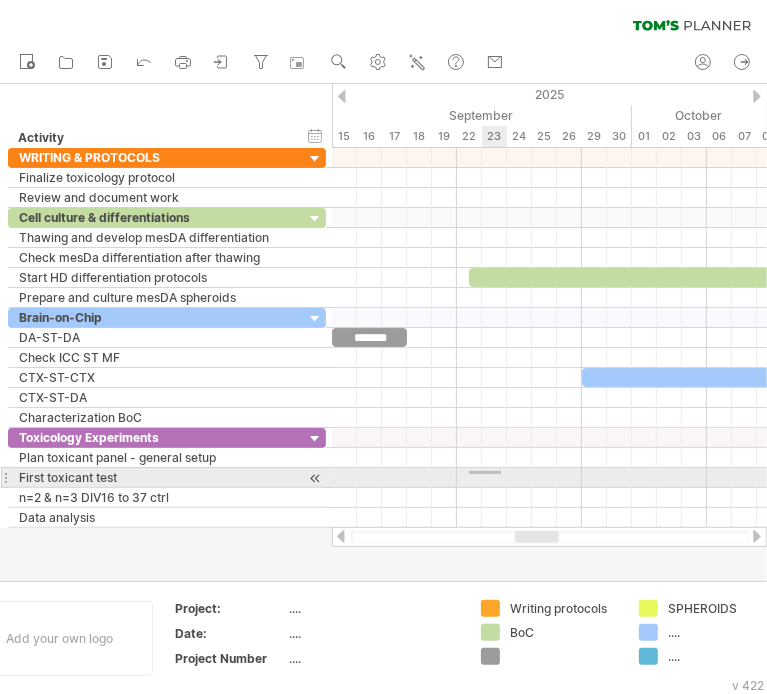 drag, startPoint x: 469, startPoint y: 471, endPoint x: 501, endPoint y: 474, distance: 32.140316 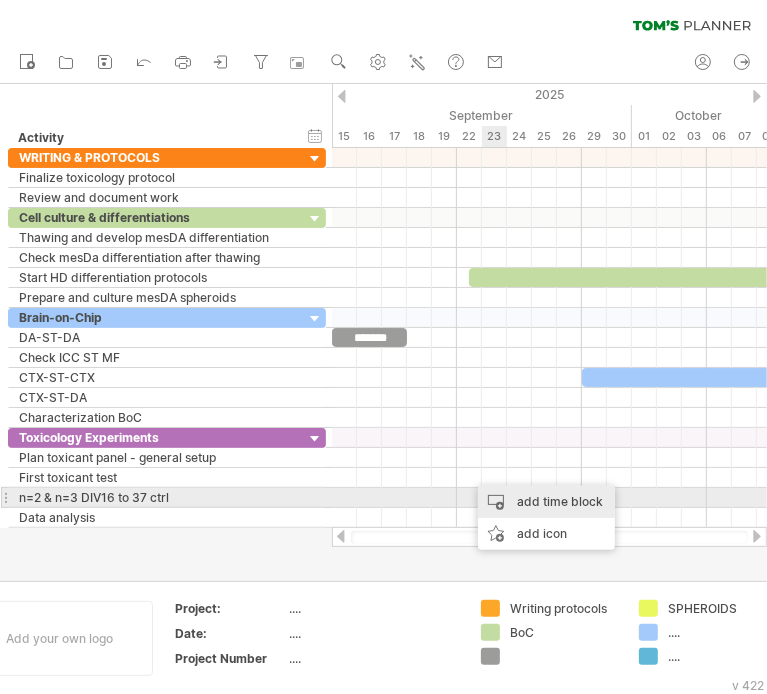 click on "add time block" at bounding box center (546, 502) 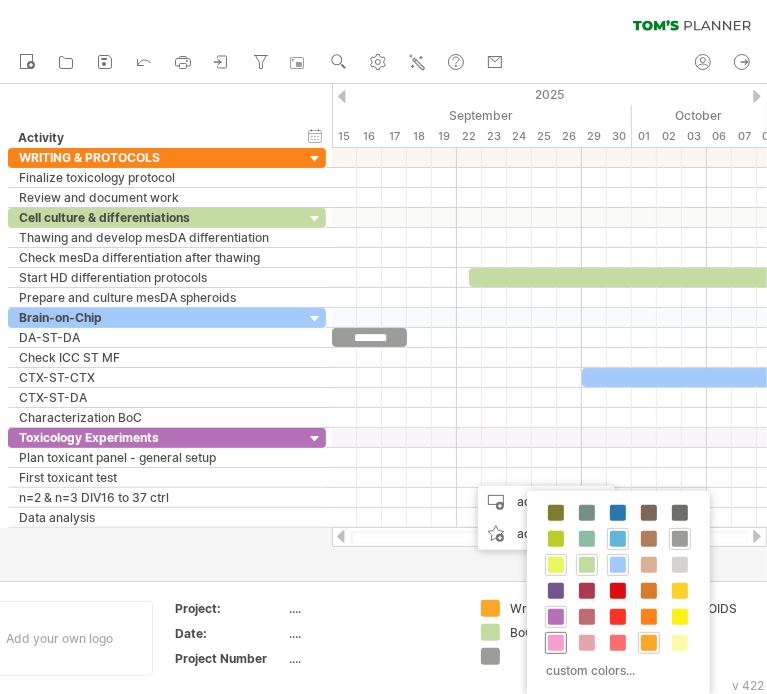 click at bounding box center (556, 643) 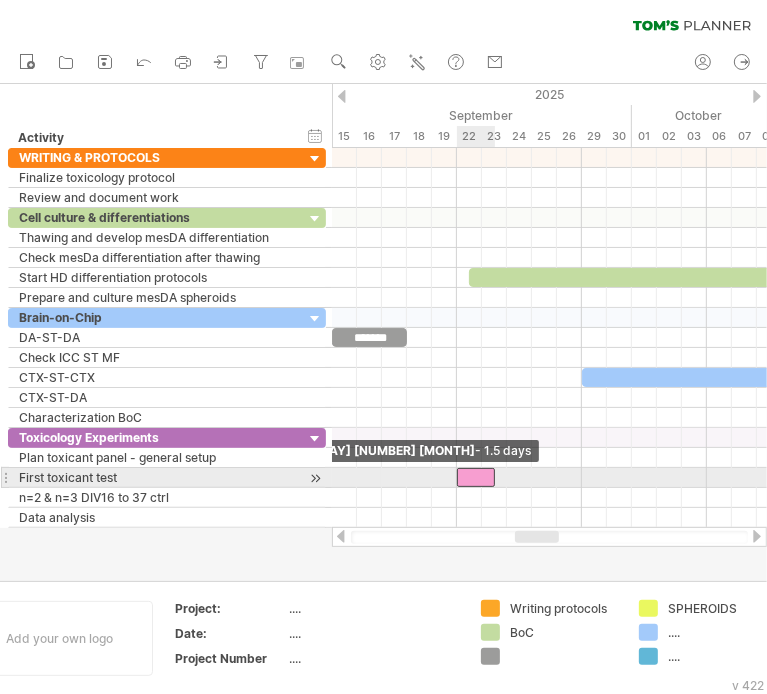 click at bounding box center (476, 477) 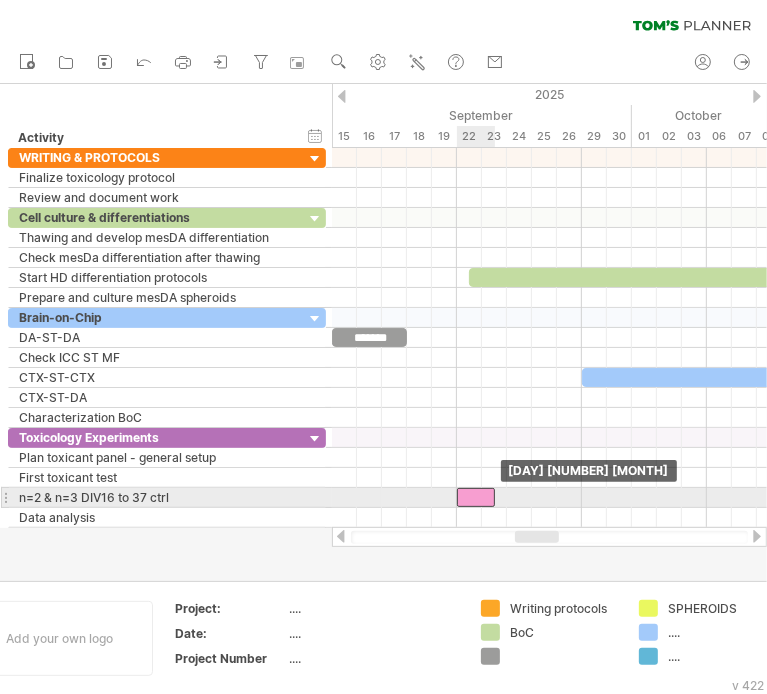drag, startPoint x: 471, startPoint y: 475, endPoint x: 472, endPoint y: 496, distance: 21.023796 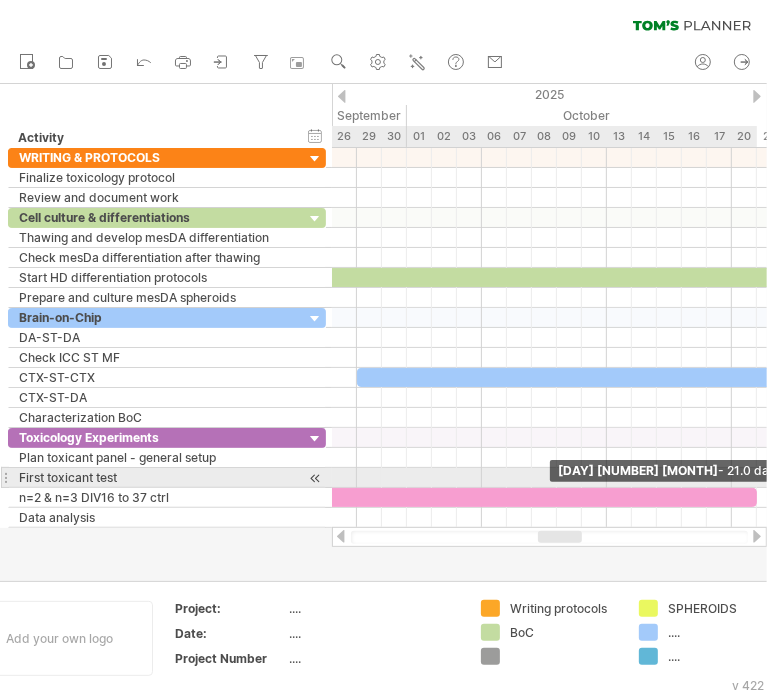 drag, startPoint x: 492, startPoint y: 493, endPoint x: 750, endPoint y: 488, distance: 258.04843 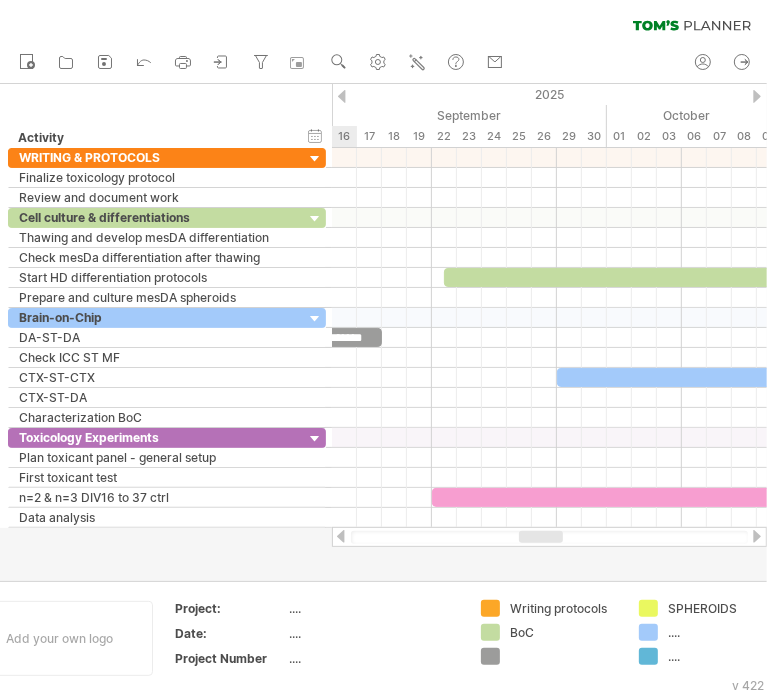 drag, startPoint x: 560, startPoint y: 538, endPoint x: 541, endPoint y: 536, distance: 19.104973 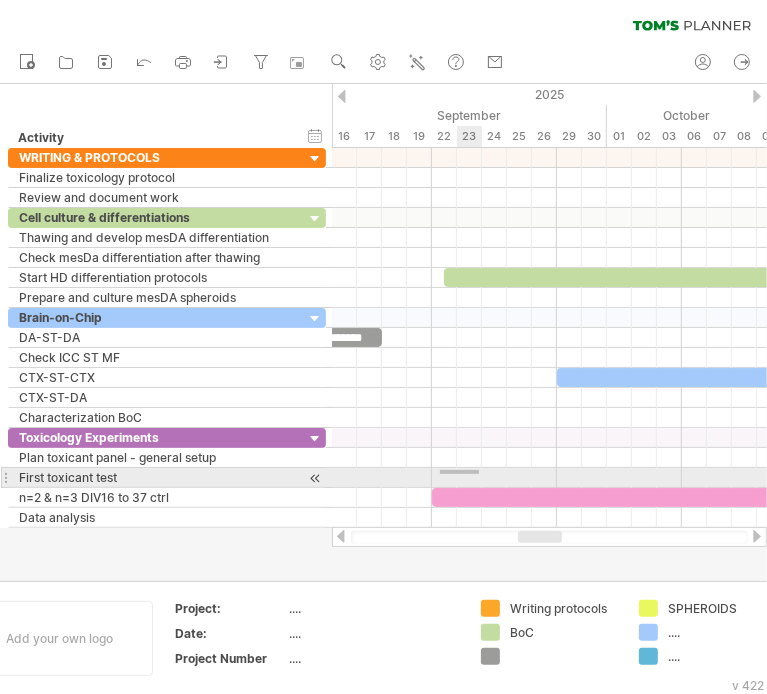 drag, startPoint x: 441, startPoint y: 470, endPoint x: 480, endPoint y: 474, distance: 39.20459 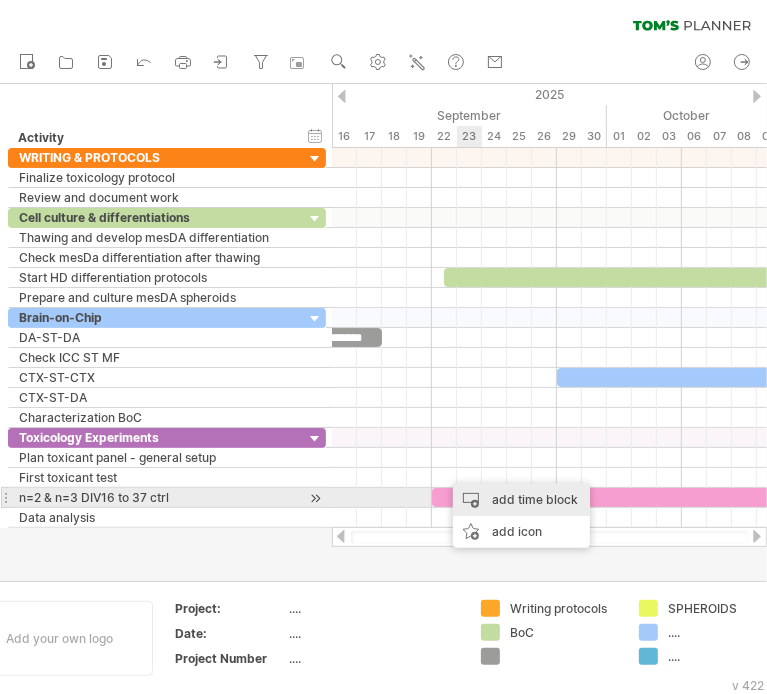 click on "add time block" at bounding box center (521, 500) 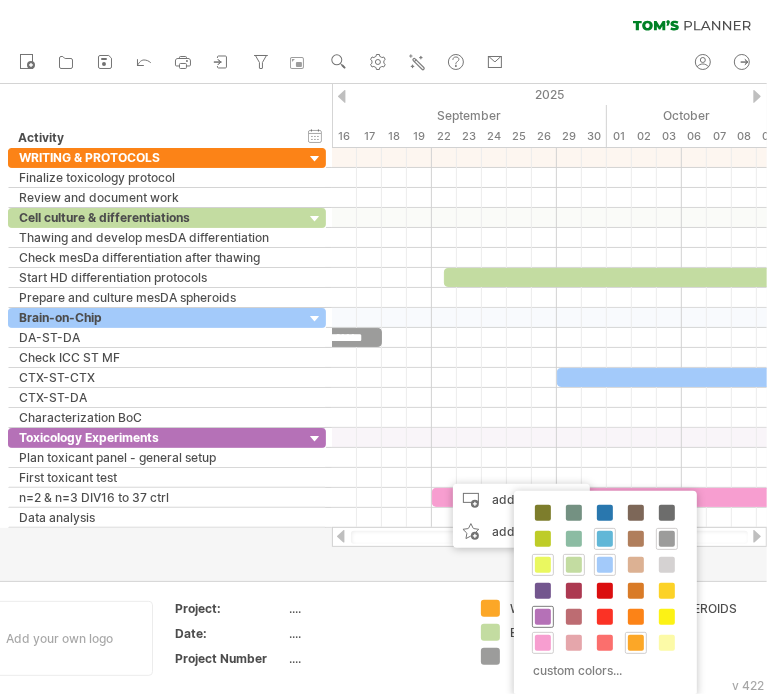 click at bounding box center [543, 617] 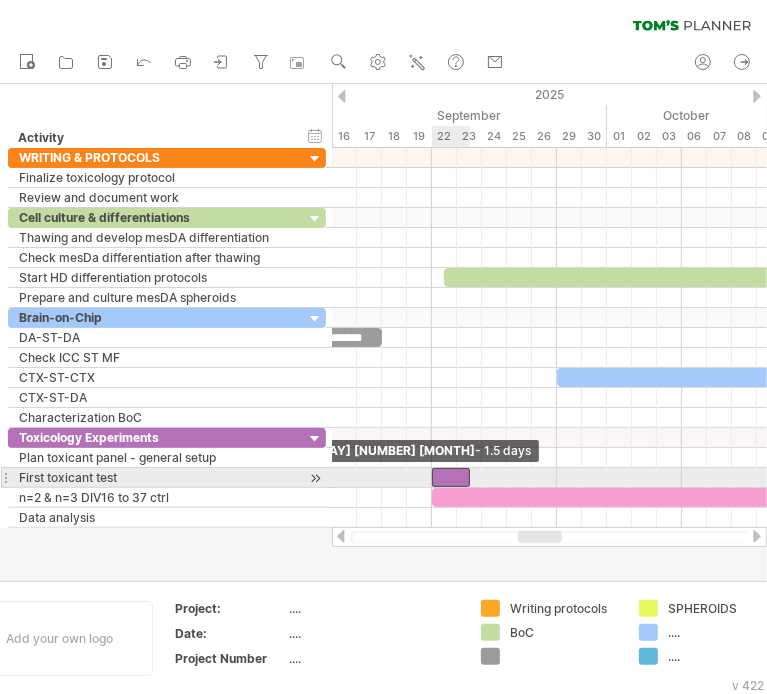 click at bounding box center (451, 477) 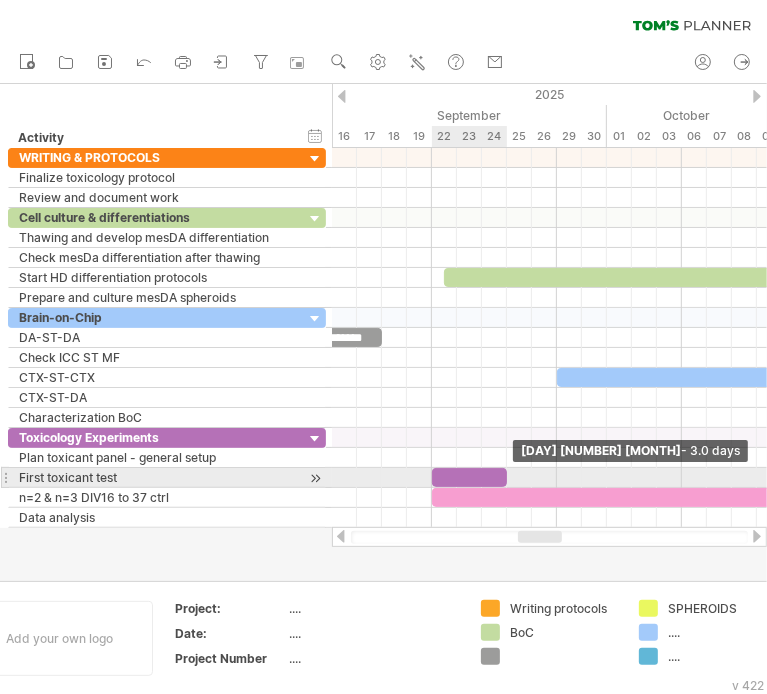 drag, startPoint x: 468, startPoint y: 475, endPoint x: 504, endPoint y: 474, distance: 36.013885 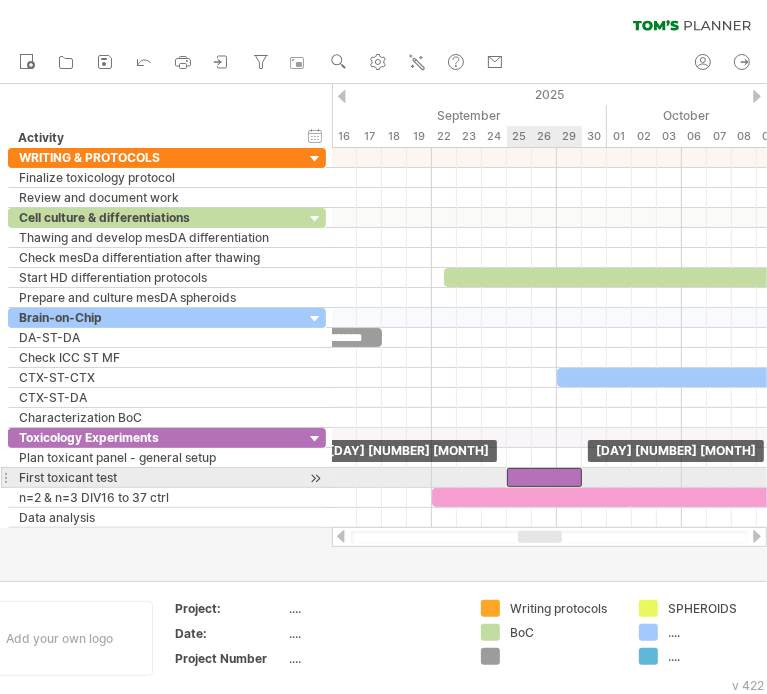 drag, startPoint x: 462, startPoint y: 473, endPoint x: 543, endPoint y: 473, distance: 81 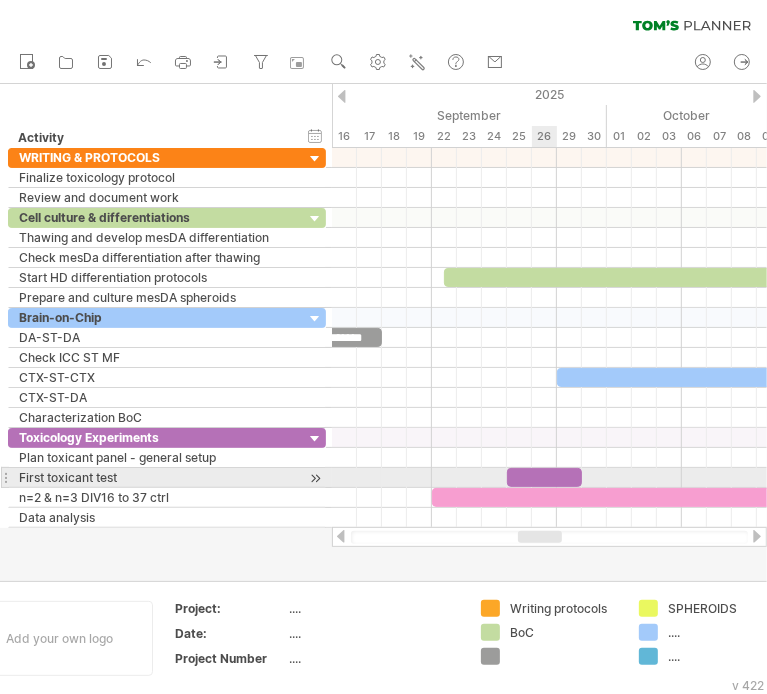 click at bounding box center (544, 477) 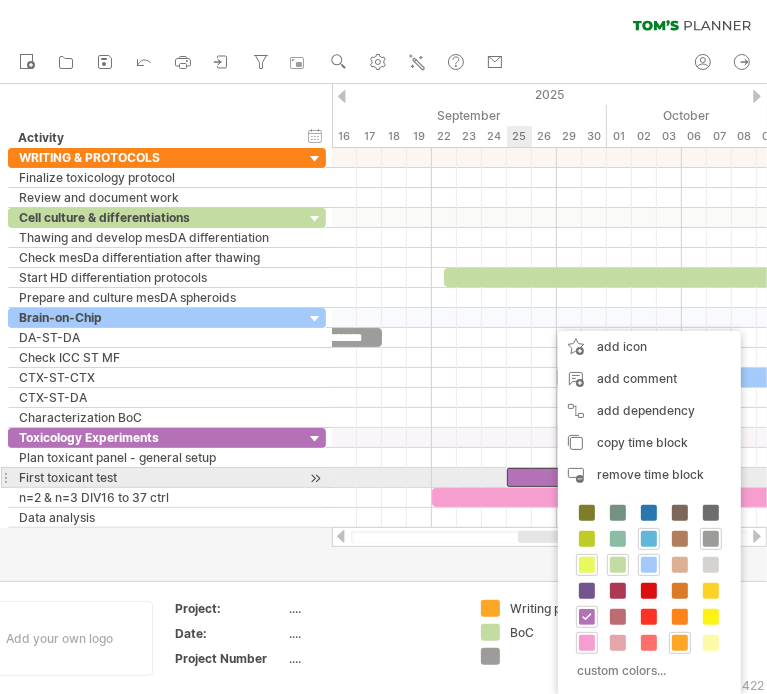 click at bounding box center [544, 477] 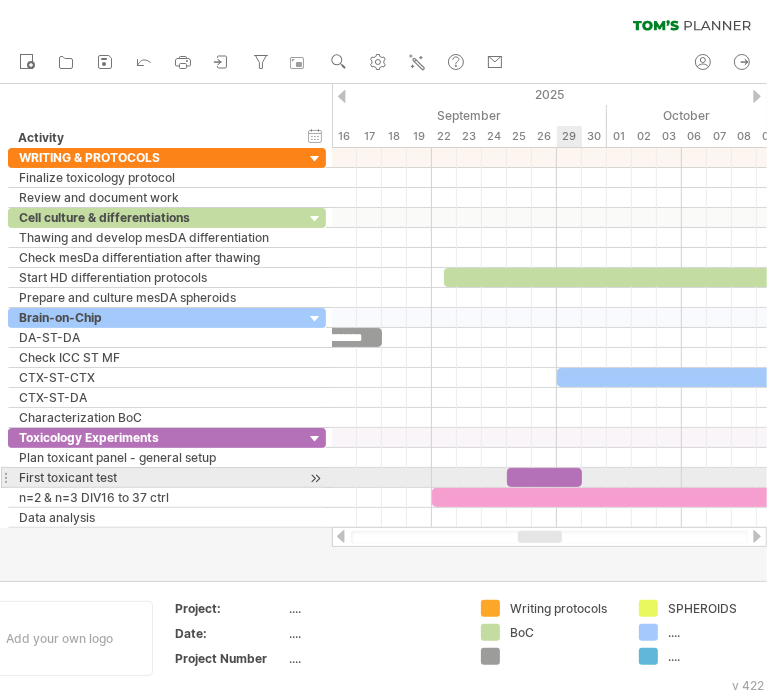 click at bounding box center [544, 477] 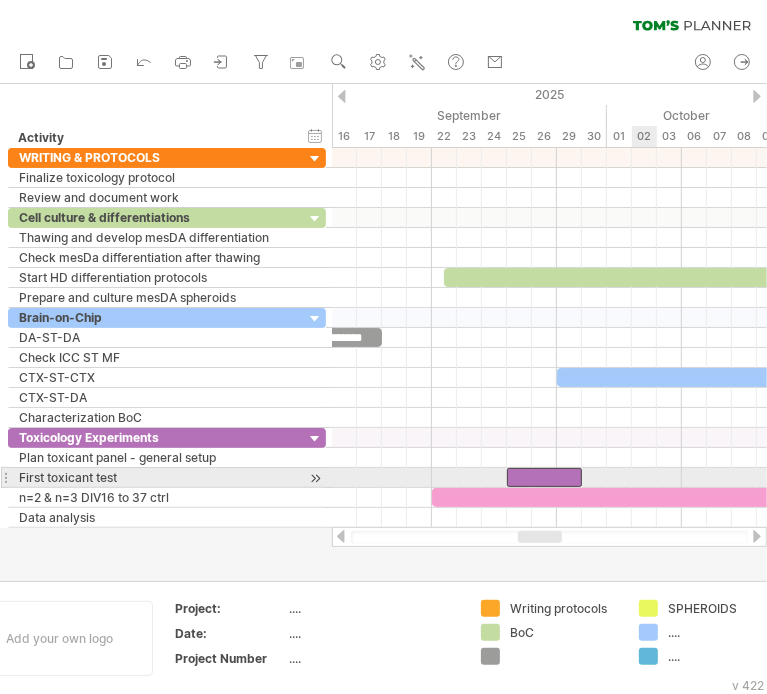 click at bounding box center [549, 478] 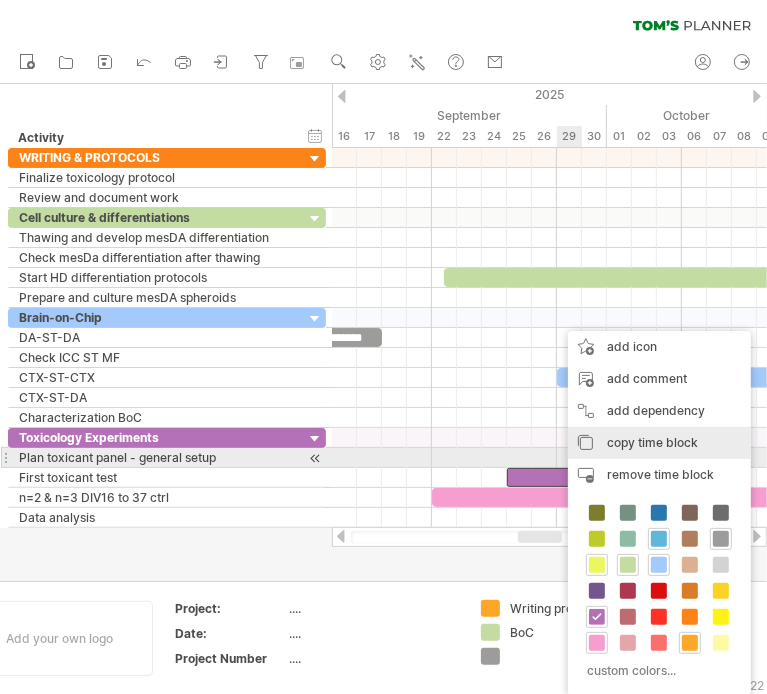 click on "copy time block" at bounding box center (652, 442) 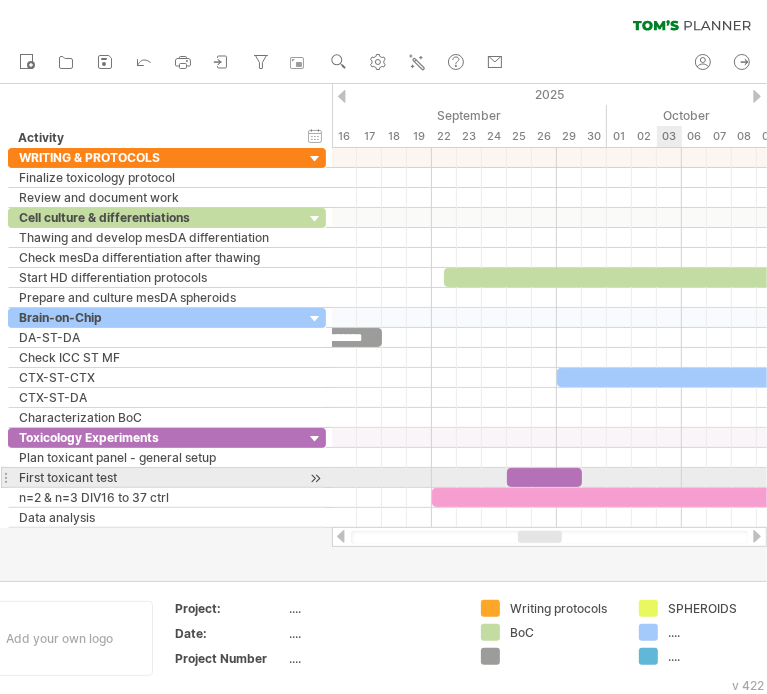 click at bounding box center [549, 478] 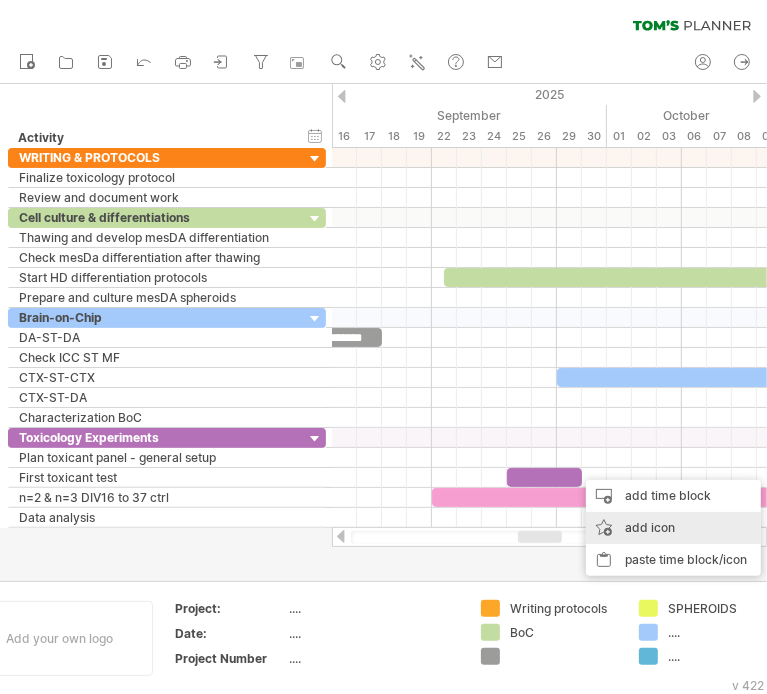 click on "paste time block/icon" at bounding box center (673, 560) 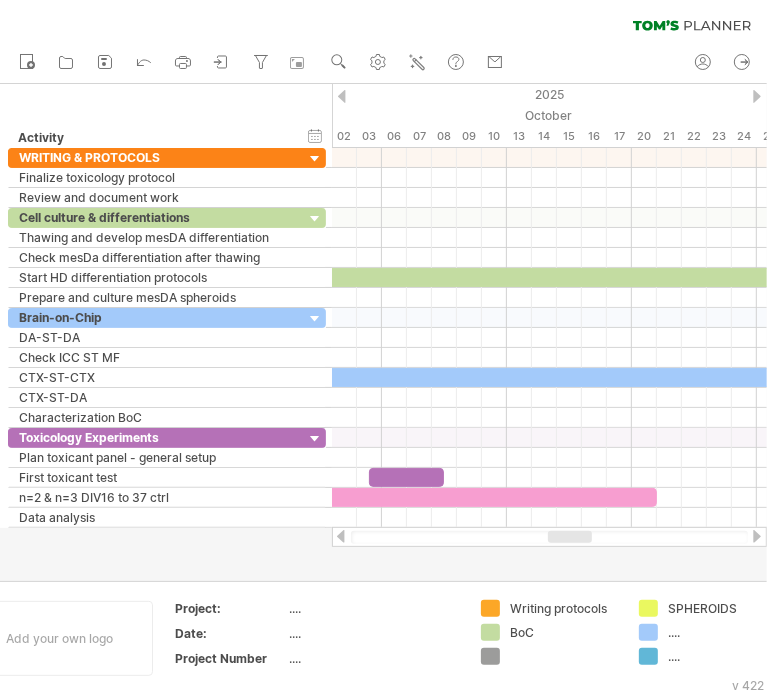 drag, startPoint x: 542, startPoint y: 538, endPoint x: 572, endPoint y: 538, distance: 30 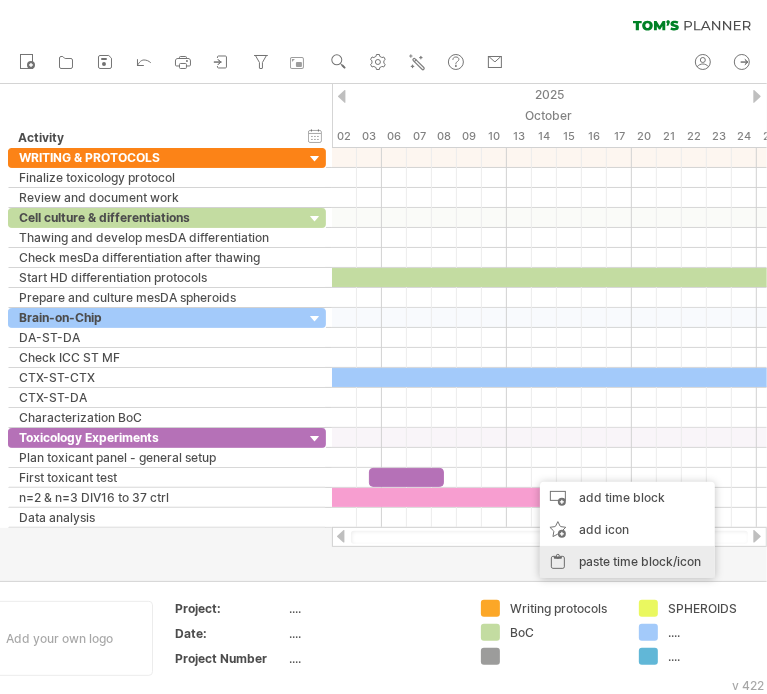 click on "paste time block/icon" at bounding box center [627, 562] 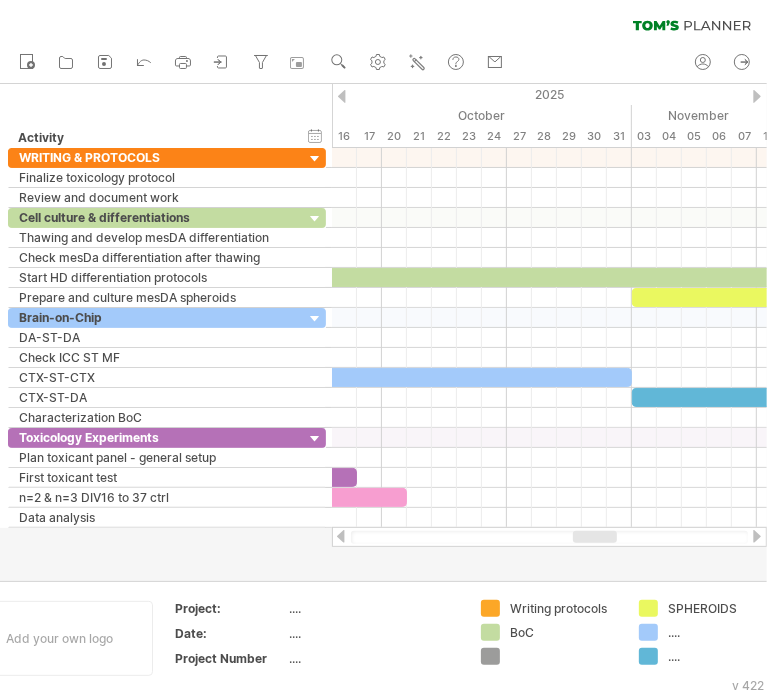 drag, startPoint x: 575, startPoint y: 541, endPoint x: 600, endPoint y: 541, distance: 25 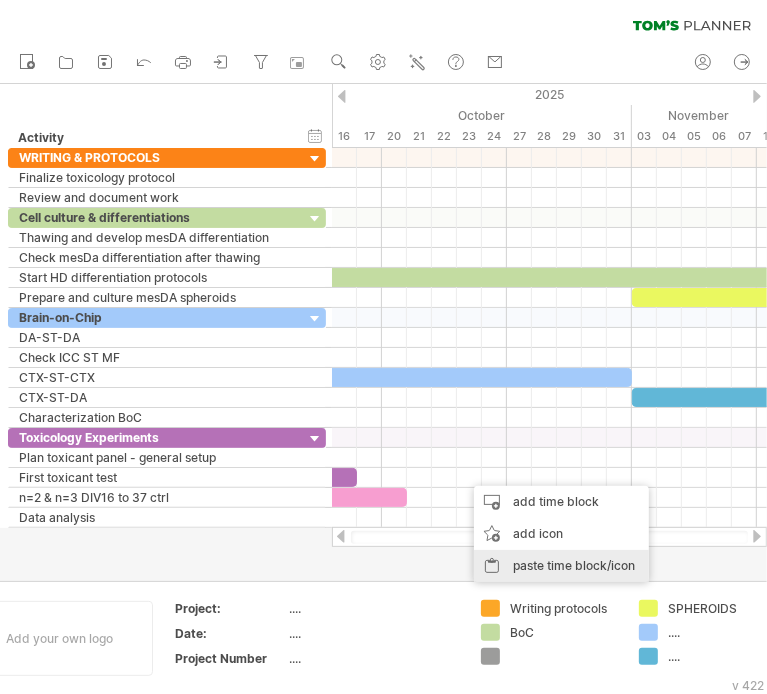 click on "paste time block/icon" at bounding box center [561, 566] 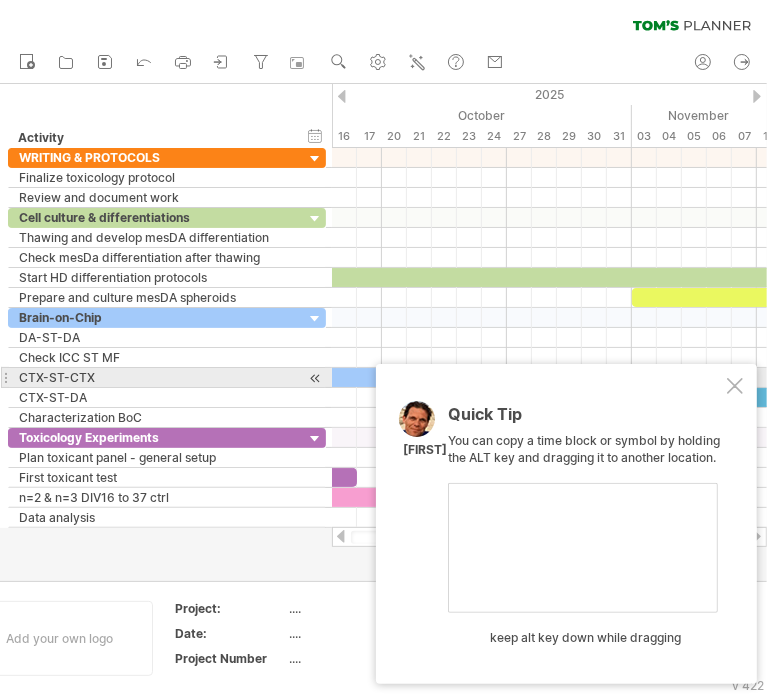 click at bounding box center [735, 386] 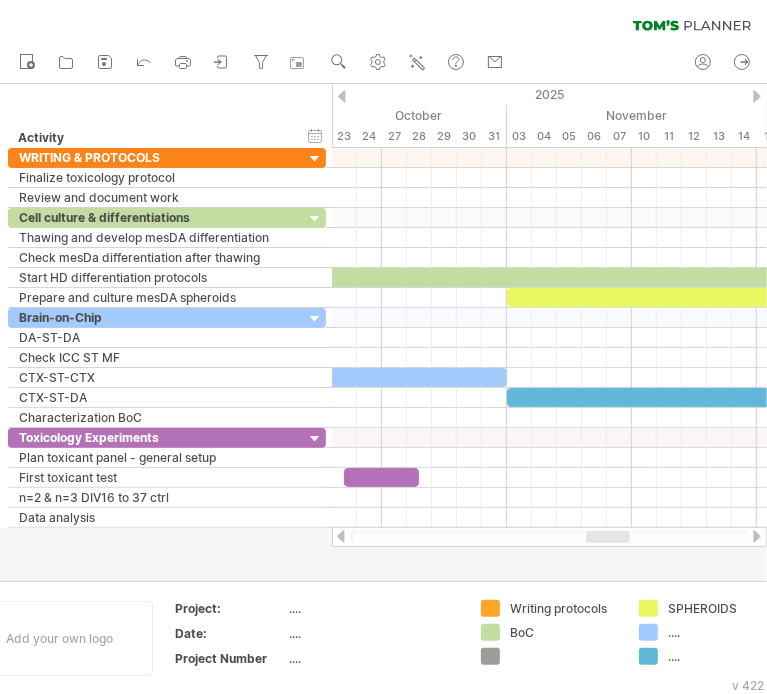 drag, startPoint x: 604, startPoint y: 538, endPoint x: 616, endPoint y: 537, distance: 12.0415945 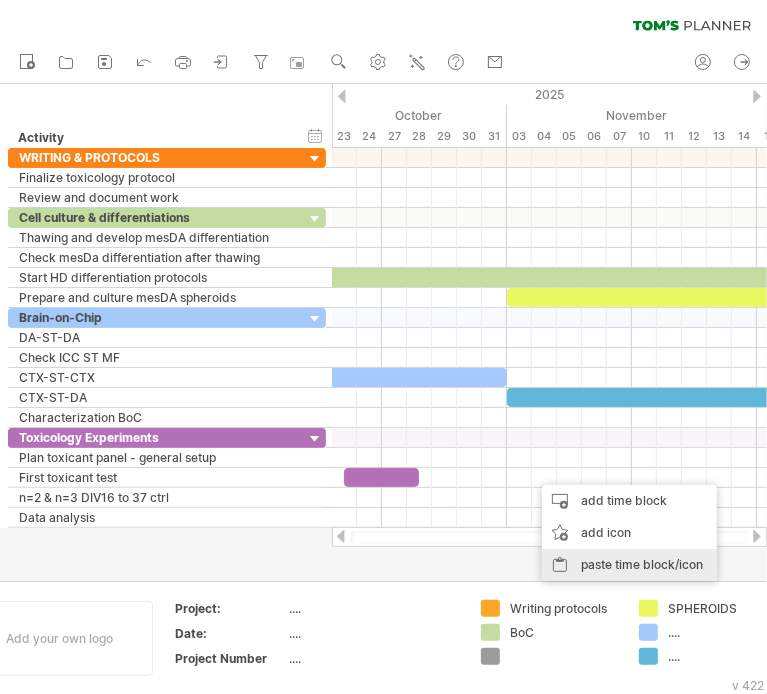 click on "paste time block/icon" at bounding box center [629, 565] 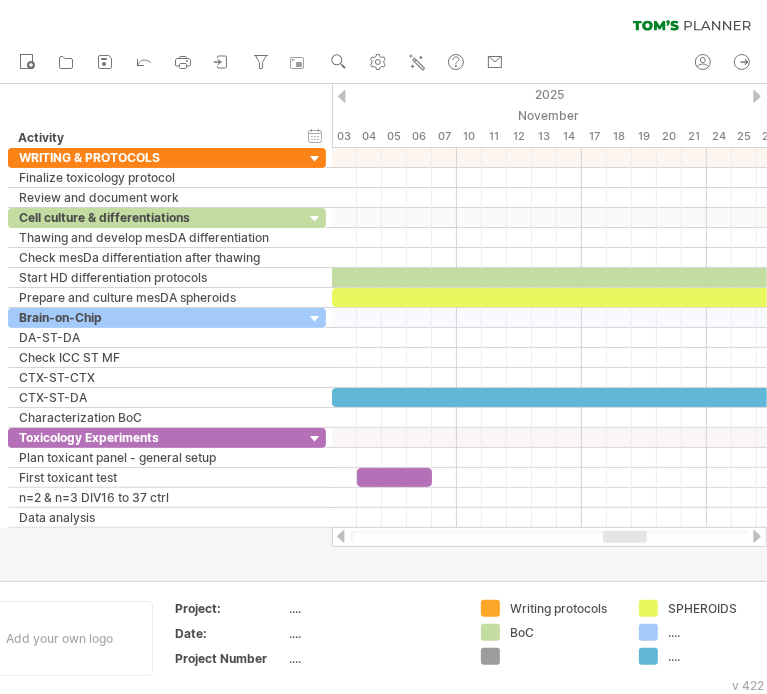drag, startPoint x: 623, startPoint y: 538, endPoint x: 641, endPoint y: 538, distance: 18 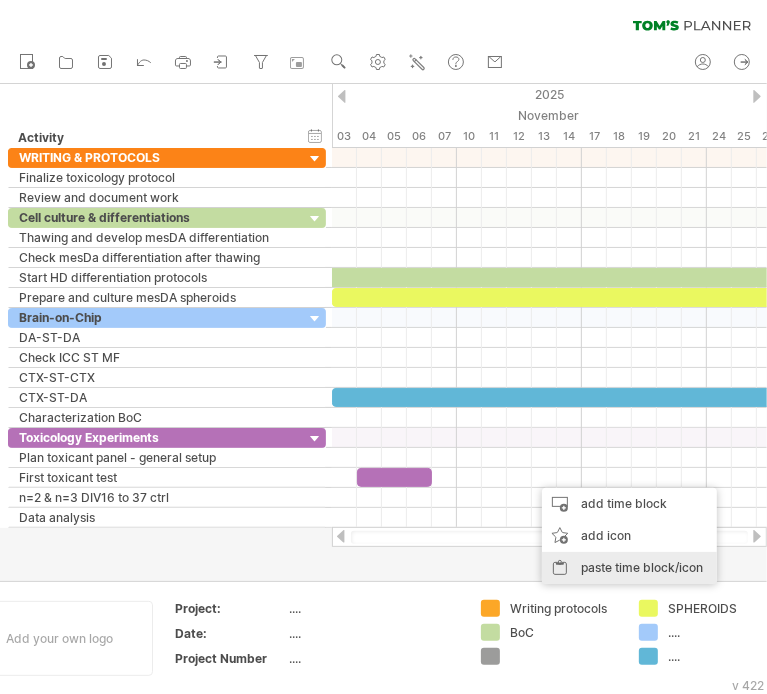 click on "paste time block/icon" at bounding box center (629, 568) 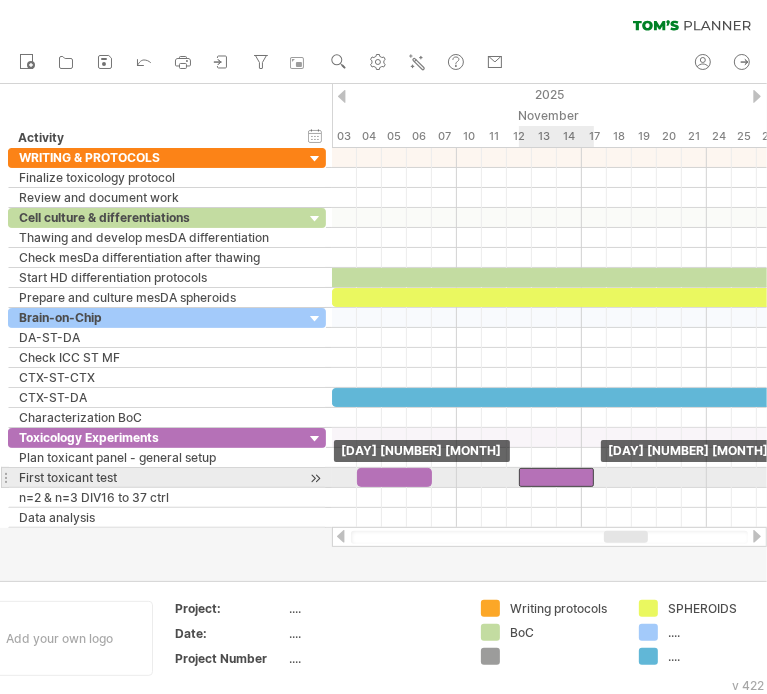 drag, startPoint x: 572, startPoint y: 471, endPoint x: 559, endPoint y: 473, distance: 13.152946 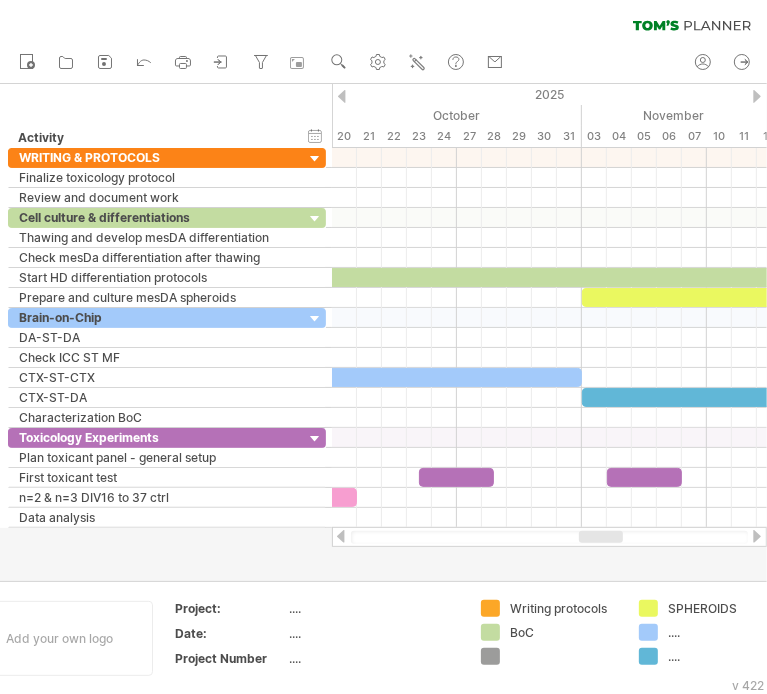 drag, startPoint x: 621, startPoint y: 538, endPoint x: 596, endPoint y: 538, distance: 25 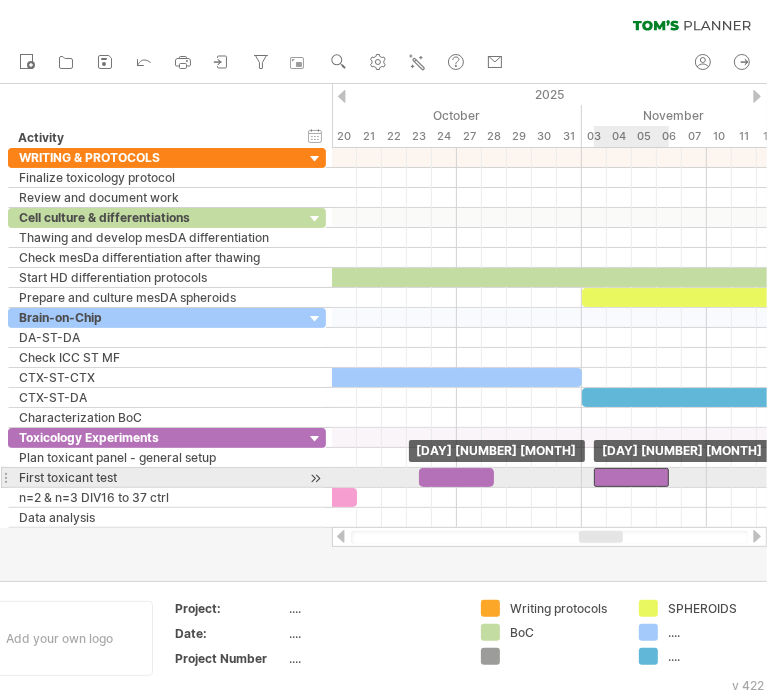 drag, startPoint x: 632, startPoint y: 479, endPoint x: 620, endPoint y: 479, distance: 12 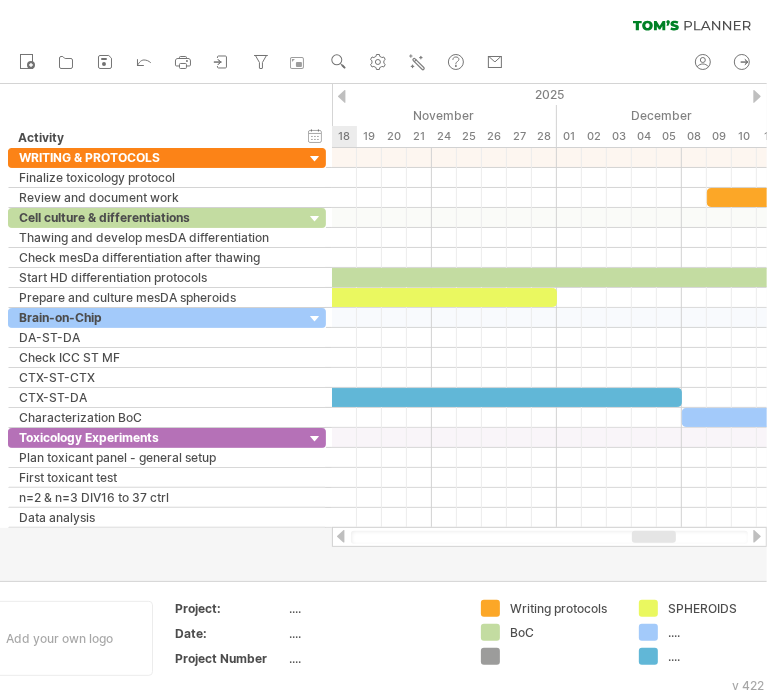 drag, startPoint x: 593, startPoint y: 534, endPoint x: 646, endPoint y: 538, distance: 53.15073 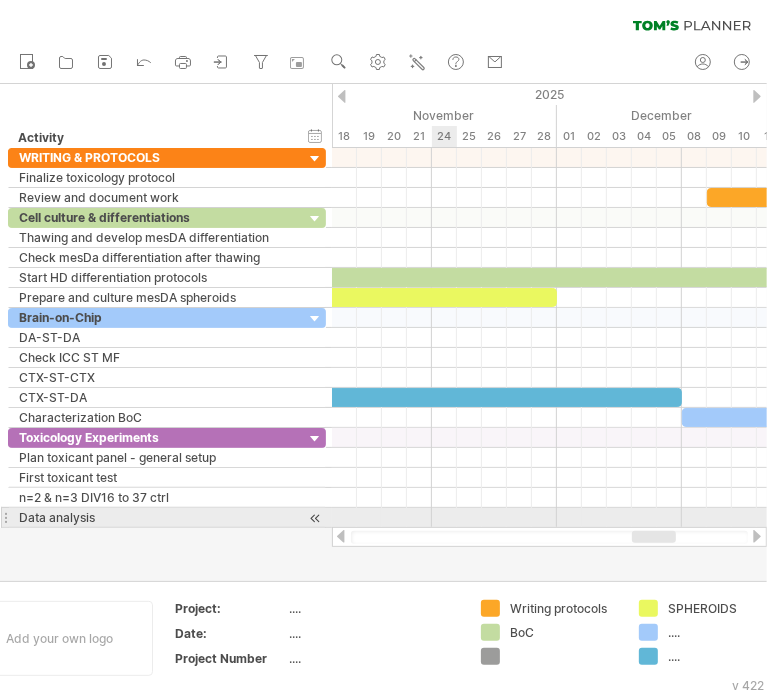 click at bounding box center (549, 518) 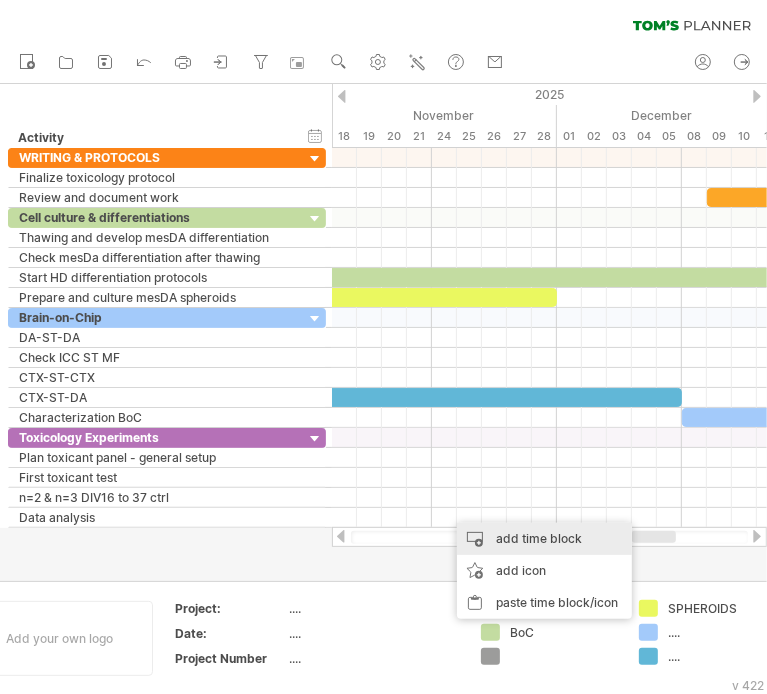 click on "add time block" at bounding box center (544, 539) 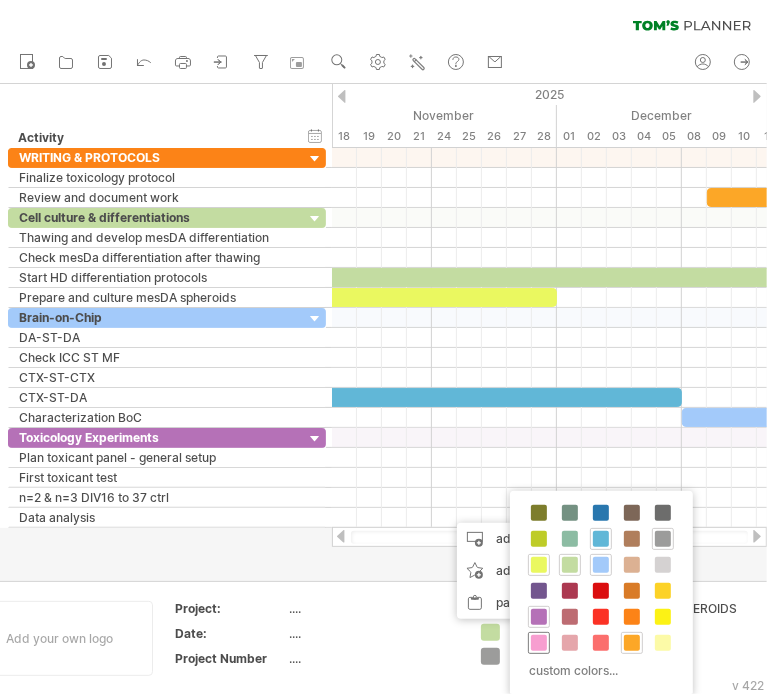click at bounding box center [539, 643] 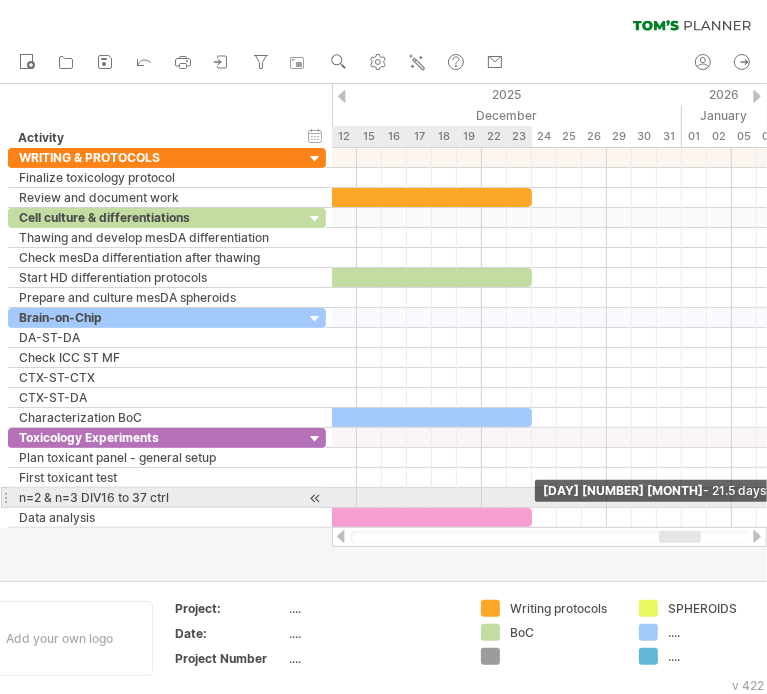 drag, startPoint x: 467, startPoint y: 515, endPoint x: 527, endPoint y: 497, distance: 62.641838 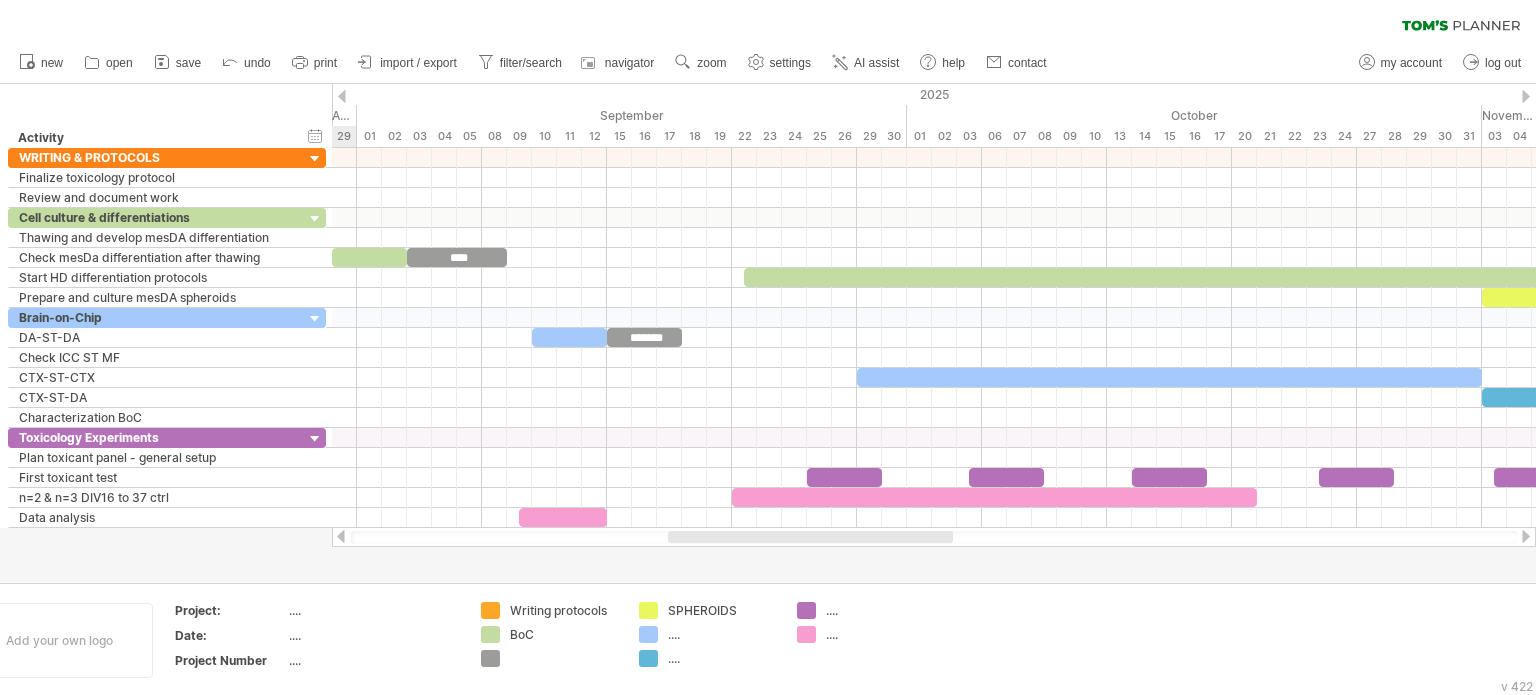drag, startPoint x: 1144, startPoint y: 535, endPoint x: 698, endPoint y: 559, distance: 446.64526 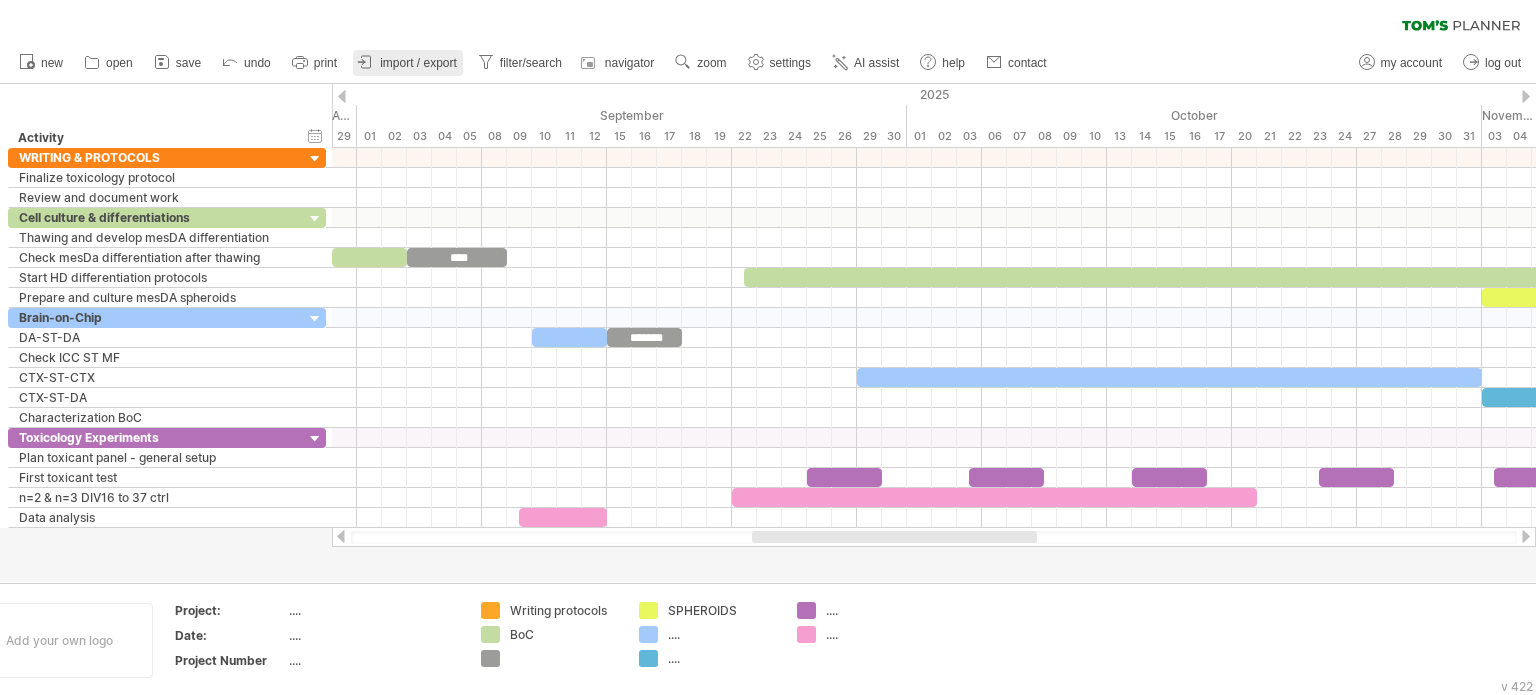 click on "import / export" at bounding box center [408, 63] 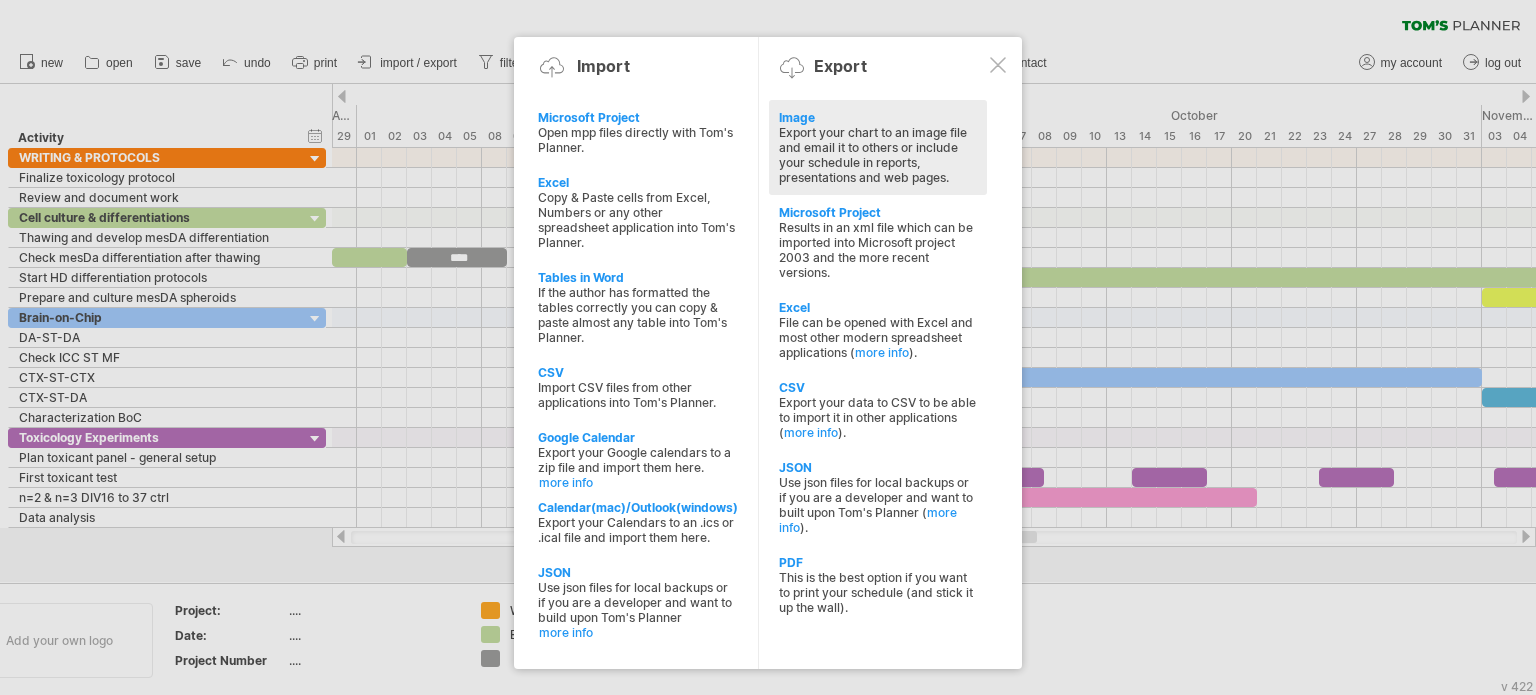 click on "Export your chart to an image file and email it to others or include your schedule in reports, presentations and web pages." at bounding box center (878, 155) 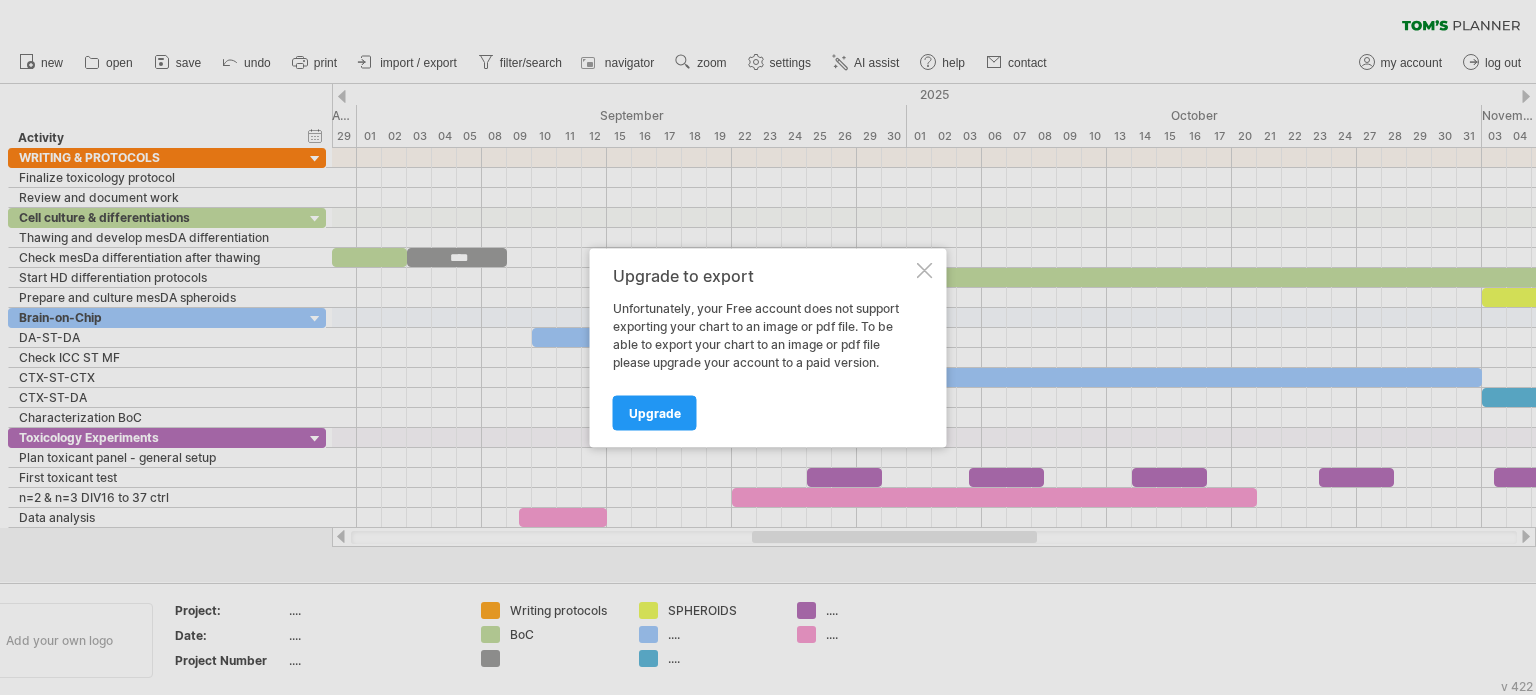click at bounding box center (925, 270) 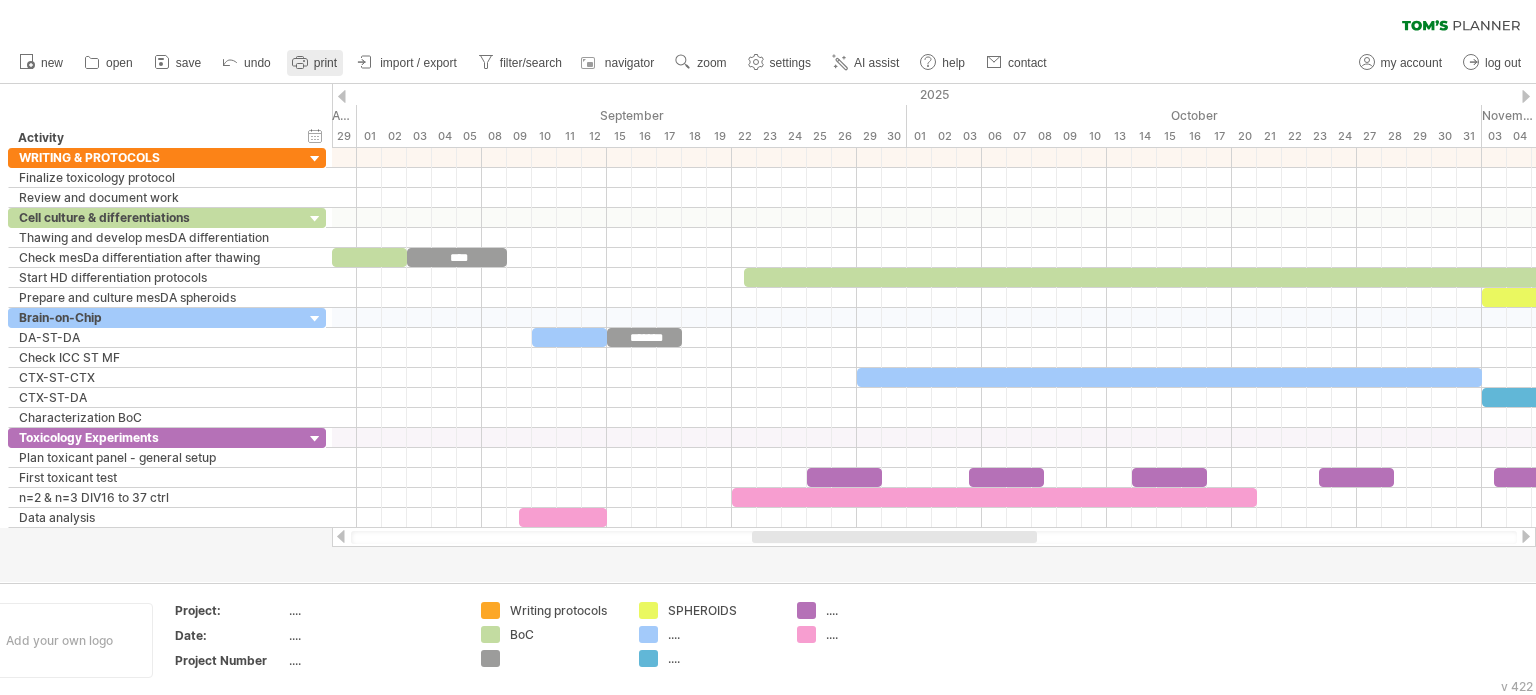 click on "print" at bounding box center [325, 63] 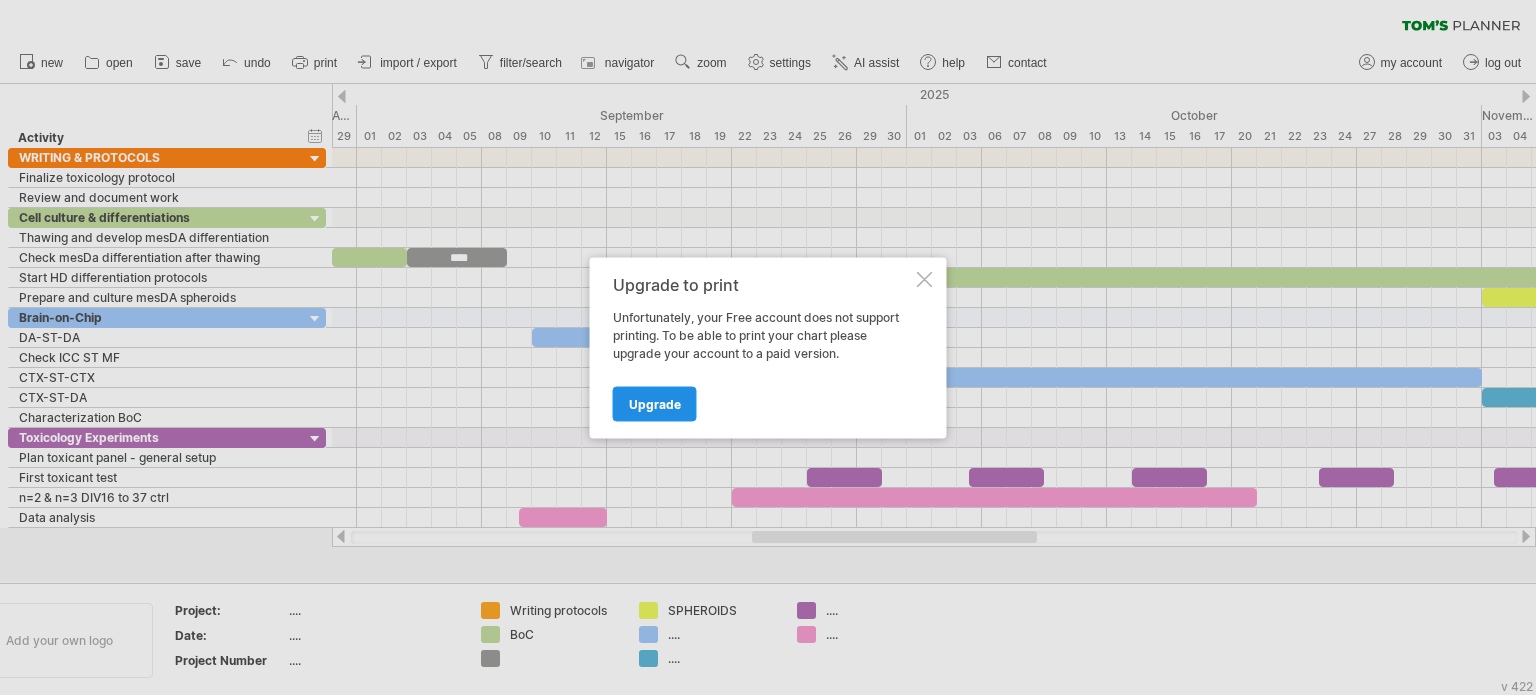 click on "Upgrade" at bounding box center (655, 403) 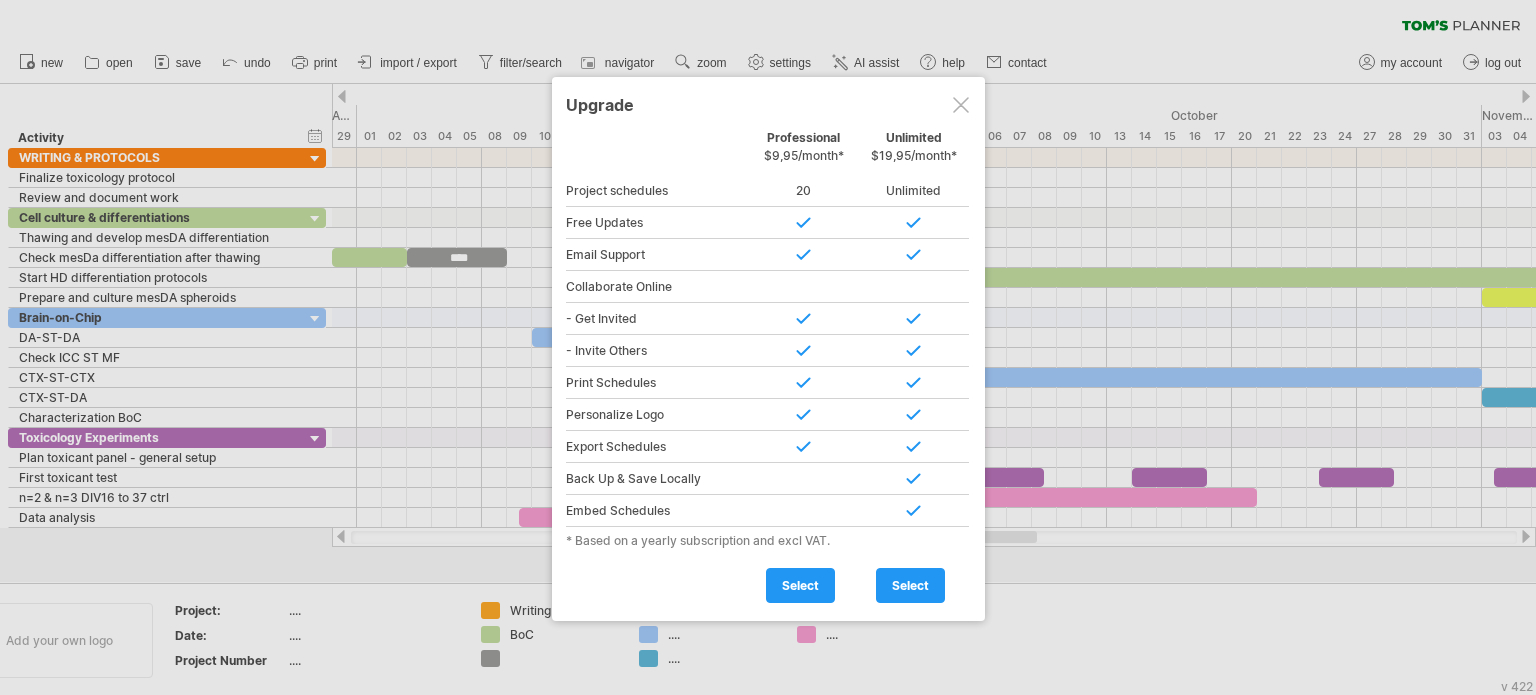 click at bounding box center [961, 105] 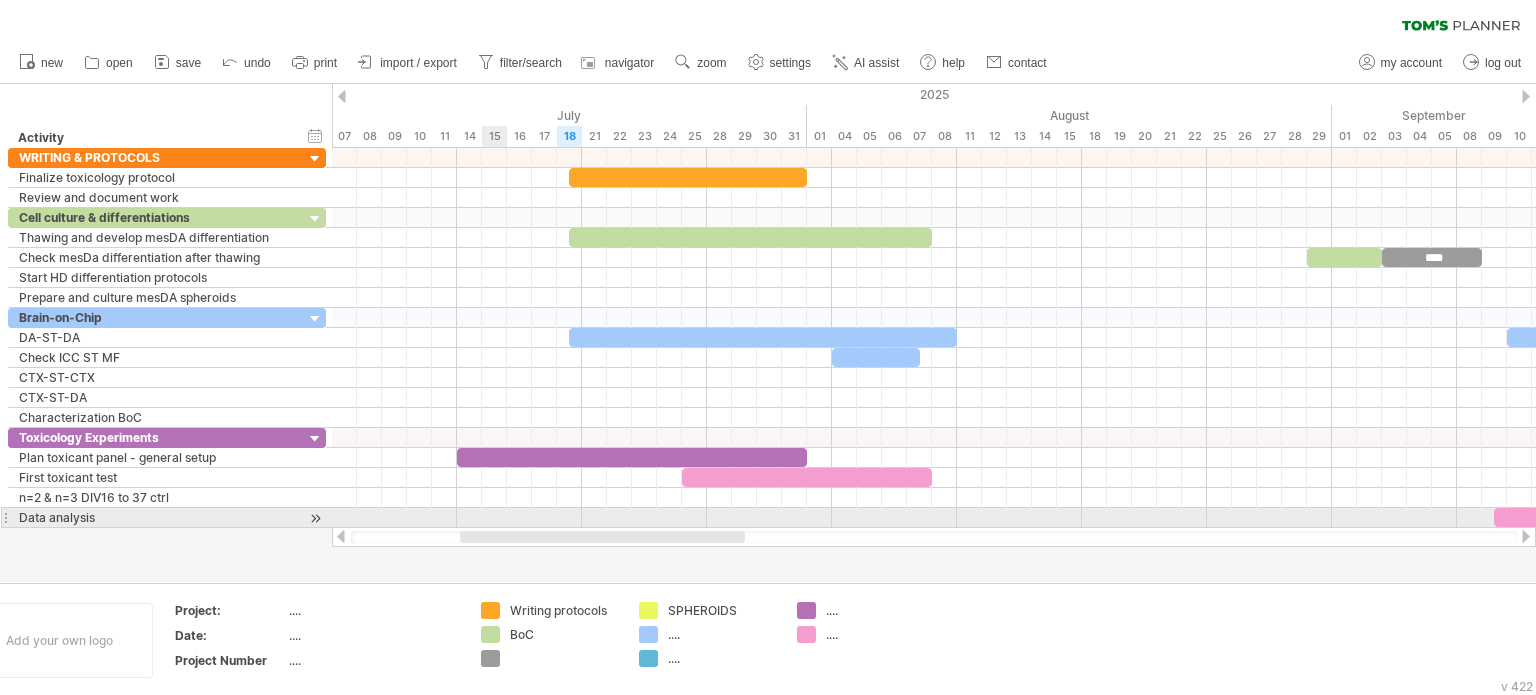 drag, startPoint x: 778, startPoint y: 539, endPoint x: 486, endPoint y: 521, distance: 292.55426 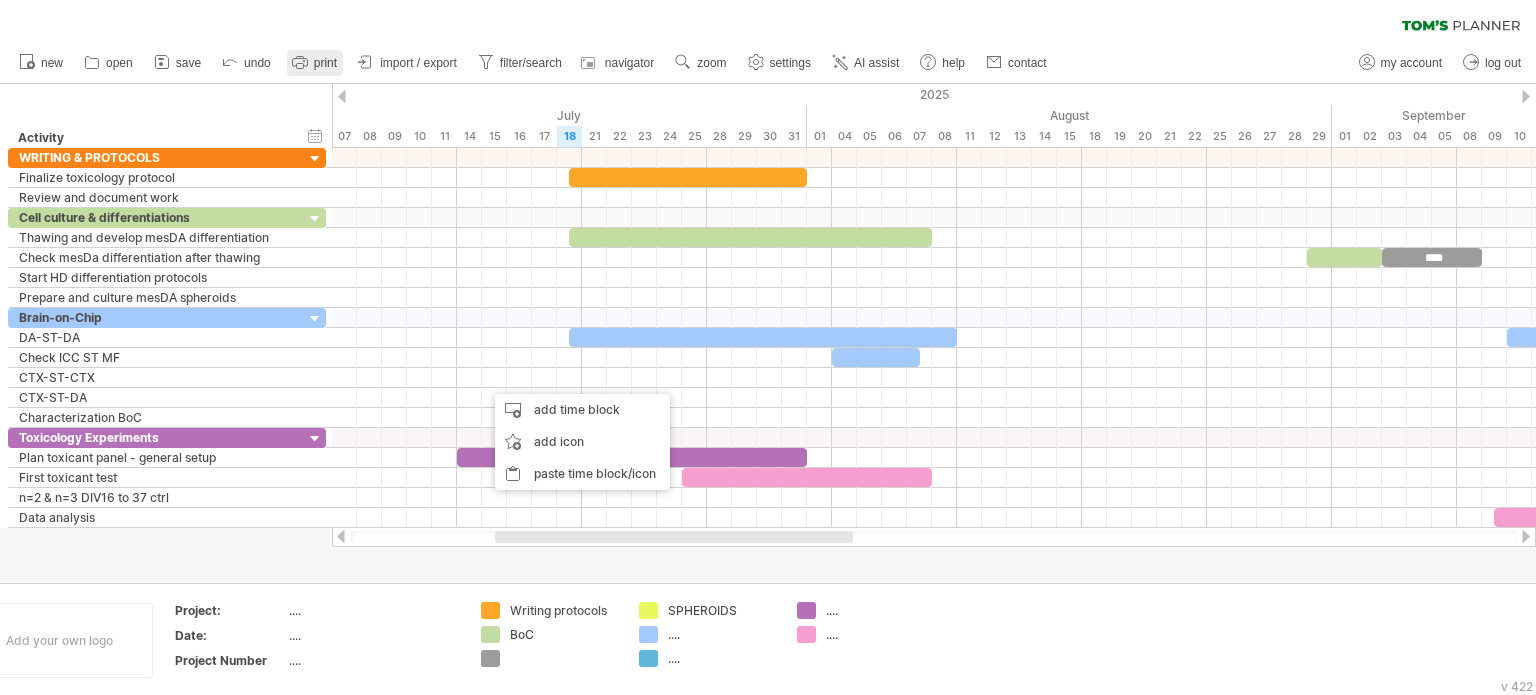 click on "print" at bounding box center [325, 63] 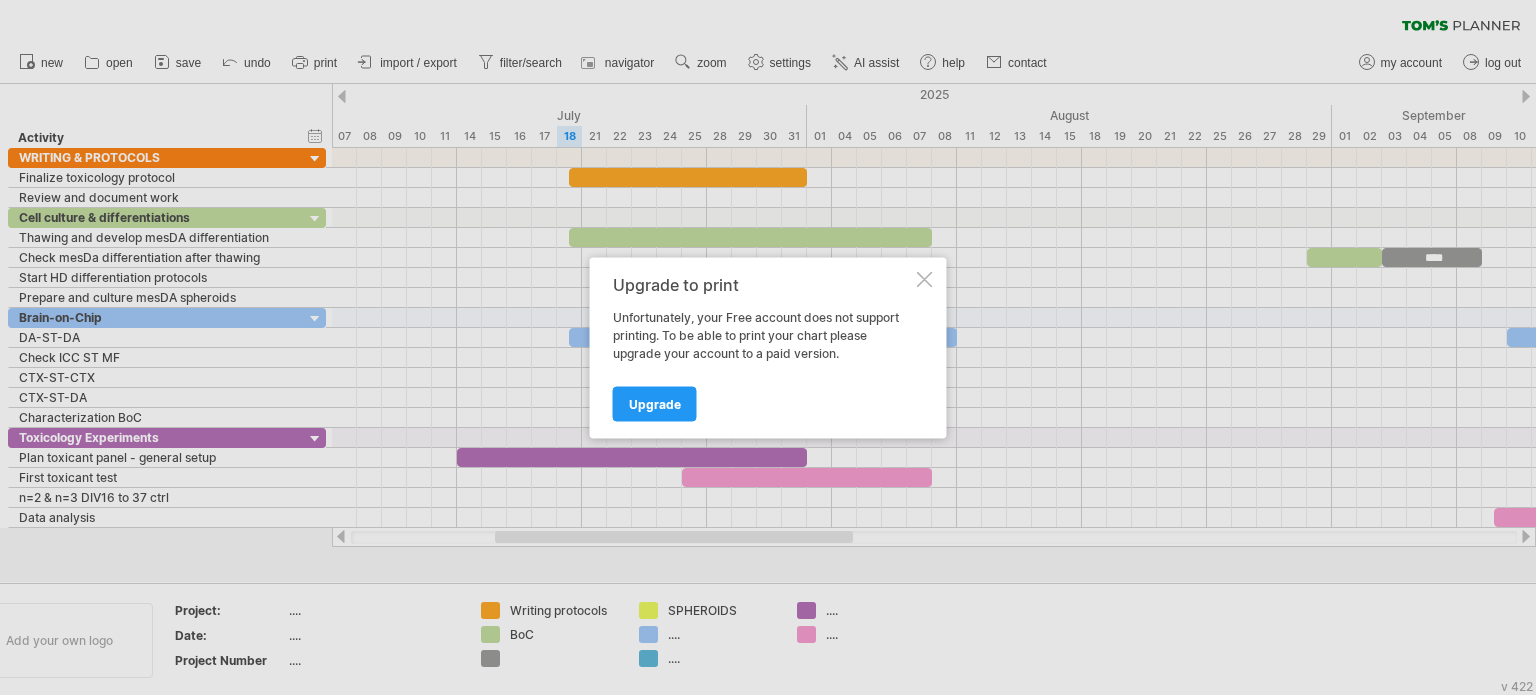 click on "Upgrade to print Unfortunately, your Free account does not support printing. To be able to print your chart please upgrade your account to a paid version. Upgrade" at bounding box center [768, 347] 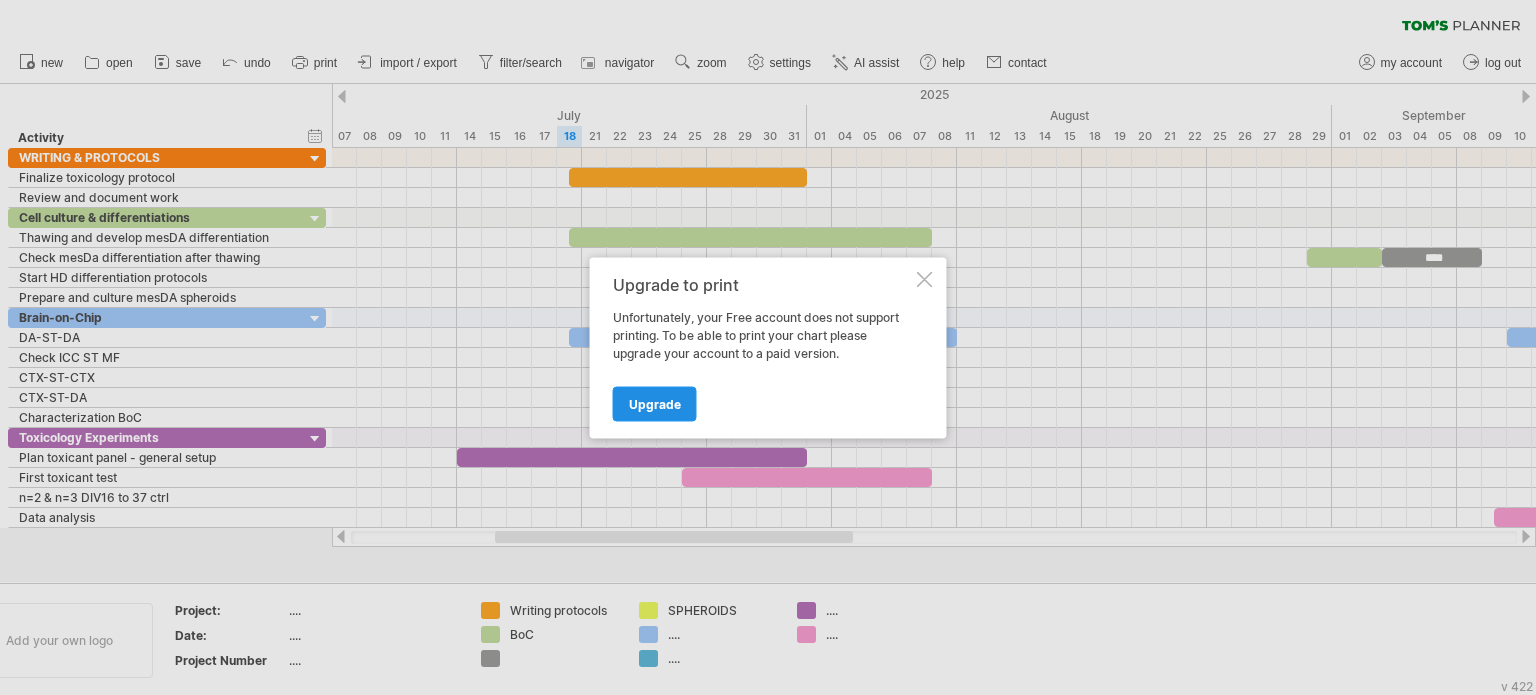 click on "Upgrade" at bounding box center (655, 403) 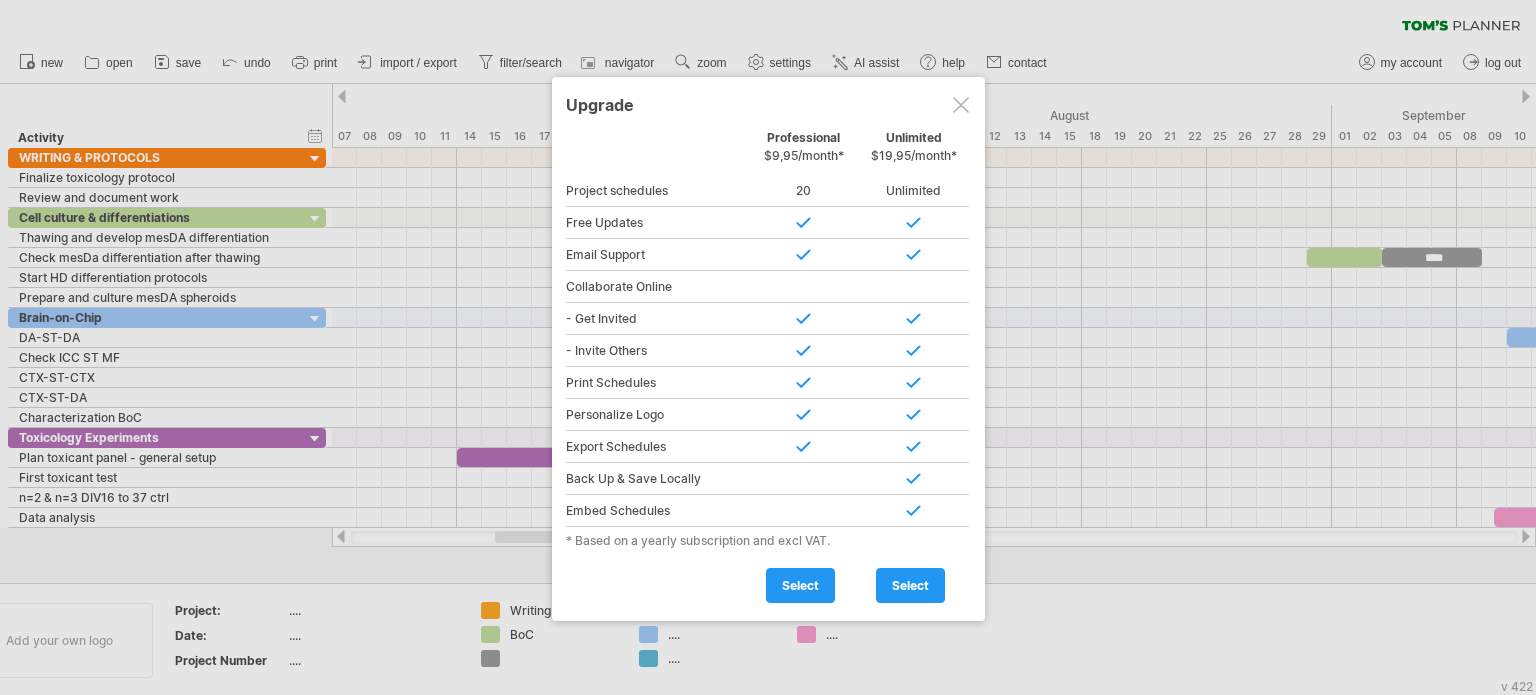 click at bounding box center [961, 105] 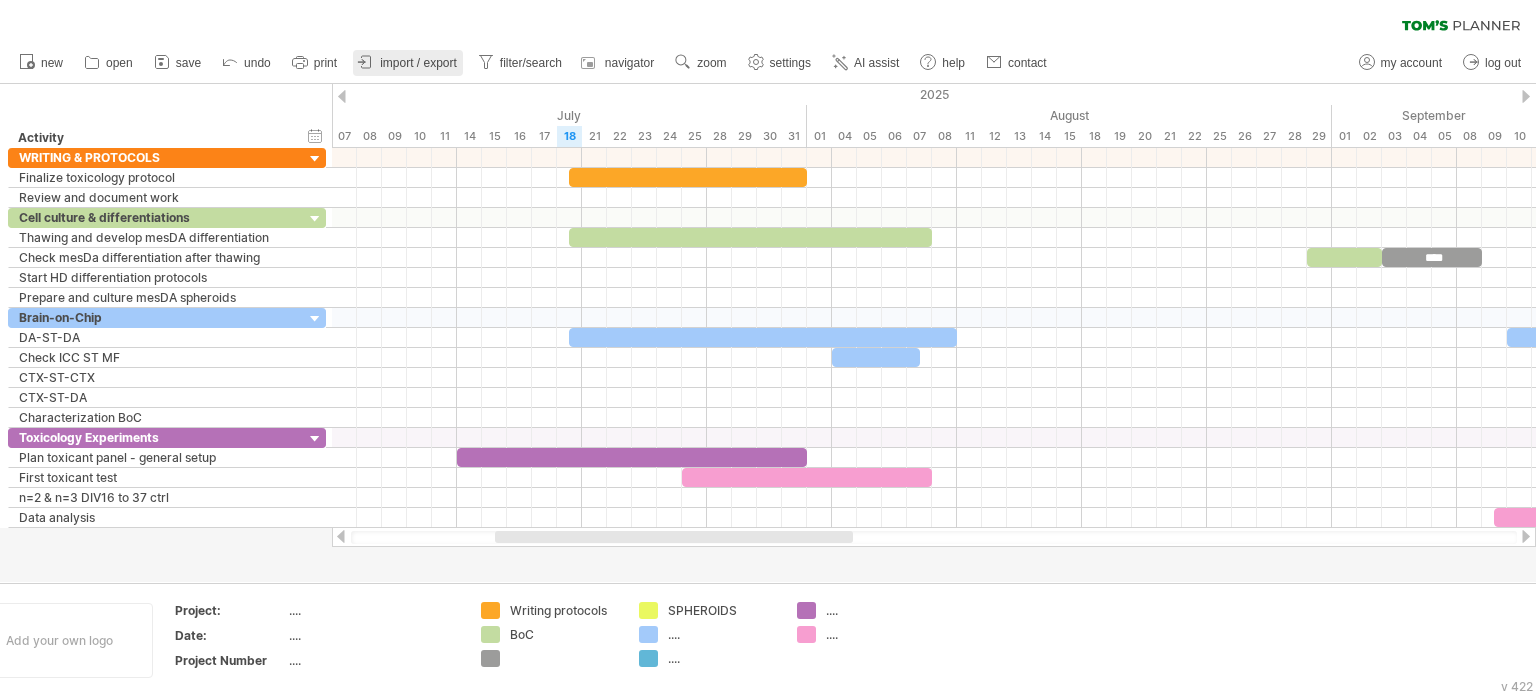 click on "import / export" at bounding box center [418, 63] 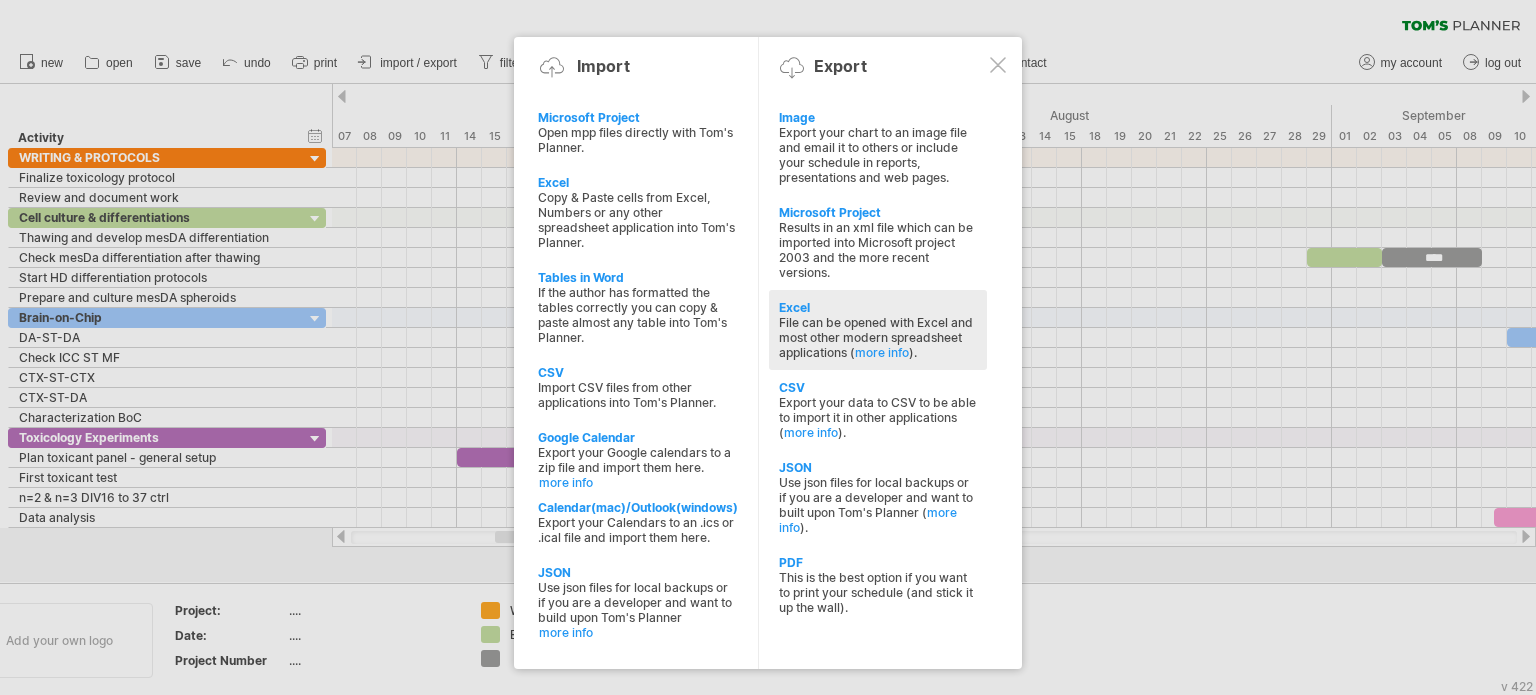 click on "File can be opened with Excel and most other modern spreadsheet applications
( more info )." at bounding box center (878, 337) 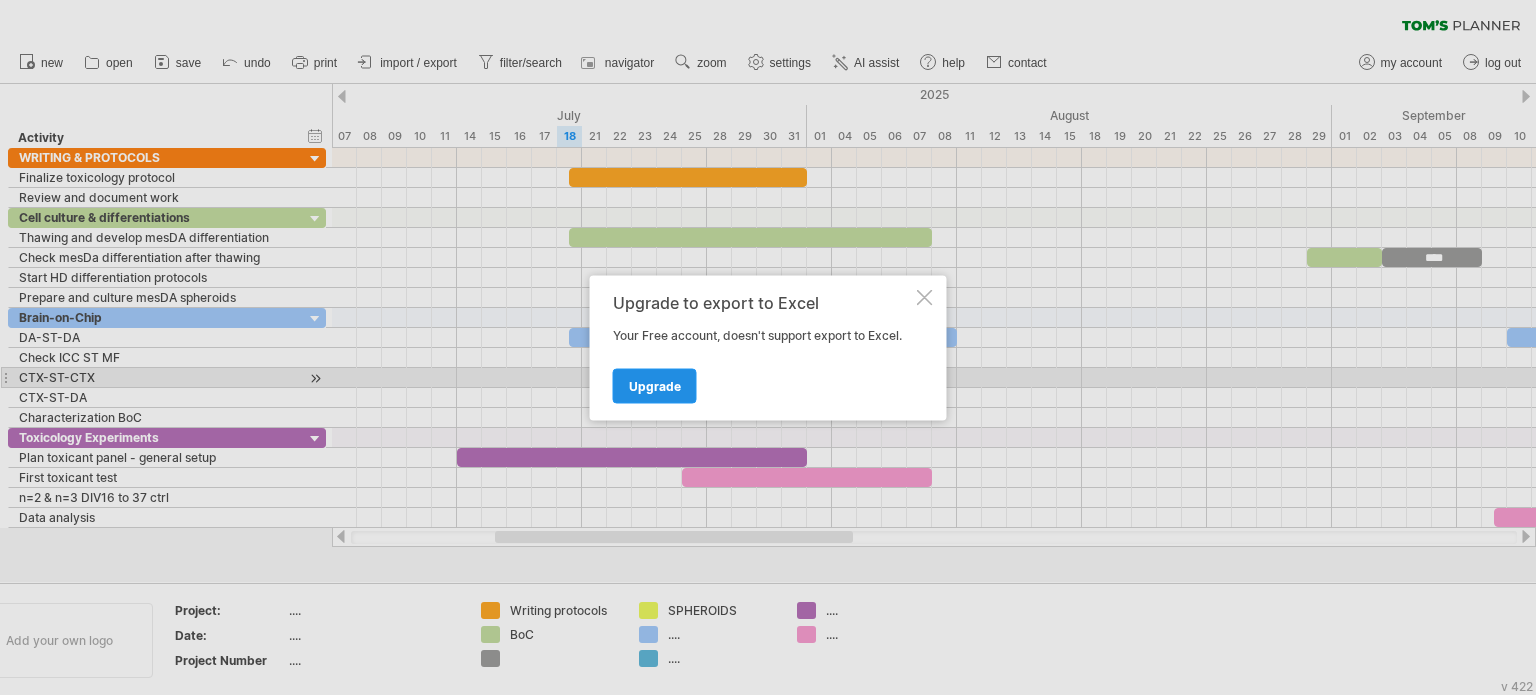 click on "Upgrade" at bounding box center [655, 385] 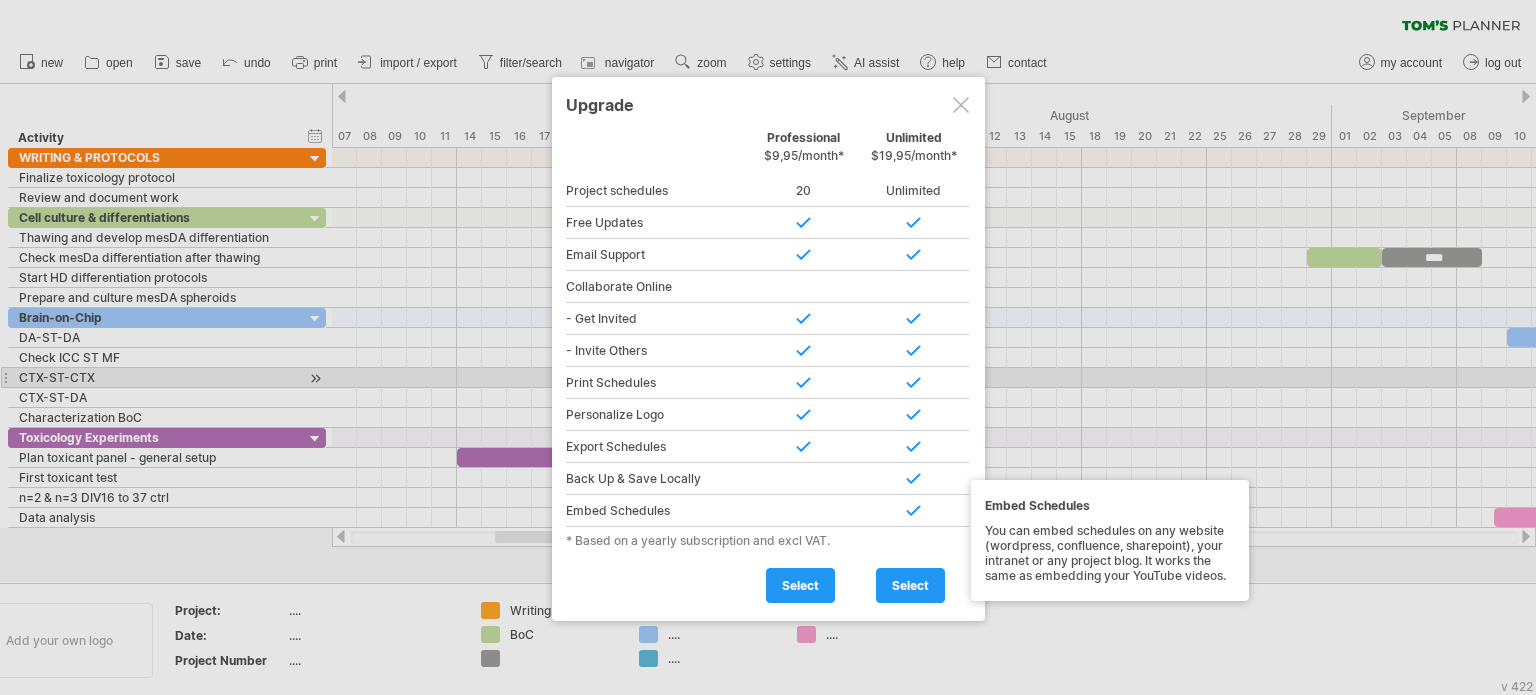 click at bounding box center [961, 105] 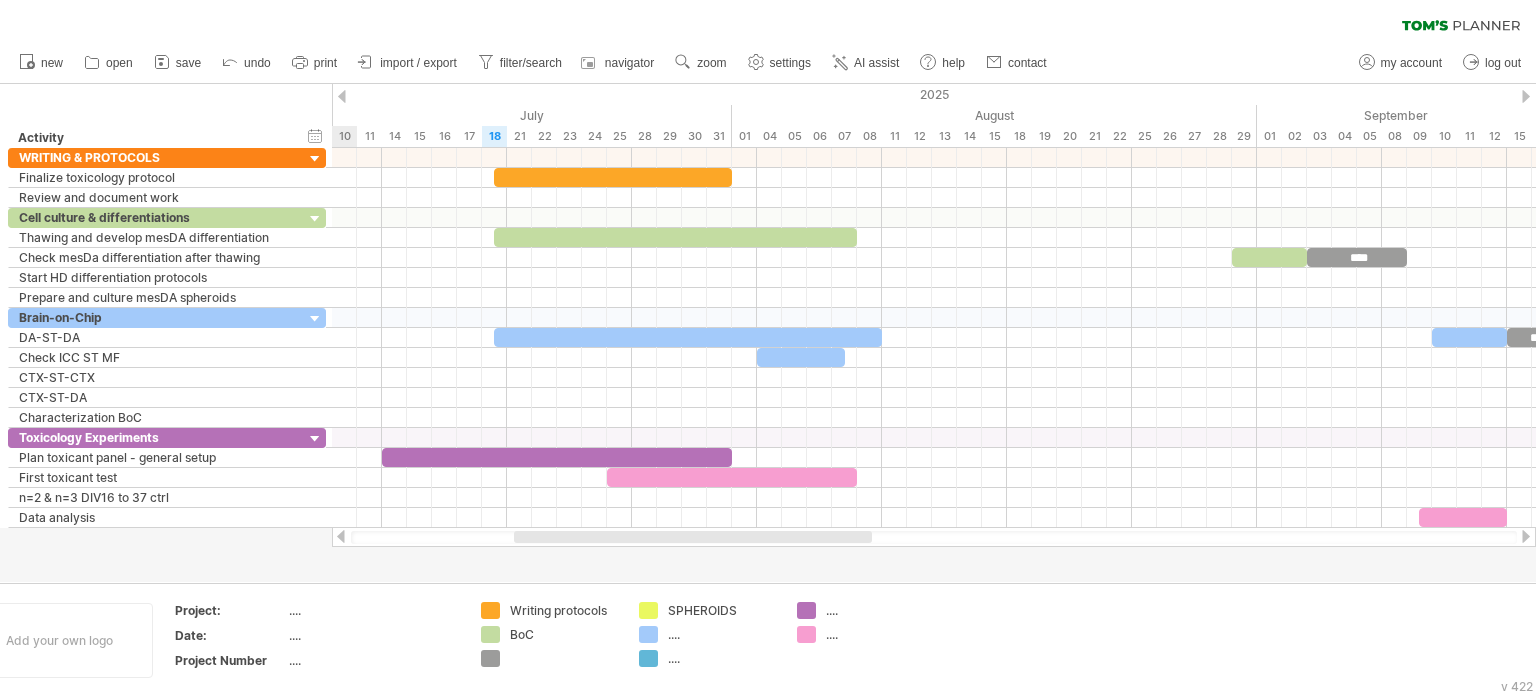 drag, startPoint x: 785, startPoint y: 535, endPoint x: 804, endPoint y: 556, distance: 28.319605 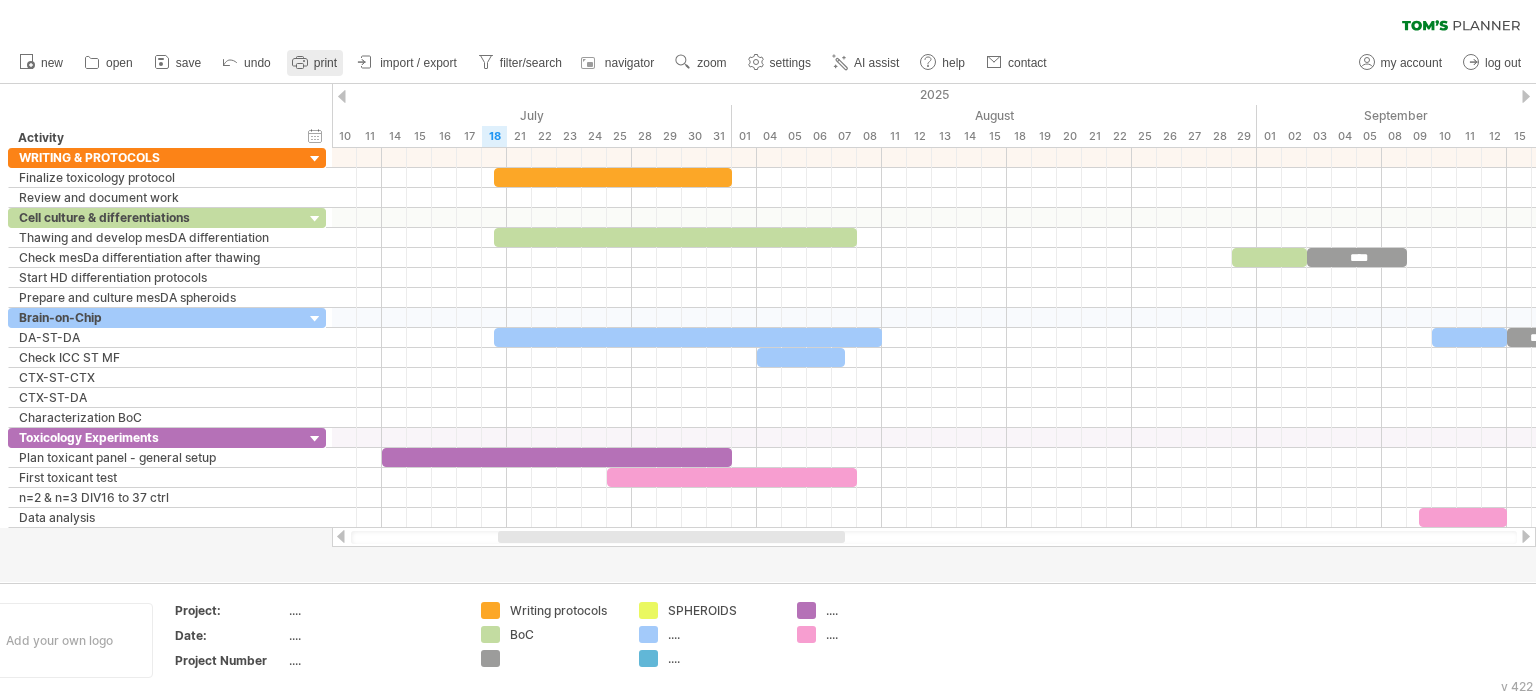click on "print" at bounding box center (315, 63) 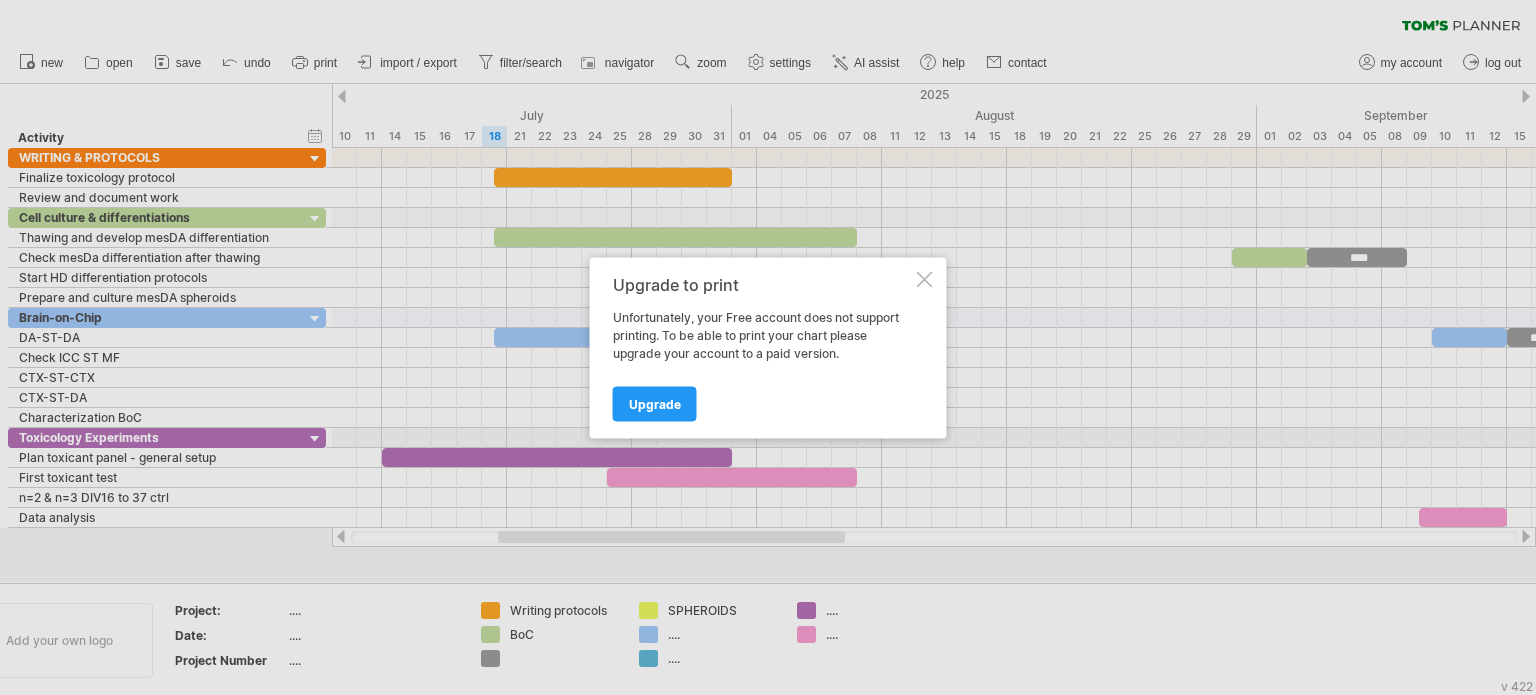 click at bounding box center (925, 279) 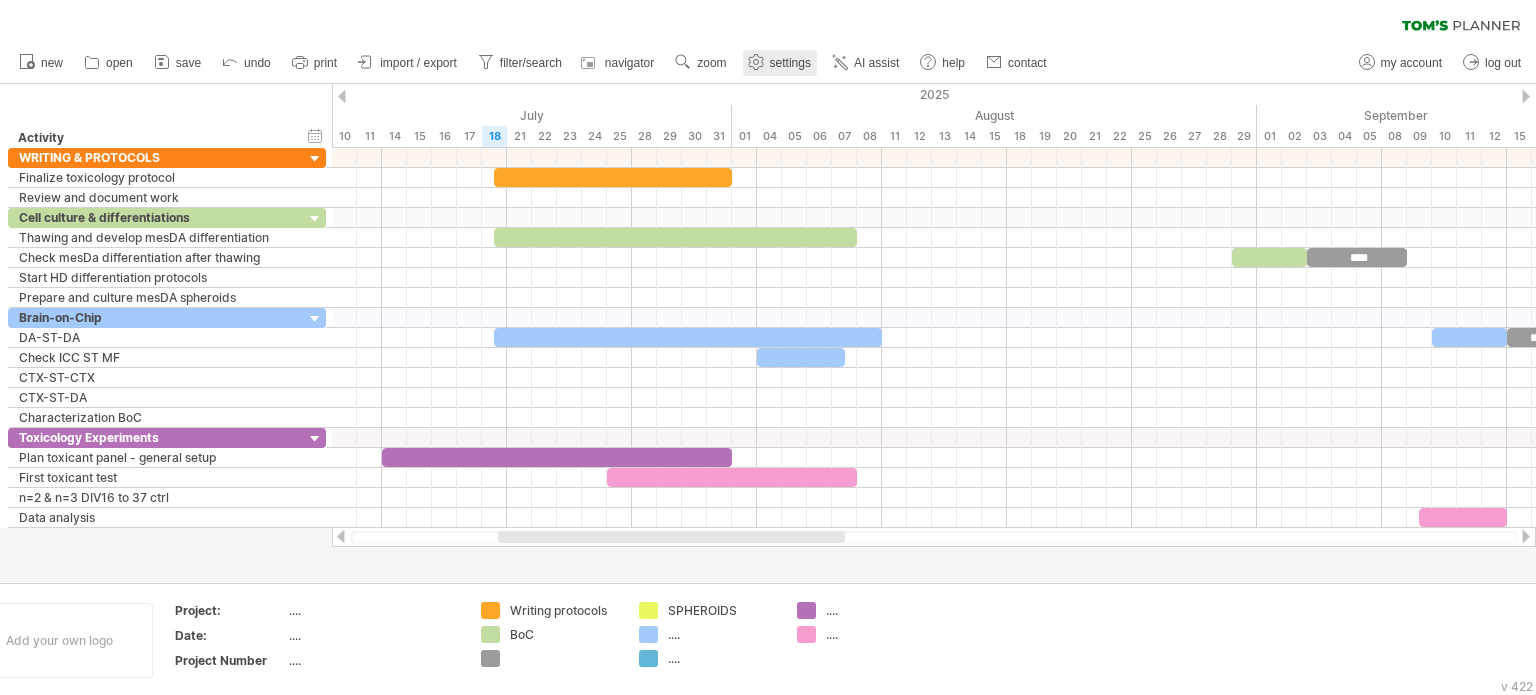 click on "settings" at bounding box center [780, 63] 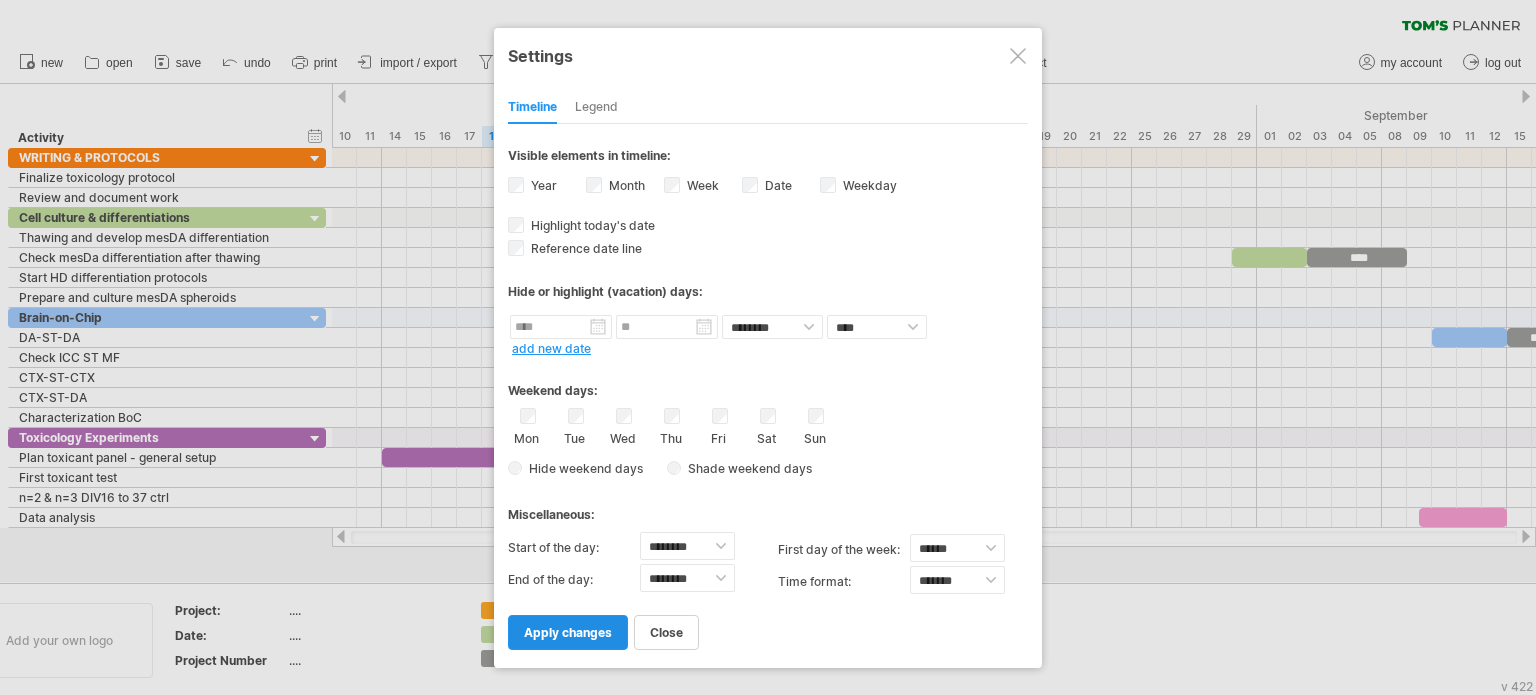click on "apply changes" at bounding box center [568, 632] 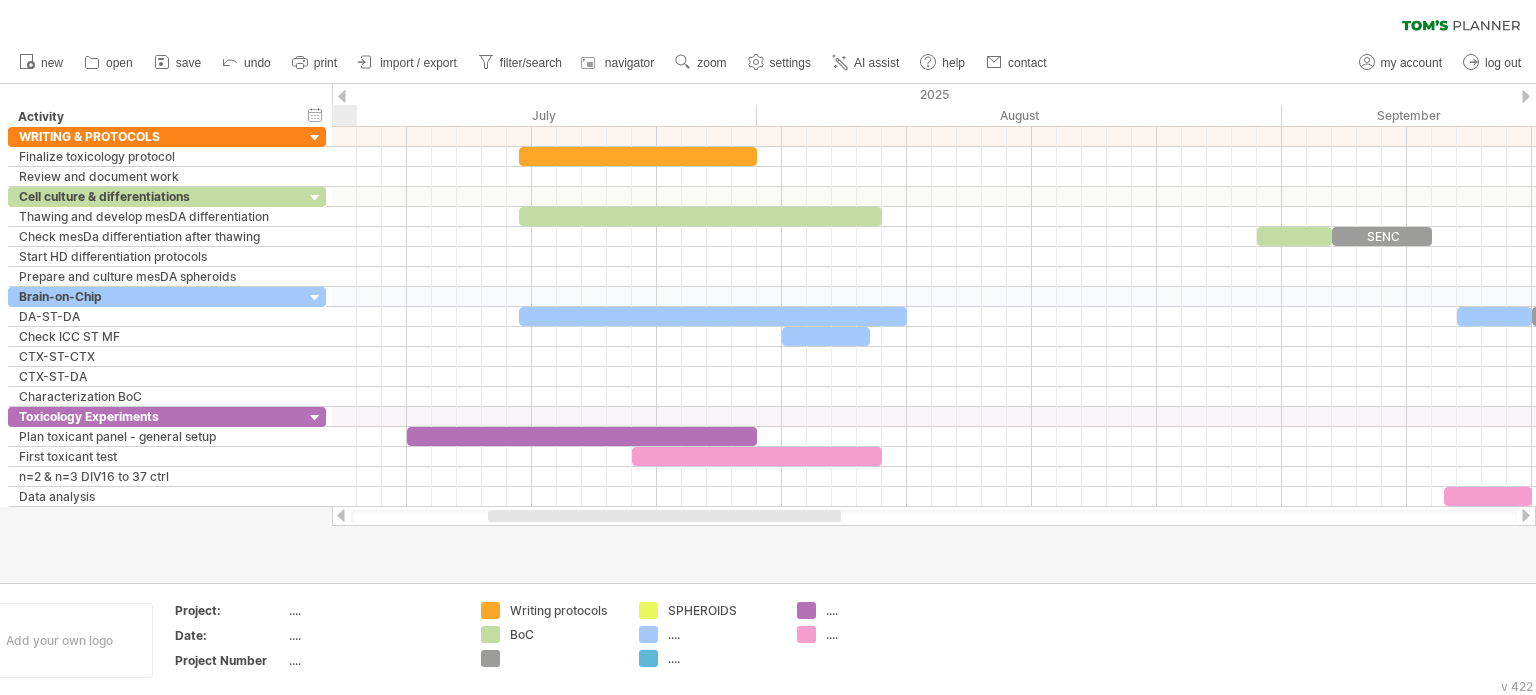 drag, startPoint x: 817, startPoint y: 519, endPoint x: 807, endPoint y: 526, distance: 12.206555 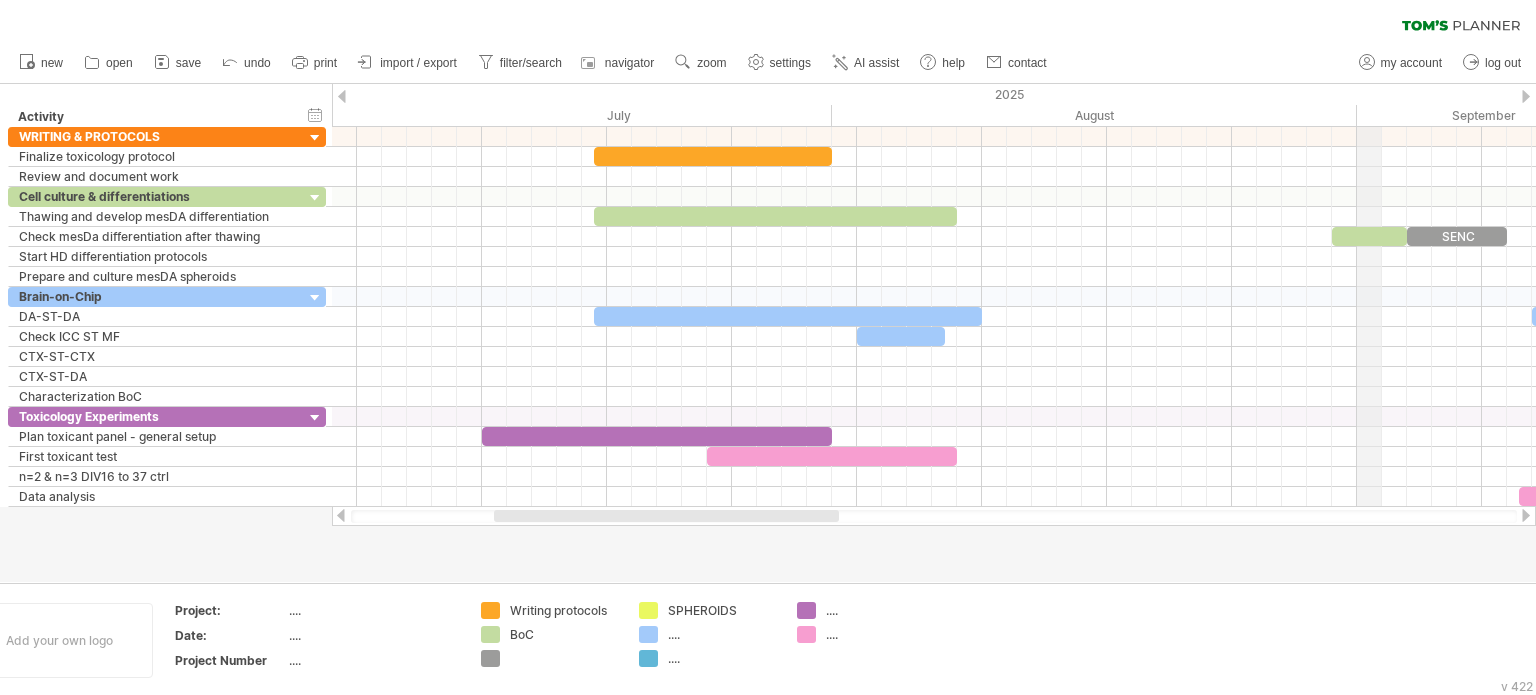 drag, startPoint x: 1282, startPoint y: 110, endPoint x: 1357, endPoint y: 92, distance: 77.12976 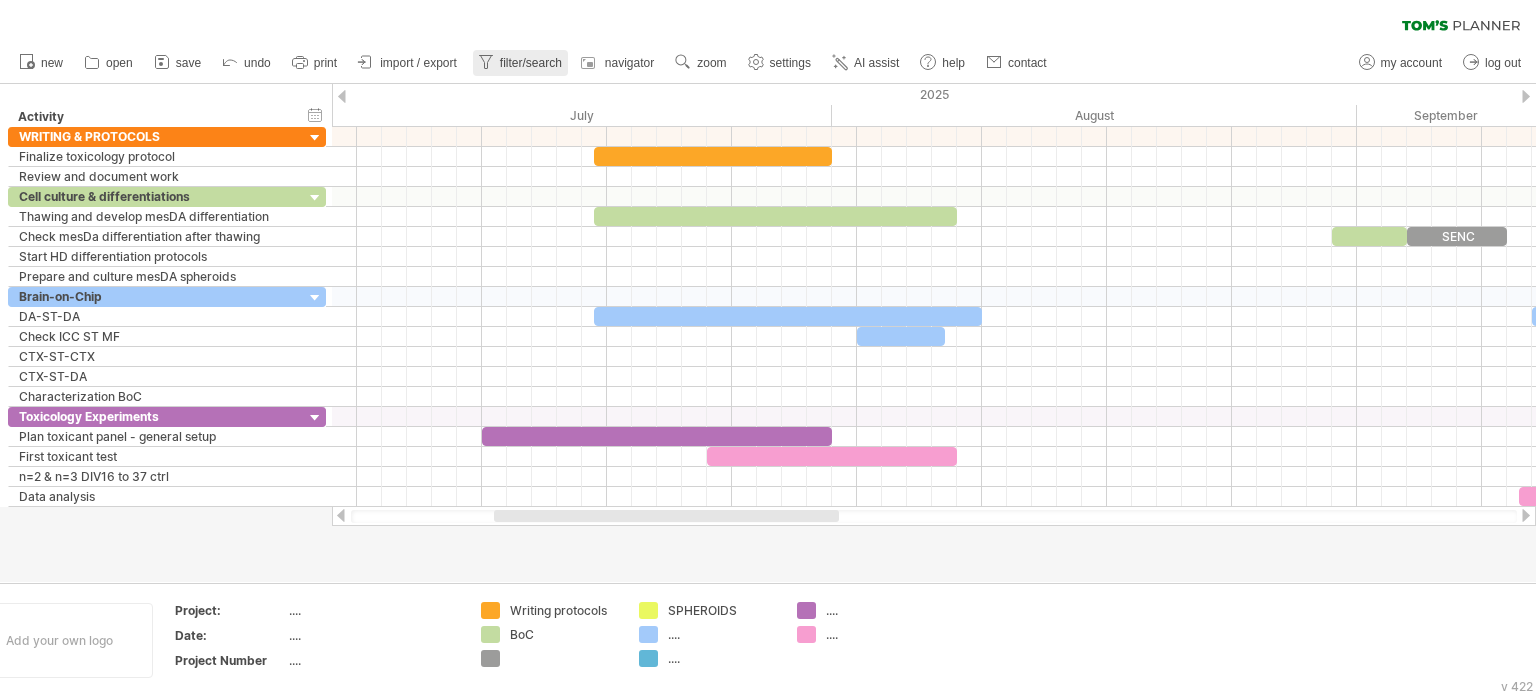 click on "filter/search" at bounding box center (531, 63) 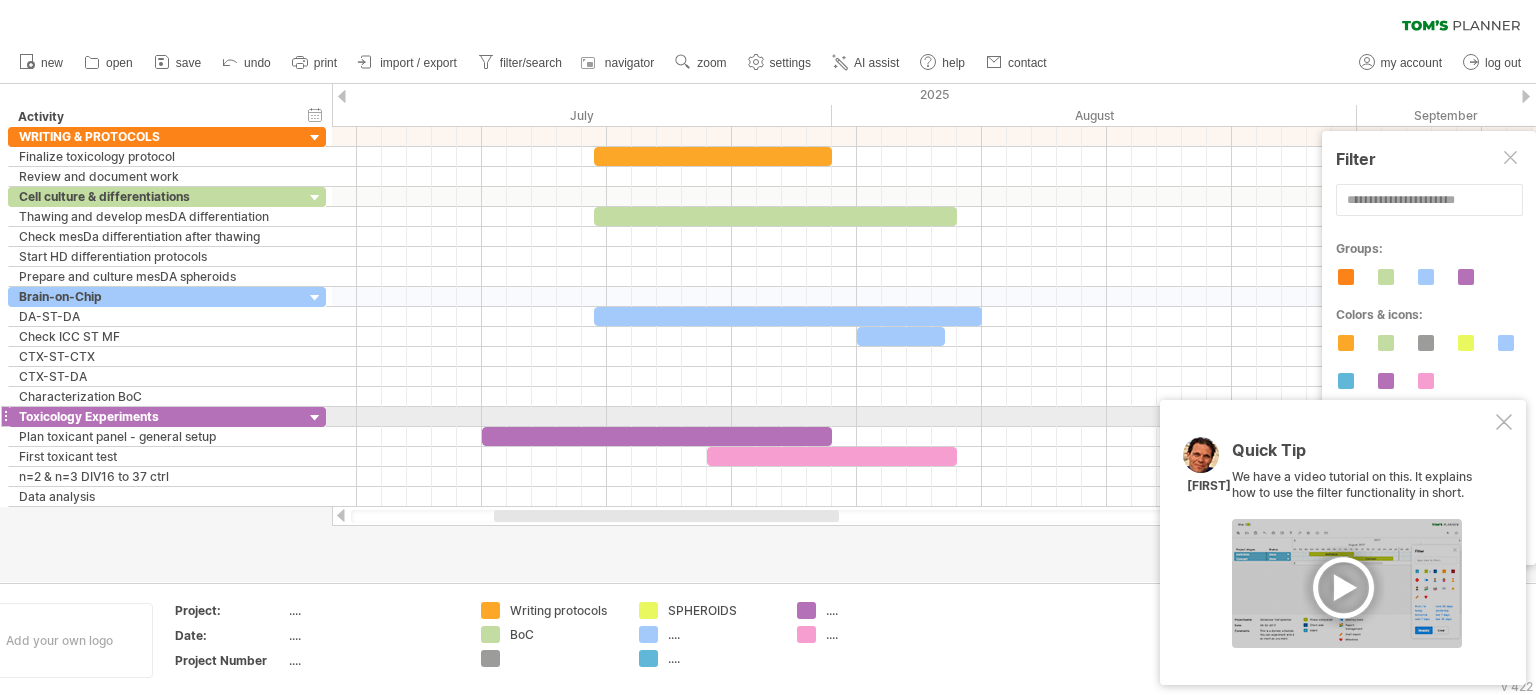 click at bounding box center [1504, 422] 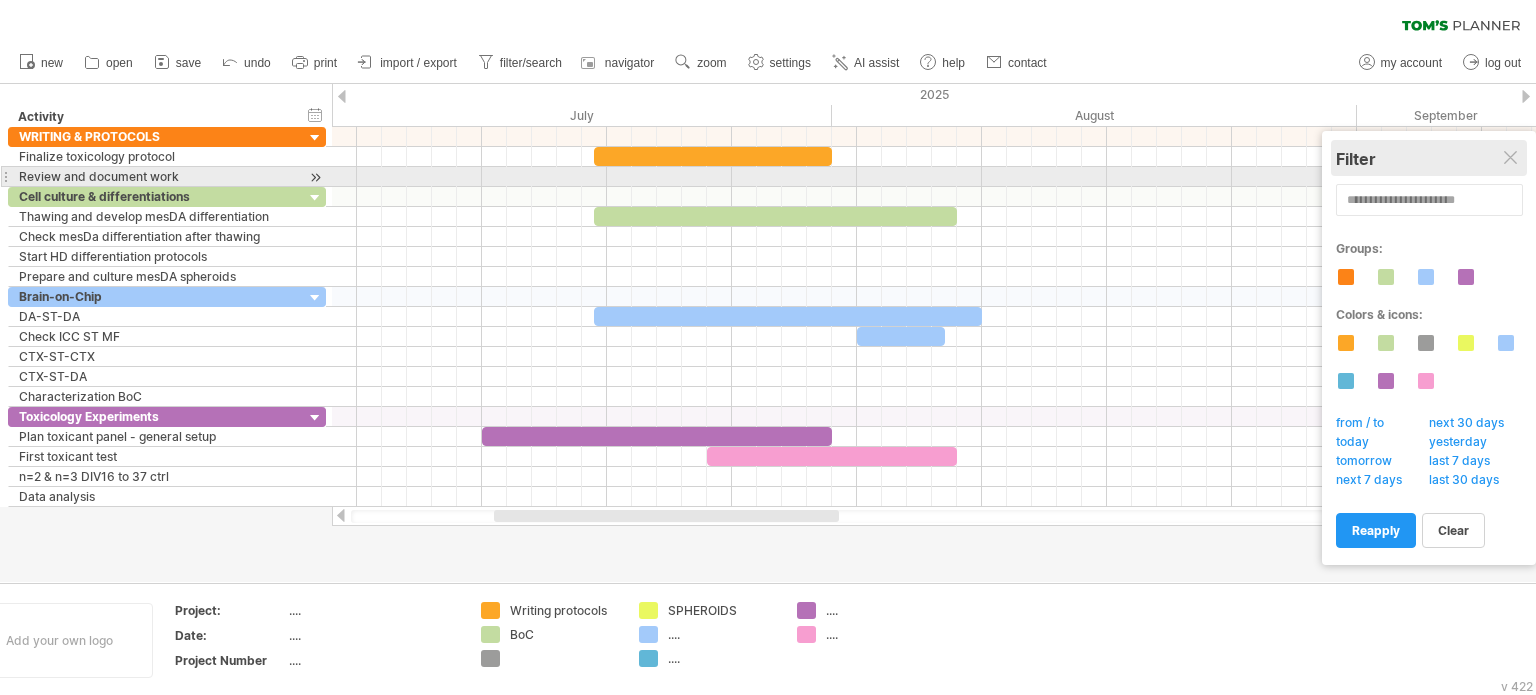 click on "**********" at bounding box center [1429, 348] 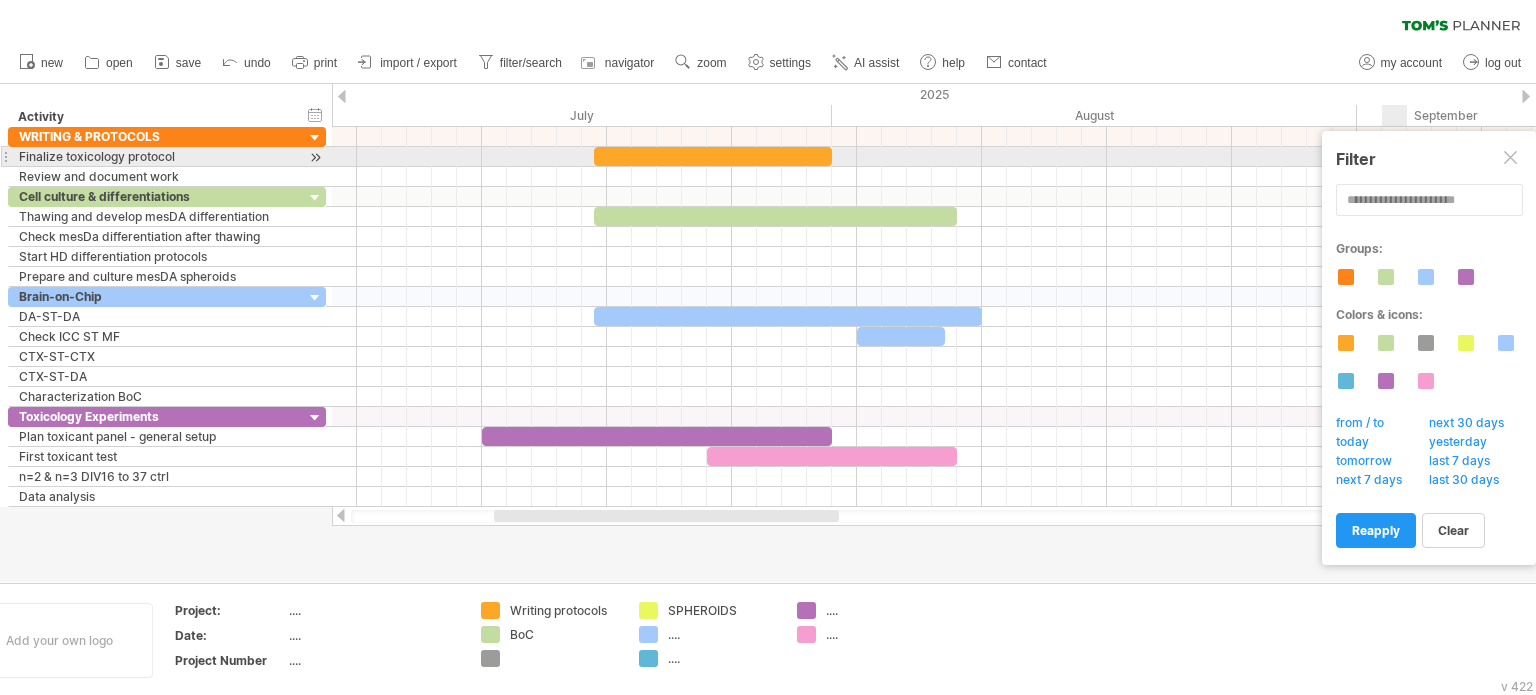 click at bounding box center [1512, 159] 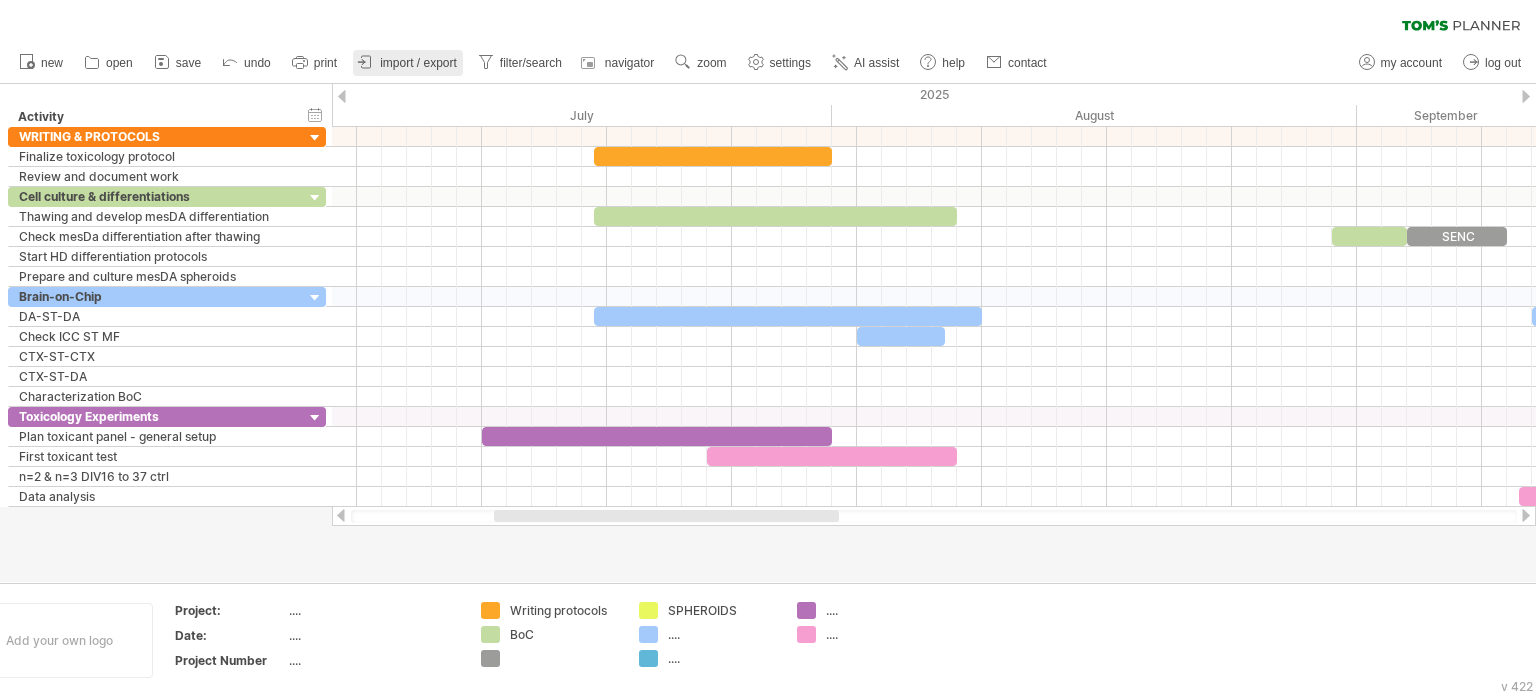 click 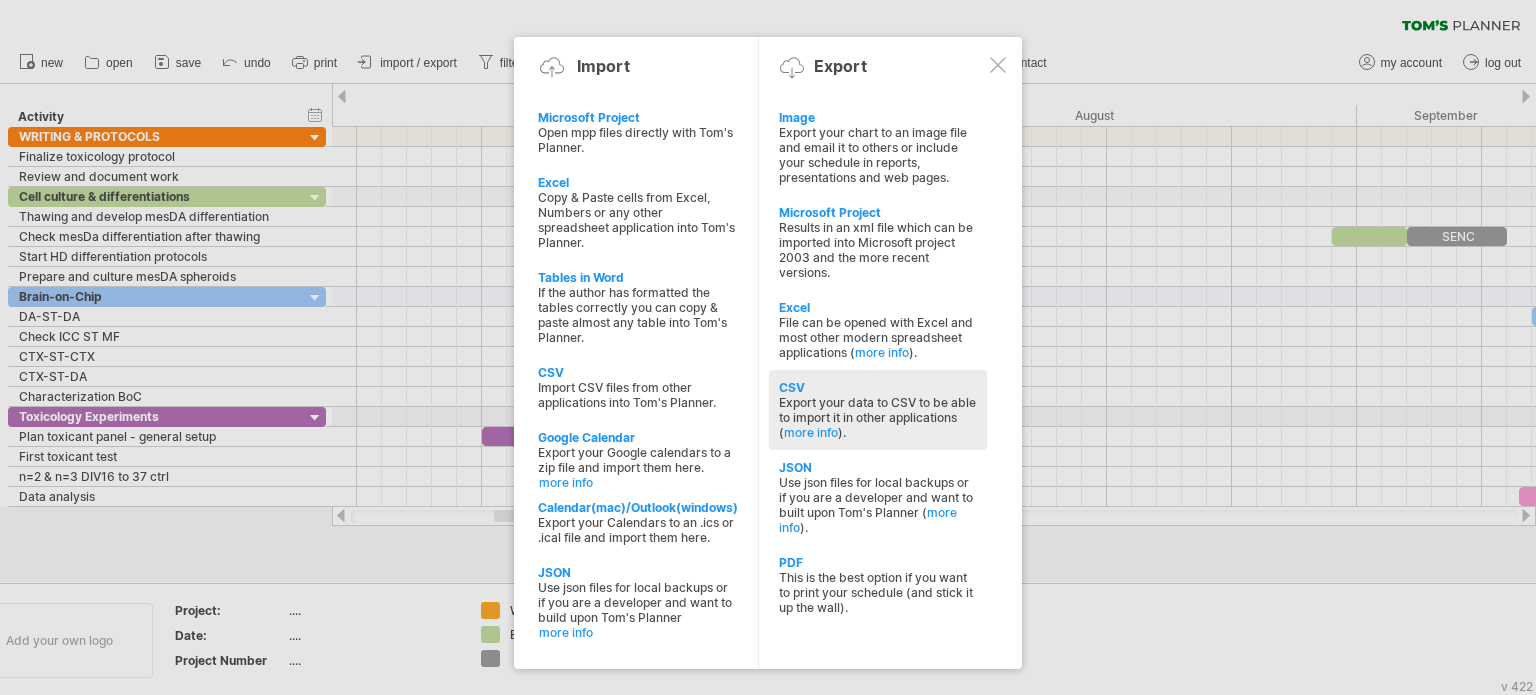 click on "Export your data to CSV to be able to import it in other applications
( more info )." at bounding box center (878, 417) 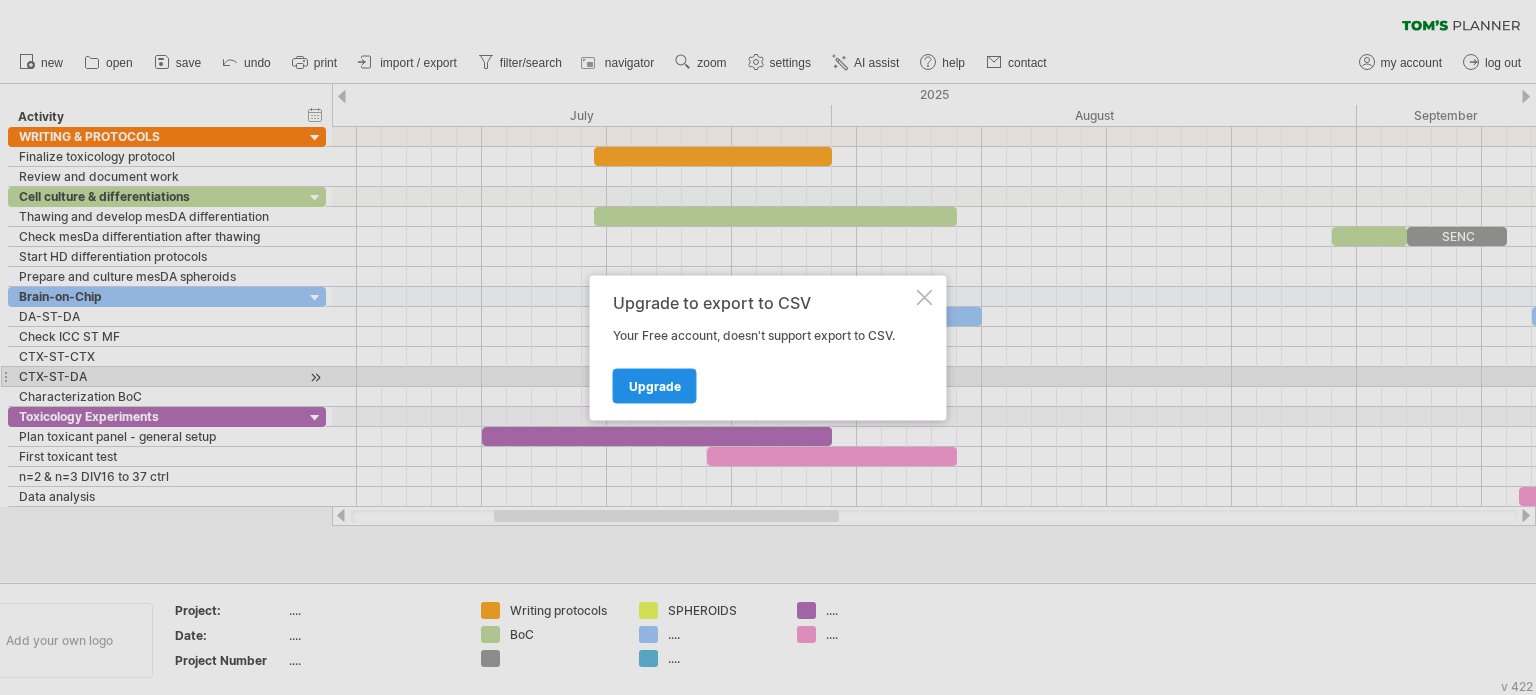 click on "Upgrade" at bounding box center [655, 385] 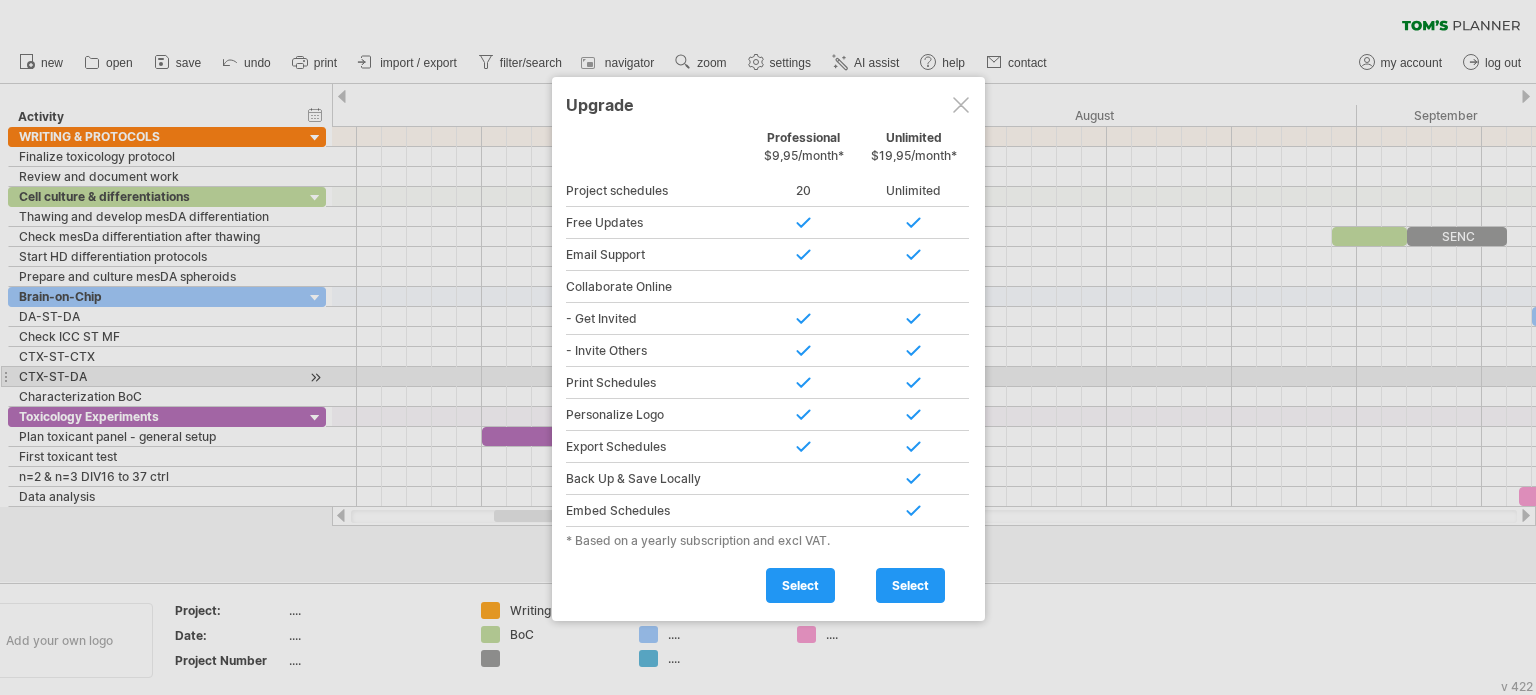 click at bounding box center (961, 105) 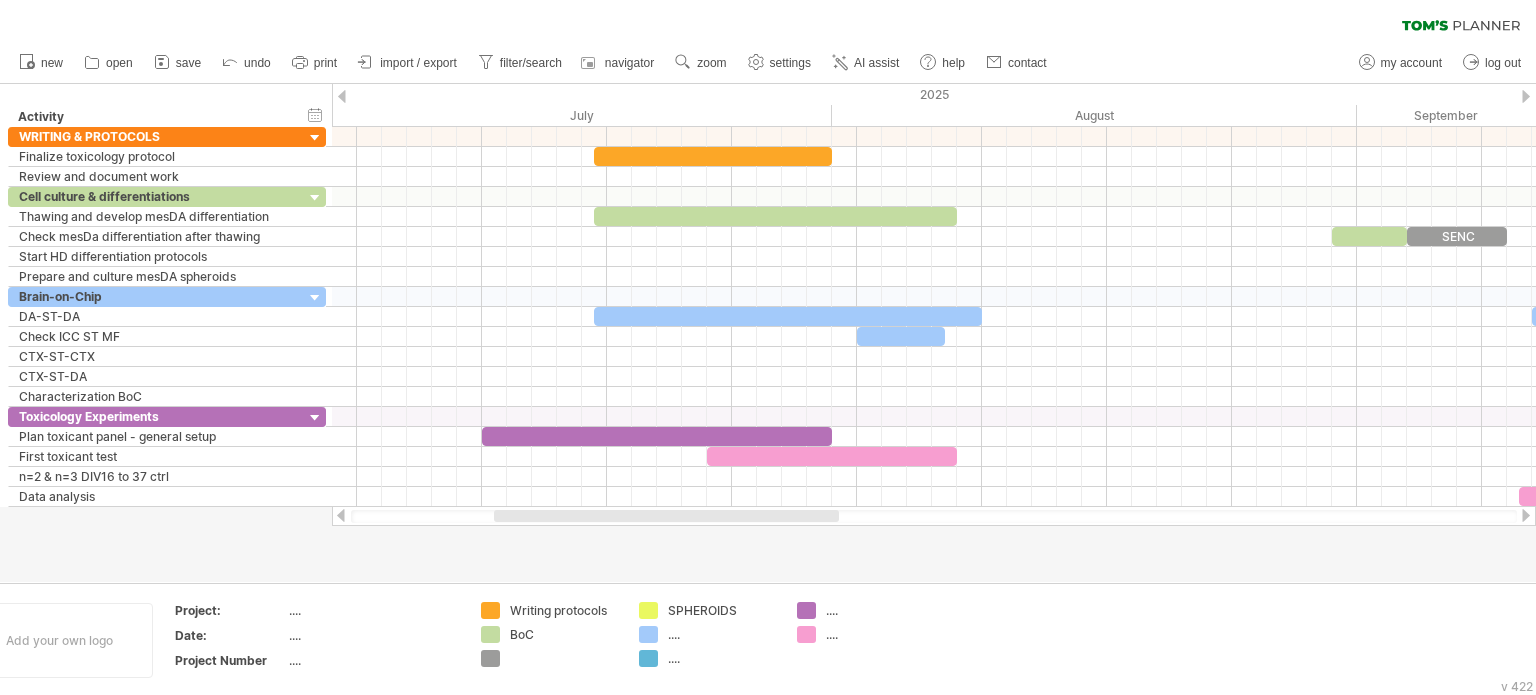 click on "import / export" at bounding box center [408, 63] 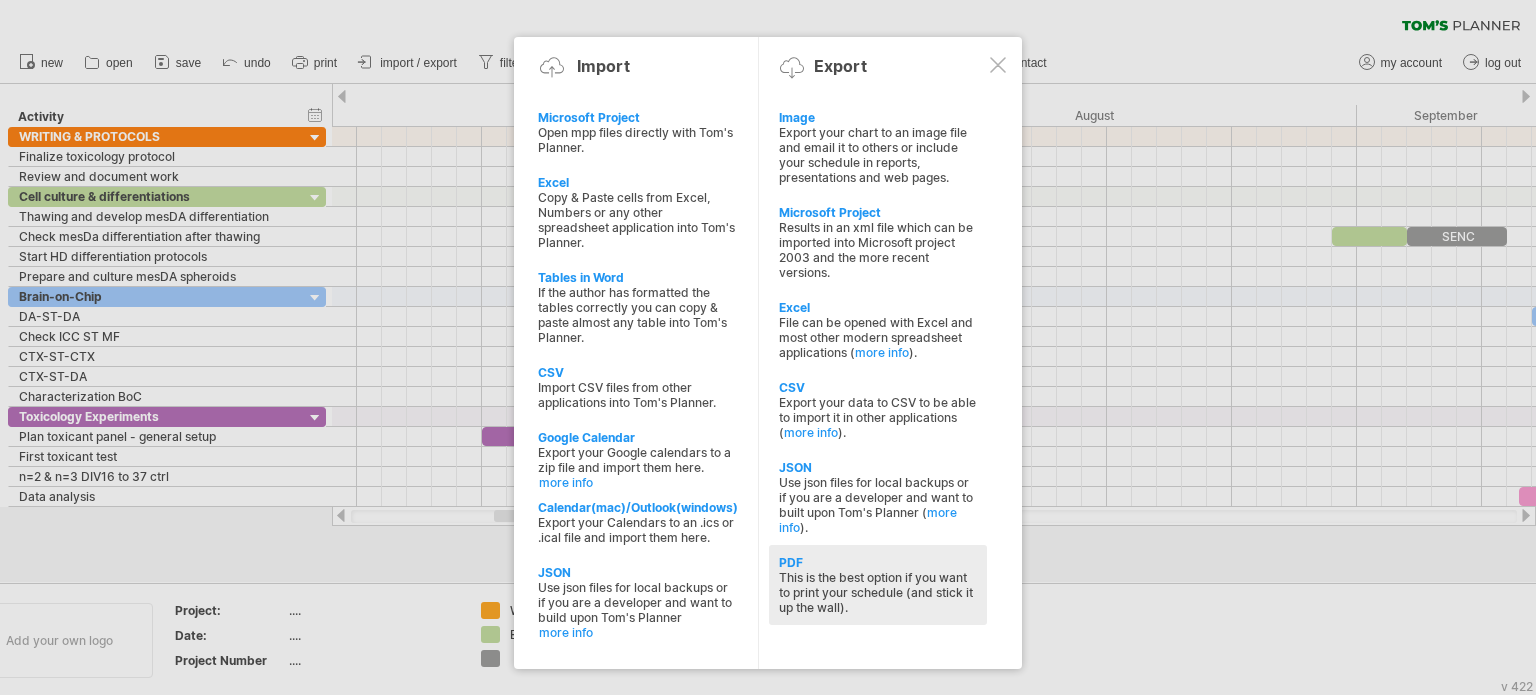 click on "This is the best option if you want to print your schedule (and stick it up the wall)." at bounding box center [878, 592] 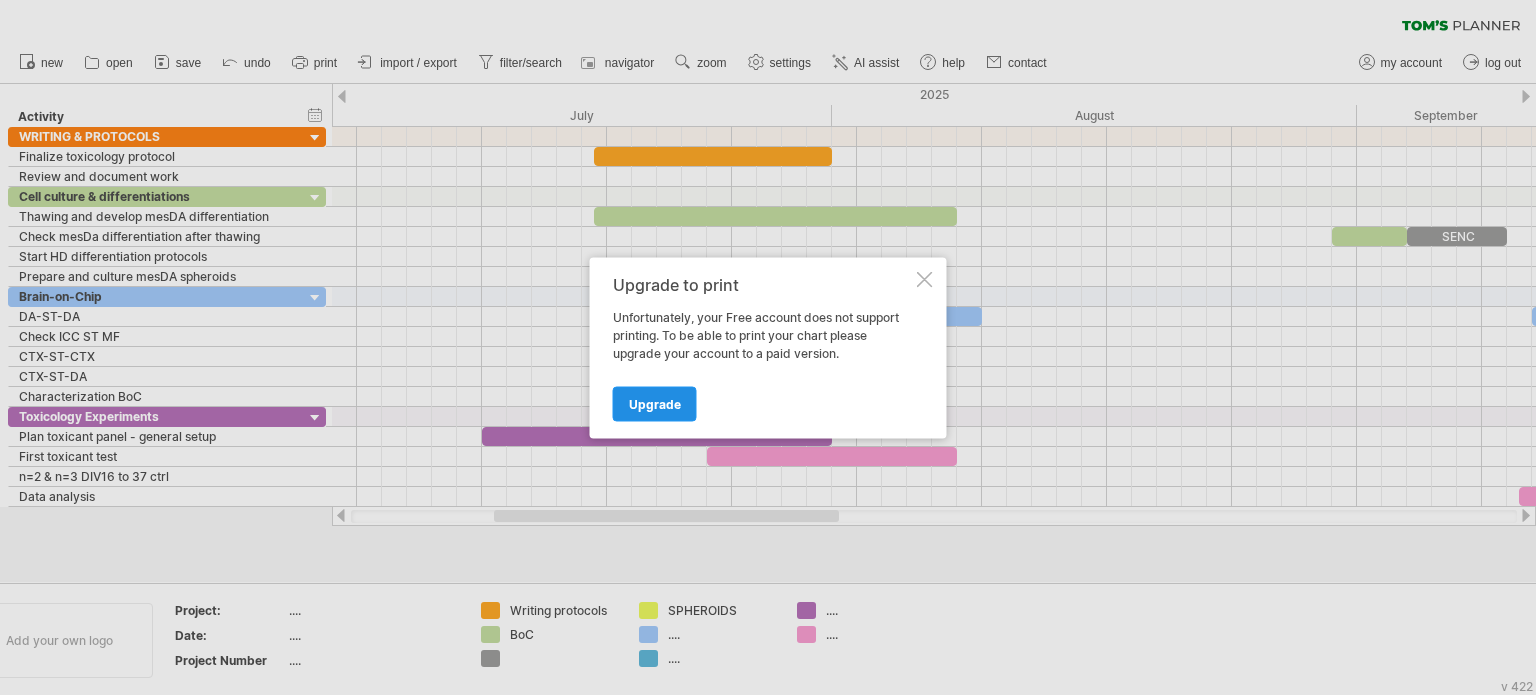 click on "Upgrade" at bounding box center [655, 403] 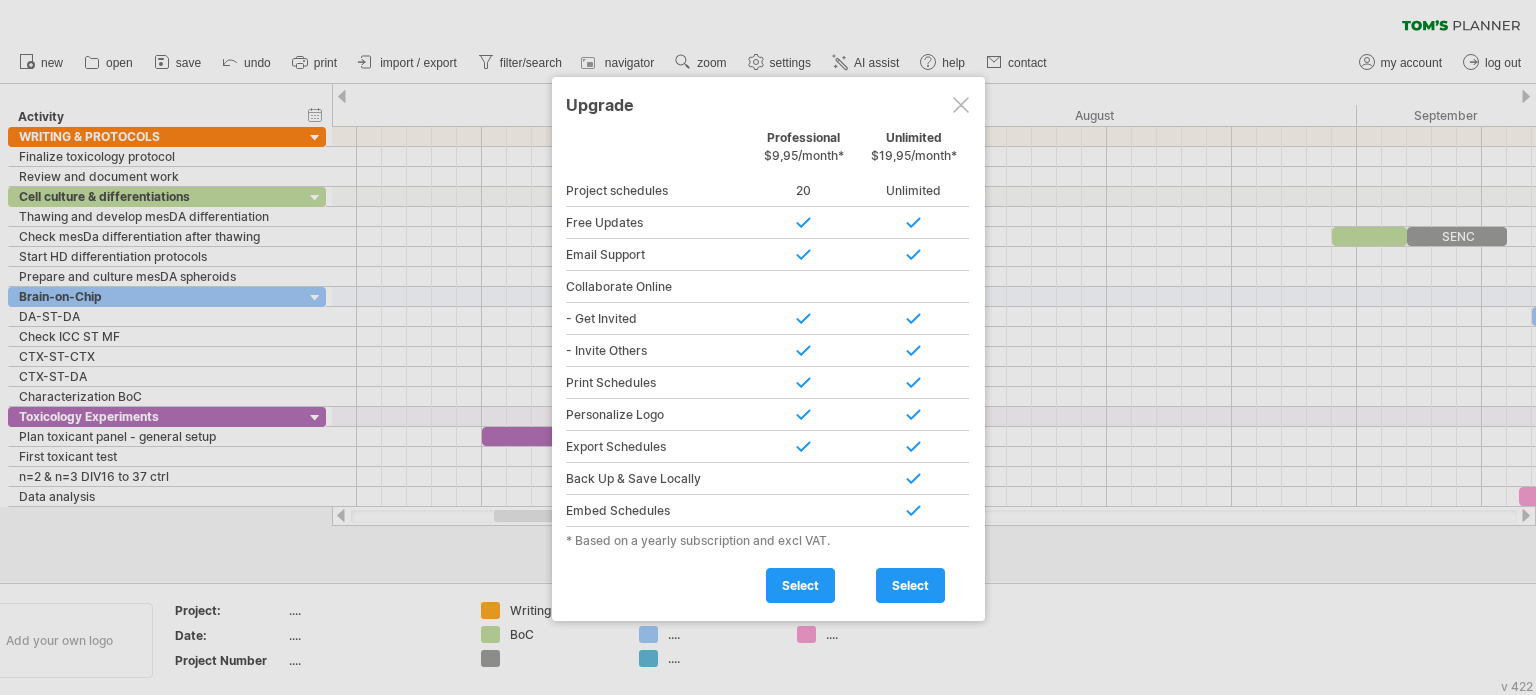 click at bounding box center (961, 105) 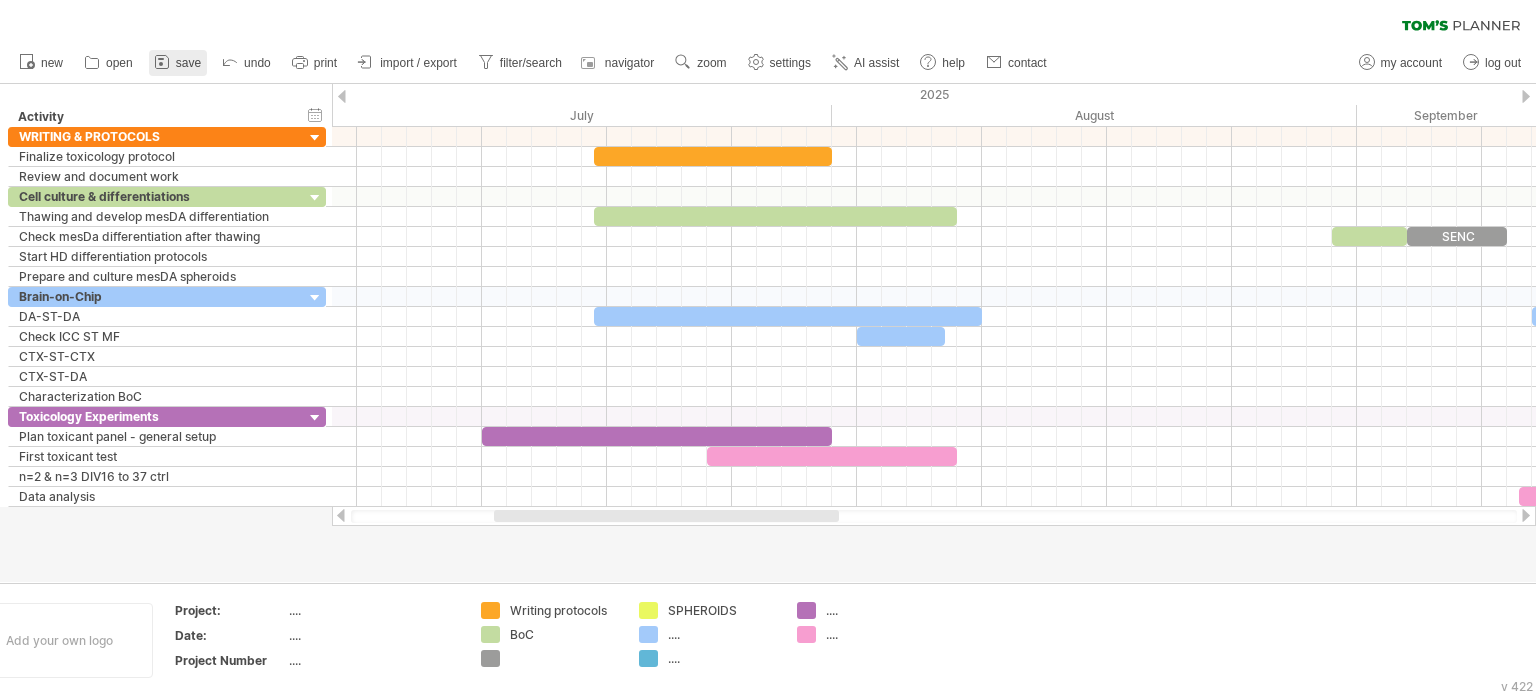 click on "save" at bounding box center [188, 63] 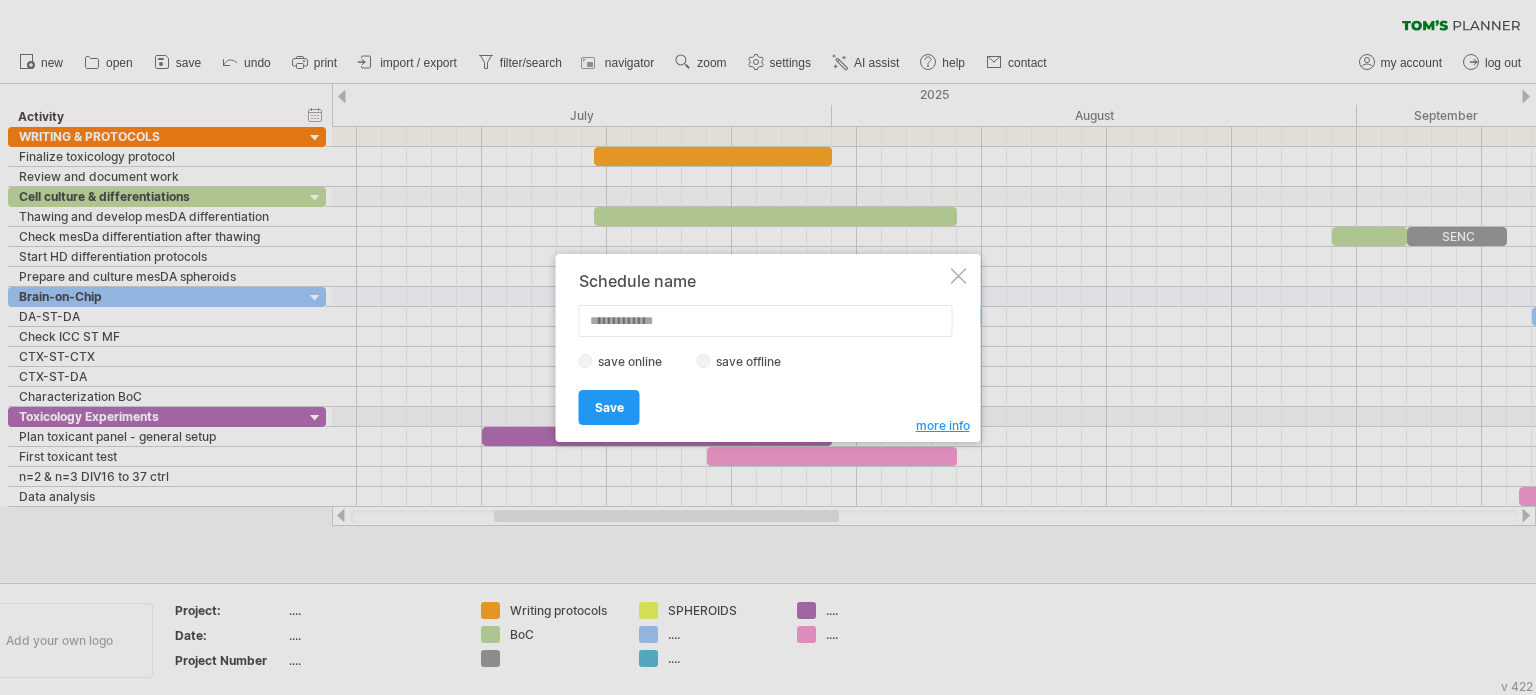 click at bounding box center (959, 276) 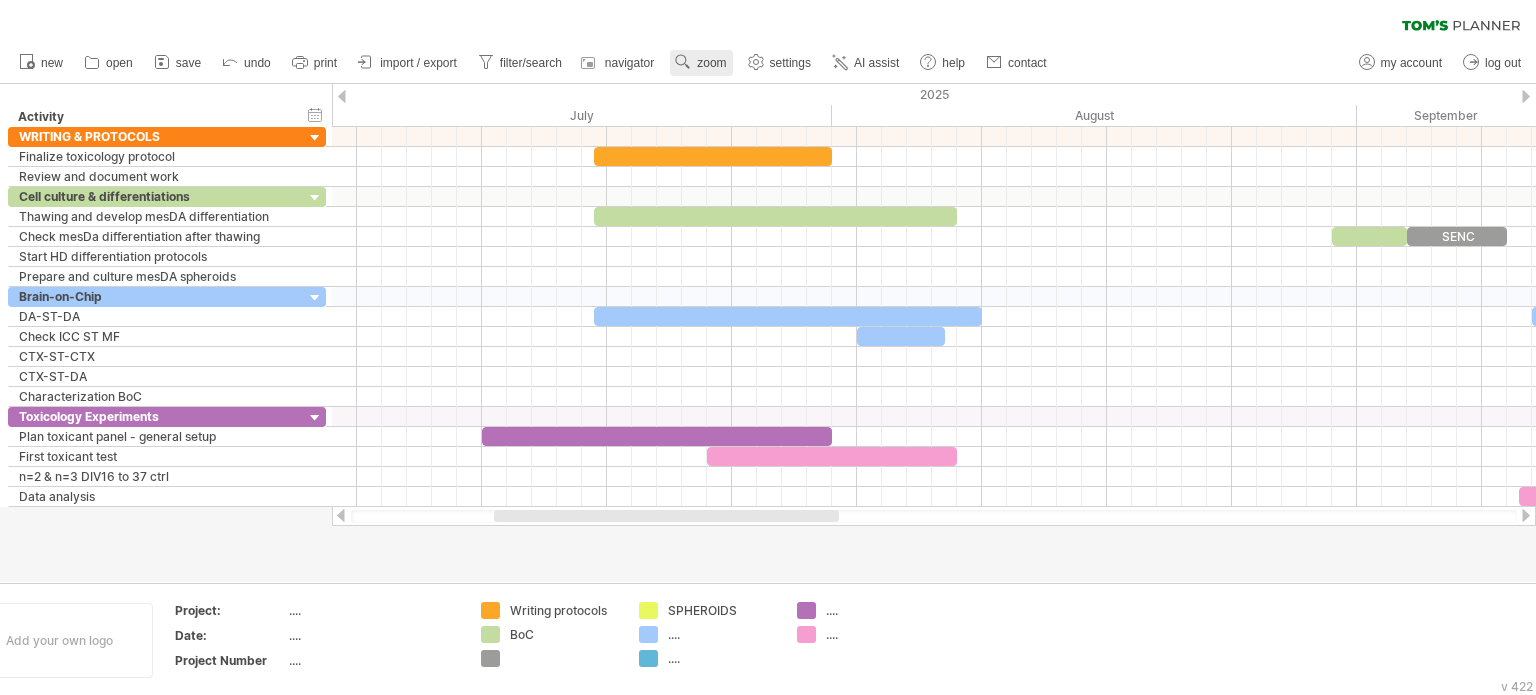click on "zoom" at bounding box center (711, 63) 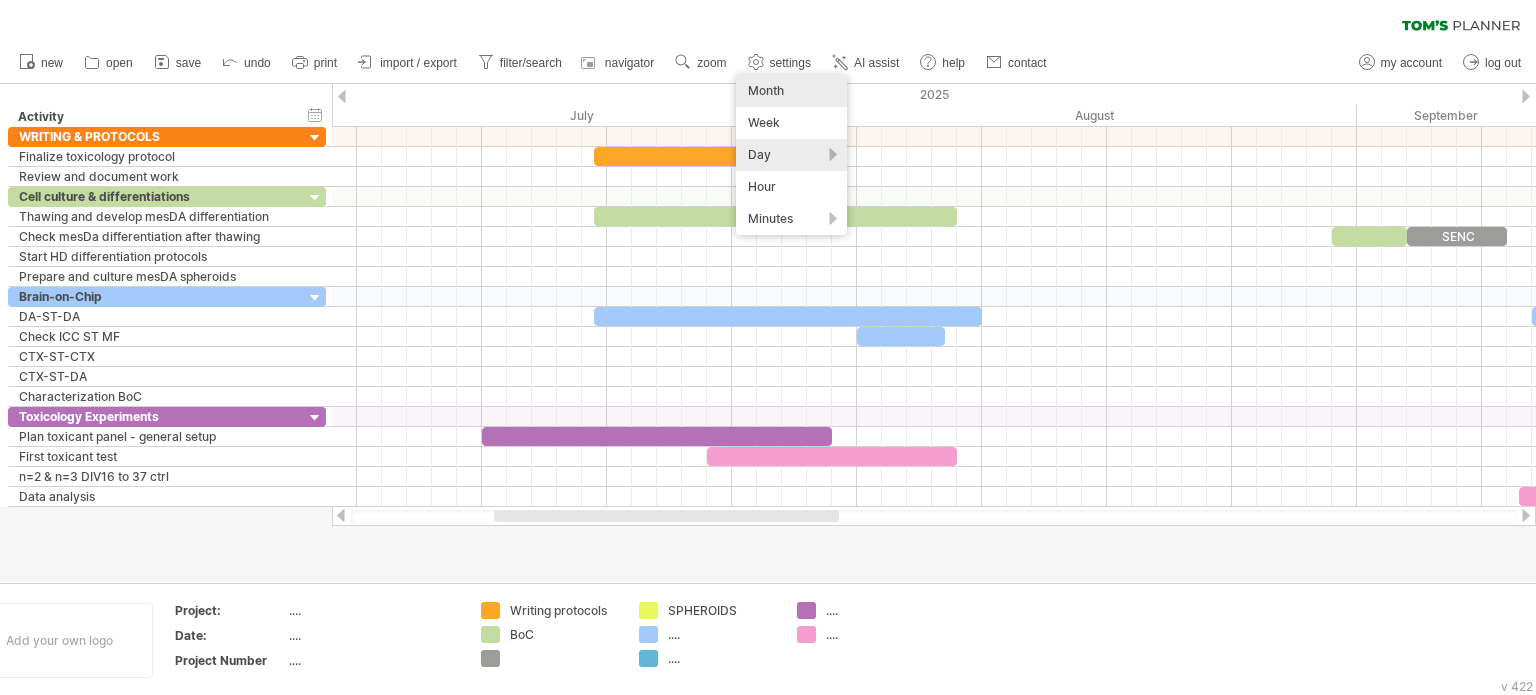 click on "Month" at bounding box center (791, 91) 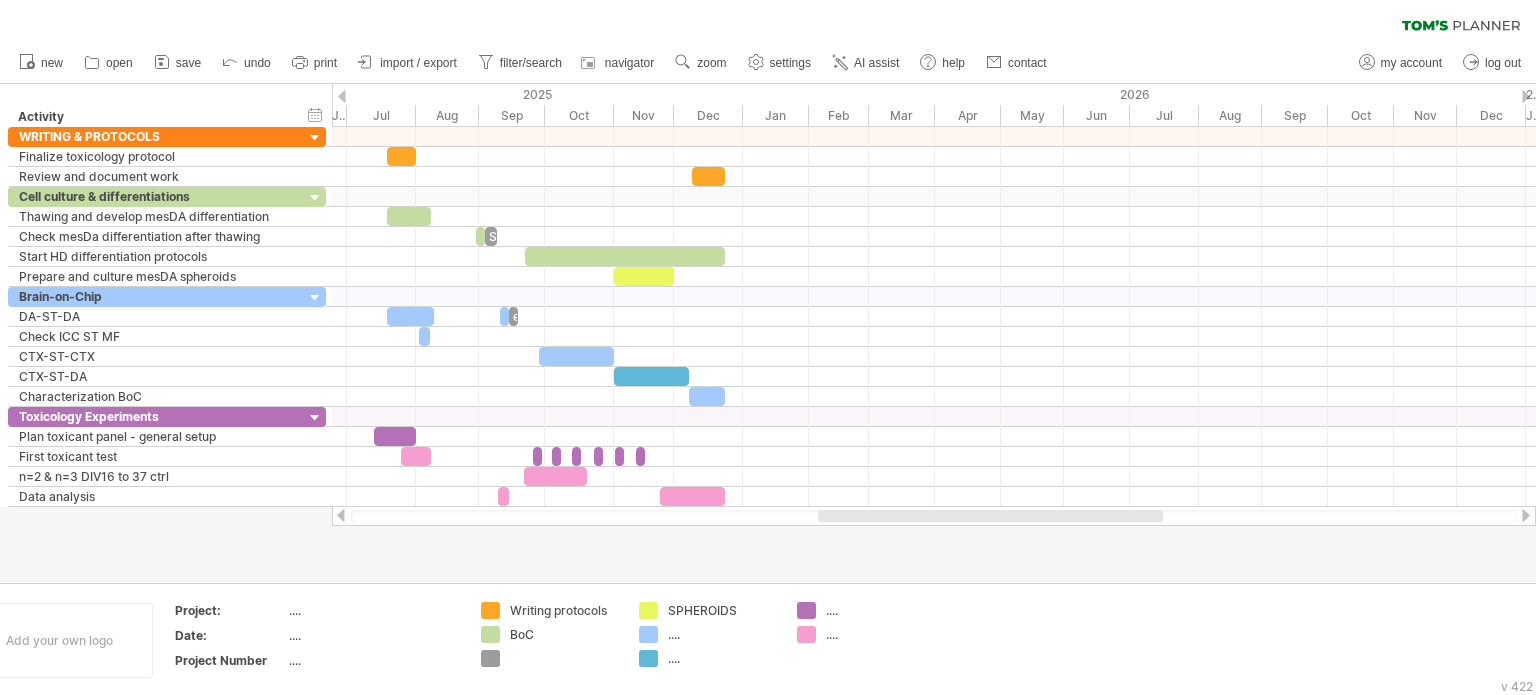 click at bounding box center [934, 516] 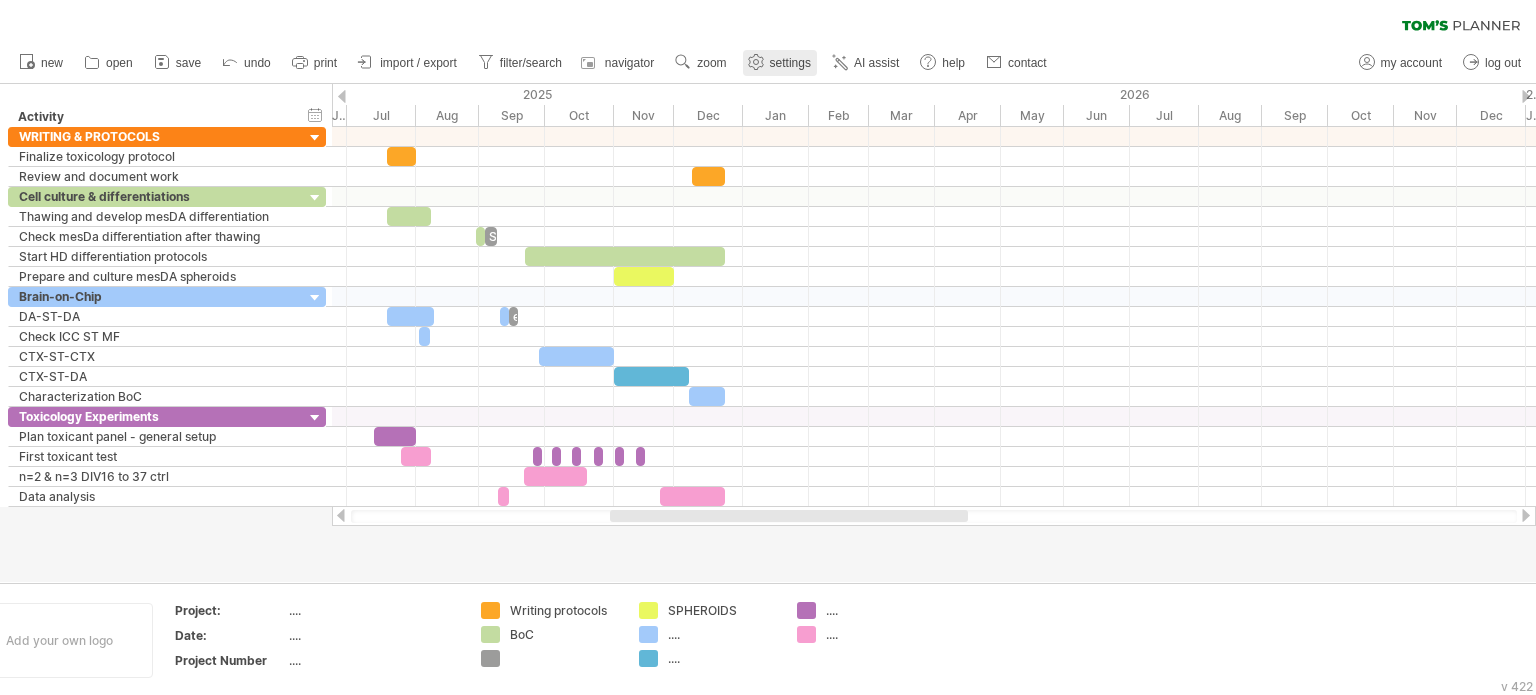 click on "settings" at bounding box center [790, 63] 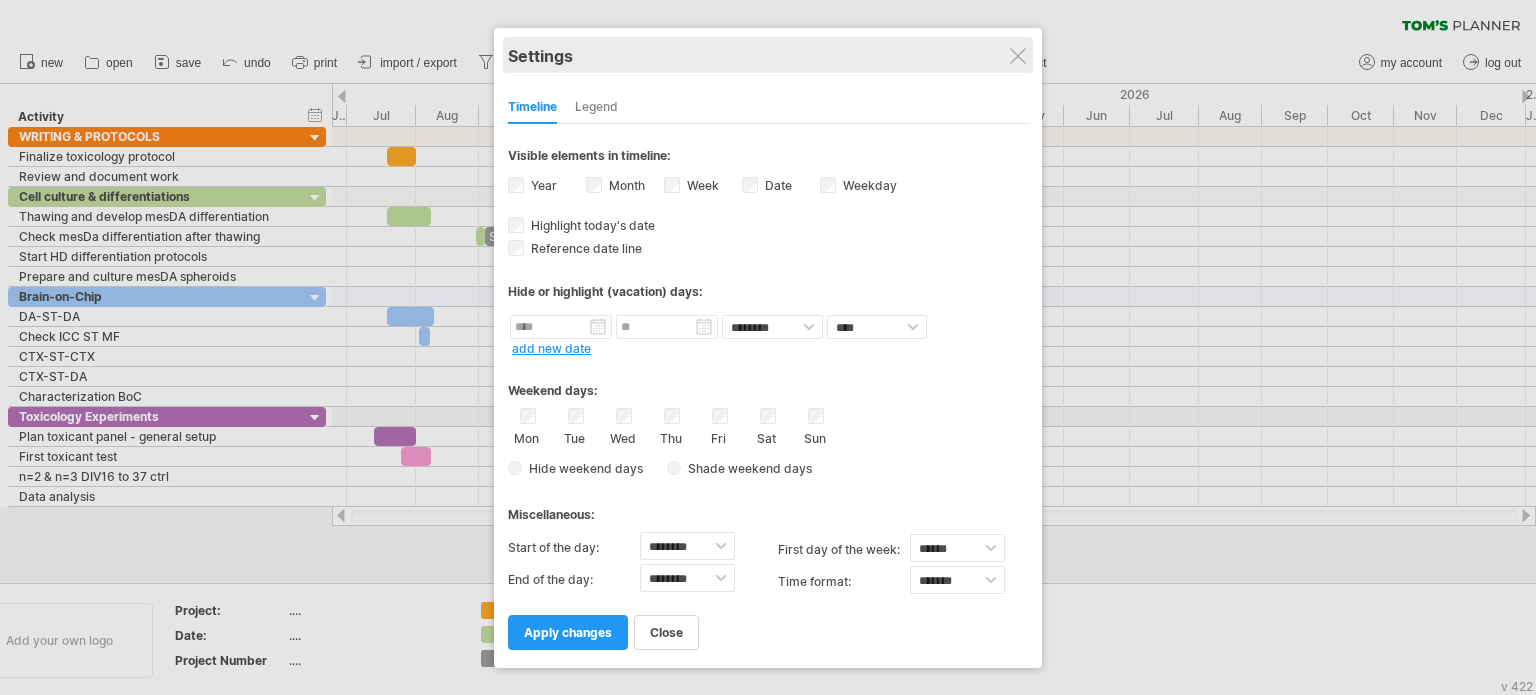 click on "Settings" at bounding box center (768, 55) 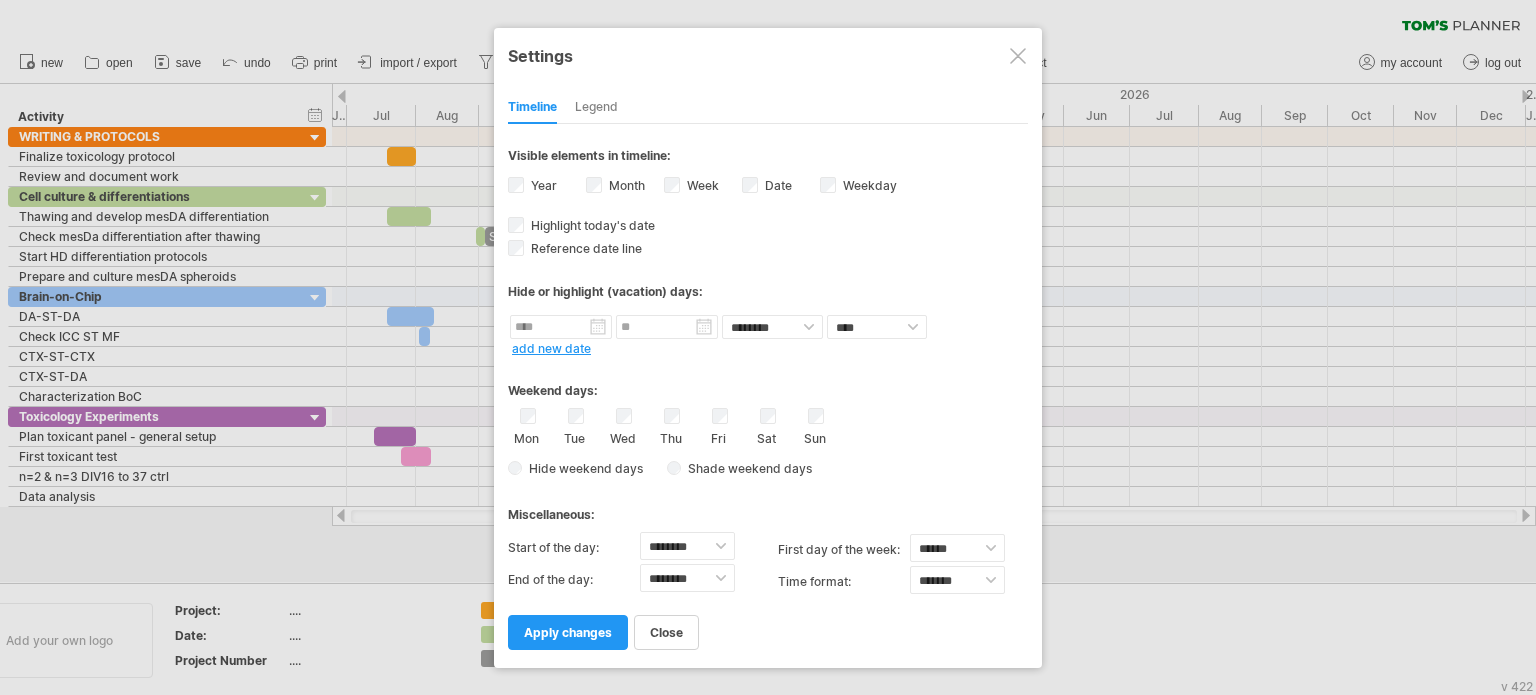 click at bounding box center [1018, 56] 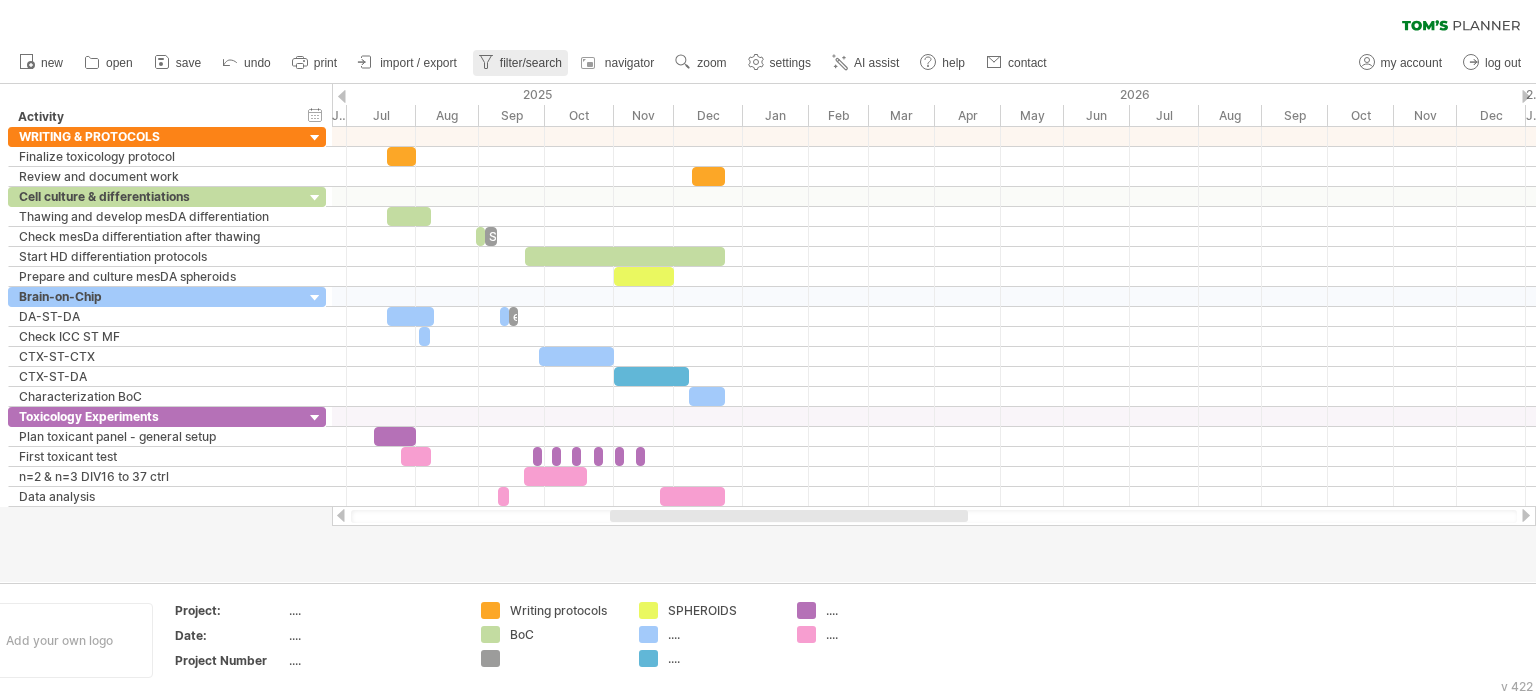 click on "filter/search" at bounding box center [531, 63] 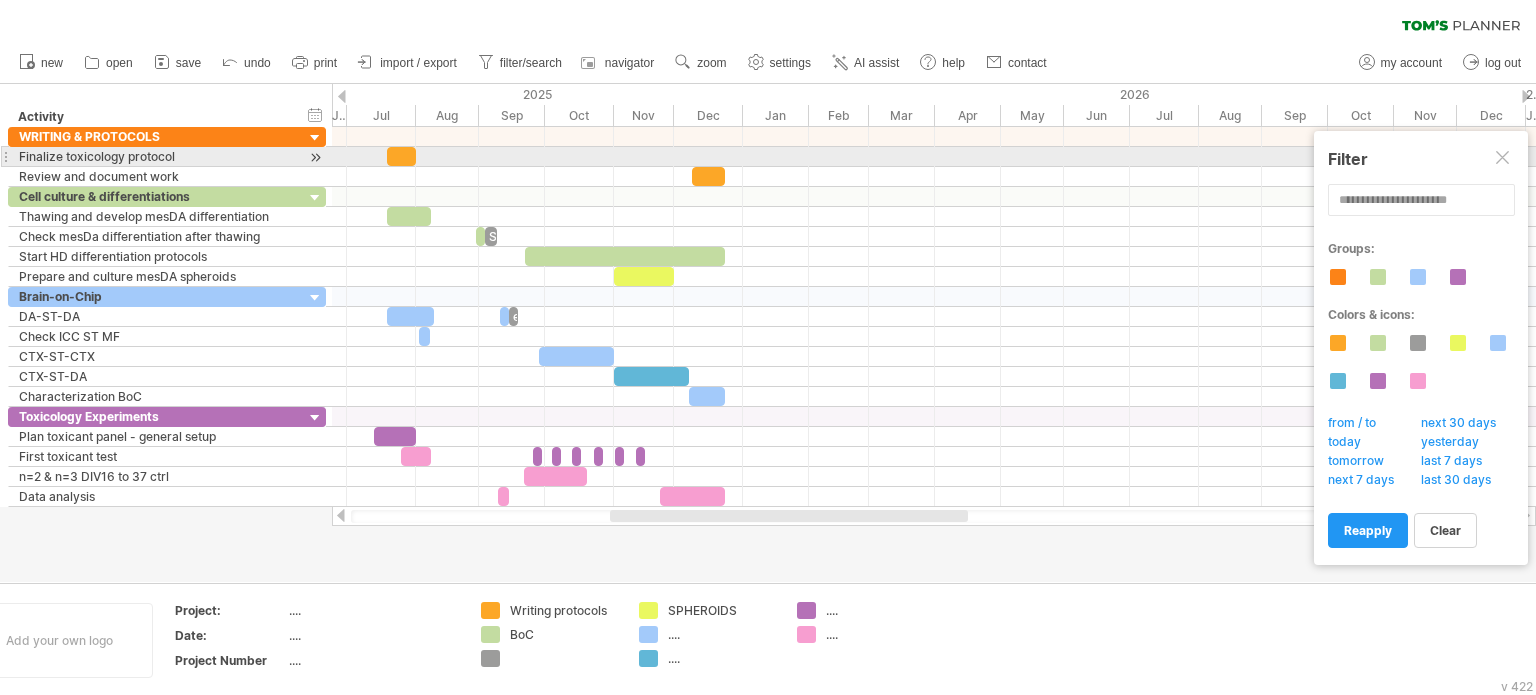 click at bounding box center [1504, 159] 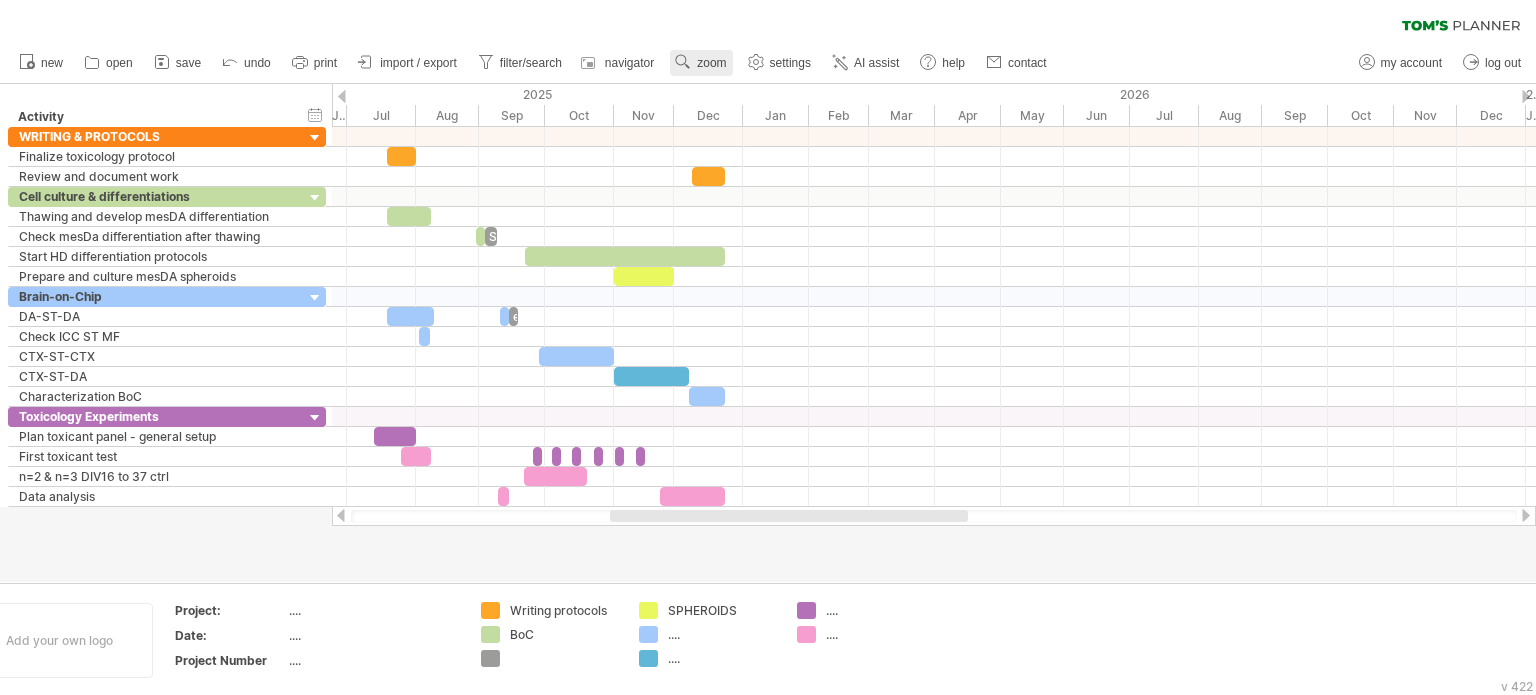 click on "zoom" at bounding box center [711, 63] 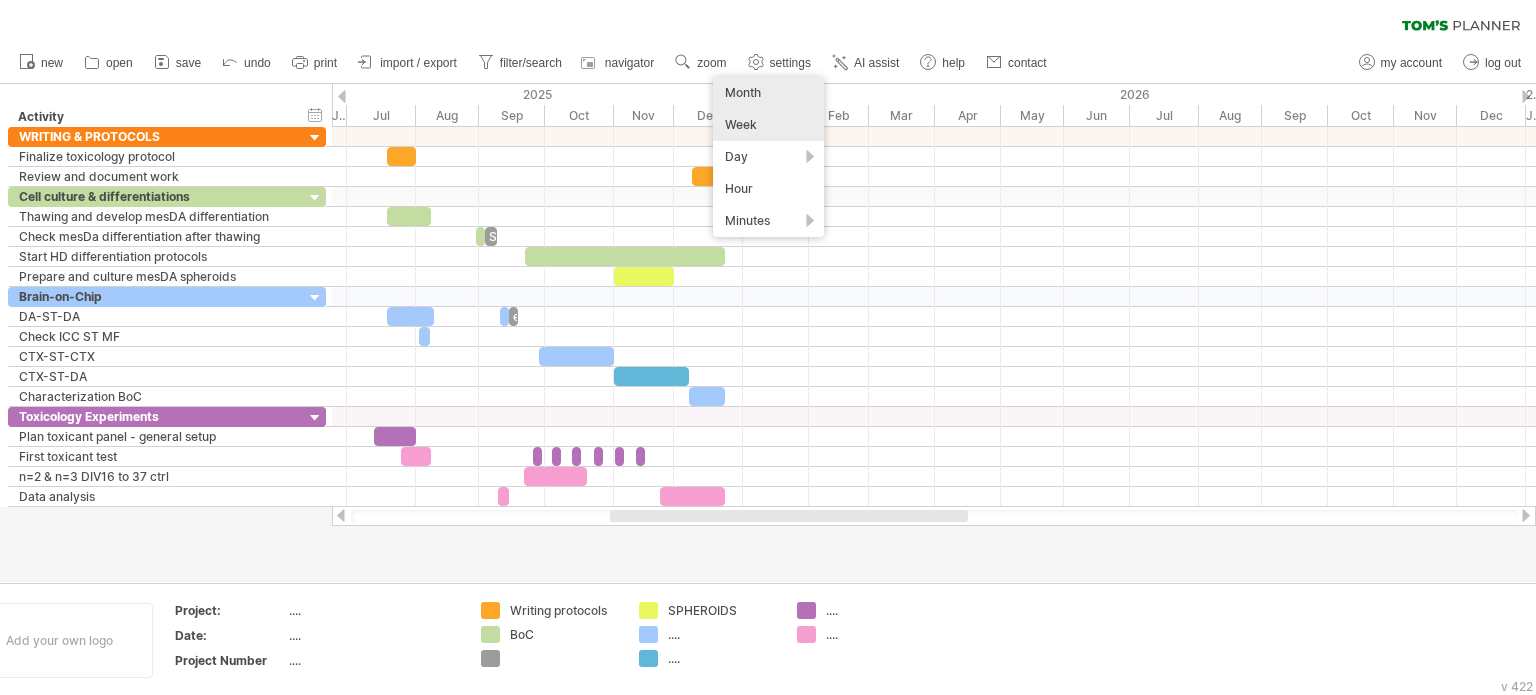 click on "Week" at bounding box center (768, 125) 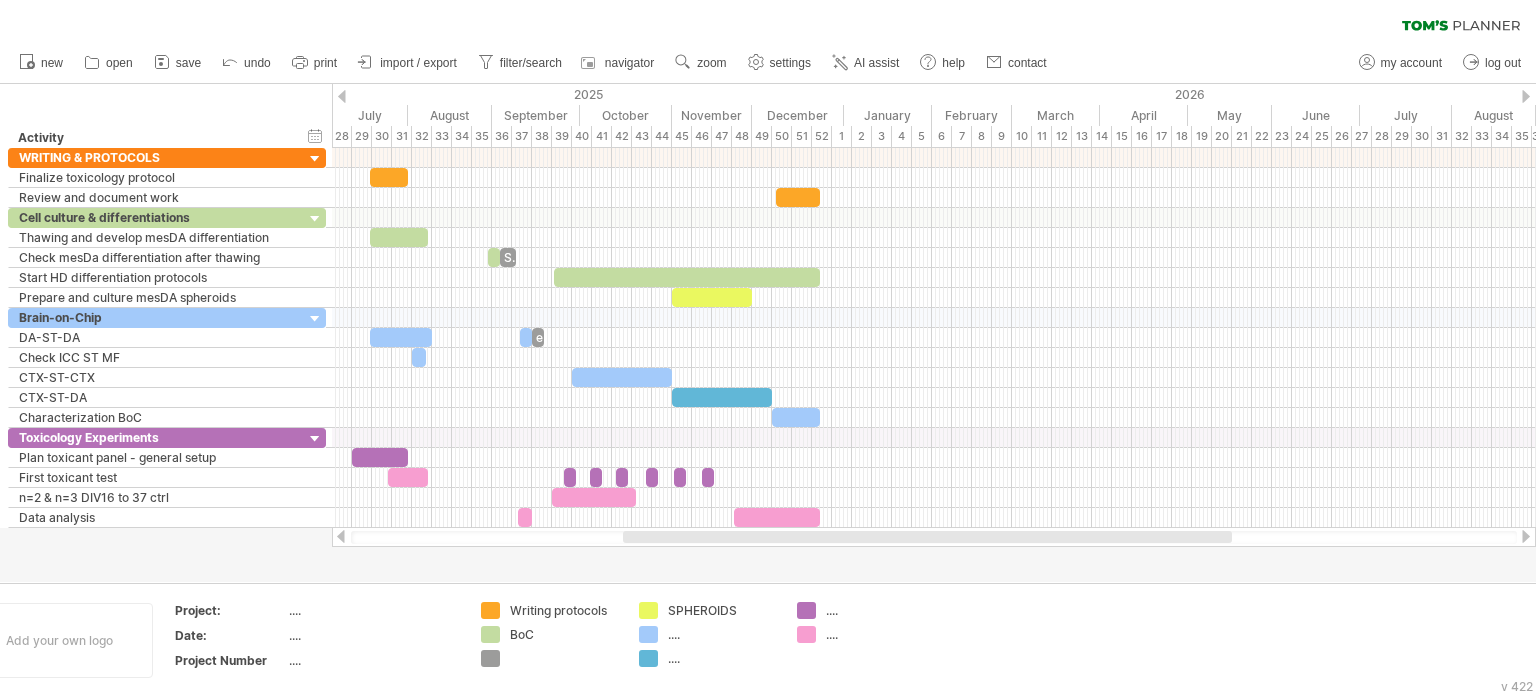 drag, startPoint x: 753, startPoint y: 538, endPoint x: 772, endPoint y: 540, distance: 19.104973 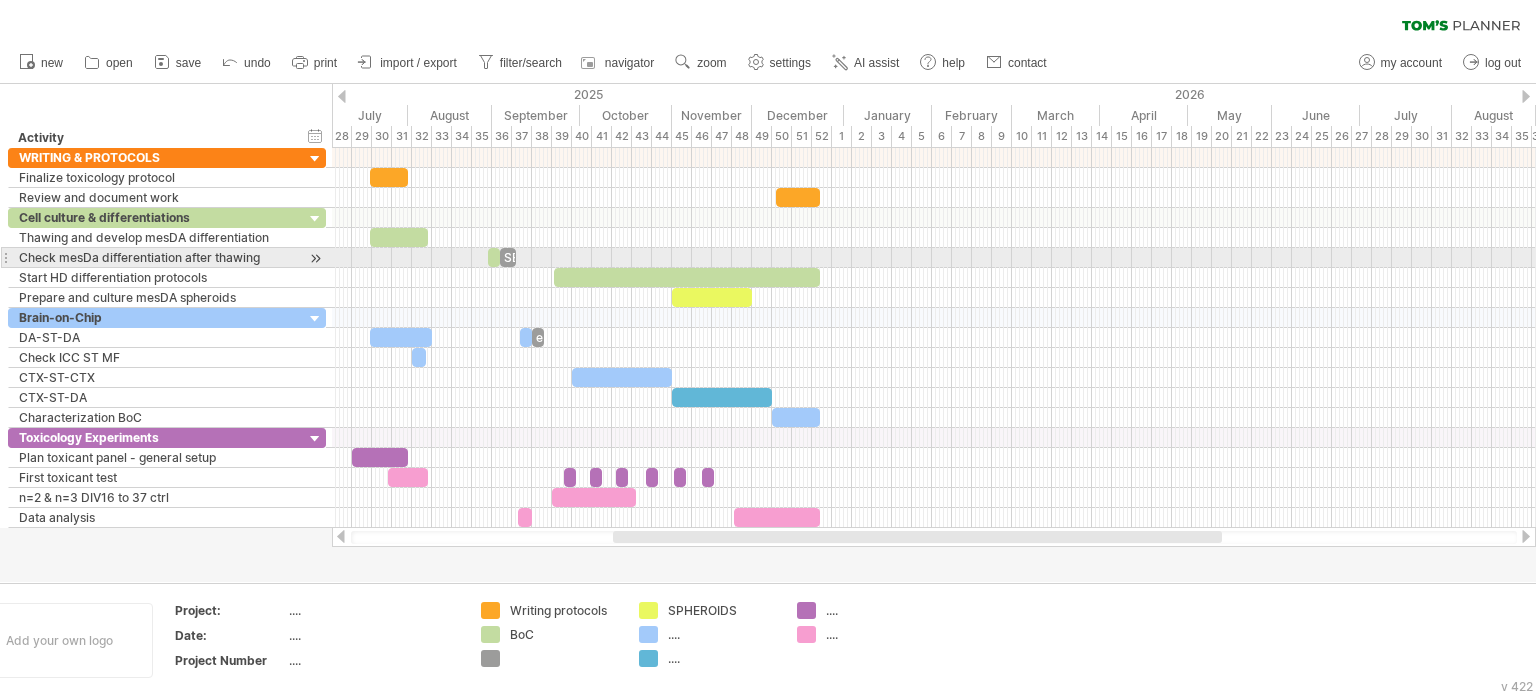 click on "SENC" at bounding box center (508, 257) 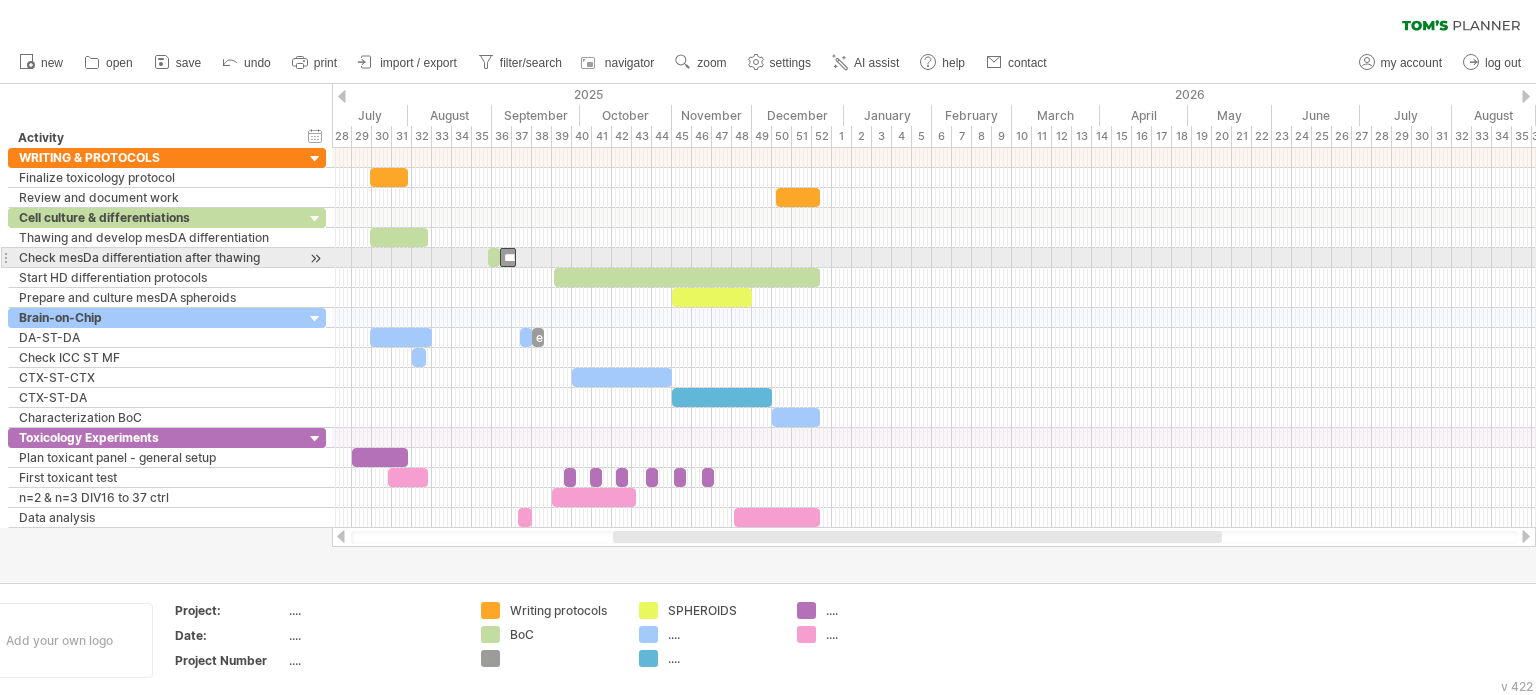 click on "****" at bounding box center [508, 257] 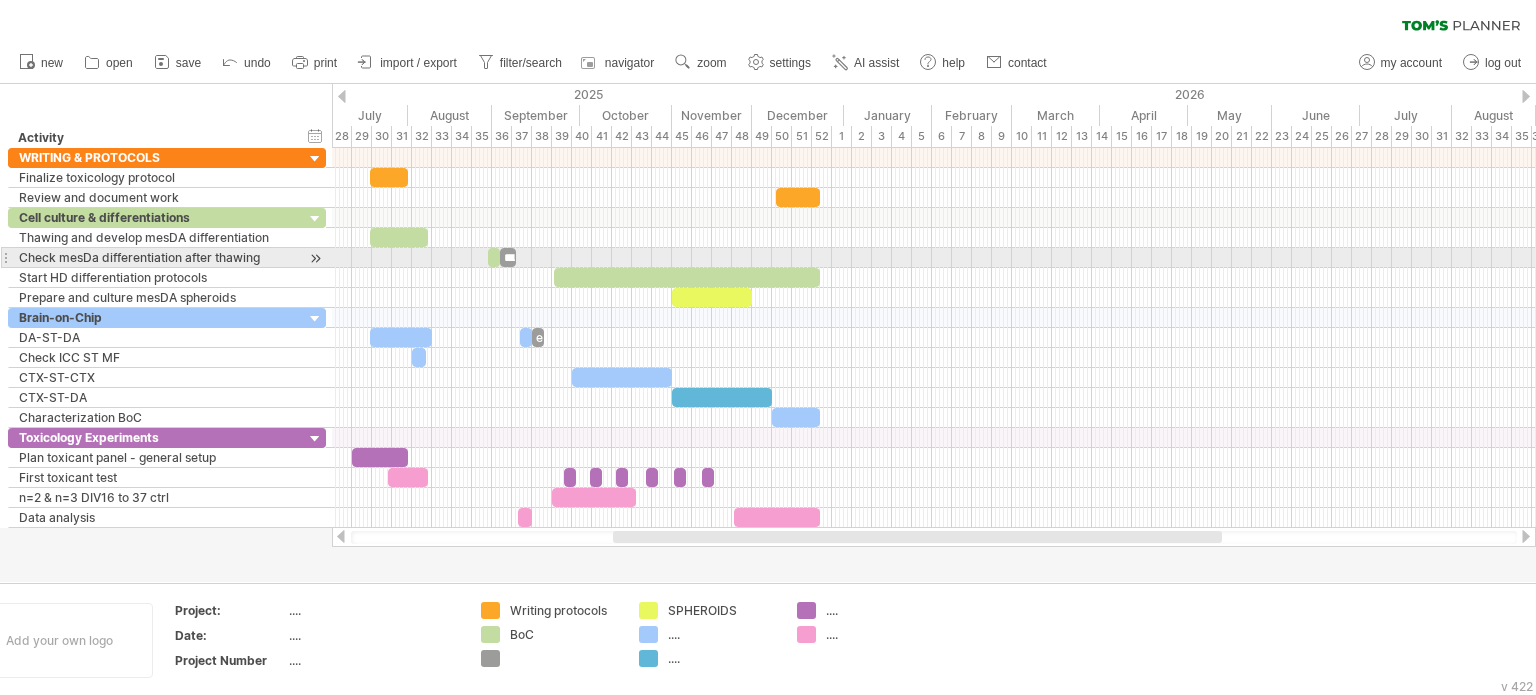 type 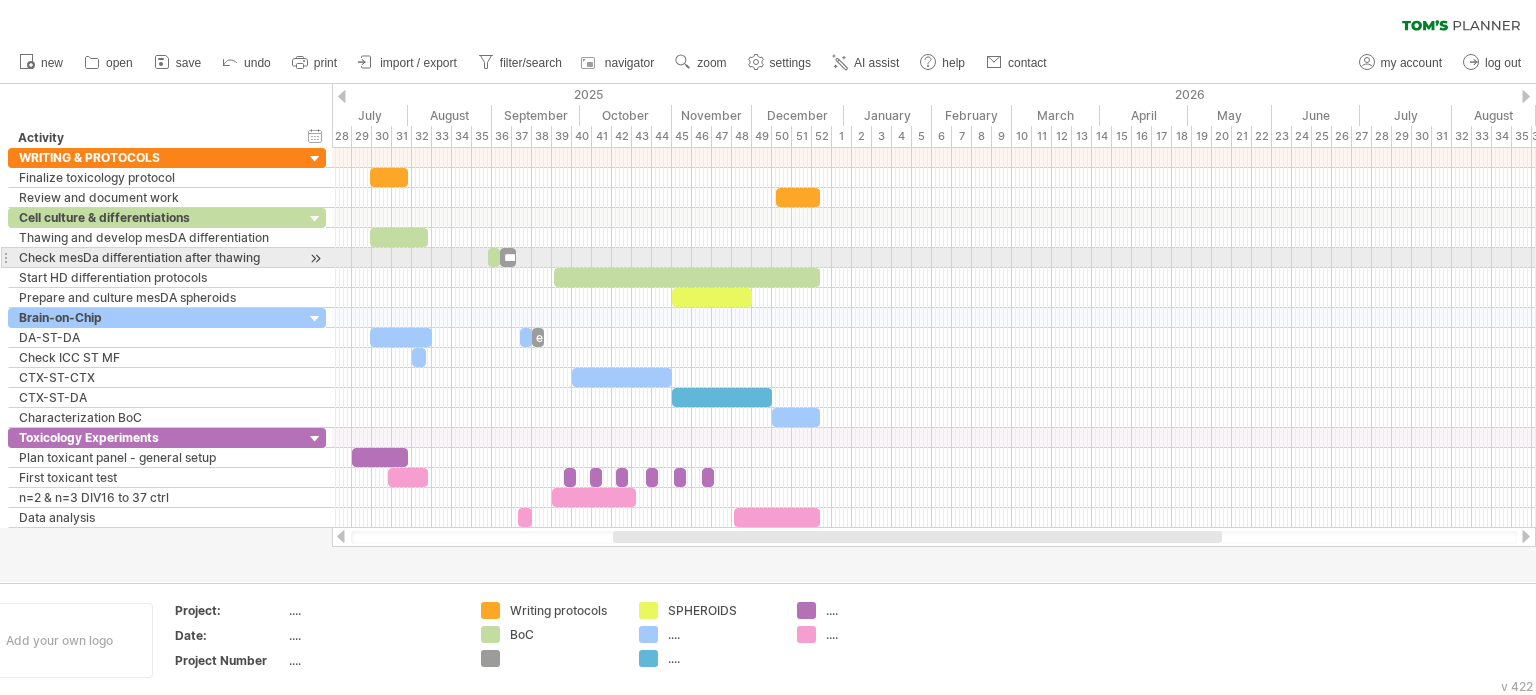 click on "***" at bounding box center (508, 257) 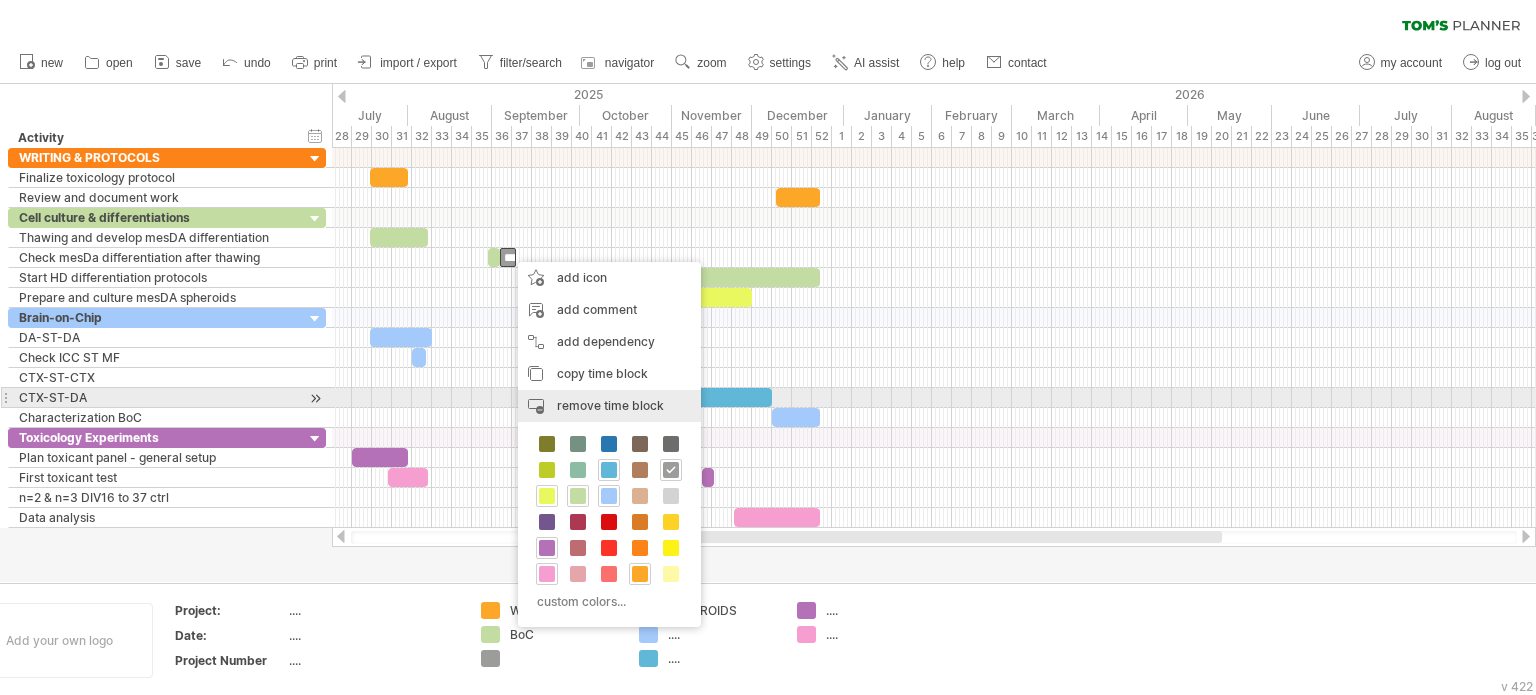 click on "remove time block" at bounding box center (610, 405) 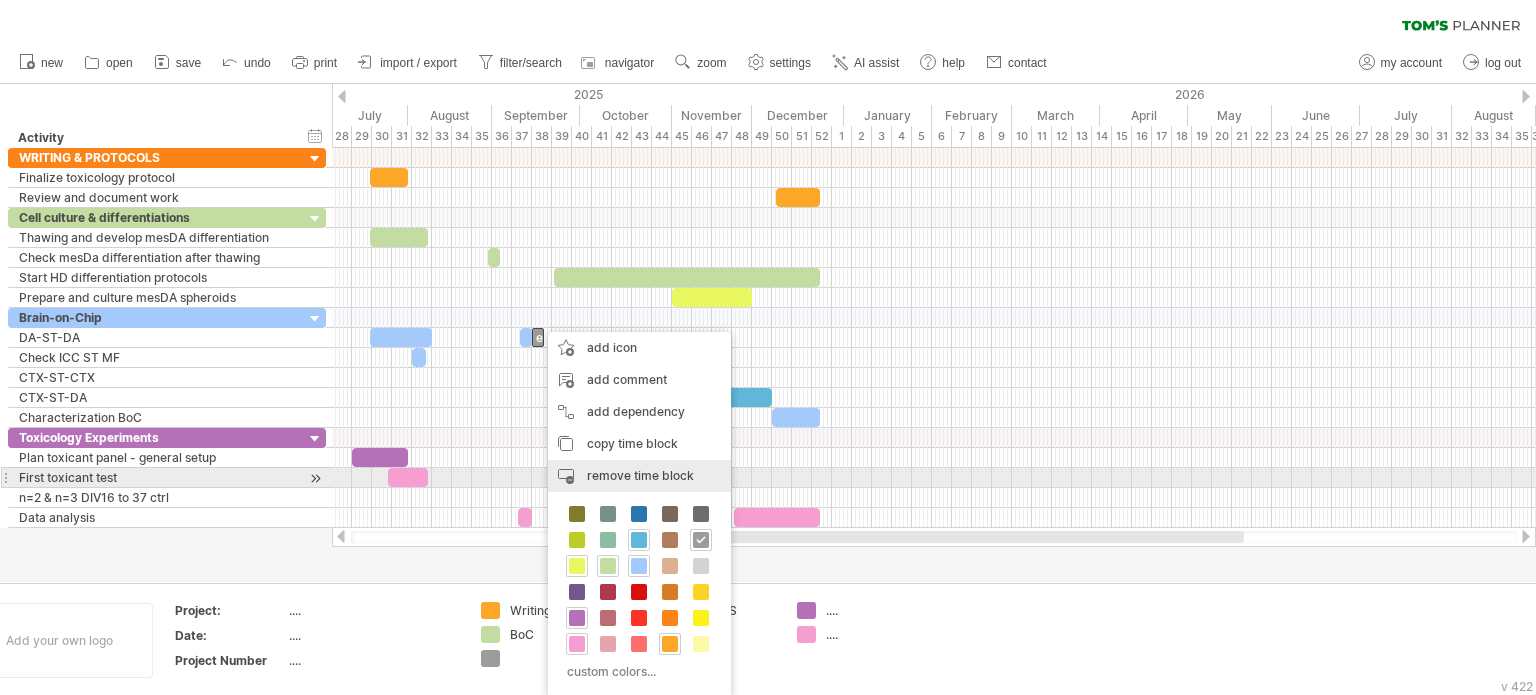 click on "remove time block" at bounding box center [640, 475] 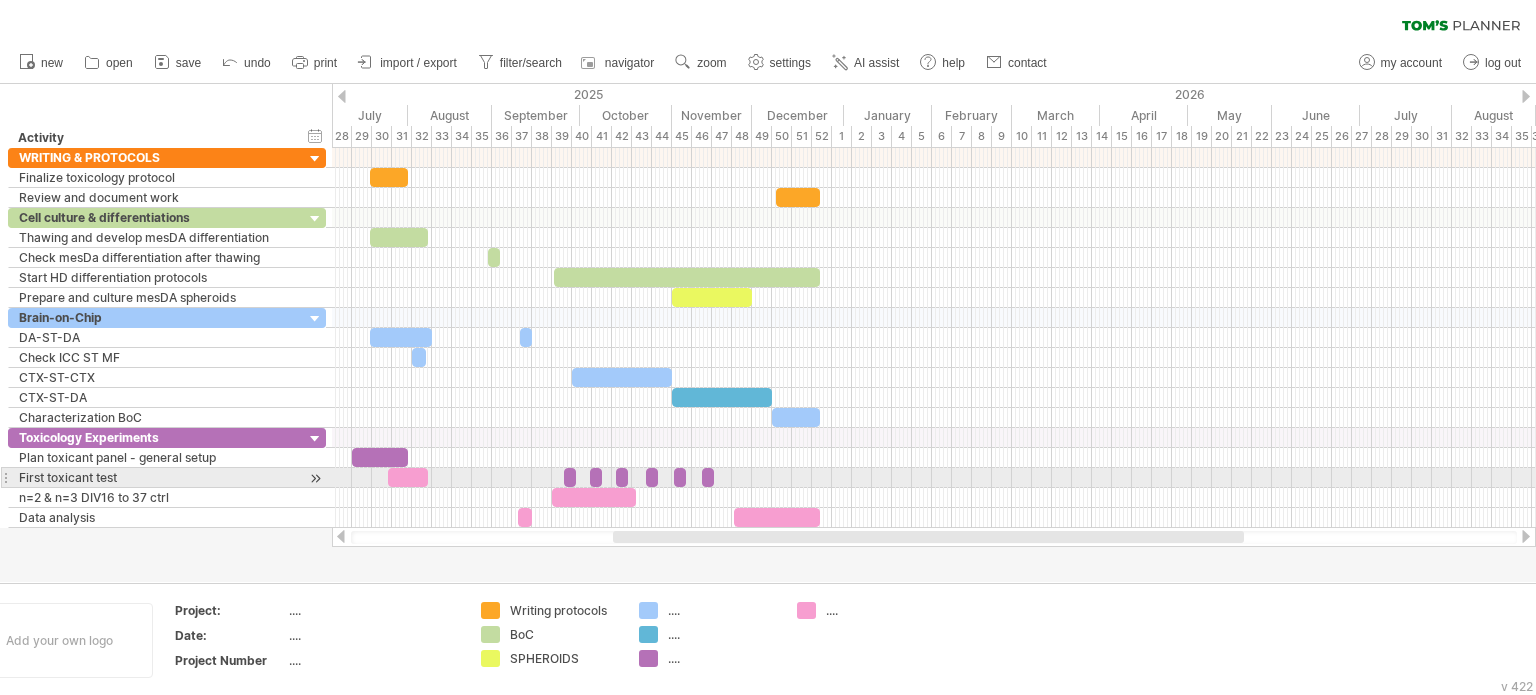click at bounding box center (708, 477) 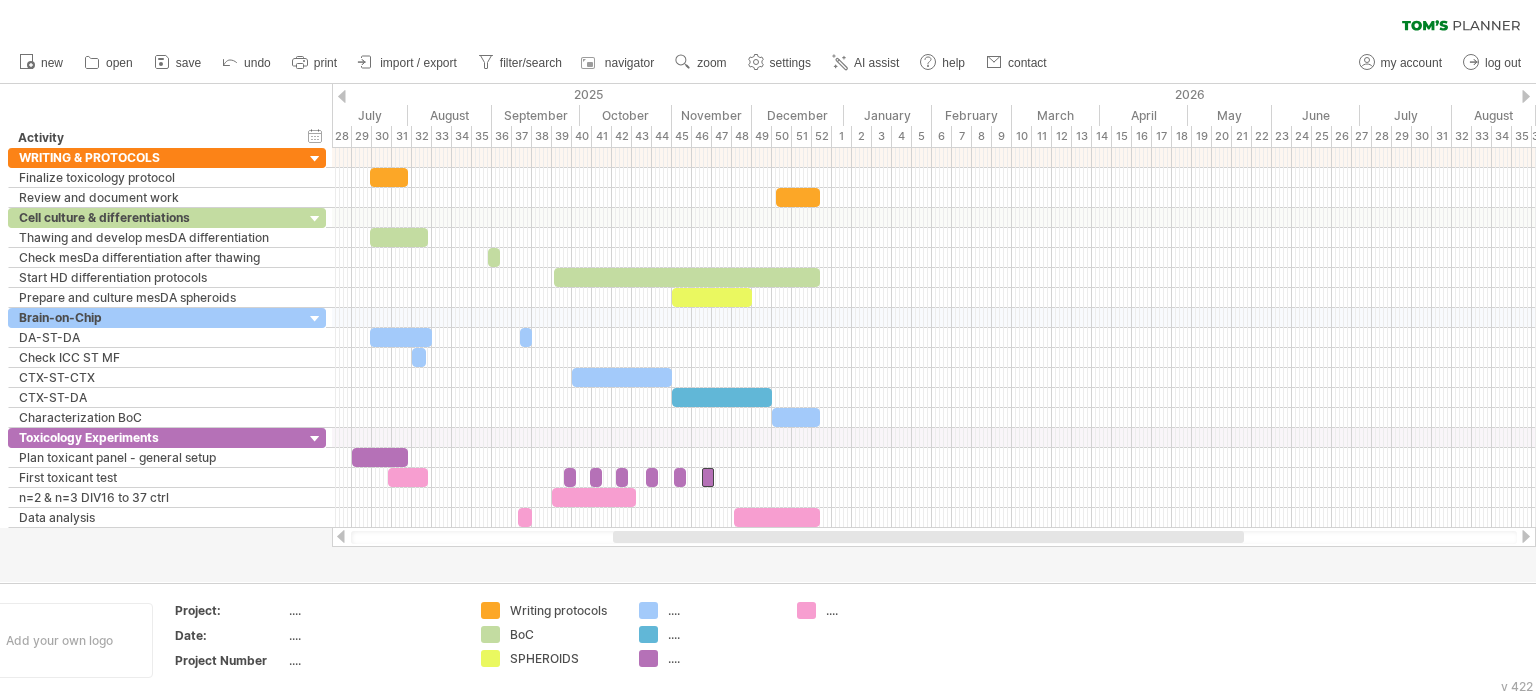 click at bounding box center [768, 333] 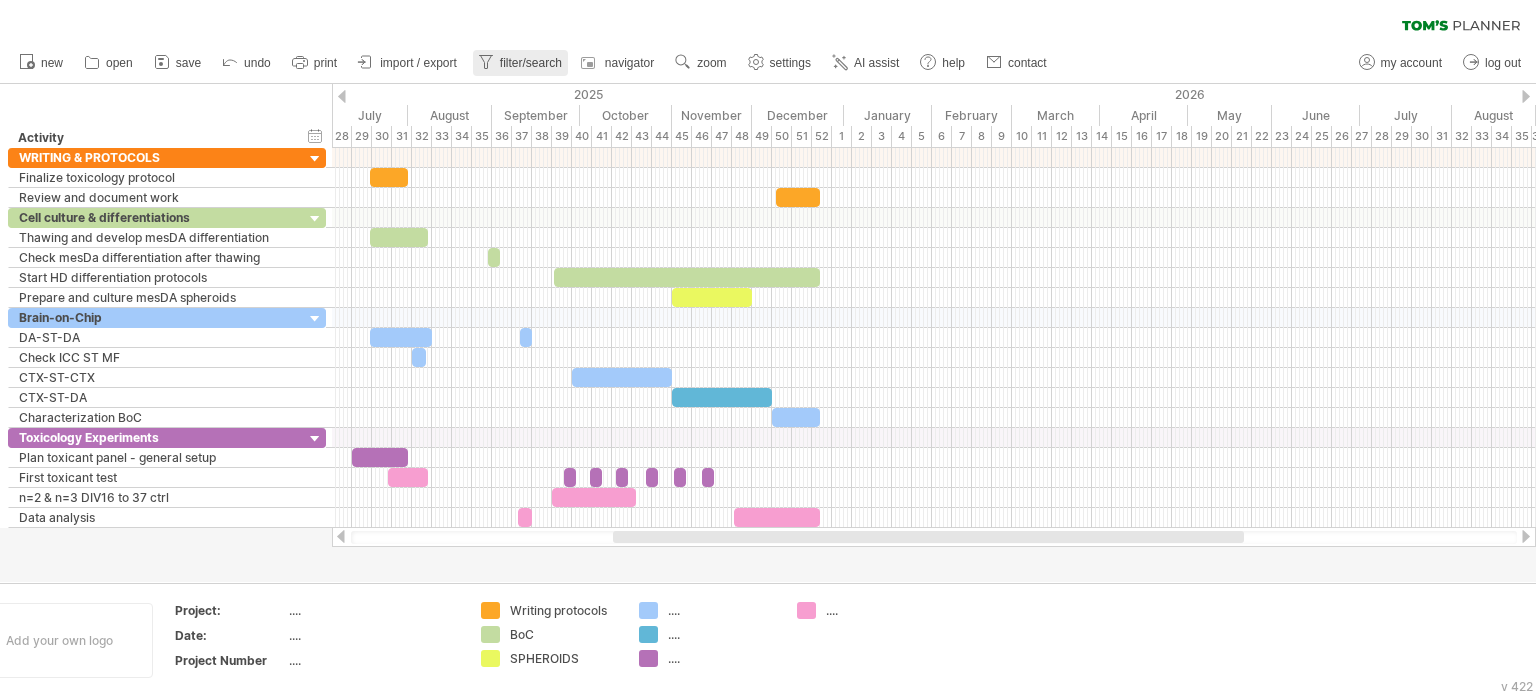 click on "filter/search" at bounding box center (531, 63) 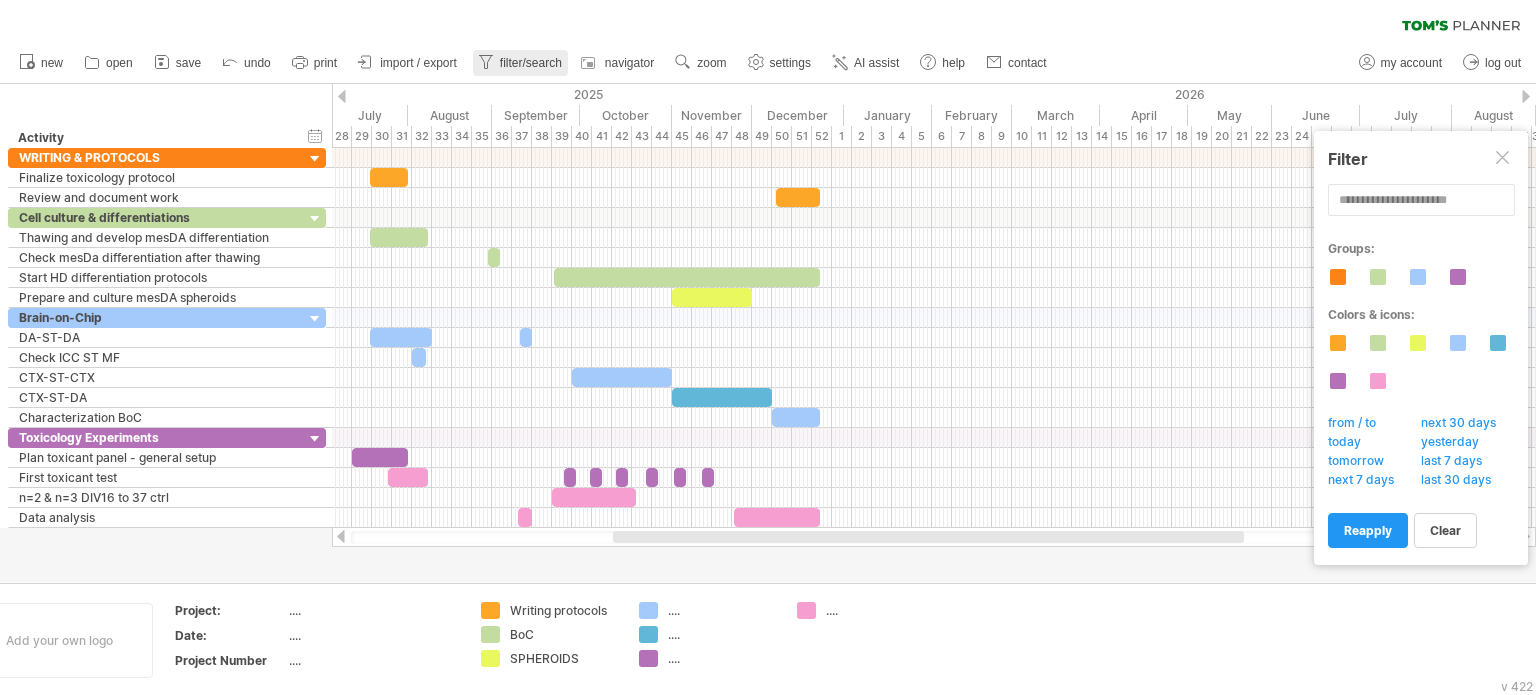 drag, startPoint x: 512, startPoint y: 62, endPoint x: 531, endPoint y: 71, distance: 21.023796 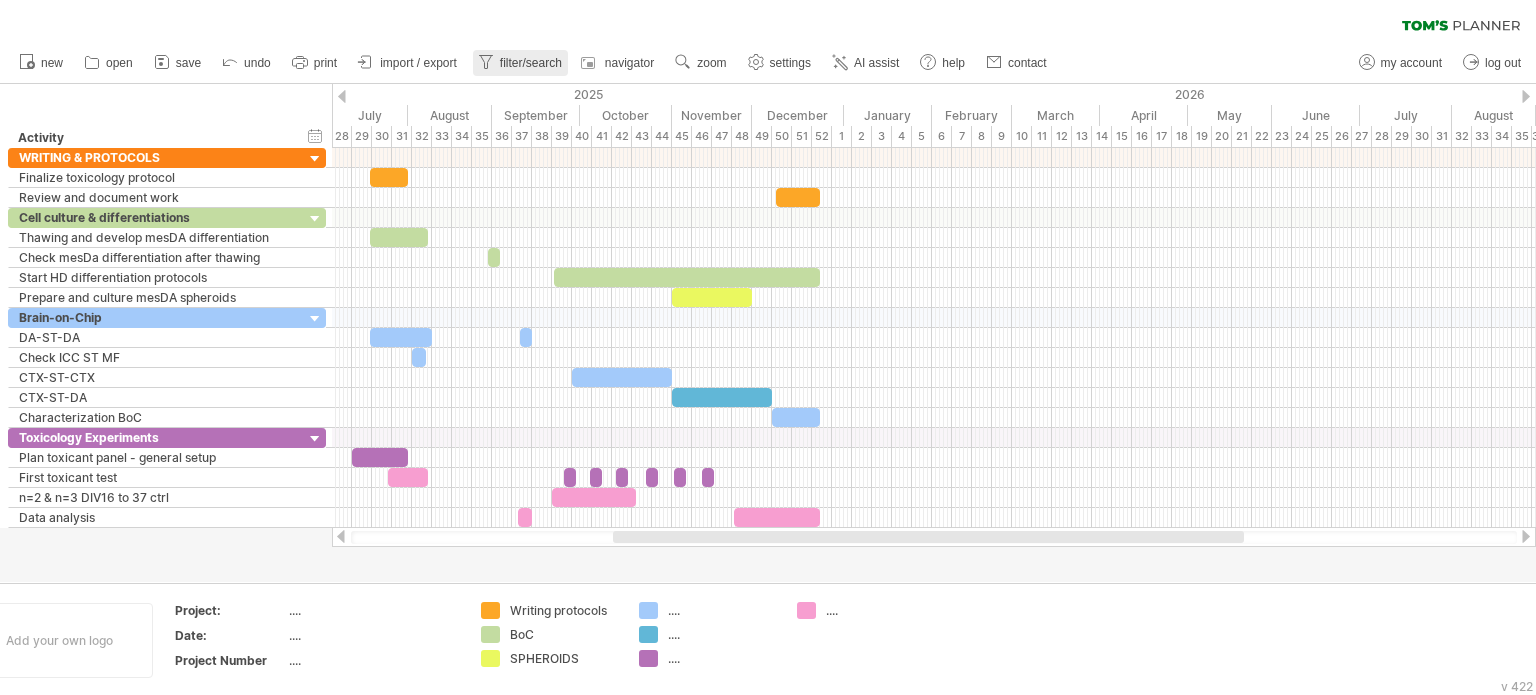 click on "filter/search" at bounding box center (531, 63) 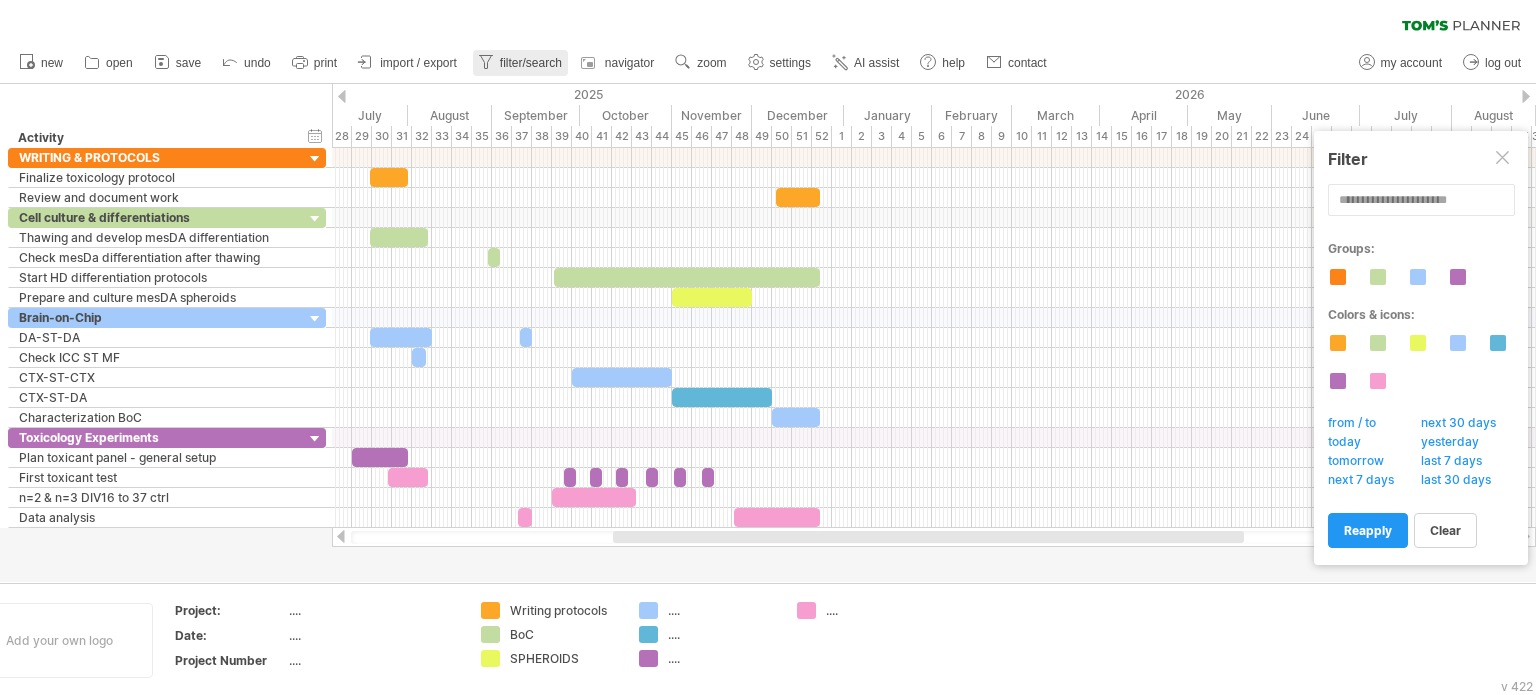 click on "filter/search" at bounding box center [531, 63] 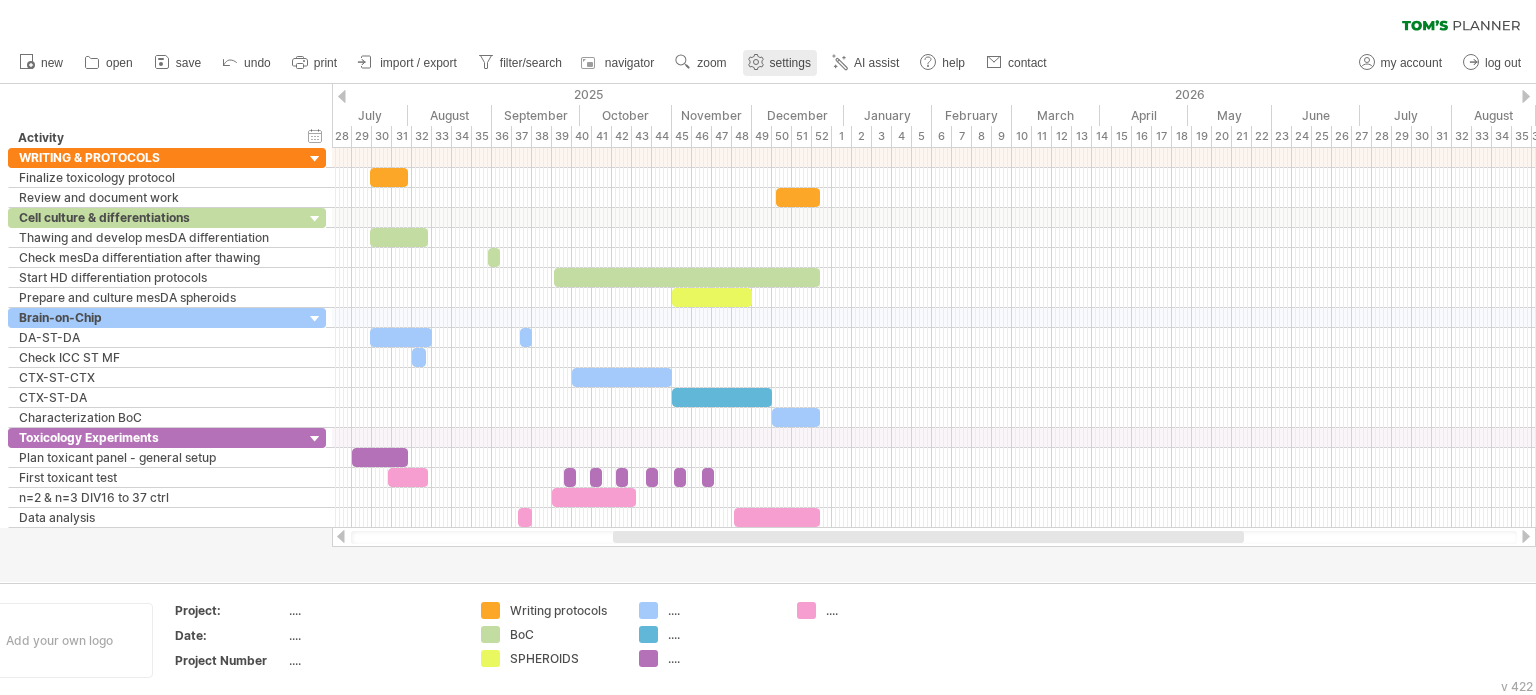 click on "settings" at bounding box center (790, 63) 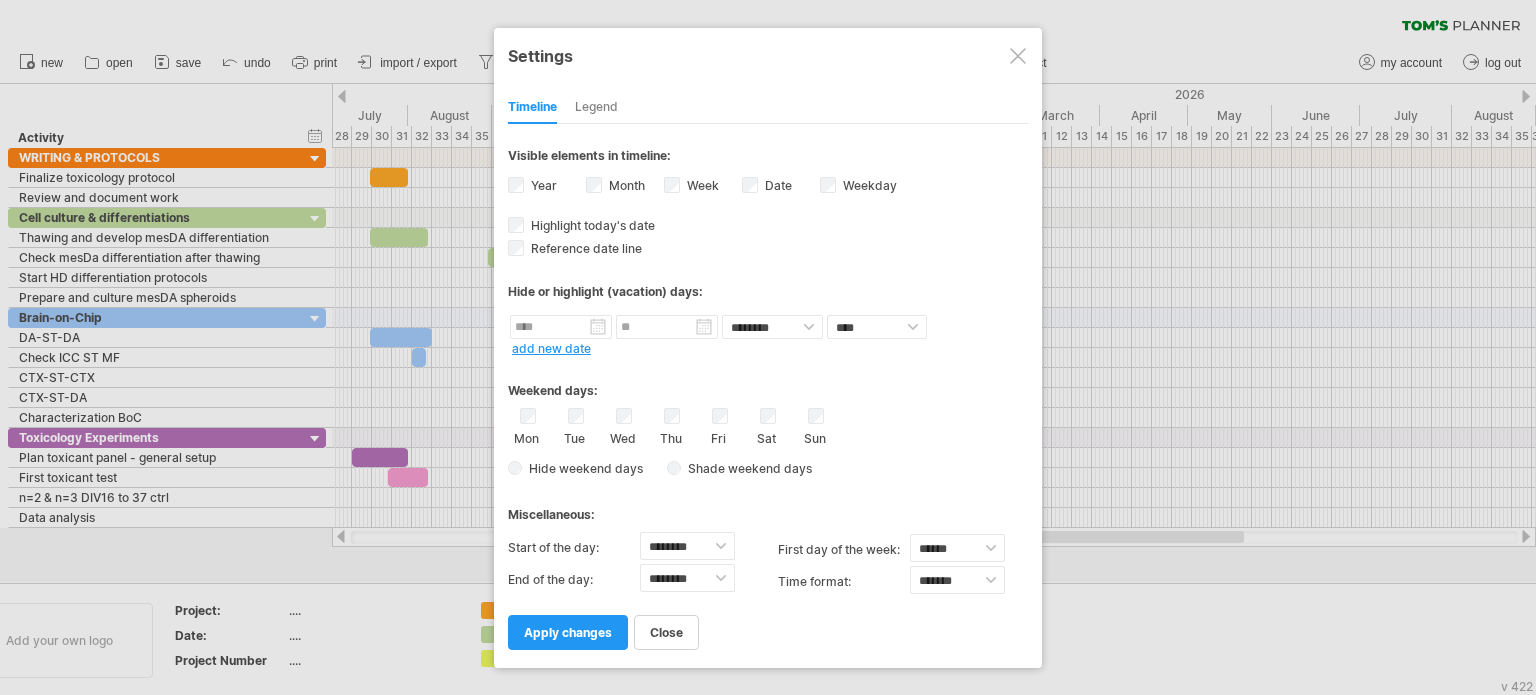 click on "Legend" at bounding box center [596, 108] 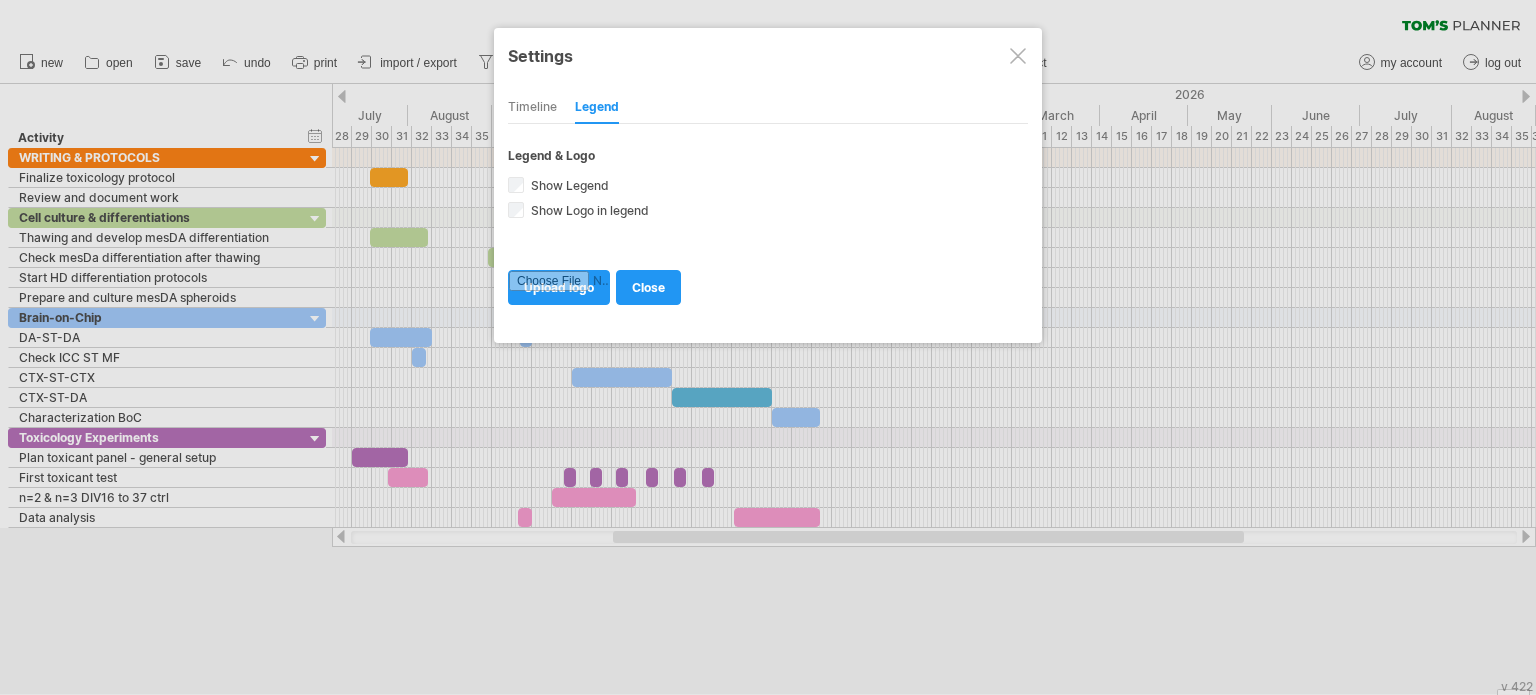 click on "Timeline" at bounding box center (532, 108) 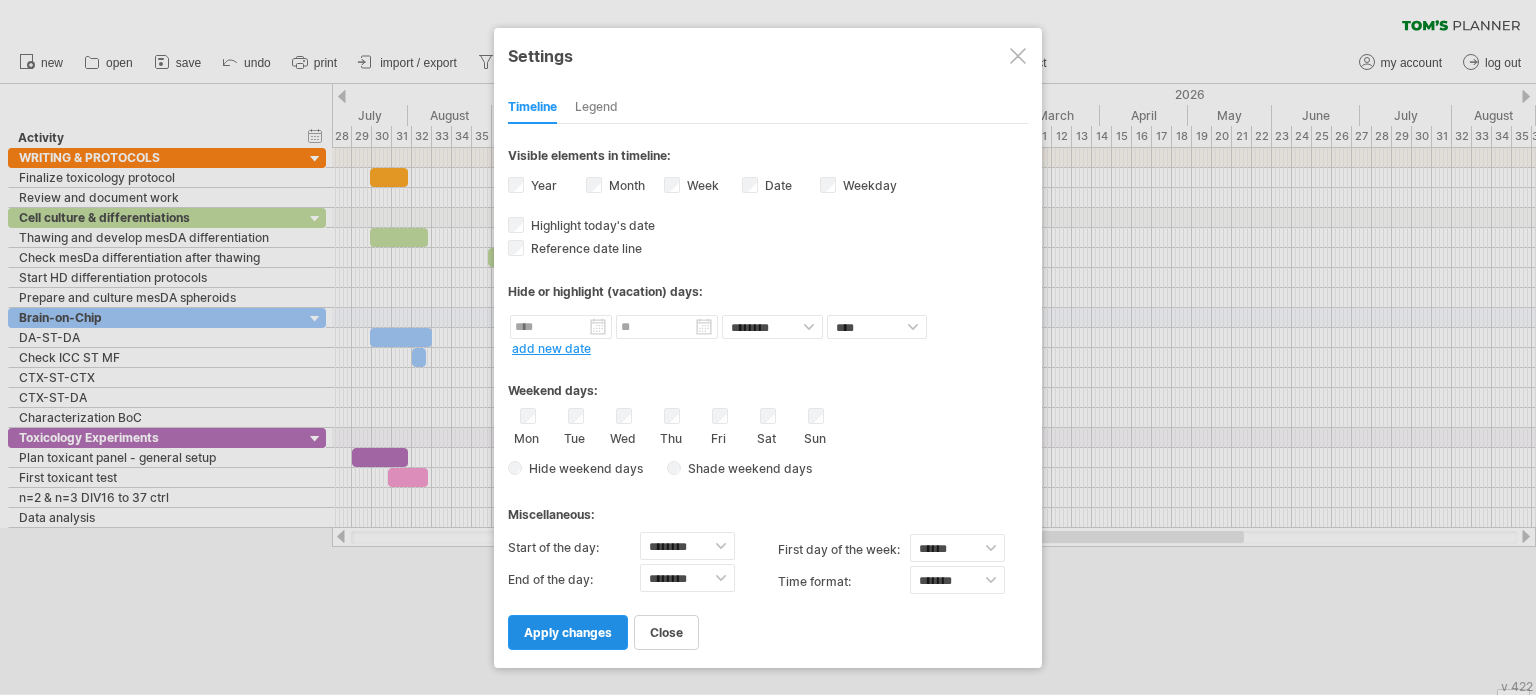 click on "apply changes" at bounding box center [568, 632] 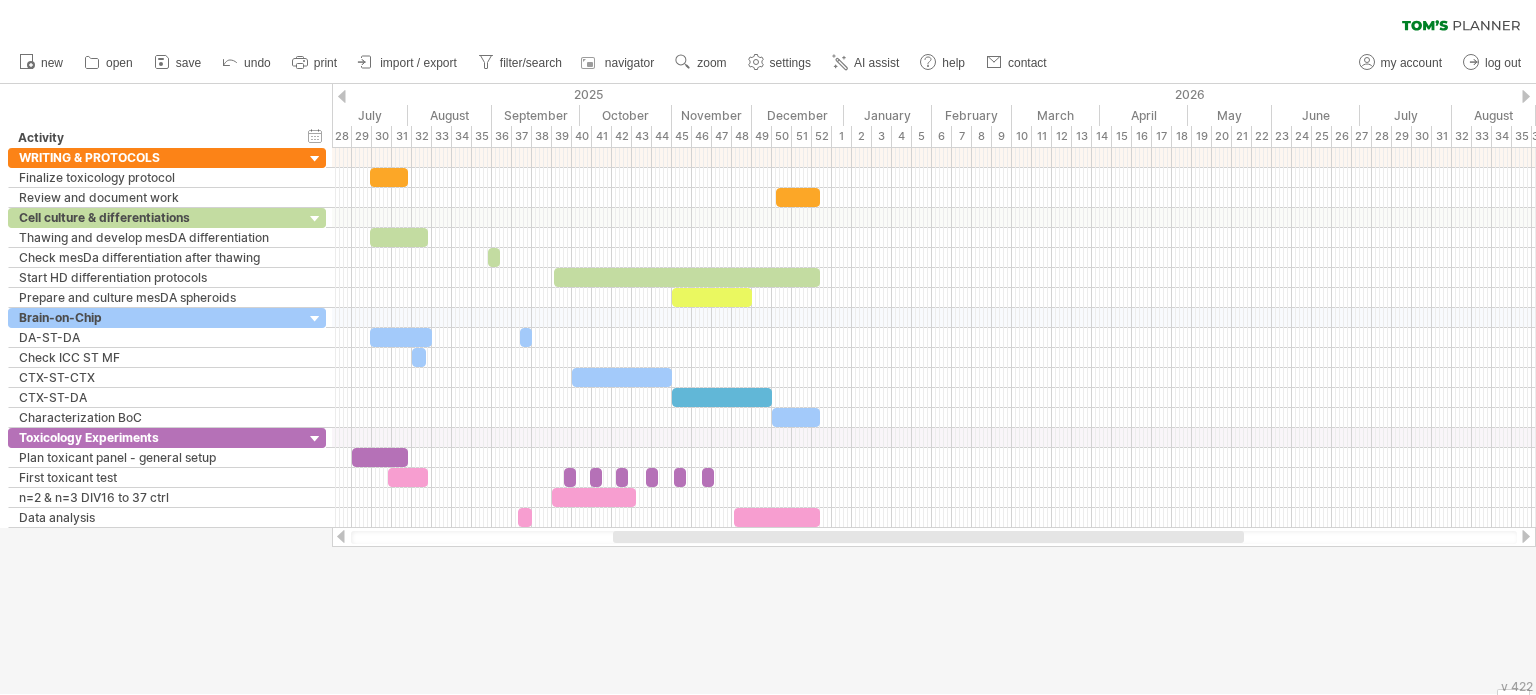click at bounding box center [934, 537] 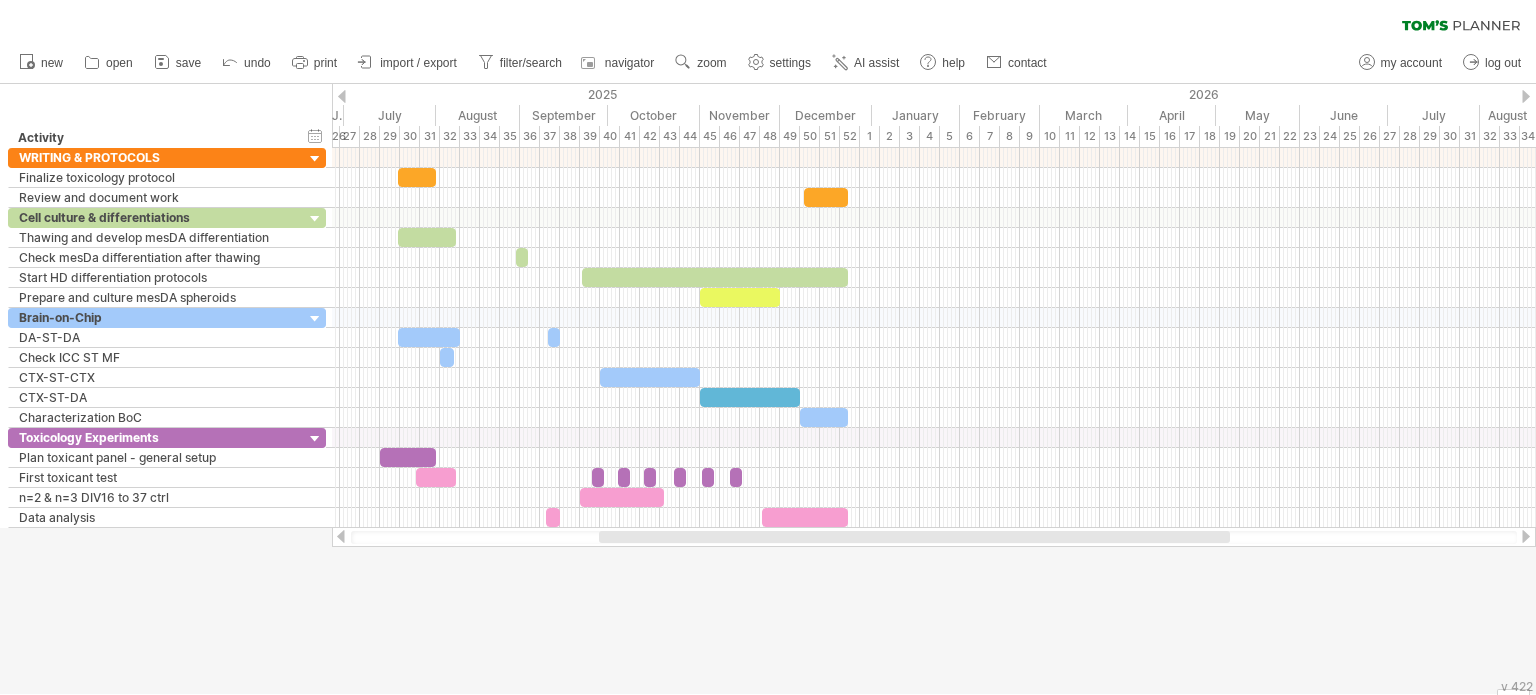 drag, startPoint x: 637, startPoint y: 542, endPoint x: 623, endPoint y: 545, distance: 14.3178215 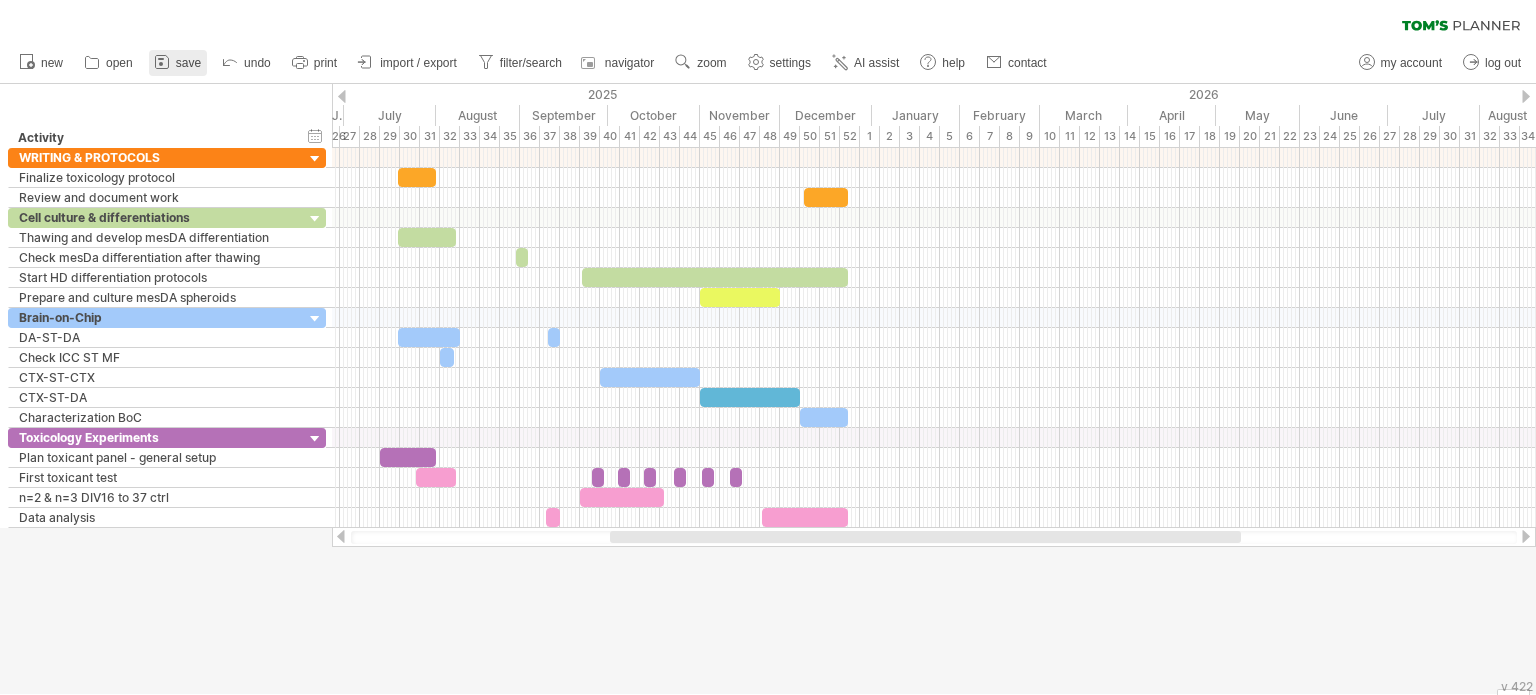 click 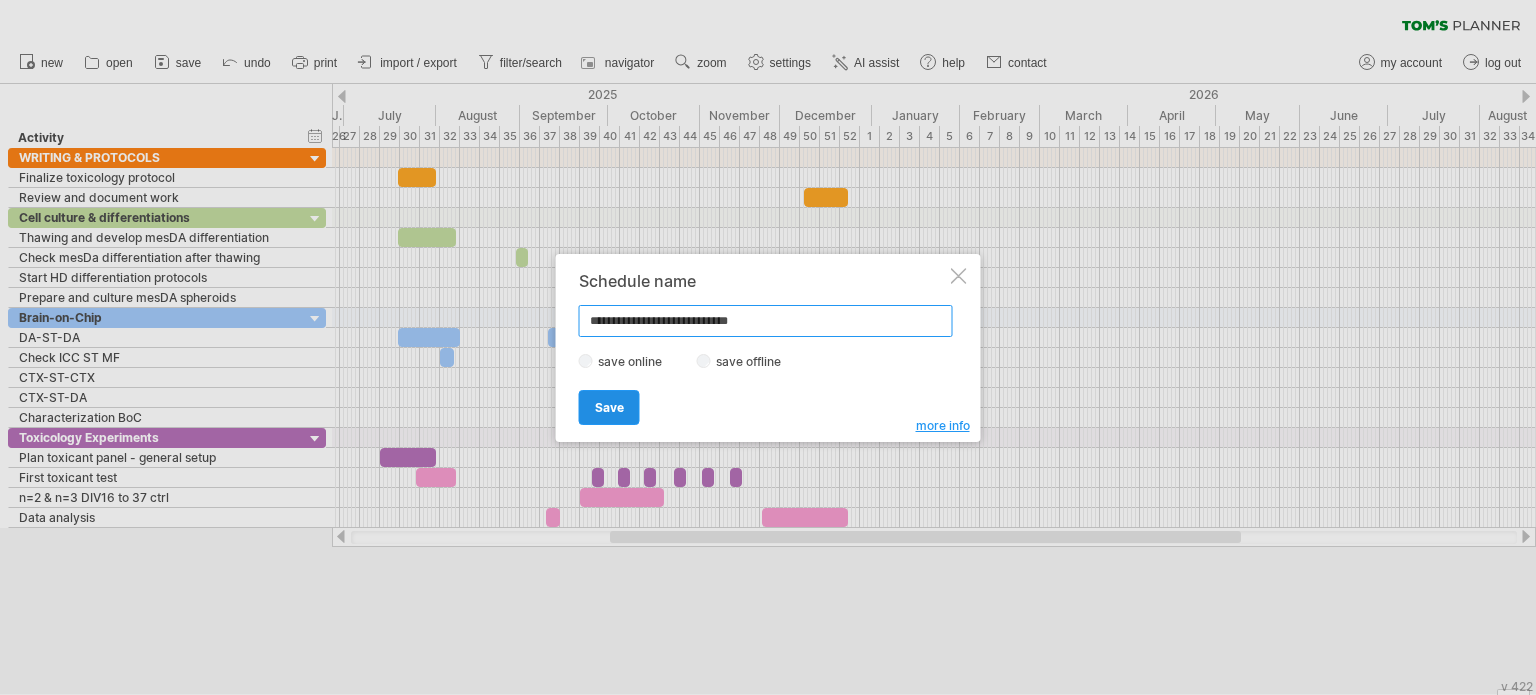 type on "**********" 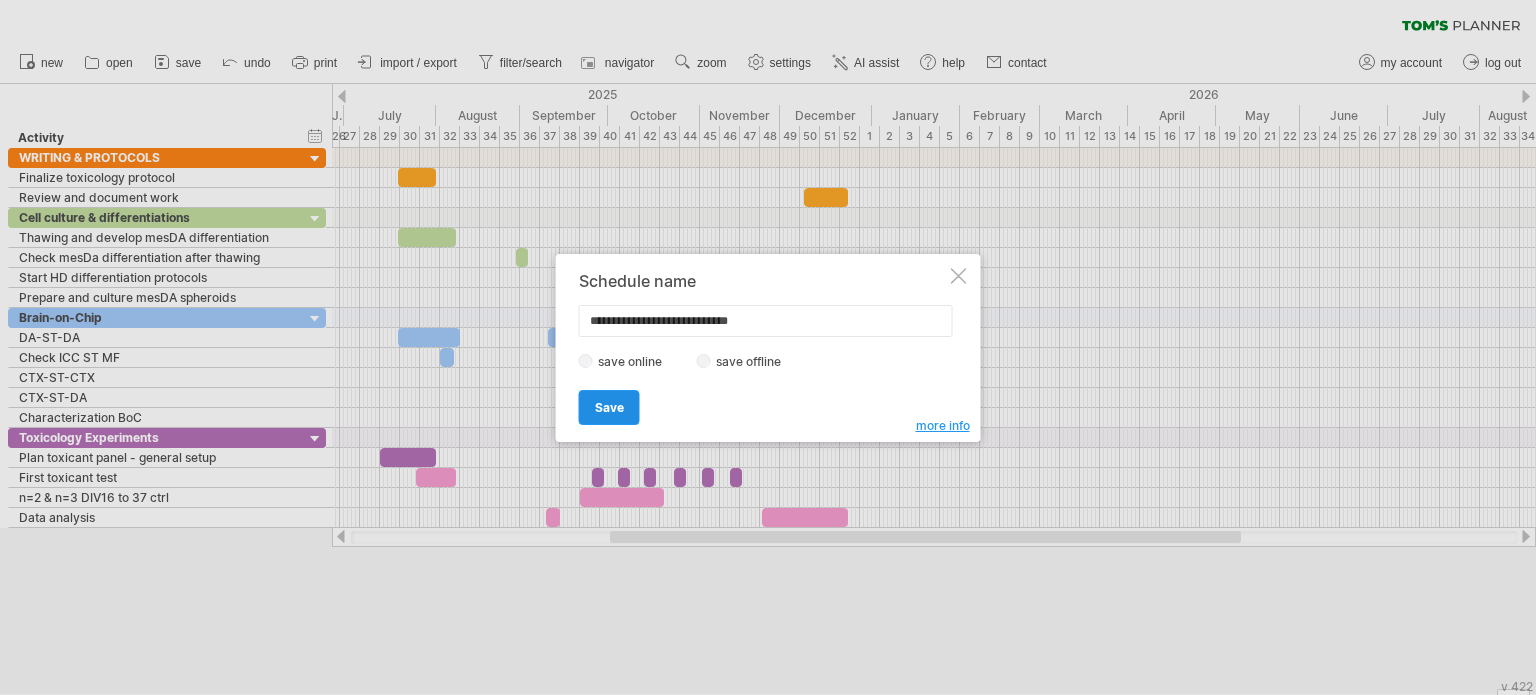 click on "Save" at bounding box center [609, 407] 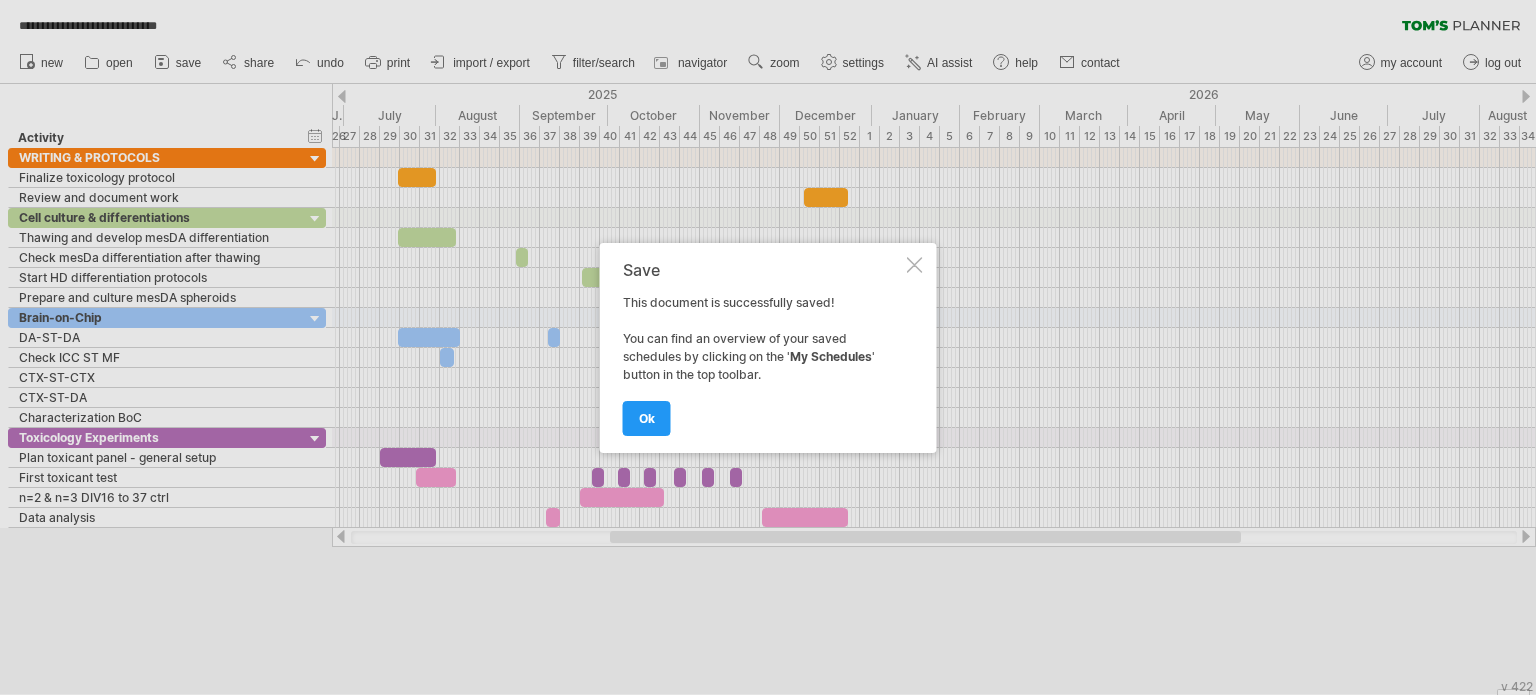 click on "ok" at bounding box center (647, 418) 